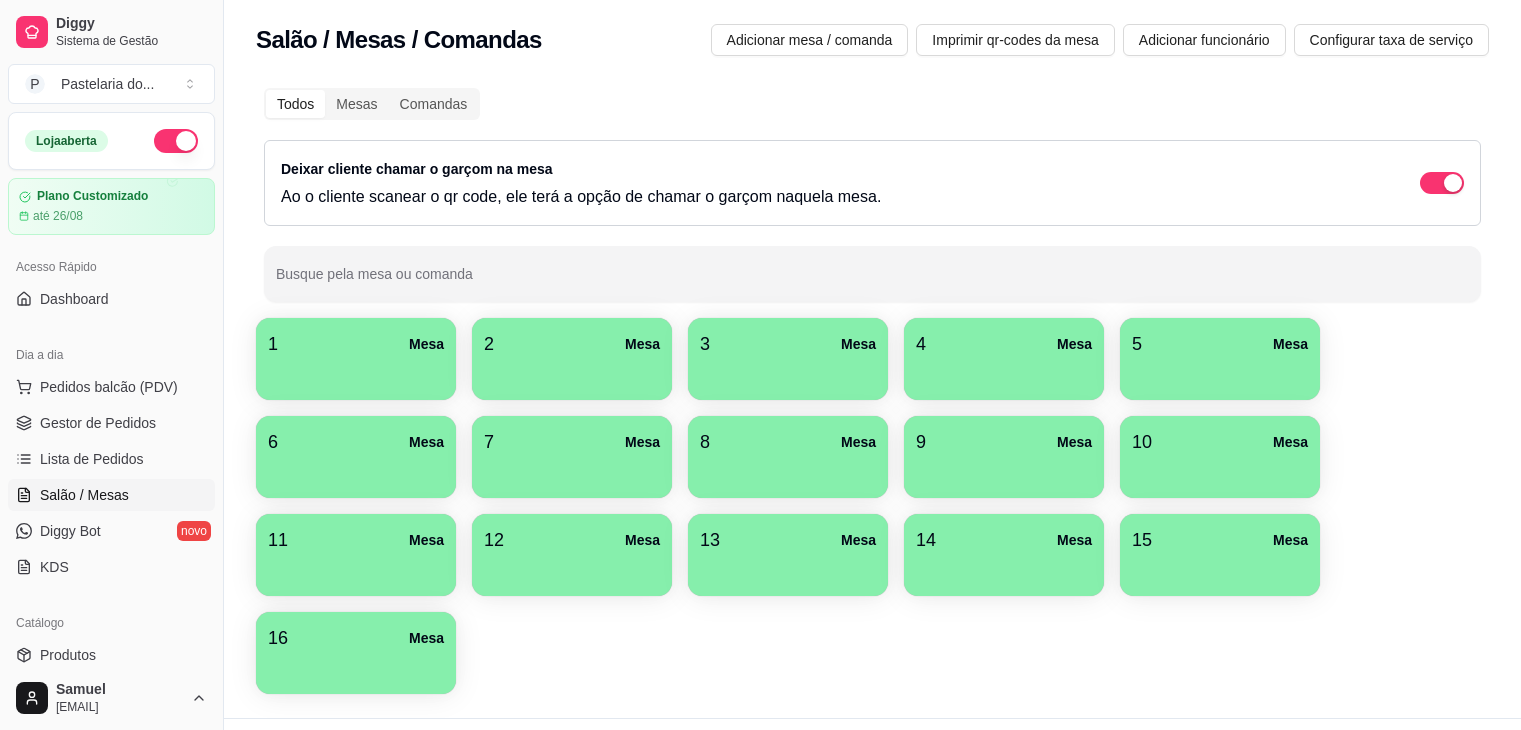 scroll, scrollTop: 0, scrollLeft: 0, axis: both 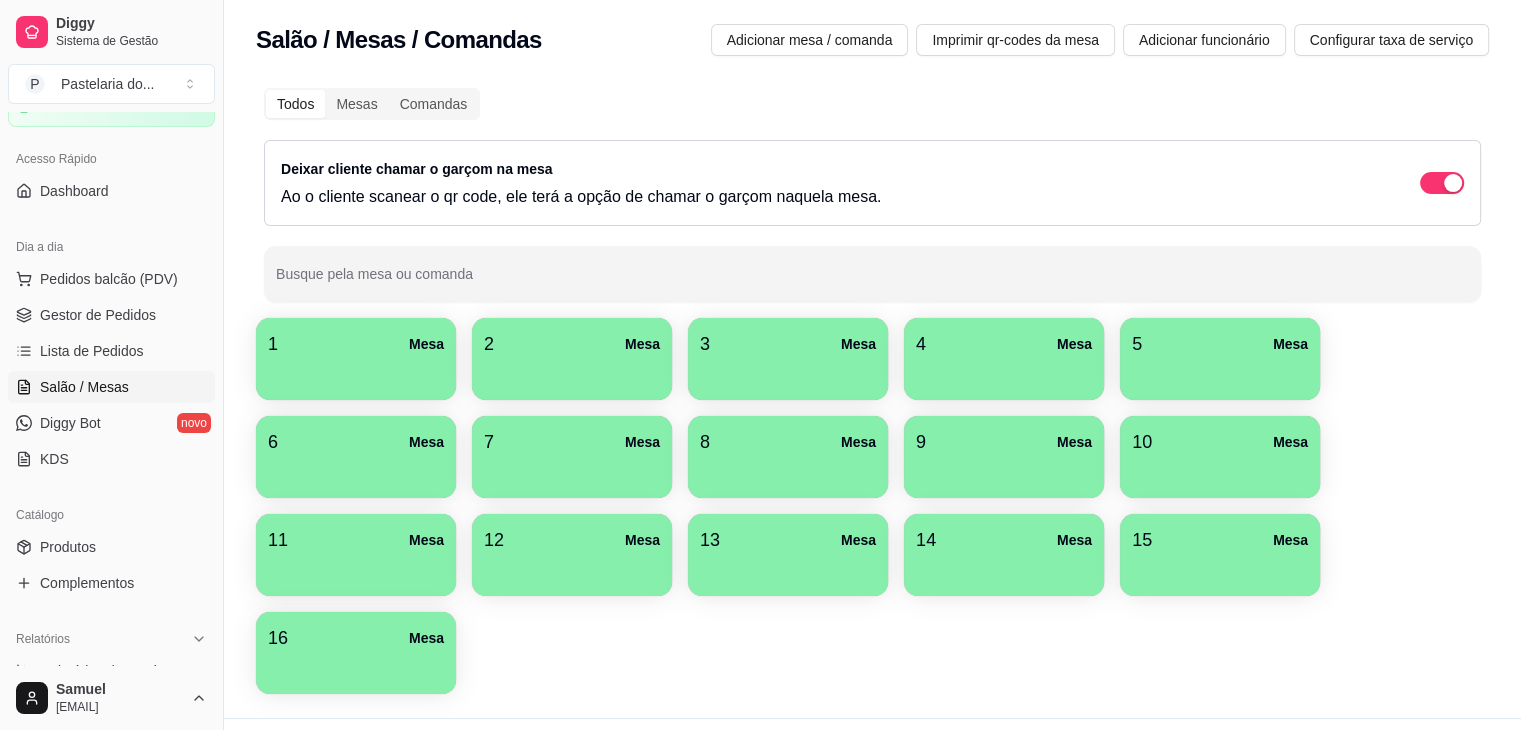 click on "1 Mesa" at bounding box center [356, 359] 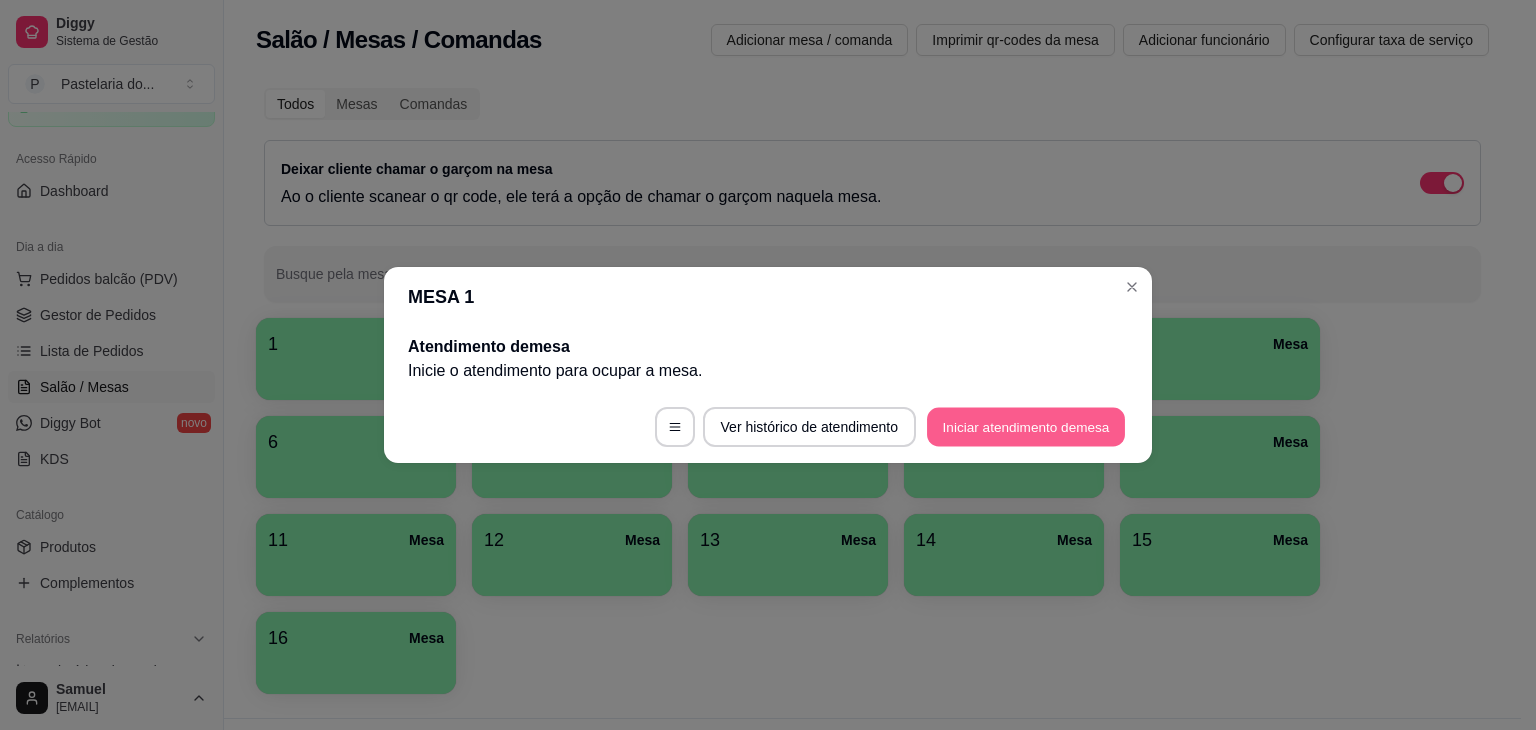 click on "Iniciar atendimento de  mesa" at bounding box center [1026, 427] 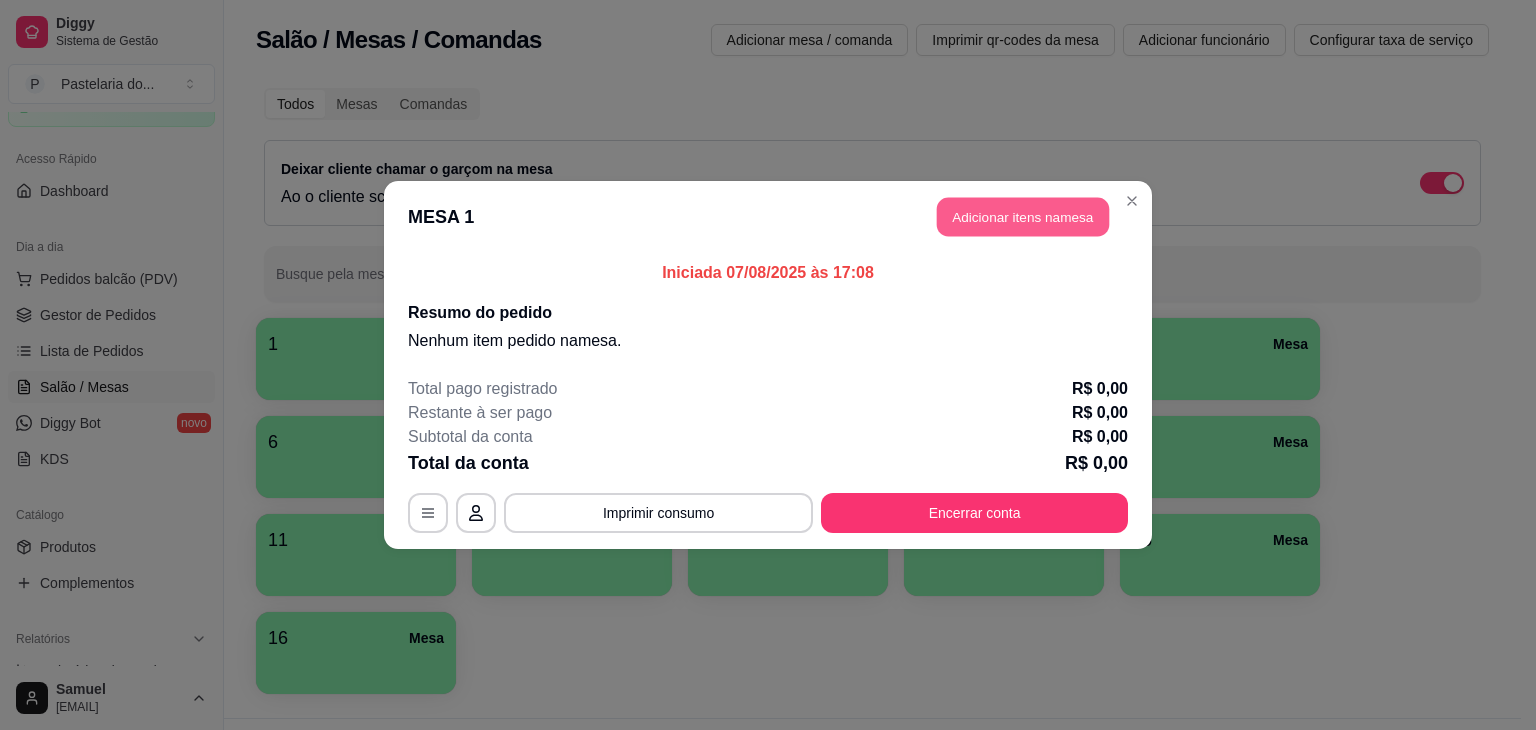 click on "Adicionar itens na  mesa" at bounding box center [1023, 217] 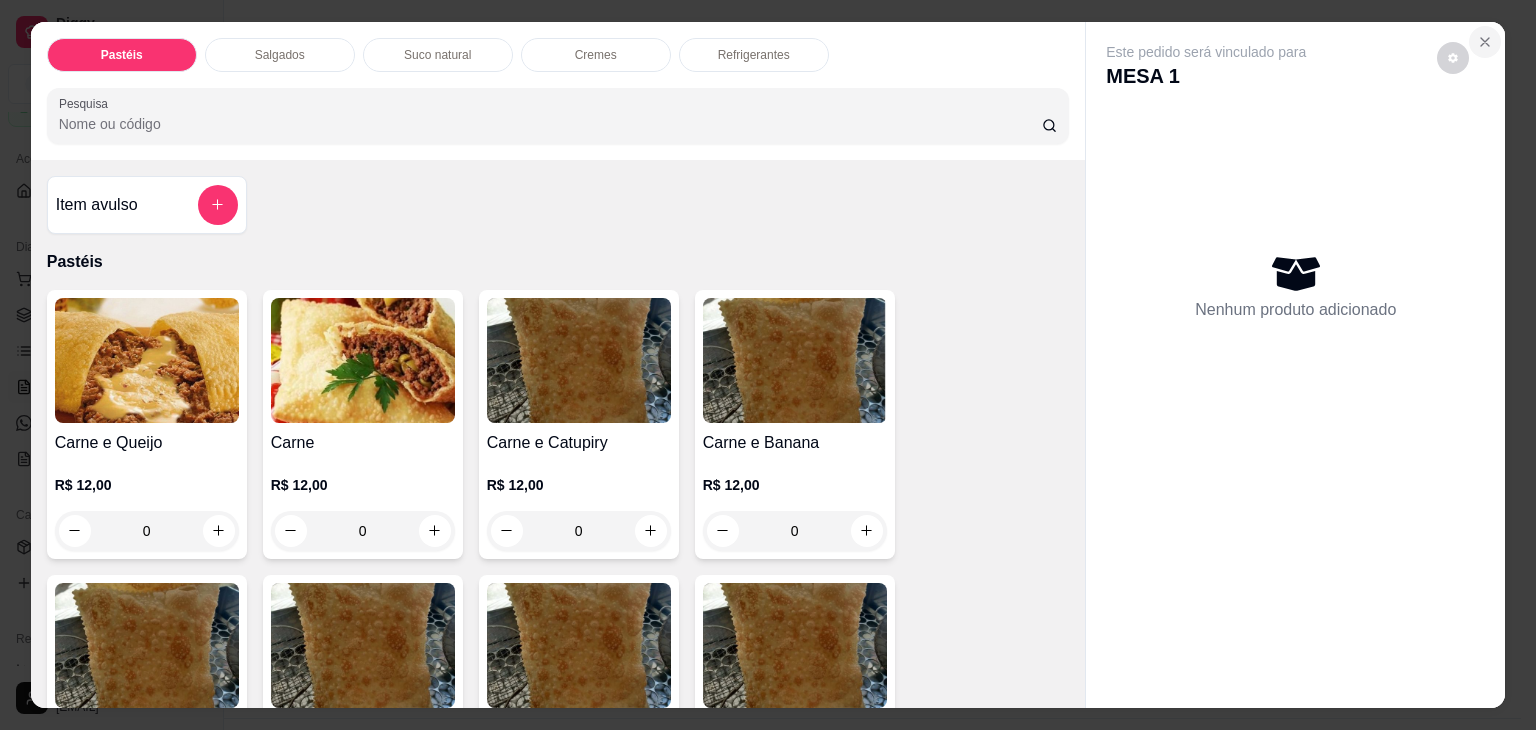 click at bounding box center [1485, 42] 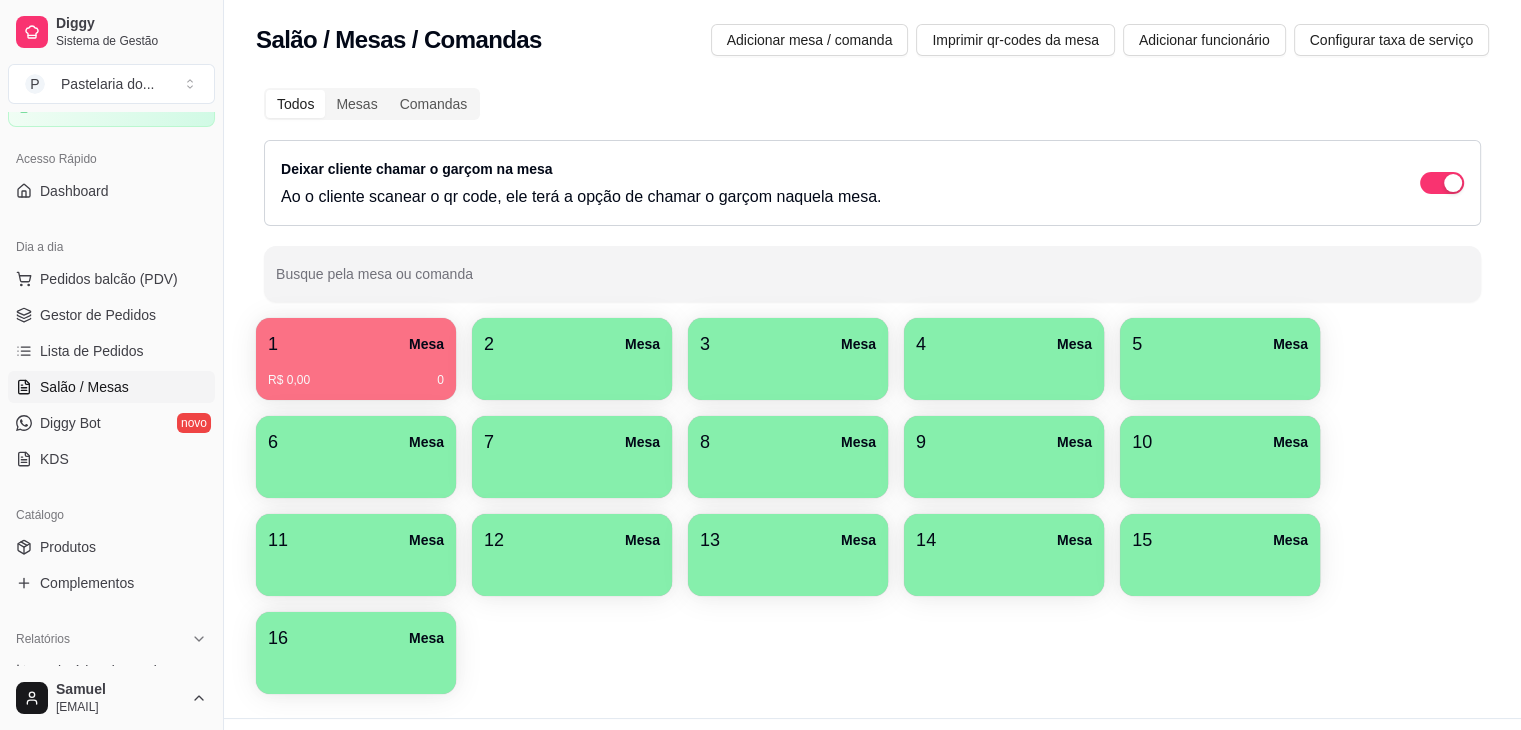 click on "R$ 0,00 0" at bounding box center [356, 373] 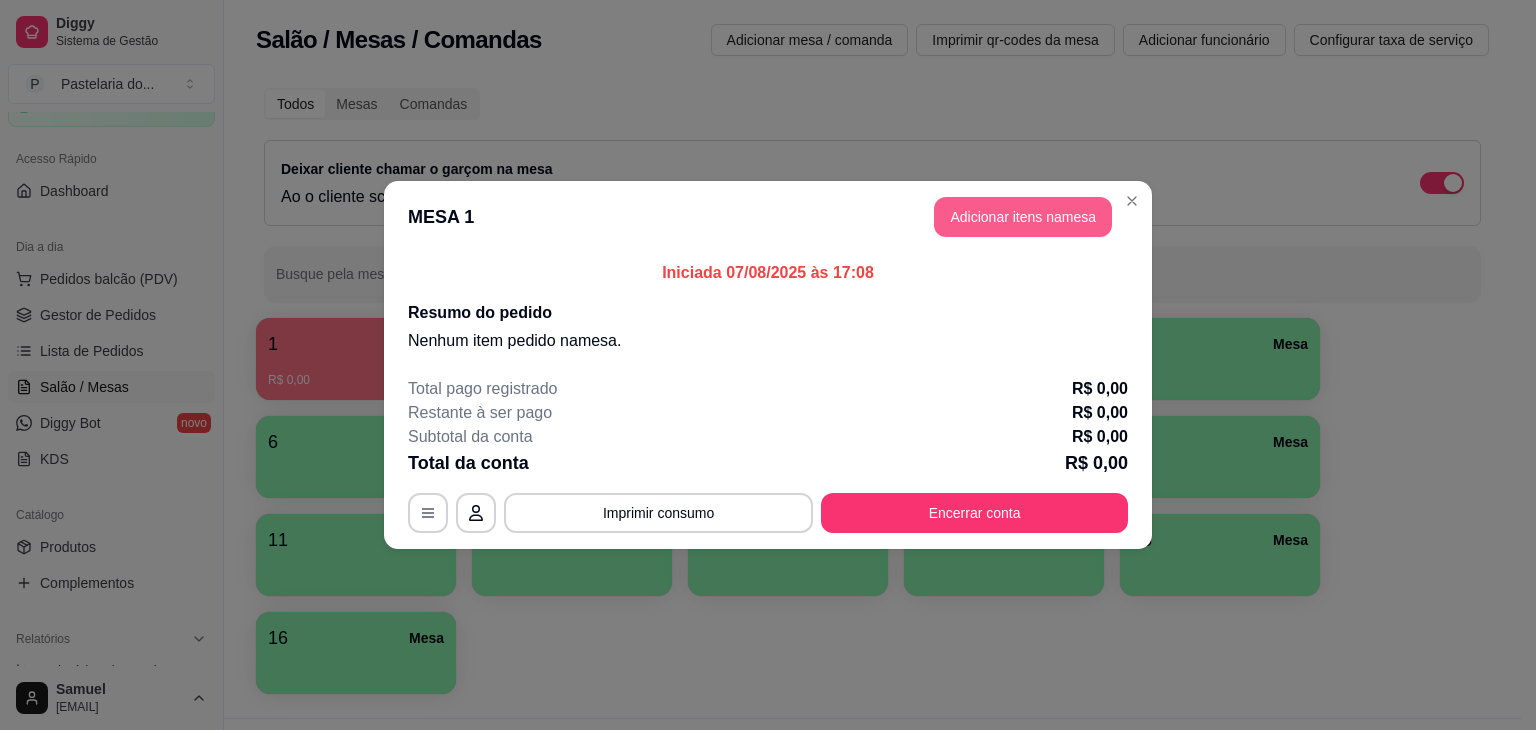 click on "Adicionar itens na  mesa" at bounding box center [1023, 217] 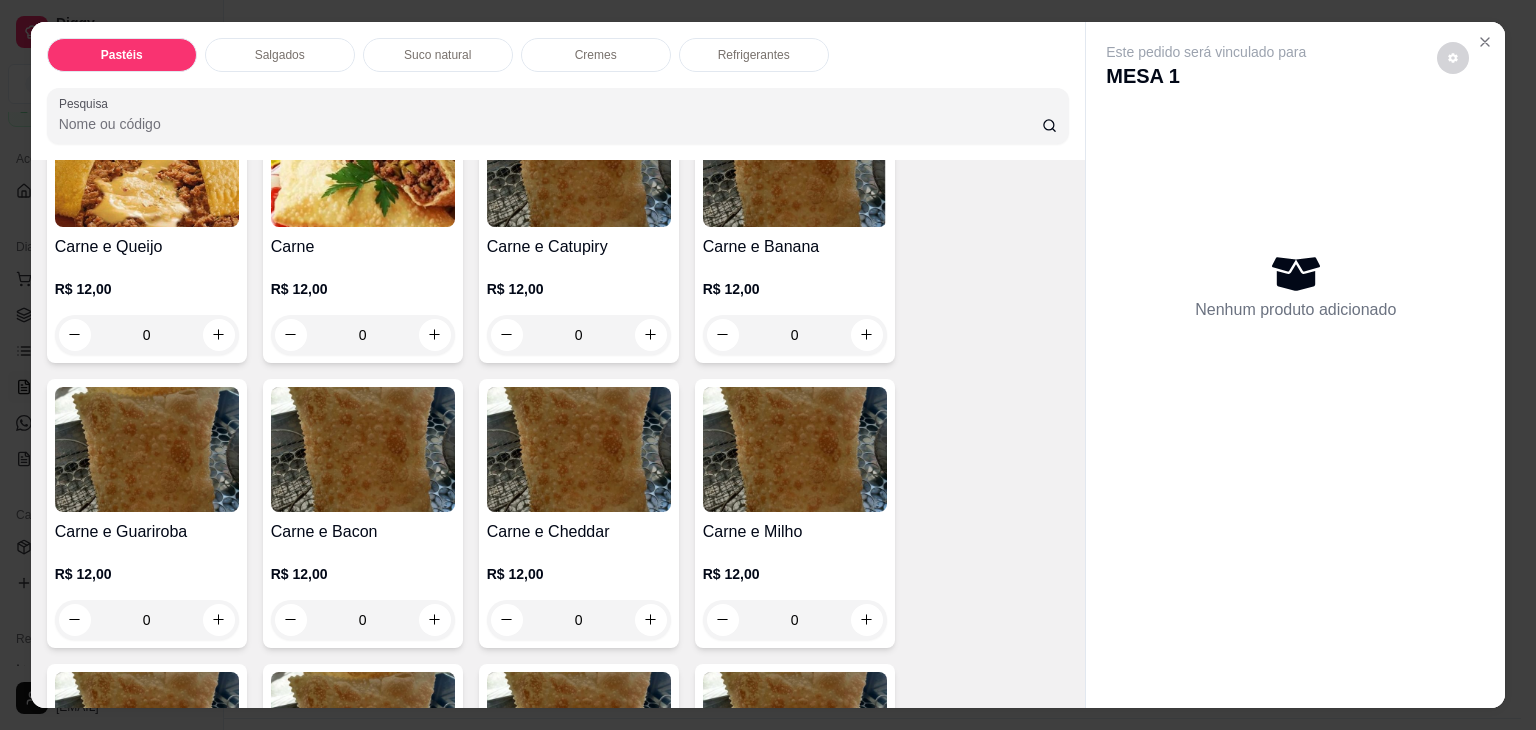 scroll, scrollTop: 200, scrollLeft: 0, axis: vertical 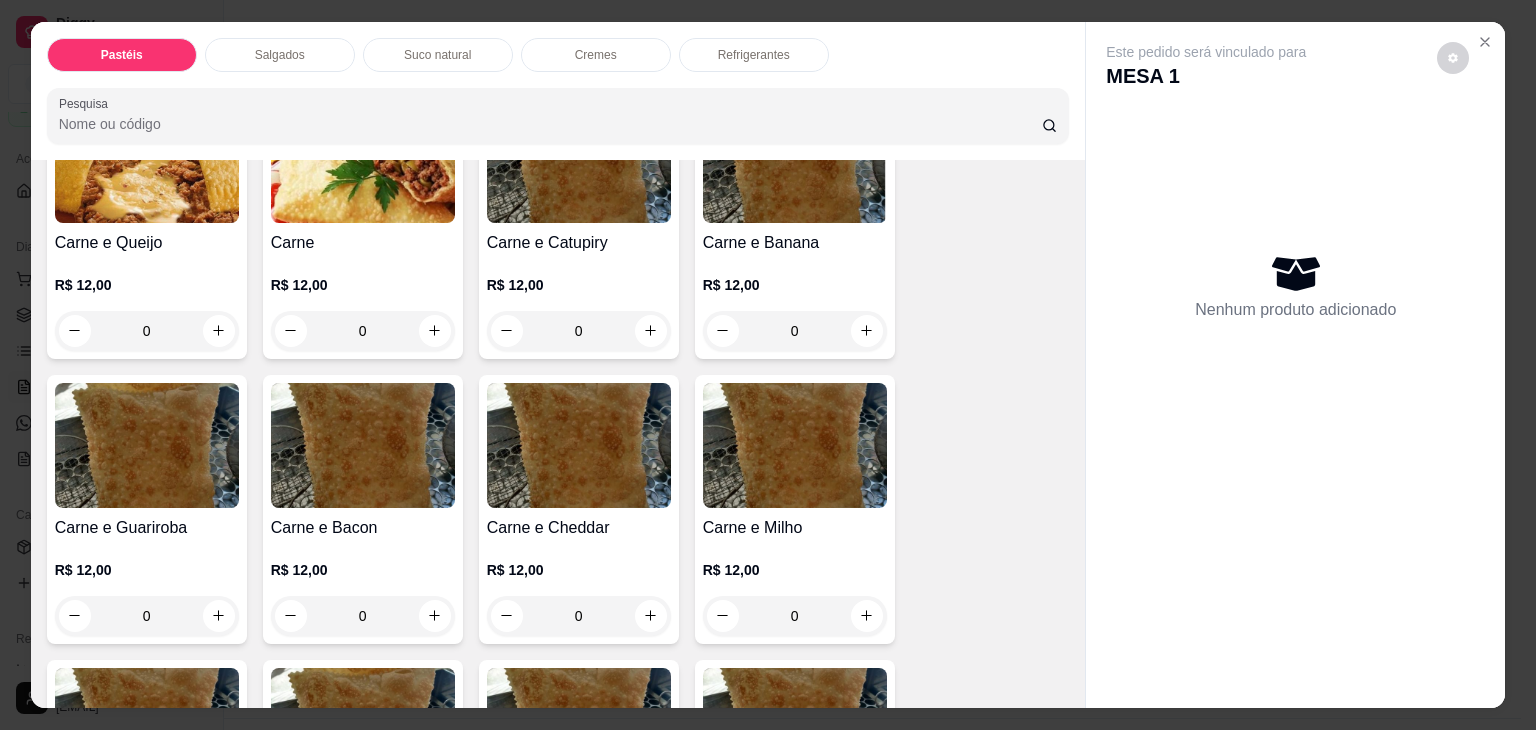 click on "Suco natural" at bounding box center [438, 55] 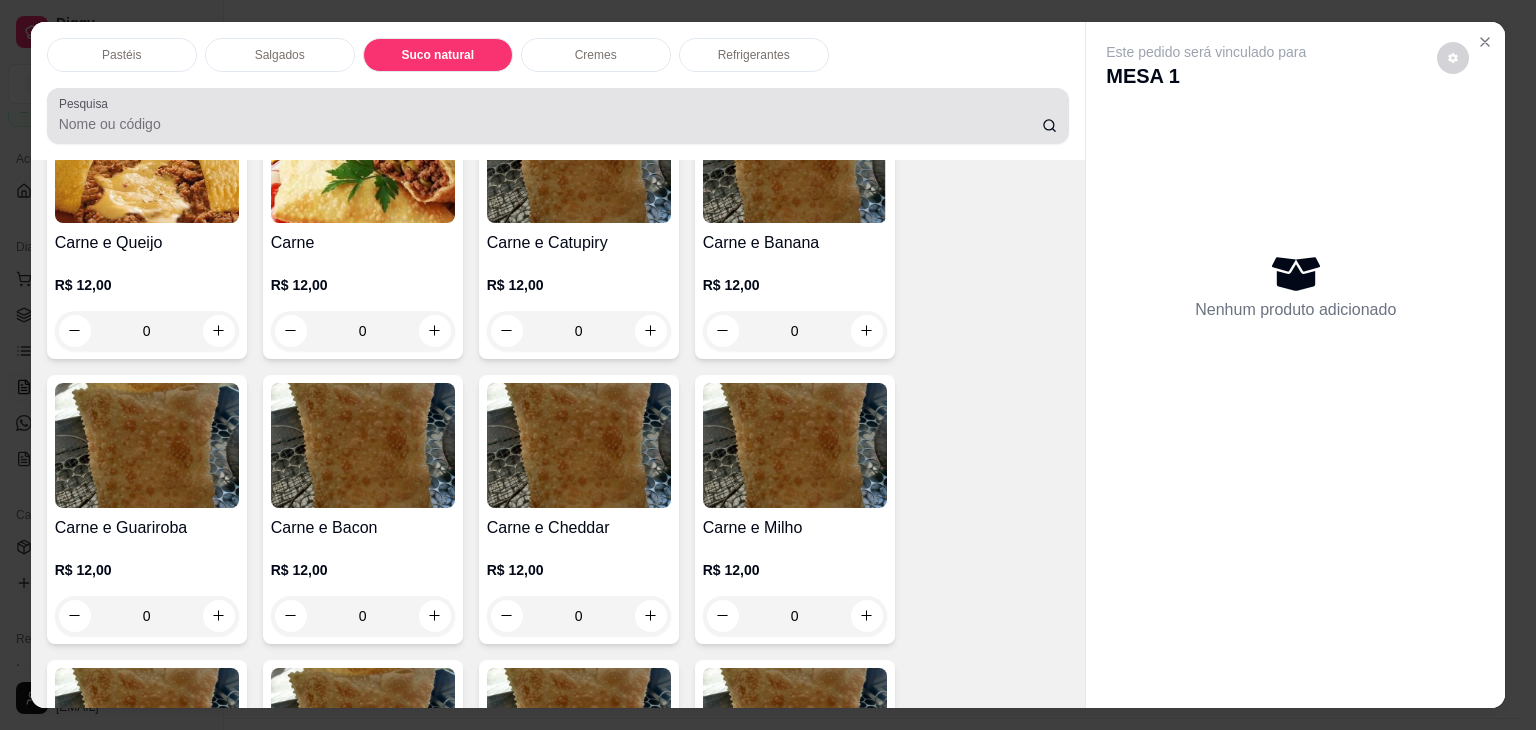 scroll, scrollTop: 2782, scrollLeft: 0, axis: vertical 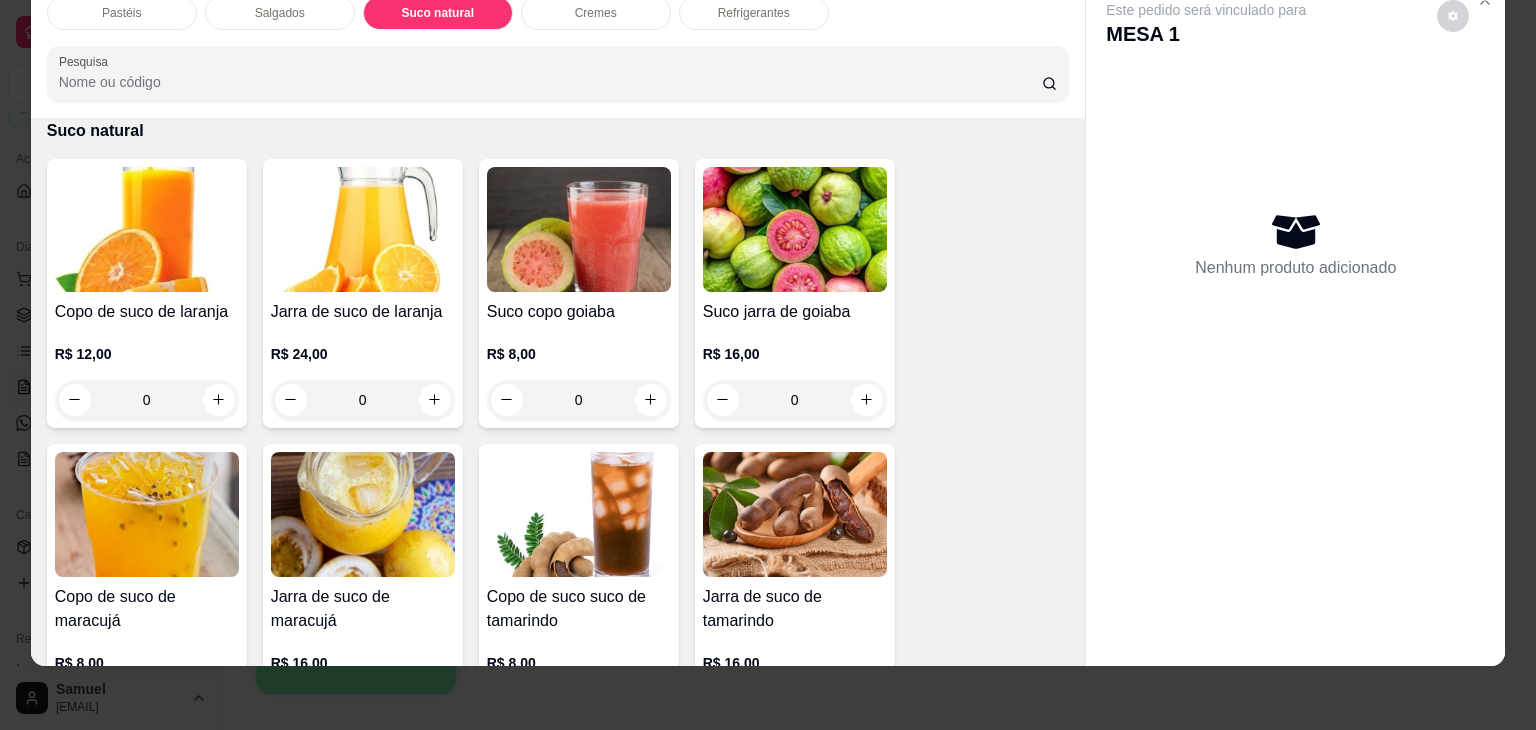 click on "Item avulso Pastéis  Carne e Queijo    R$ 12,00 0 Carne    R$ 12,00 0 Carne e Catupiry    R$ 12,00 0 Carne e Banana    R$ 12,00 0 Carne e Guariroba   R$ 12,00 0 Carne e Bacon    R$ 12,00 0 Carne e Cheddar    R$ 12,00 0 Carne e Milho    R$ 12,00 0 Frango e Queijo    R$ 12,00 0 Frango    R$ 12,00 0 Frango e Catupiry   R$ 12,00 0 Frango e Bacon    R$ 12,00 0 Frango e Milho   R$ 12,00 0 Frango e Cheddar    R$ 12,00 0 Frango e Guariroba     R$ 12,00 0 Presunto e Queijo   R$ 12,00 0 Queijo    R$ 12,00 0 Pizza   R$ 12,00 0 Àrabe   R$ 12,00 0 Chocolate   R$ 15,00 0 Banana Real   R$ 12,00 0 Cachorro Quente   R$ 15,00 0  X - tudo   R$ 18,00 0 Banana com Chocolate   R$ 15,00 0 Gueroba e Queijo   R$ 12,00 0 Salgados  Esgotado Pastelão de carne    R$ 10,00 0 Esgotado Pastelão de frango    R$ 10,00 0 Enroladinho de salsicha com queijo    R$ 10,00 0 Coxinha   R$ 10,00 0 Enroladinho de presunto e queijo    R$ 10,00 0 Enroladinho de salsicha    R$ 10,00 0 Suco natural   R$ 12,00 0   0   0" at bounding box center [558, 392] 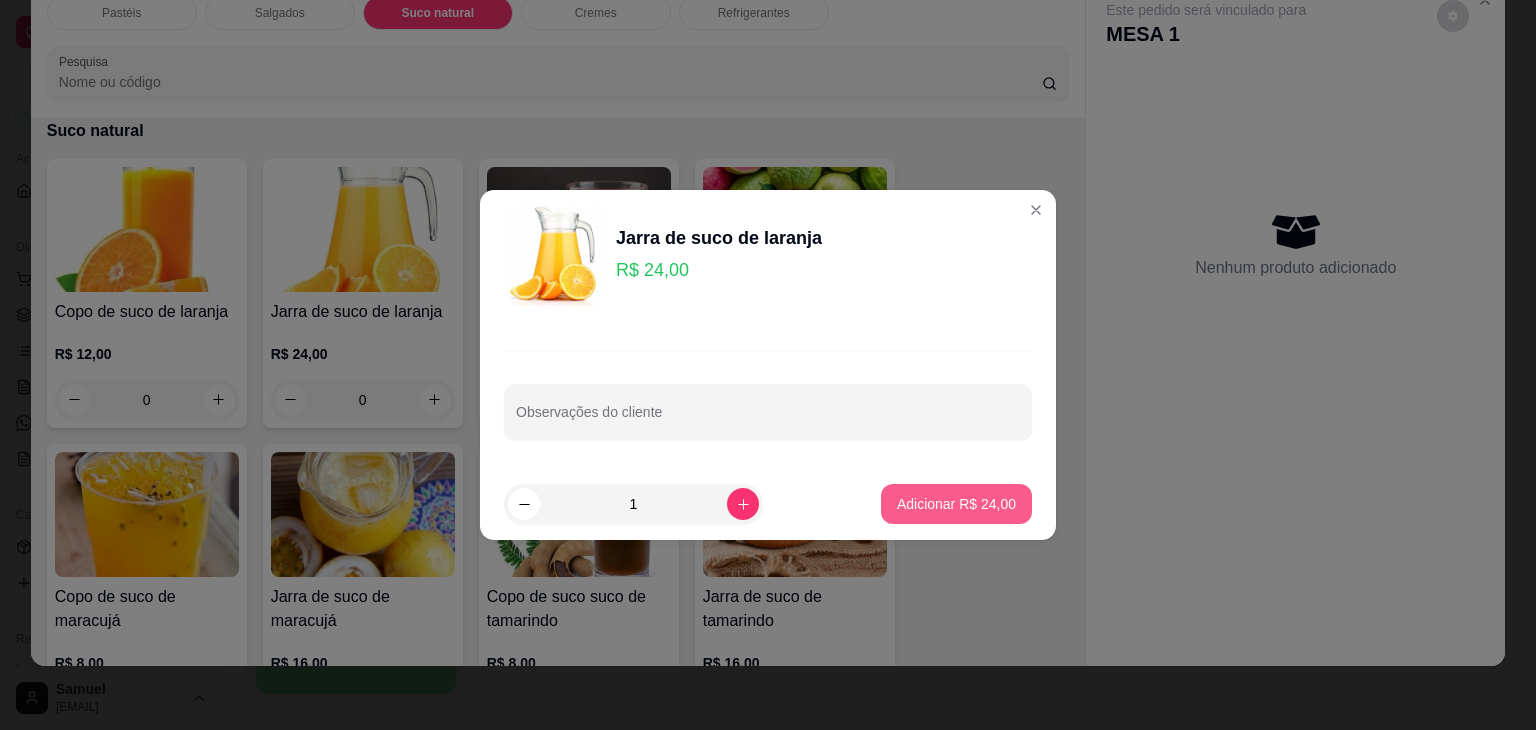 click on "Adicionar   R$ 24,00" at bounding box center [956, 504] 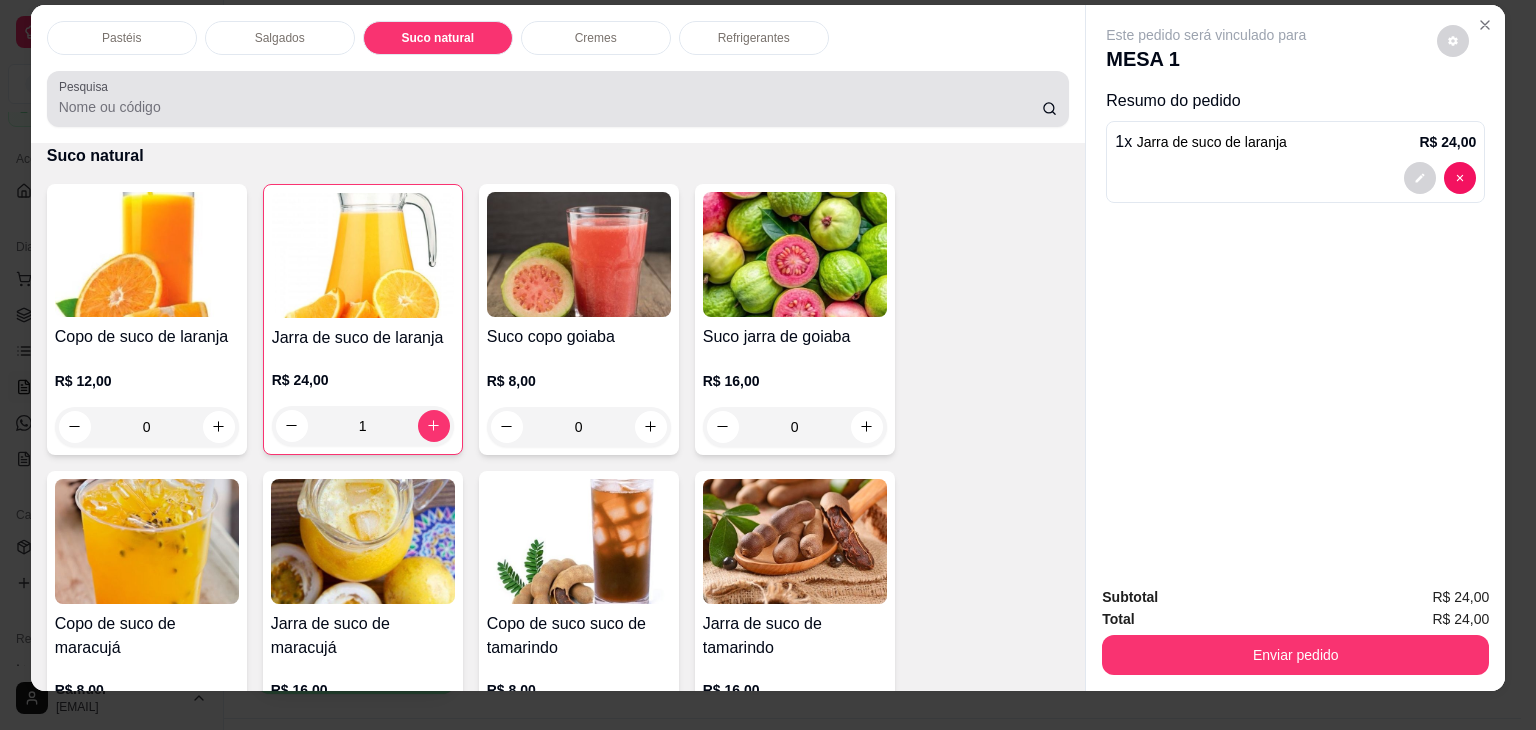 scroll, scrollTop: 0, scrollLeft: 0, axis: both 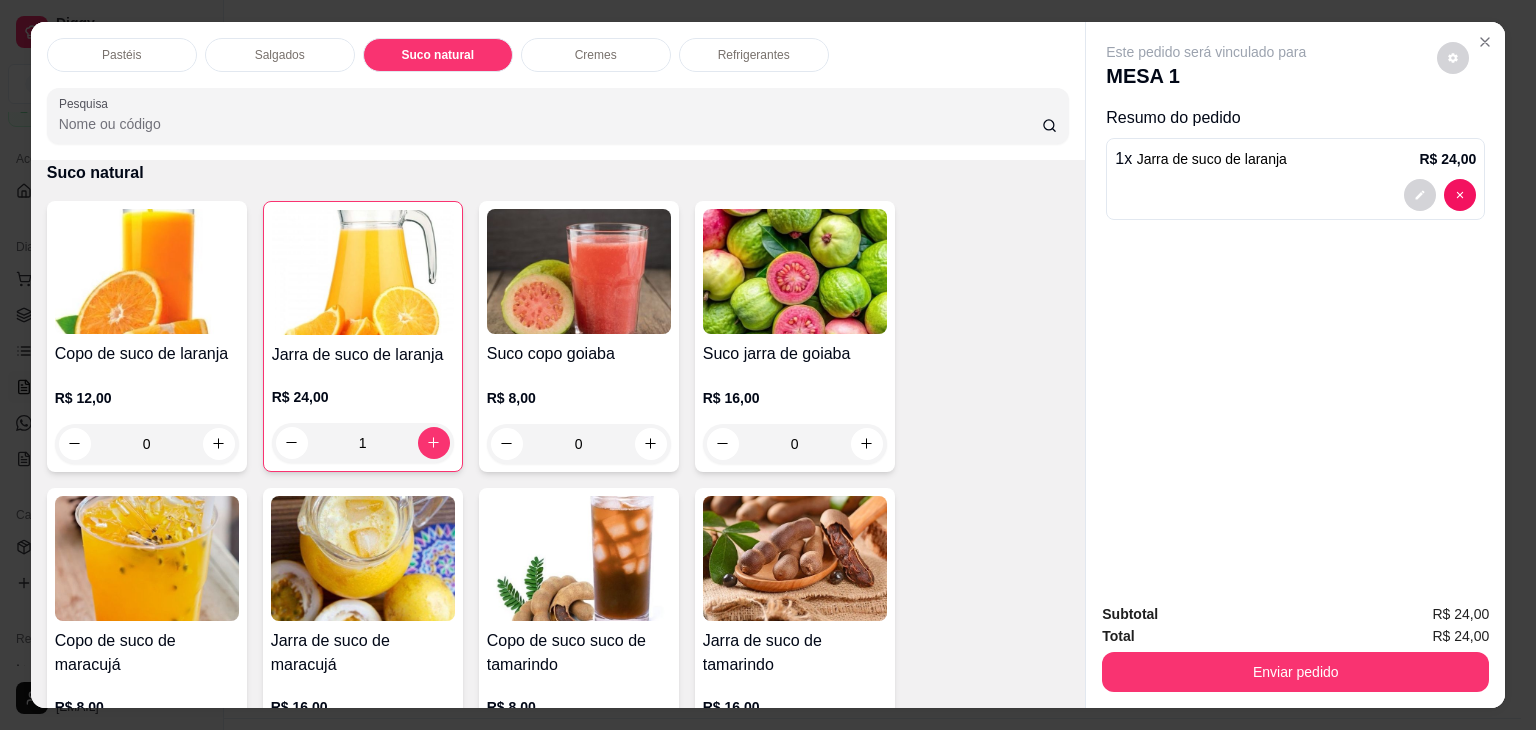 click on "Salgados" at bounding box center [280, 55] 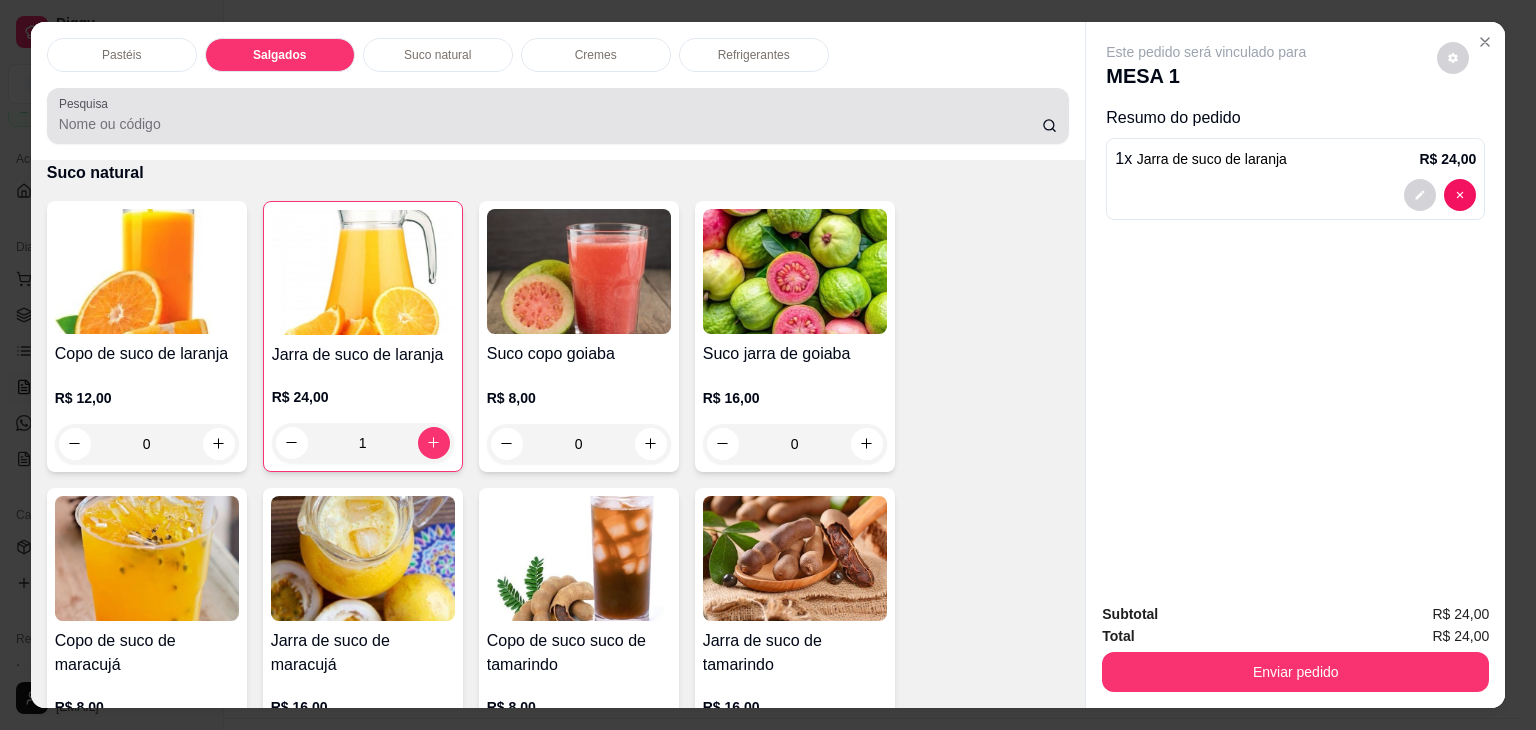 scroll, scrollTop: 2124, scrollLeft: 0, axis: vertical 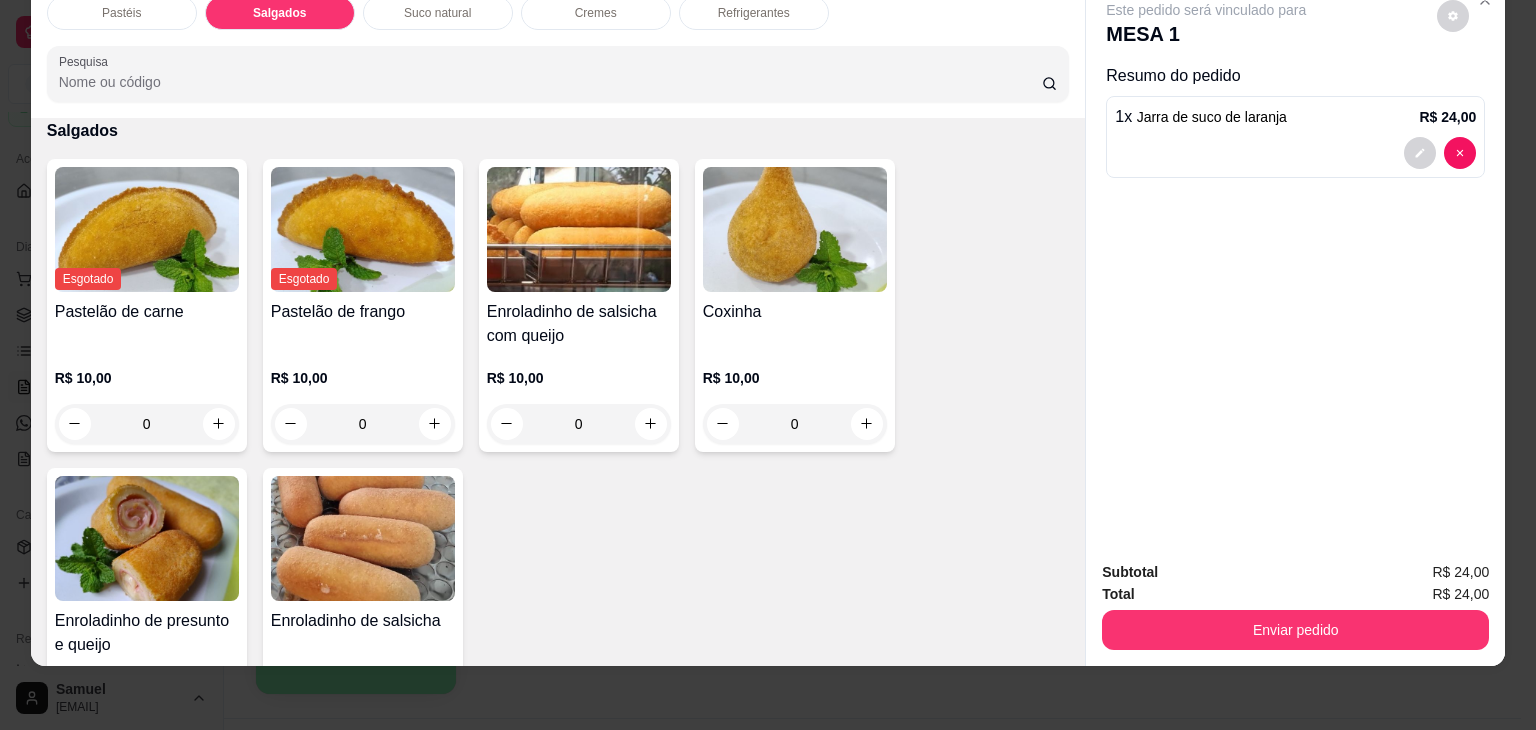 click at bounding box center [147, 229] 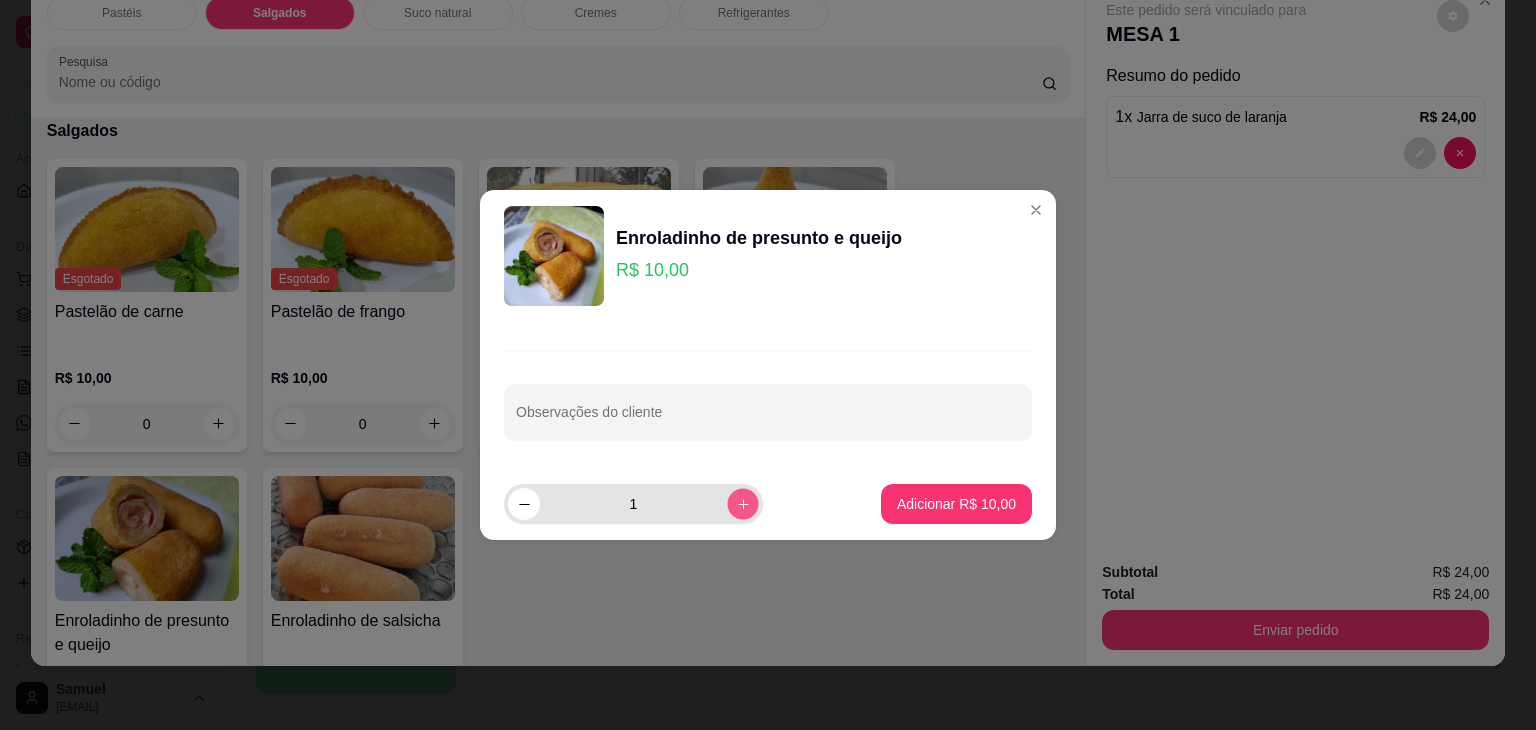 click at bounding box center [742, 503] 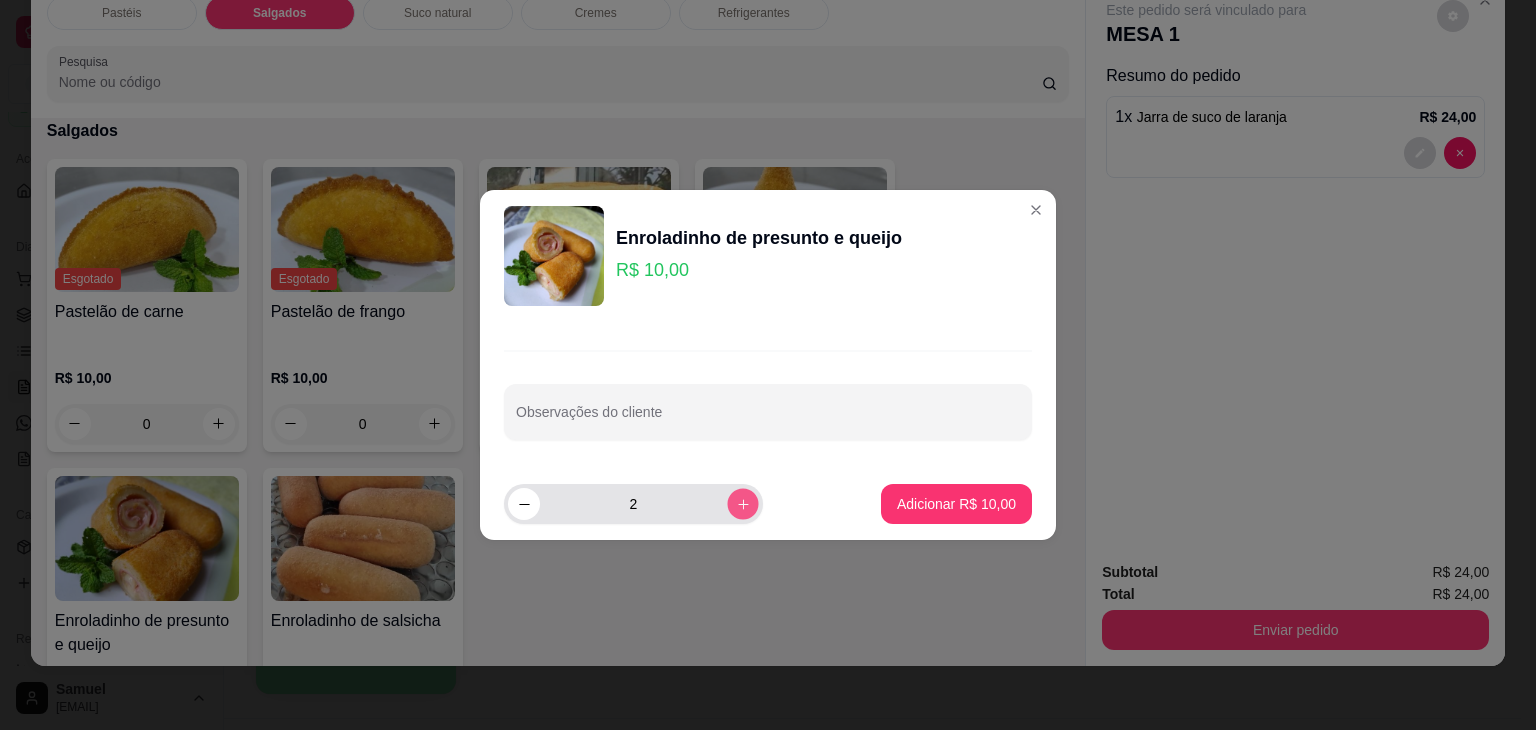 click at bounding box center (742, 503) 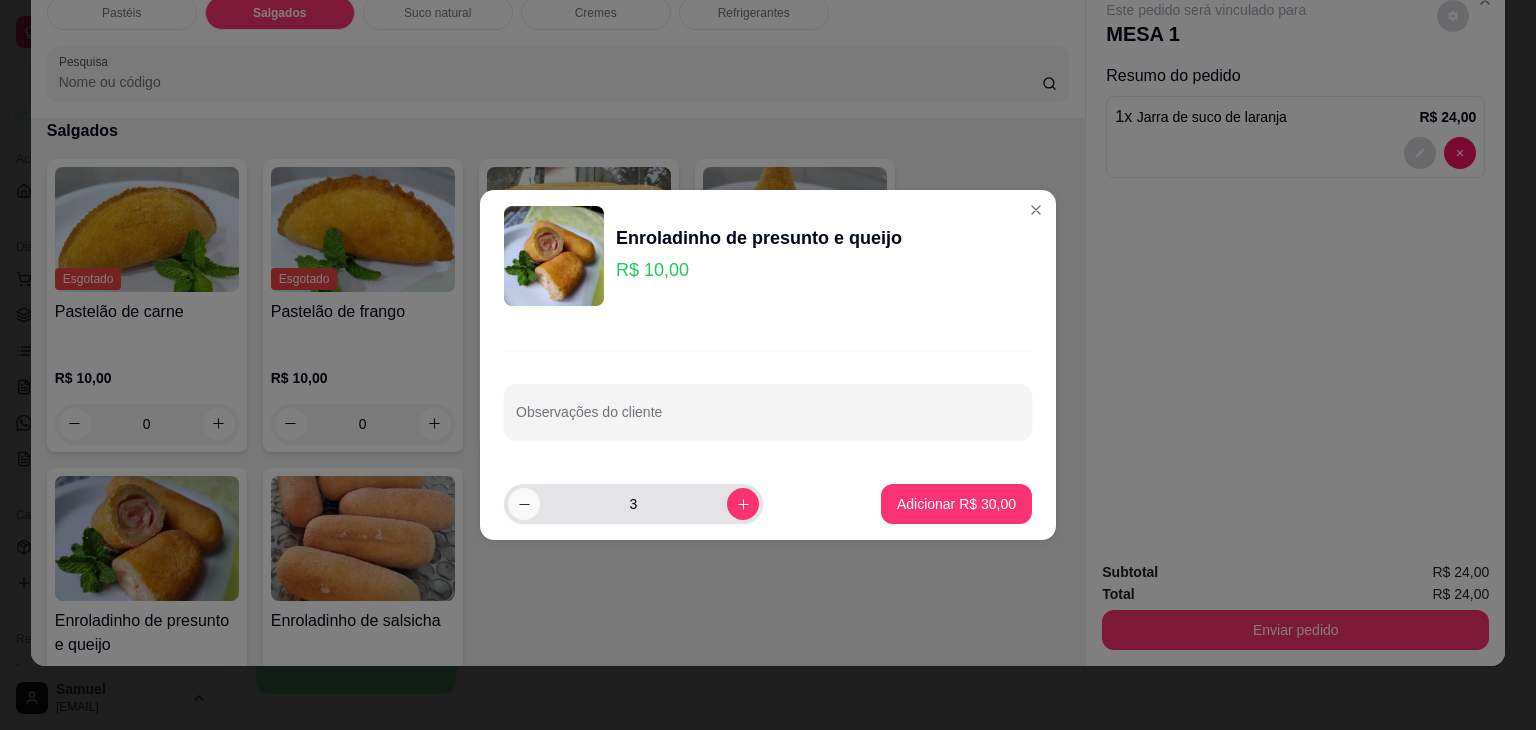 click at bounding box center [524, 504] 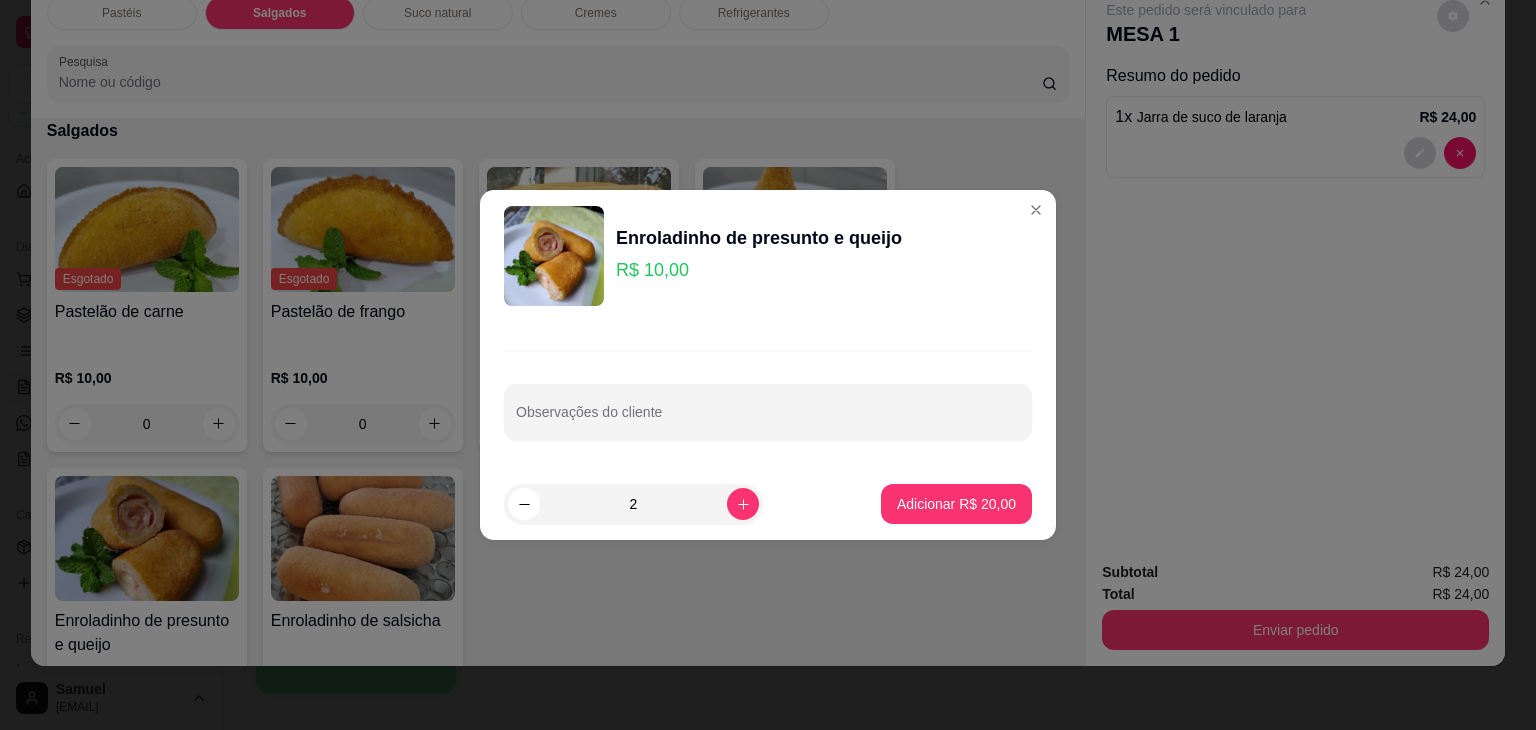 click on "Adicionar   R$ 20,00" at bounding box center (956, 504) 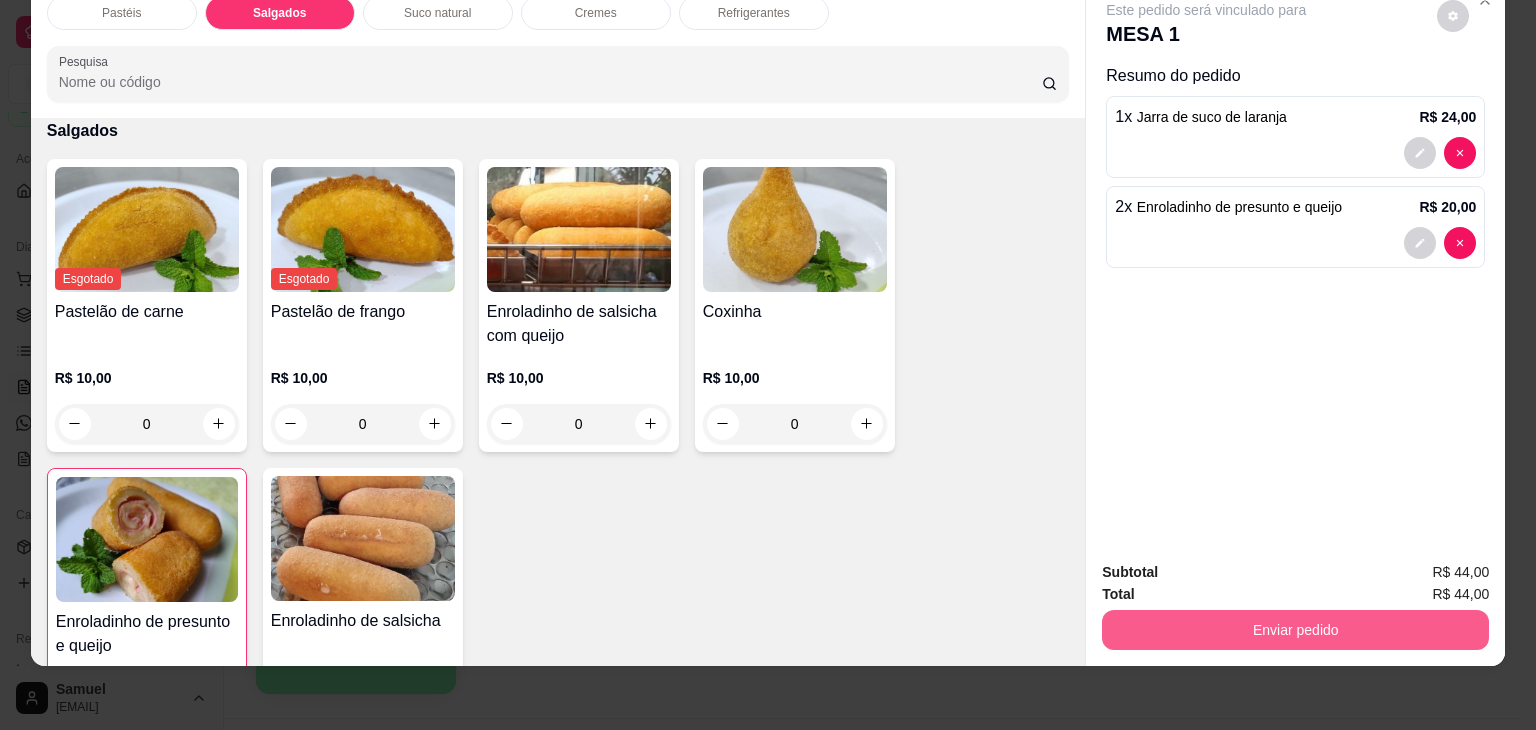 click on "Enviar pedido" at bounding box center [1295, 630] 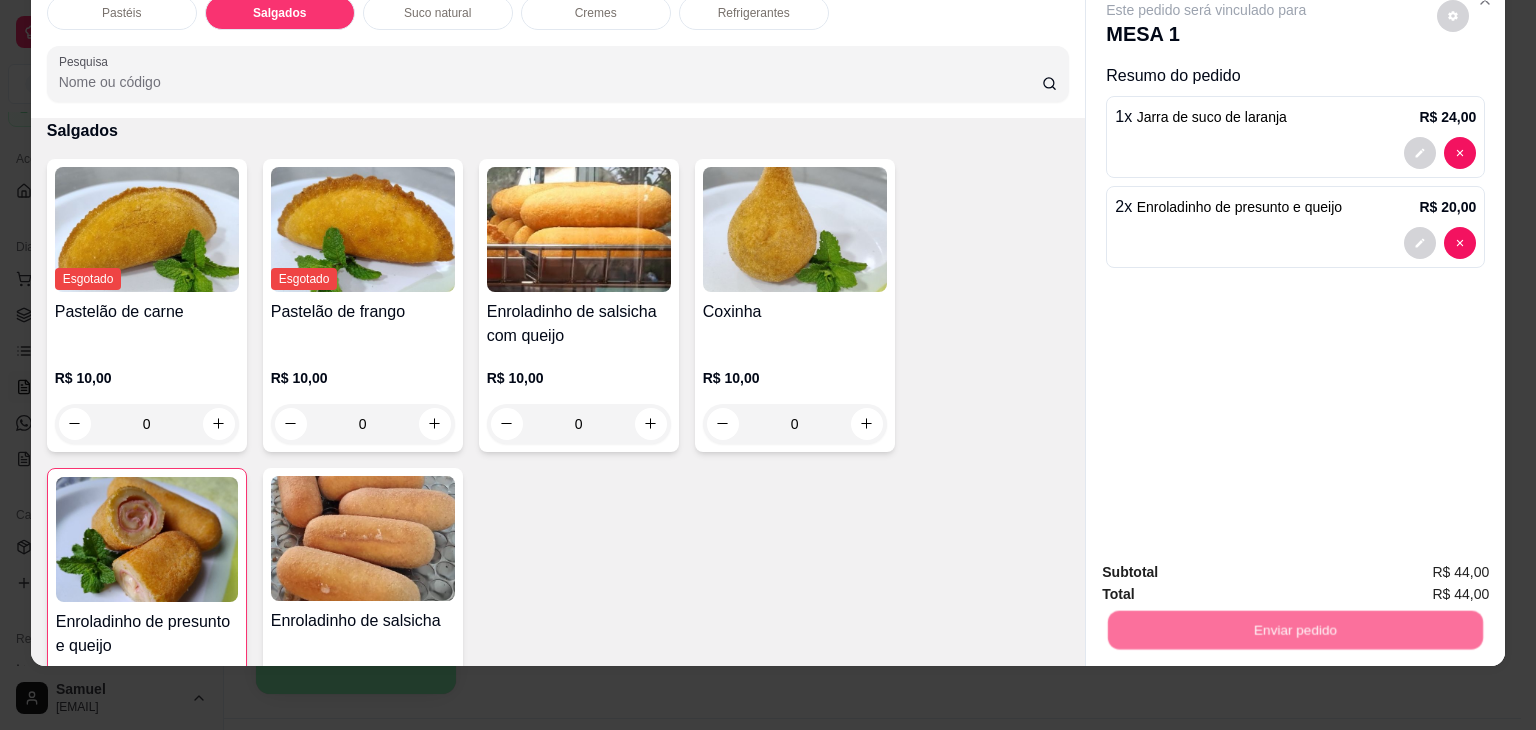 click on "Não registrar e enviar pedido" at bounding box center [1229, 565] 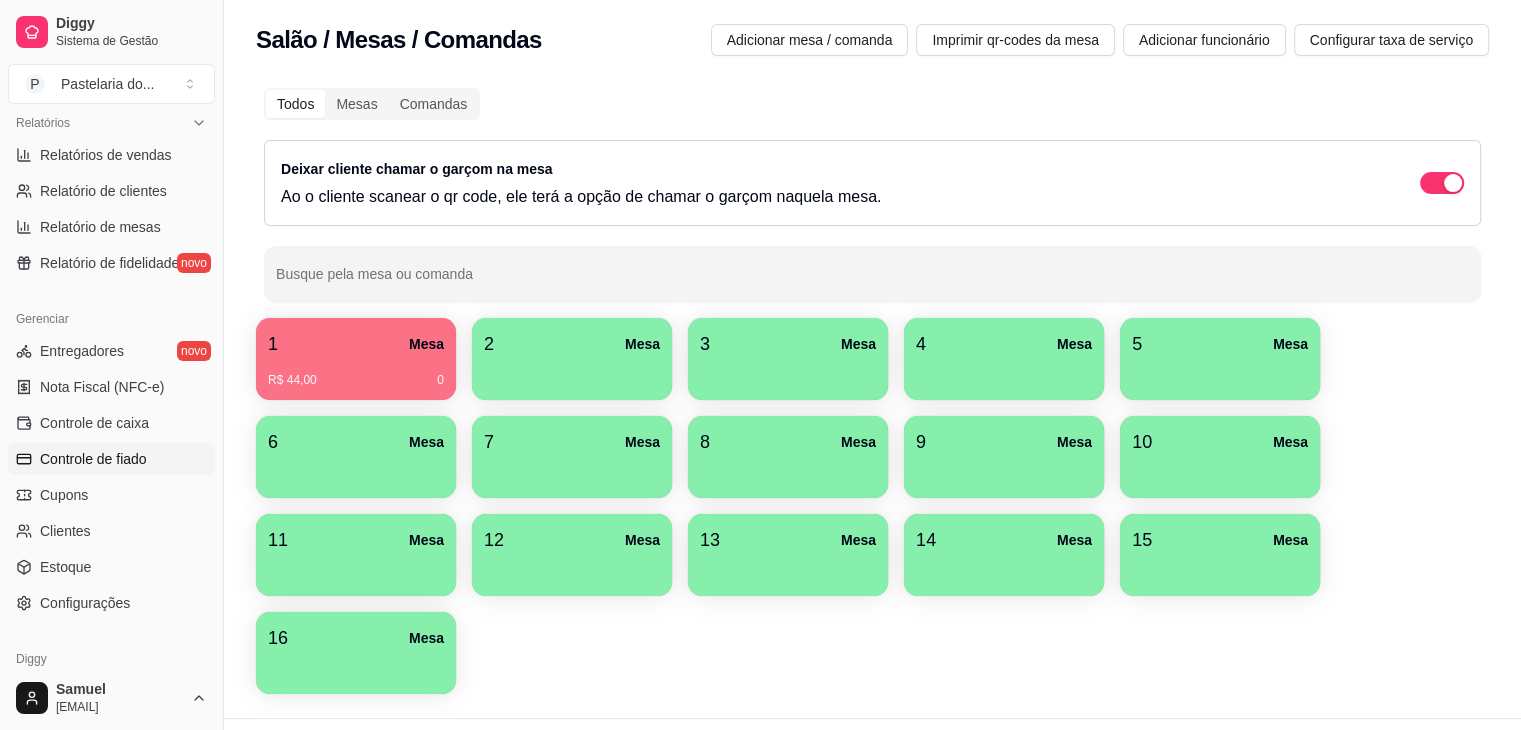 scroll, scrollTop: 708, scrollLeft: 0, axis: vertical 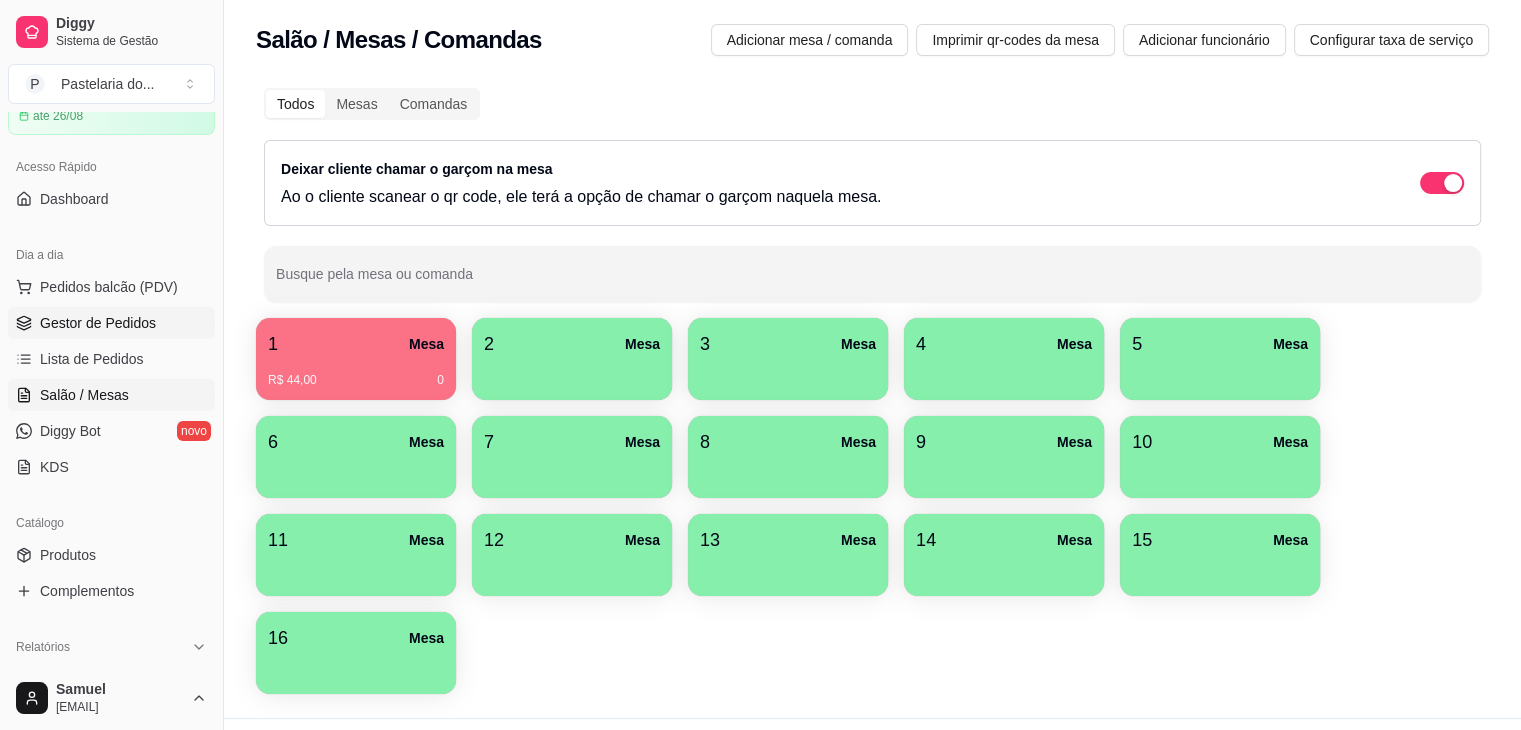 click on "Gestor de Pedidos" at bounding box center (111, 323) 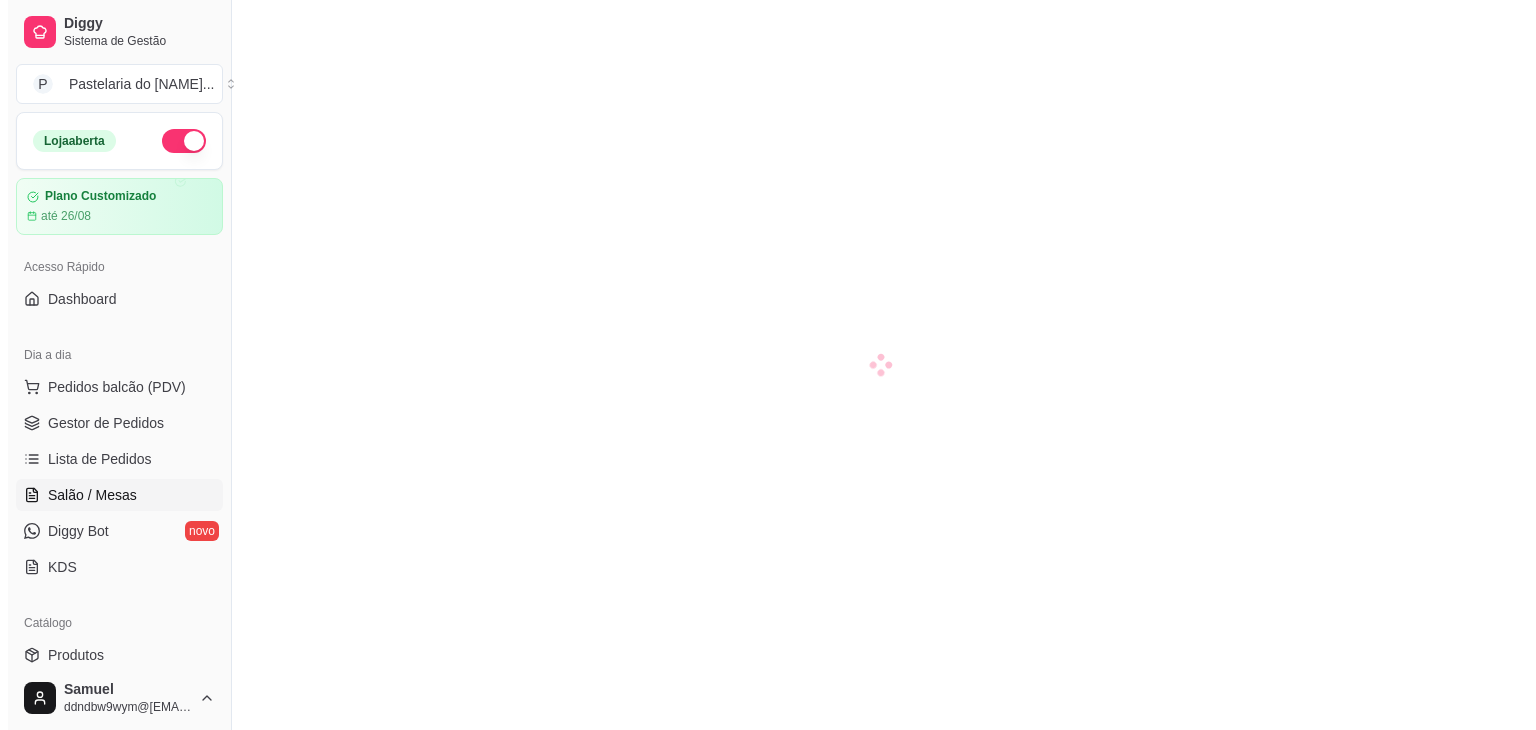 scroll, scrollTop: 0, scrollLeft: 0, axis: both 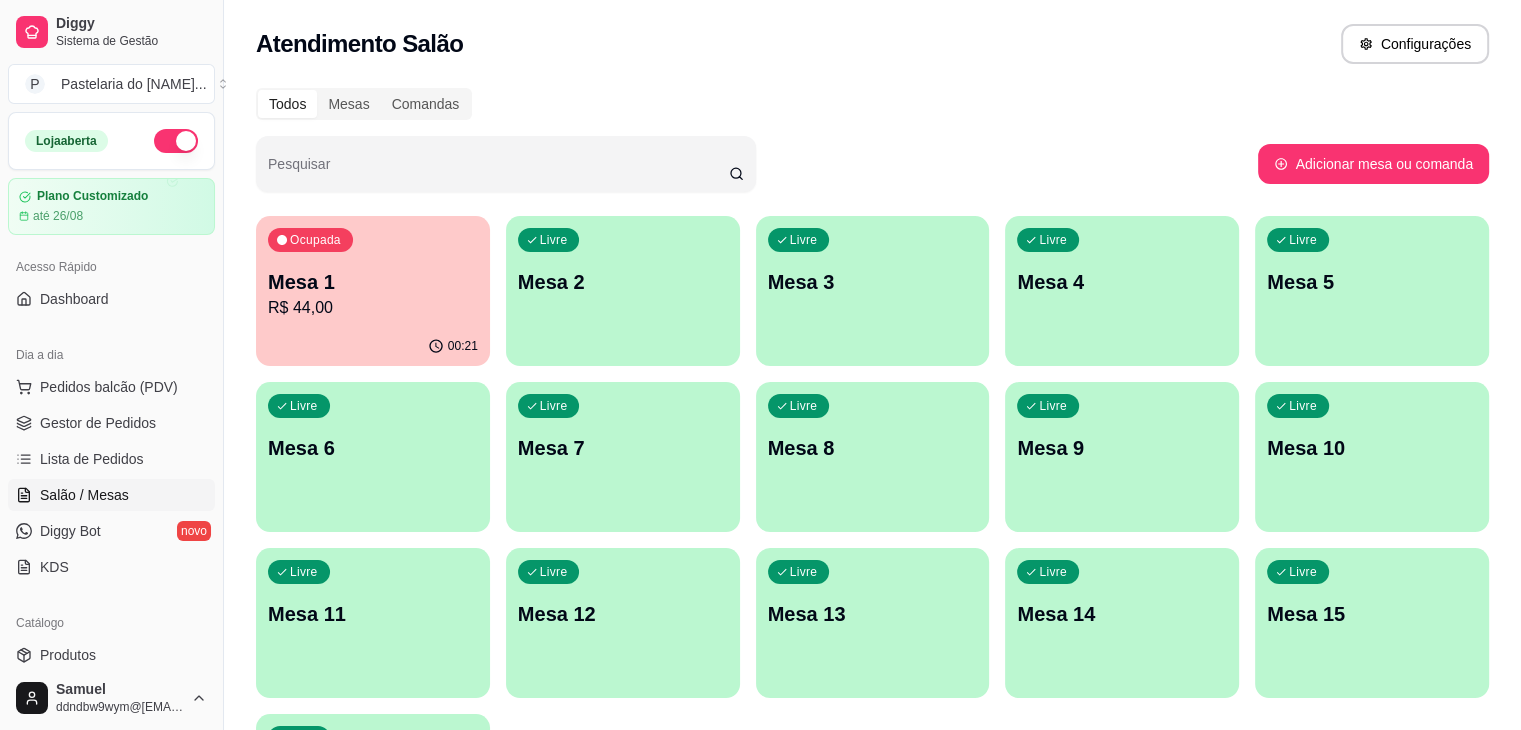 click on "Ocupada Mesa 1 R$ 44,00 00:21 Livre Mesa 2 Livre Mesa 3 Livre Mesa 4 Livre Mesa 5 Livre Mesa 6 Livre Mesa 7 Livre Mesa 8 Livre Mesa 9 Livre Mesa 10 Livre Mesa 11 Livre Mesa 12 Livre Mesa 13 Livre Mesa 14 Livre Mesa 15 Livre Mesa 16" at bounding box center (872, 540) 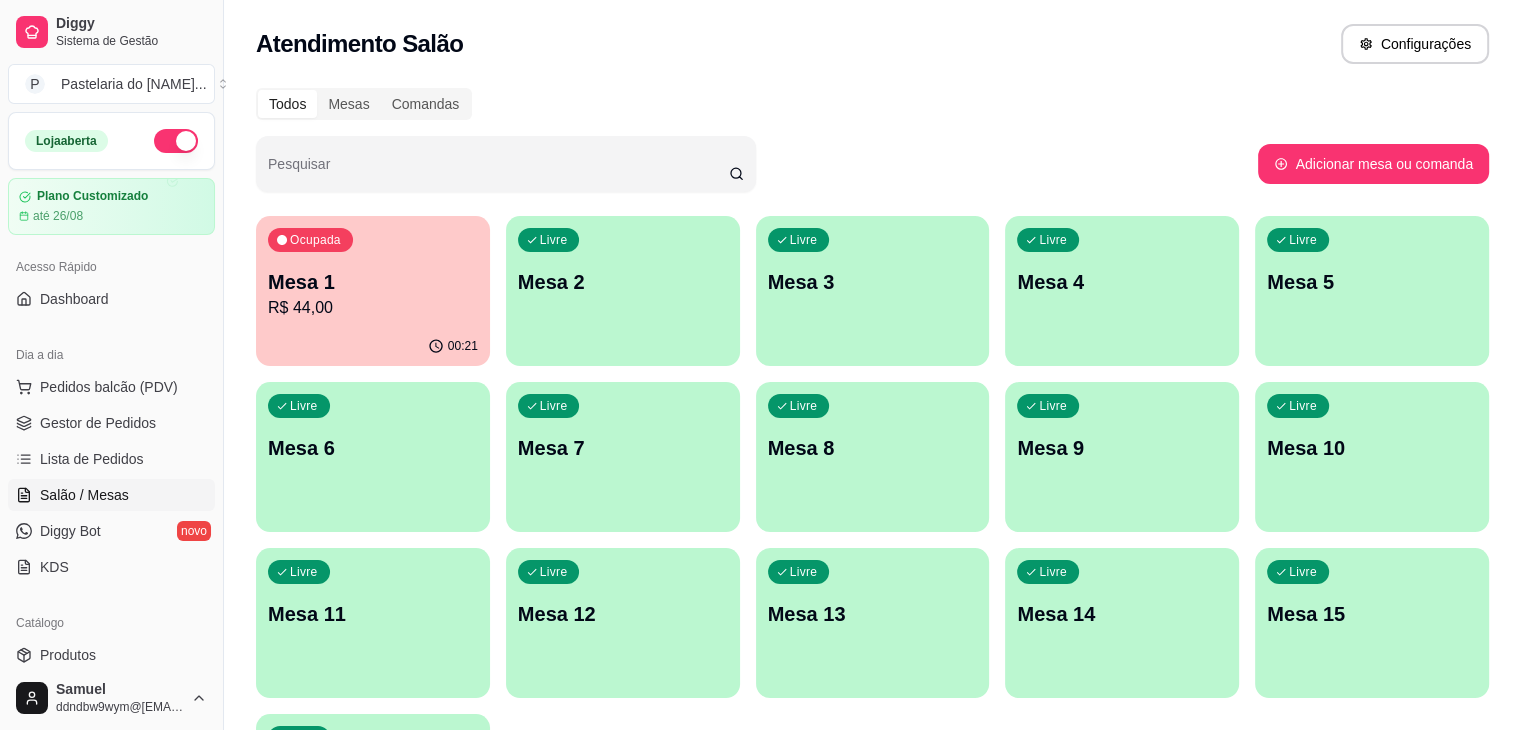 click on "Mesa 1" at bounding box center [373, 282] 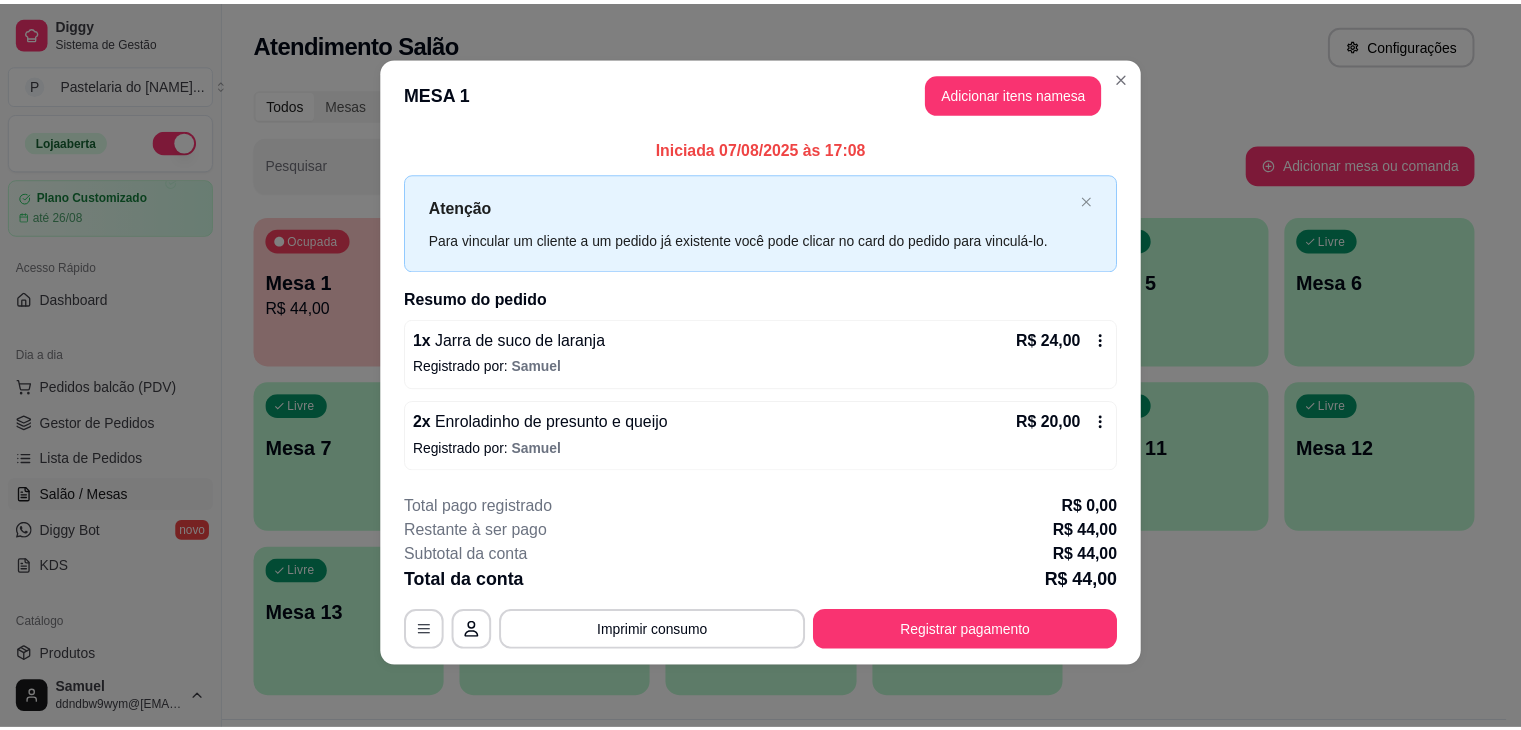 scroll, scrollTop: 0, scrollLeft: 0, axis: both 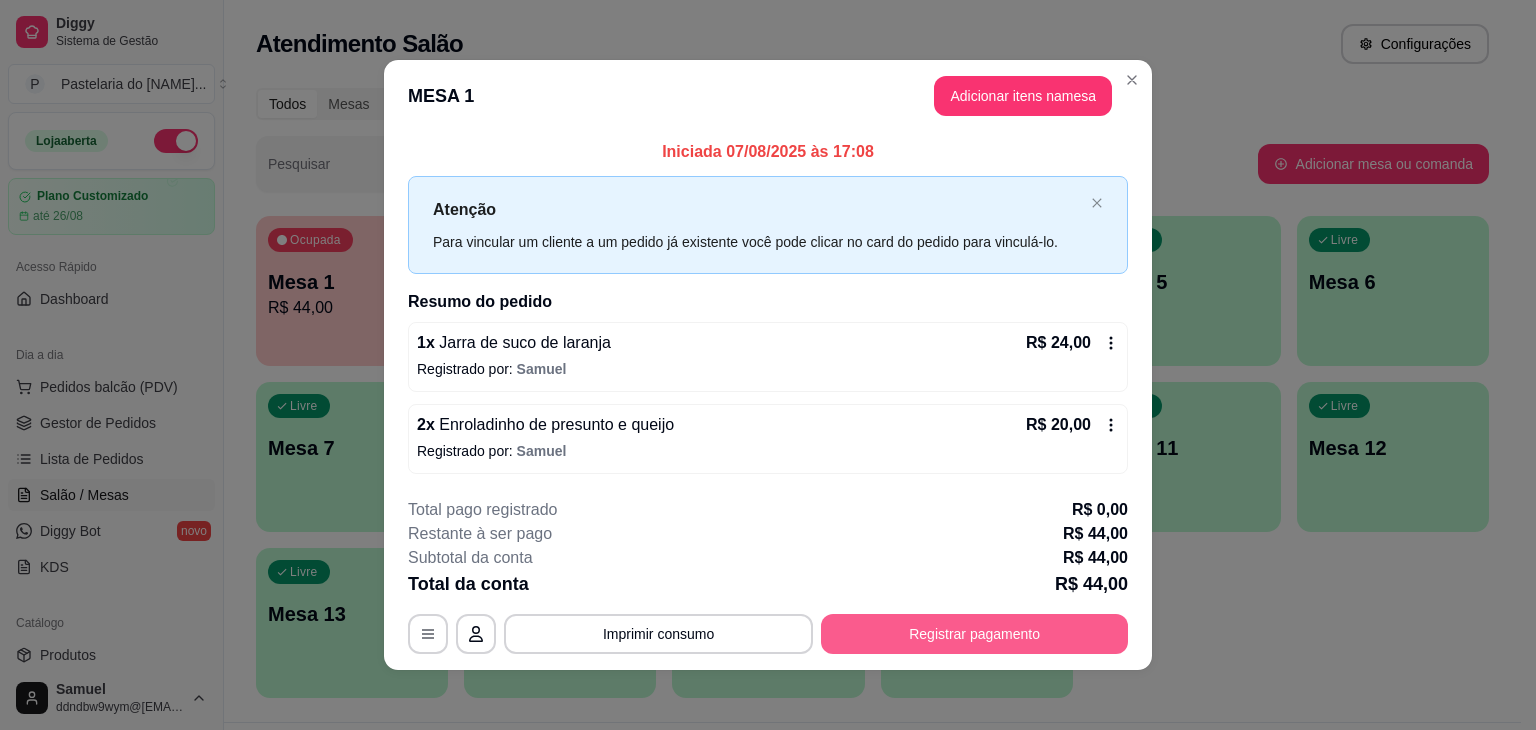 click on "Registrar pagamento" at bounding box center [974, 634] 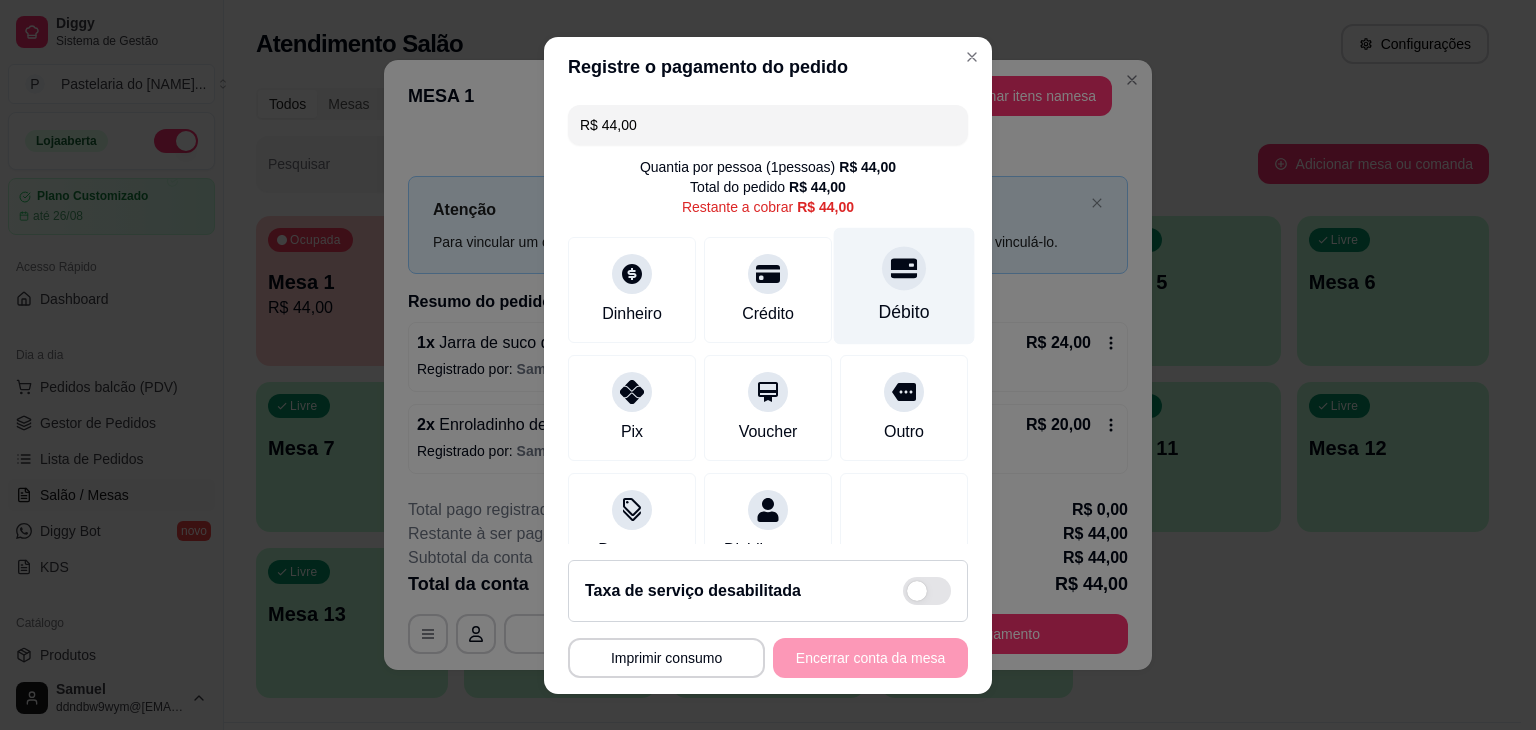 click on "Débito" at bounding box center [904, 285] 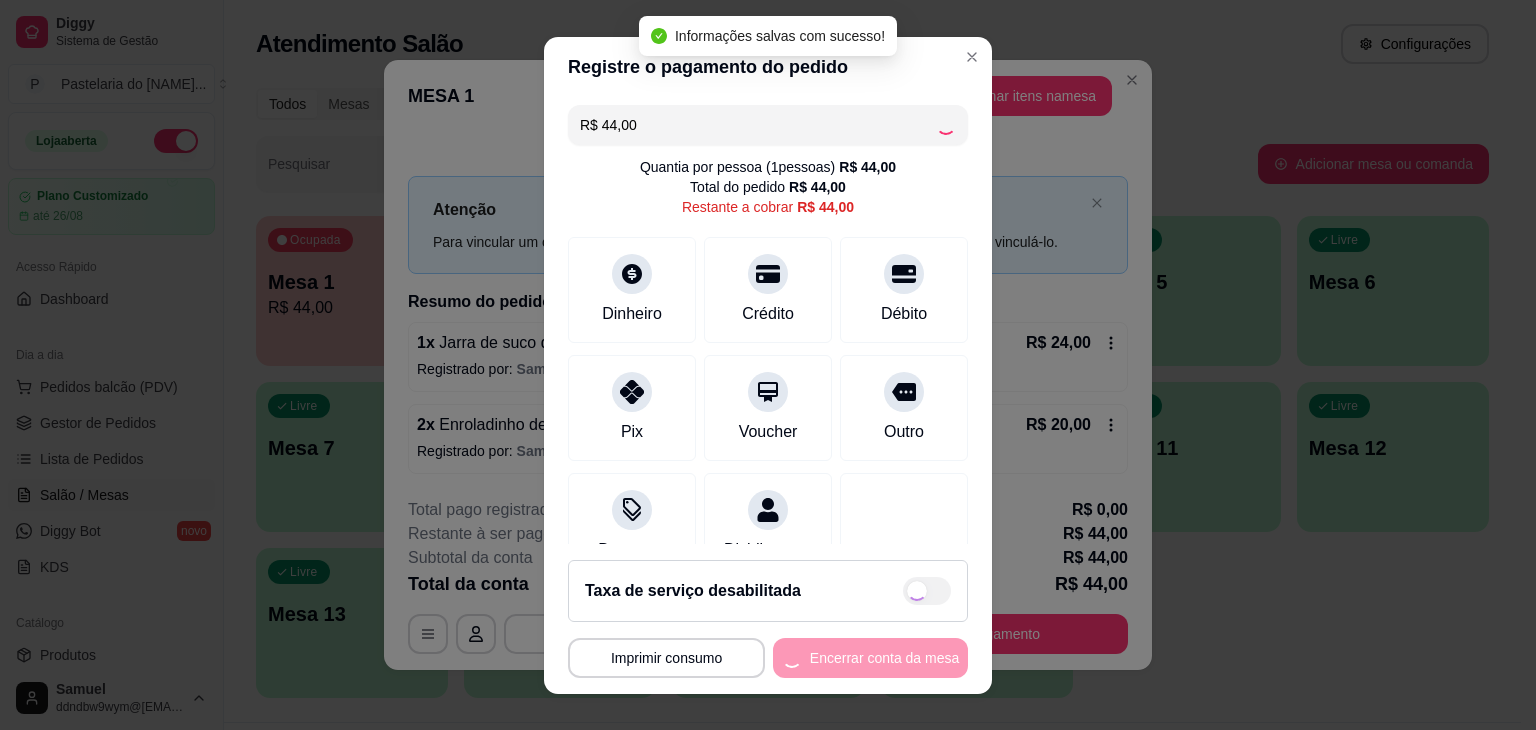 type on "R$ 0,00" 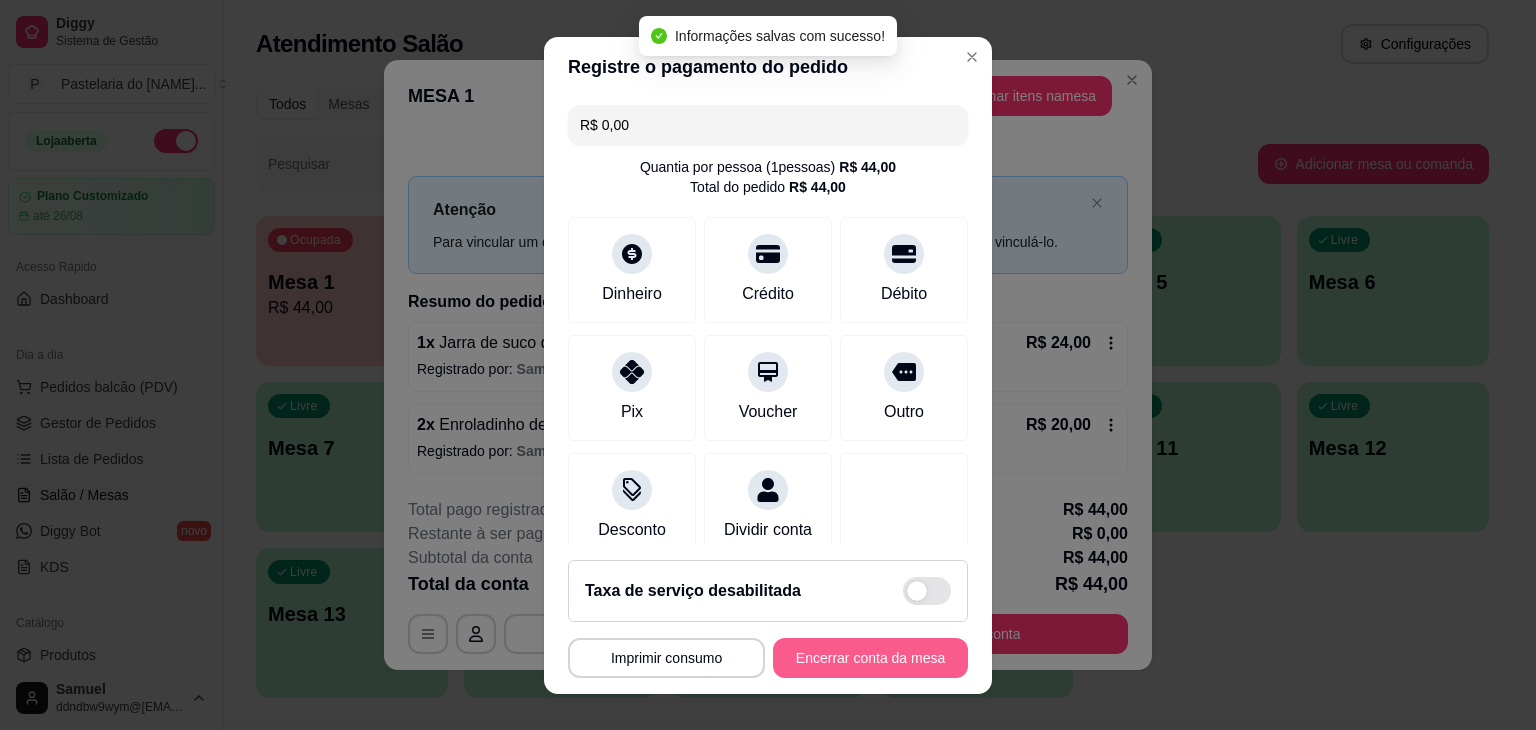 click on "Encerrar conta da mesa" at bounding box center (870, 658) 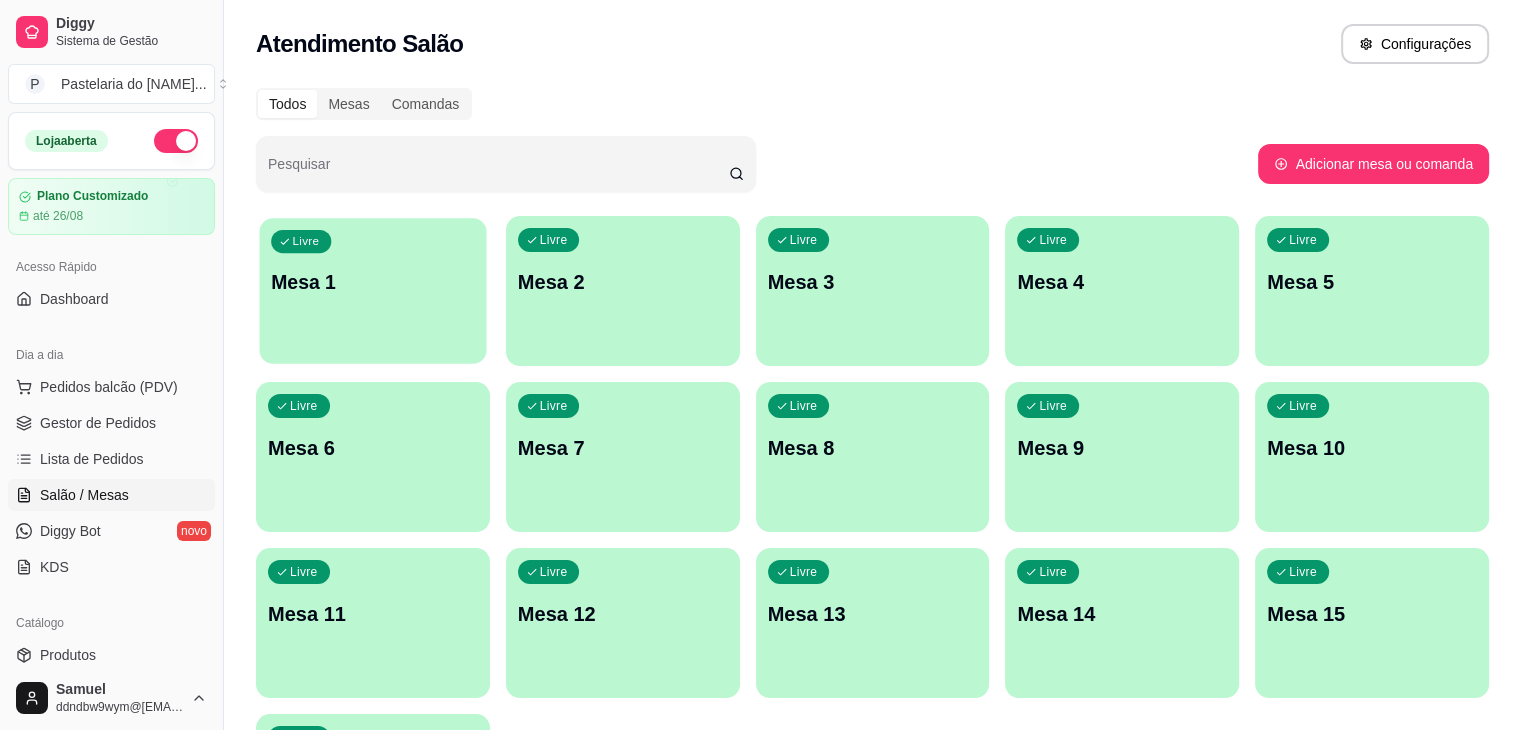 click on "Mesa 1" at bounding box center [373, 282] 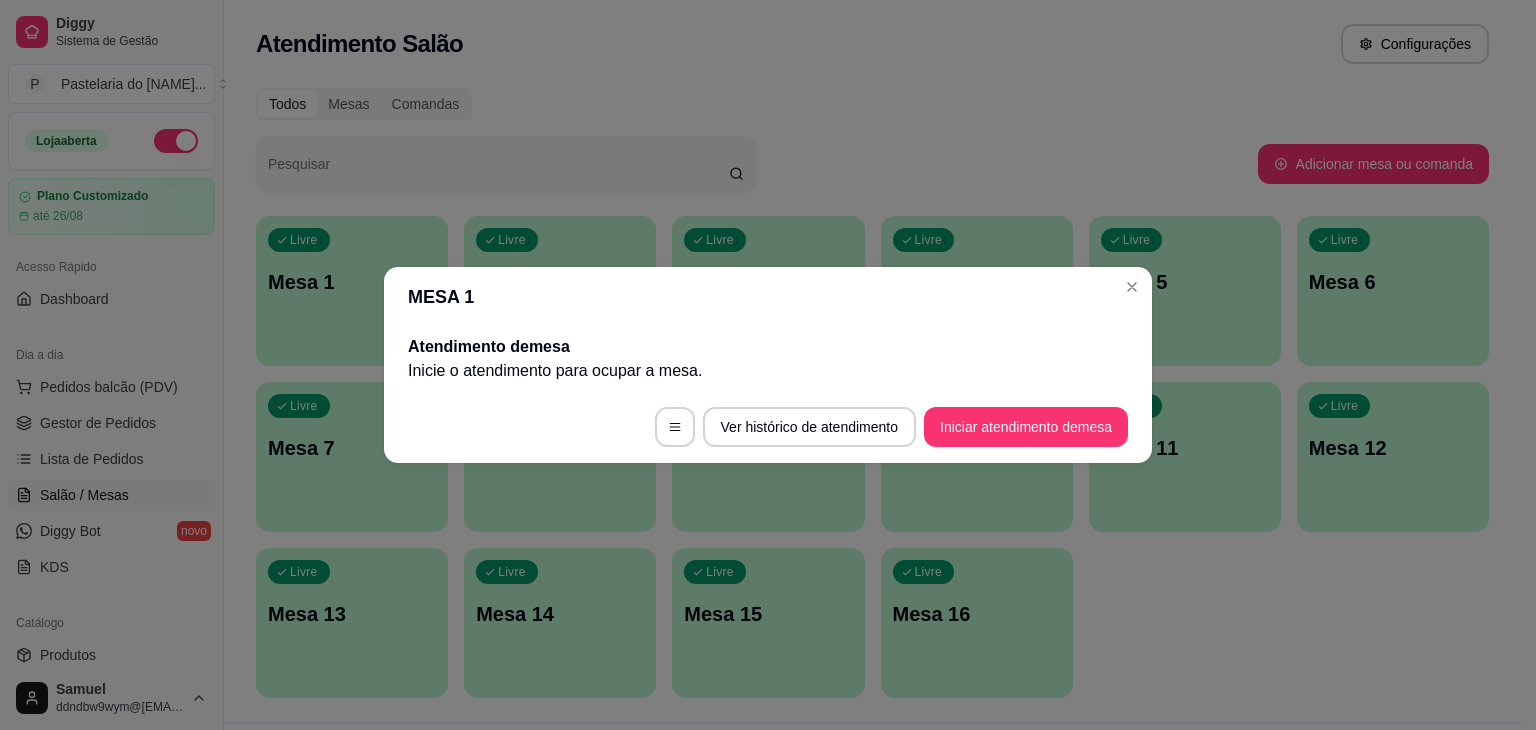 click on "Ver histórico de atendimento Iniciar atendimento de  mesa" at bounding box center [768, 427] 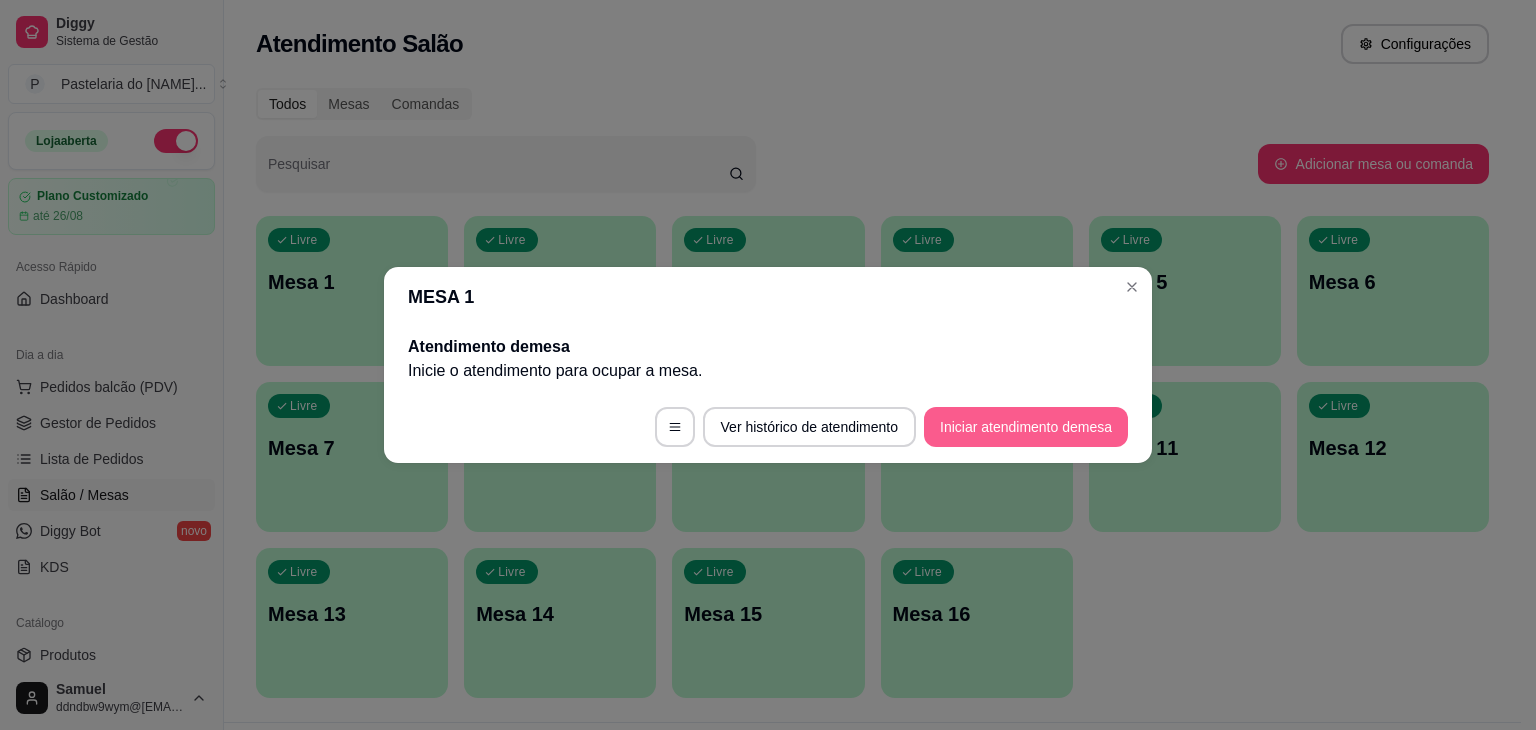 click on "Iniciar atendimento de  mesa" at bounding box center (1026, 427) 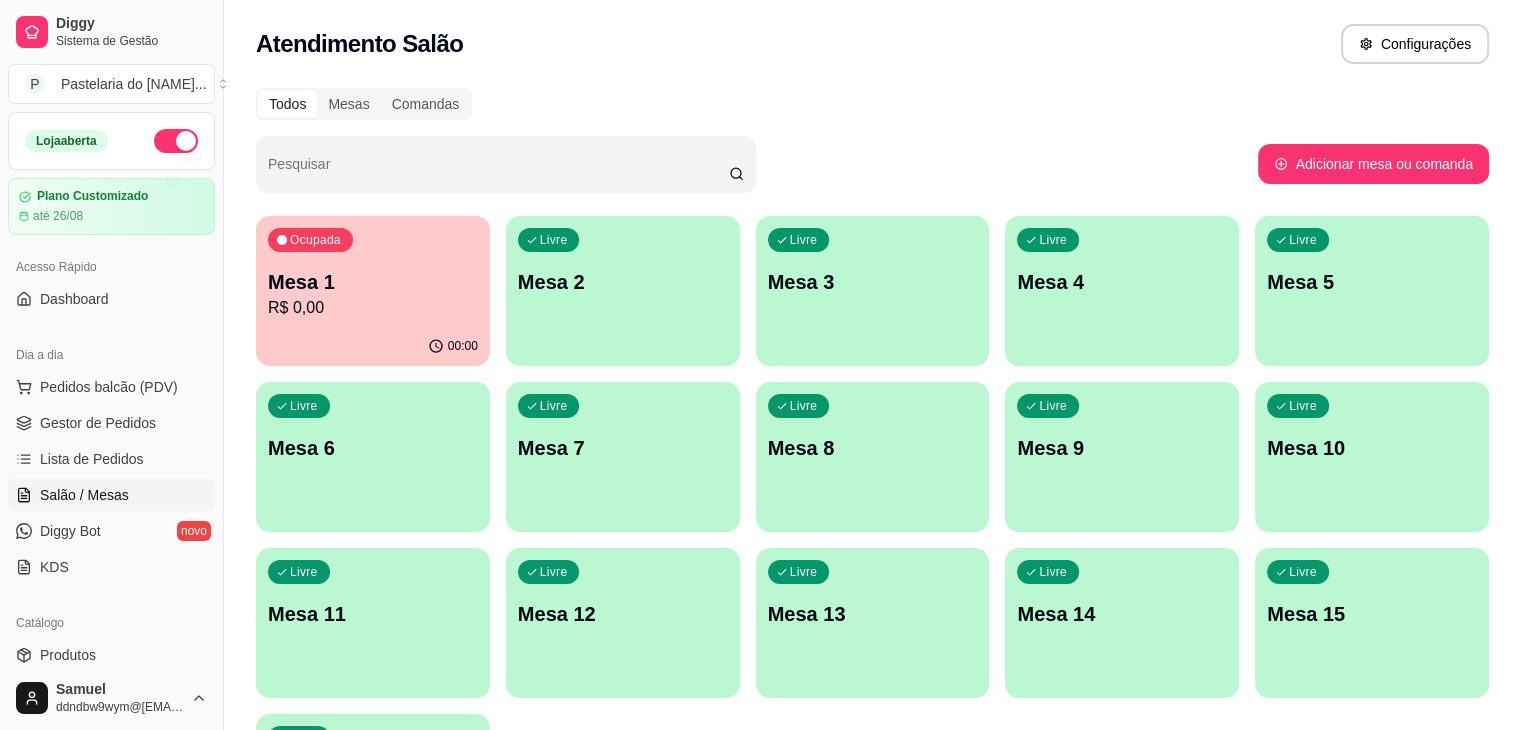 click on "Mesa 1" at bounding box center (373, 282) 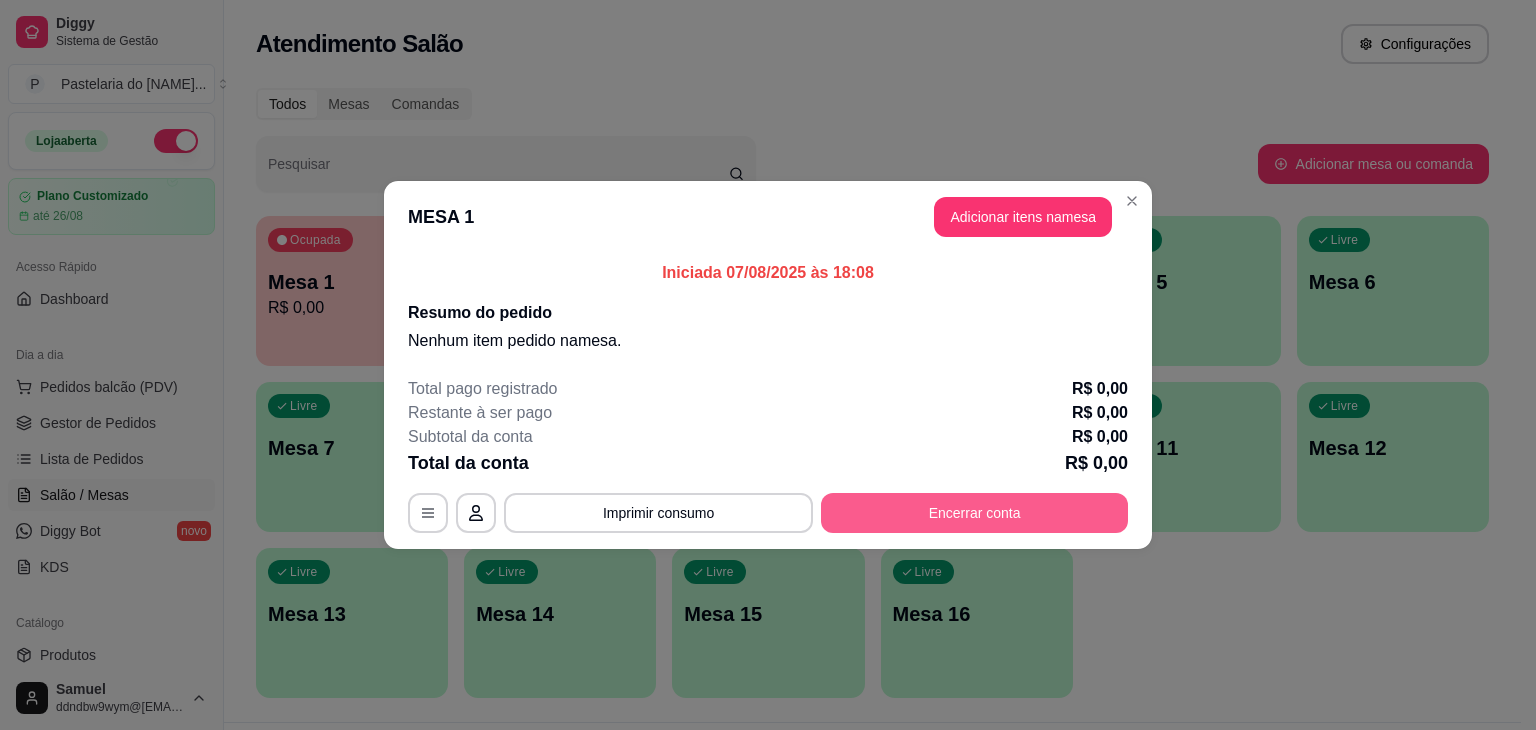 click on "Encerrar conta" at bounding box center [974, 513] 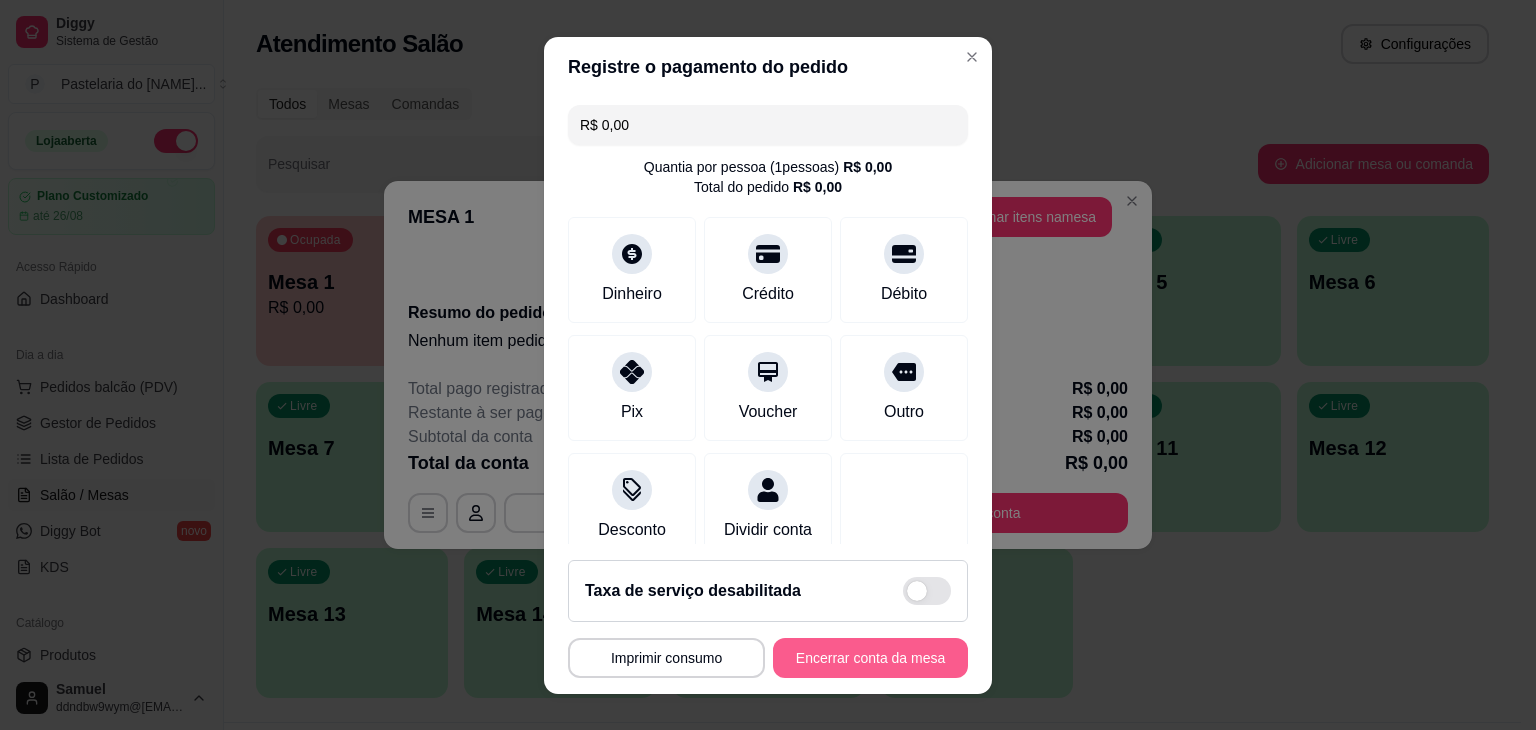 click on "Encerrar conta da mesa" at bounding box center (870, 658) 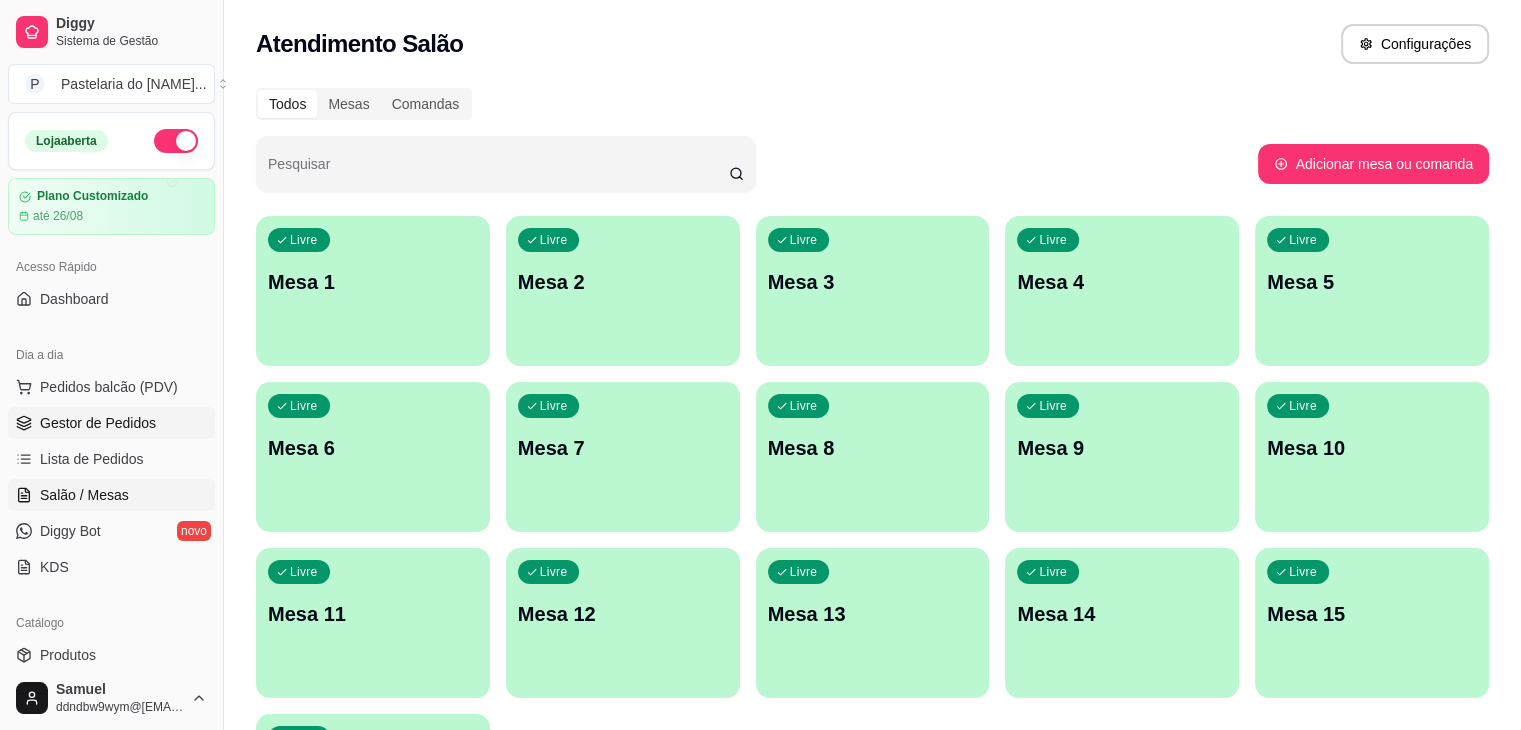 click on "Gestor de Pedidos" at bounding box center [111, 423] 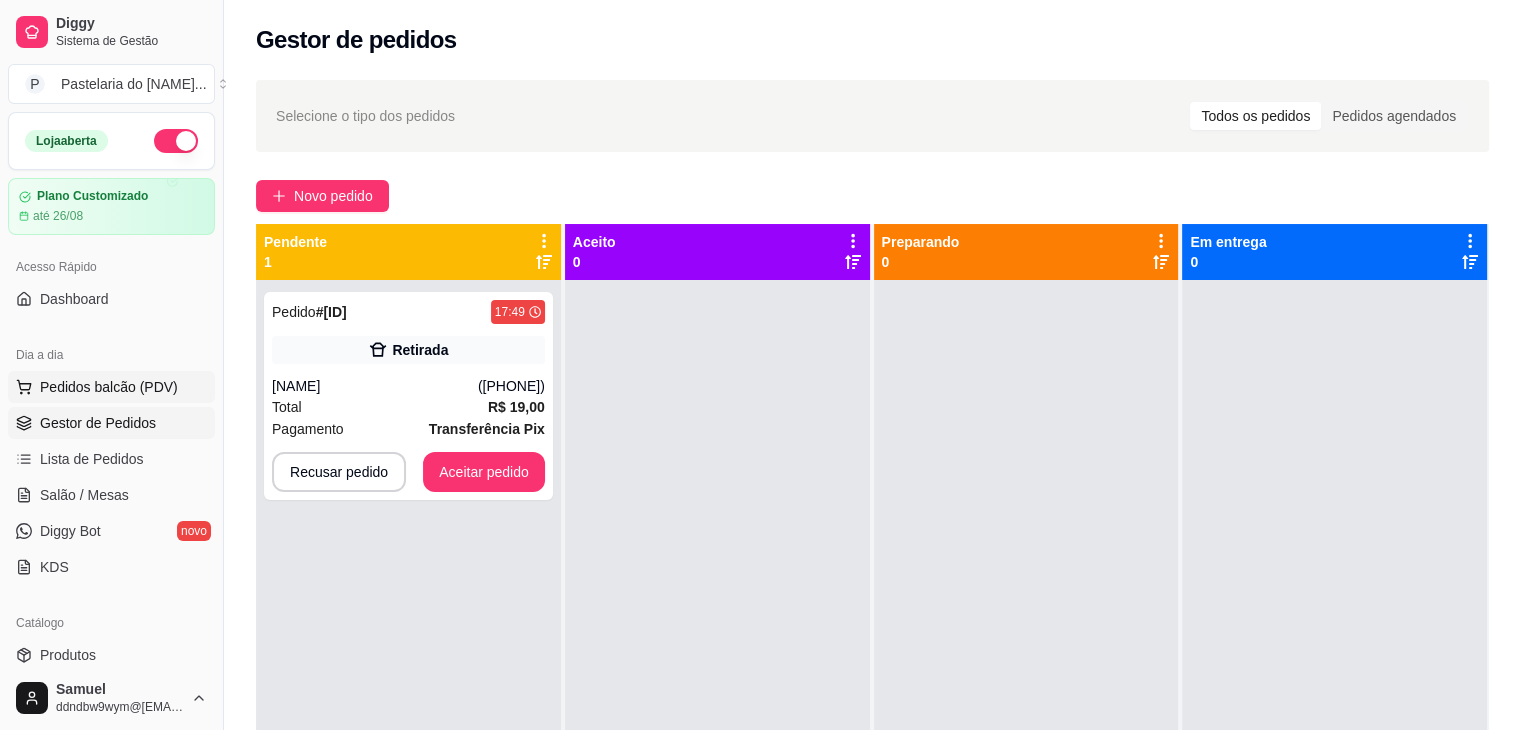 click on "Dia a dia" at bounding box center [111, 355] 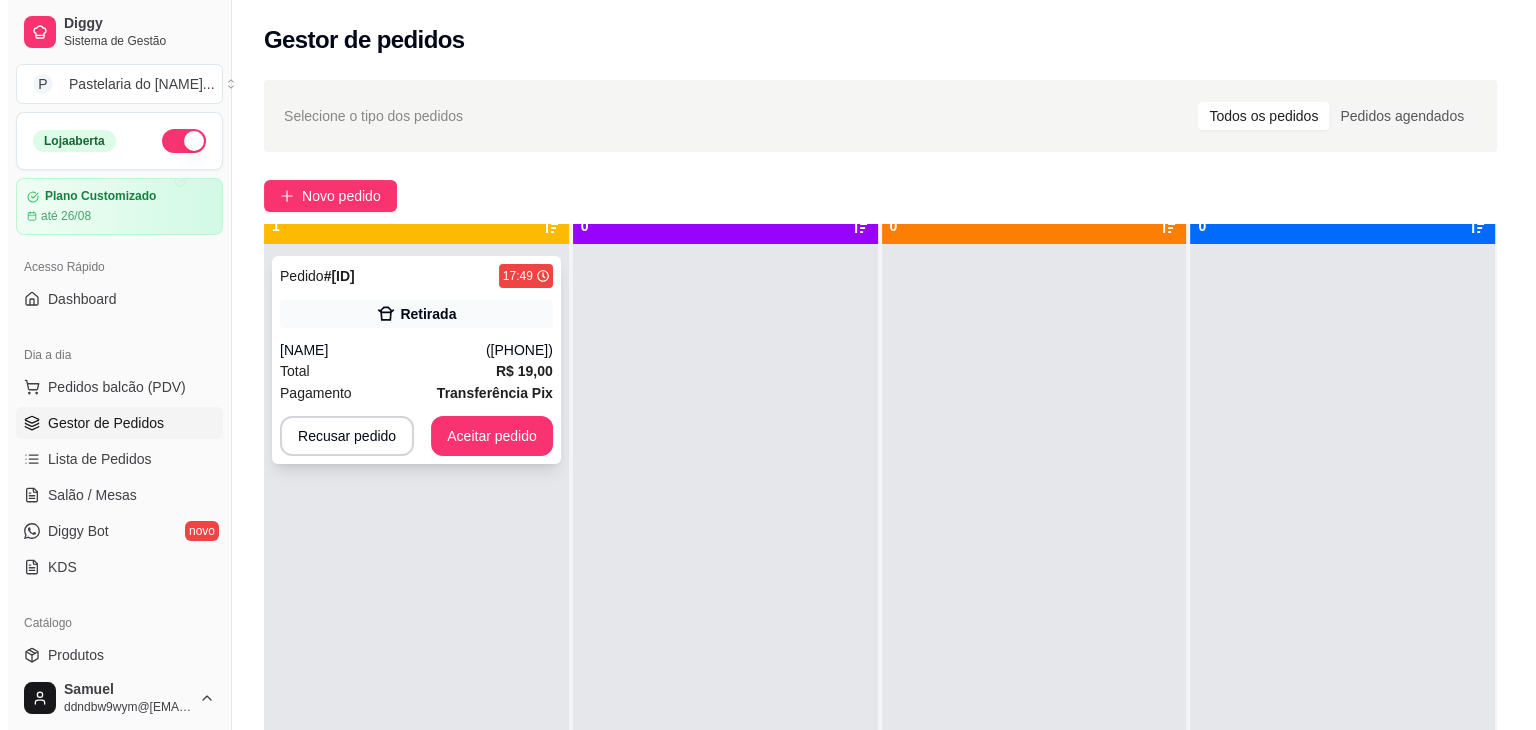 scroll, scrollTop: 56, scrollLeft: 0, axis: vertical 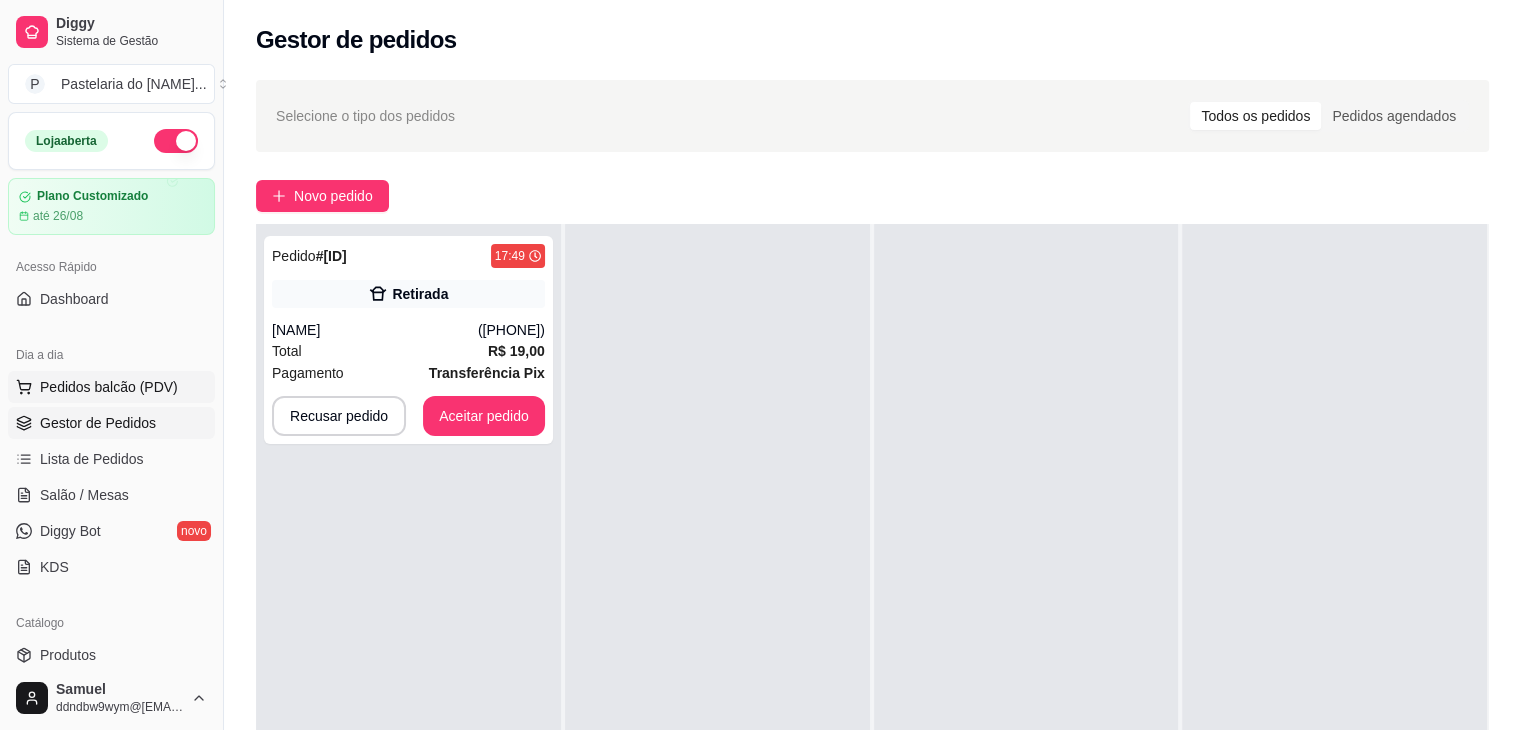 click on "Pedidos balcão (PDV)" at bounding box center [109, 387] 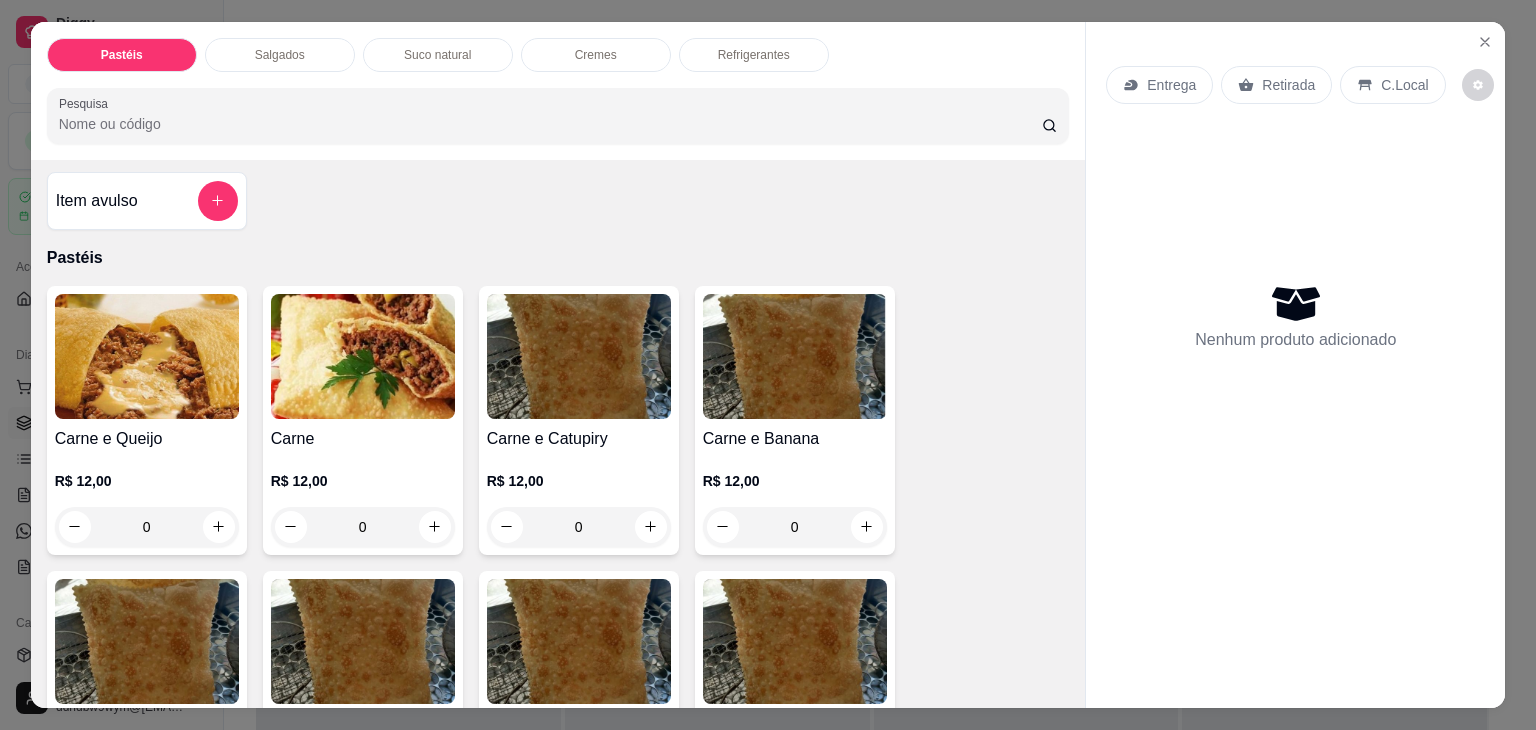 scroll, scrollTop: 0, scrollLeft: 0, axis: both 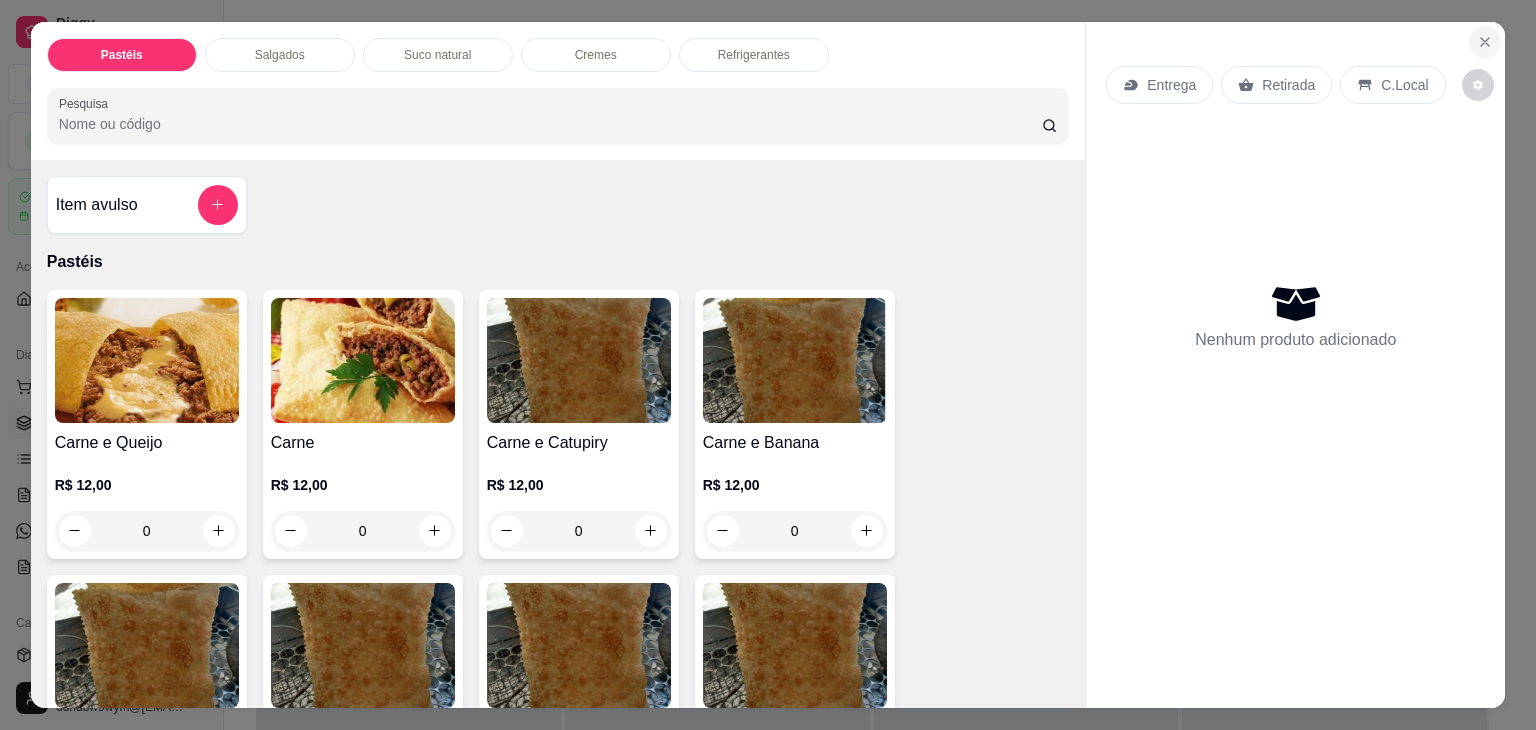 click at bounding box center [1485, 42] 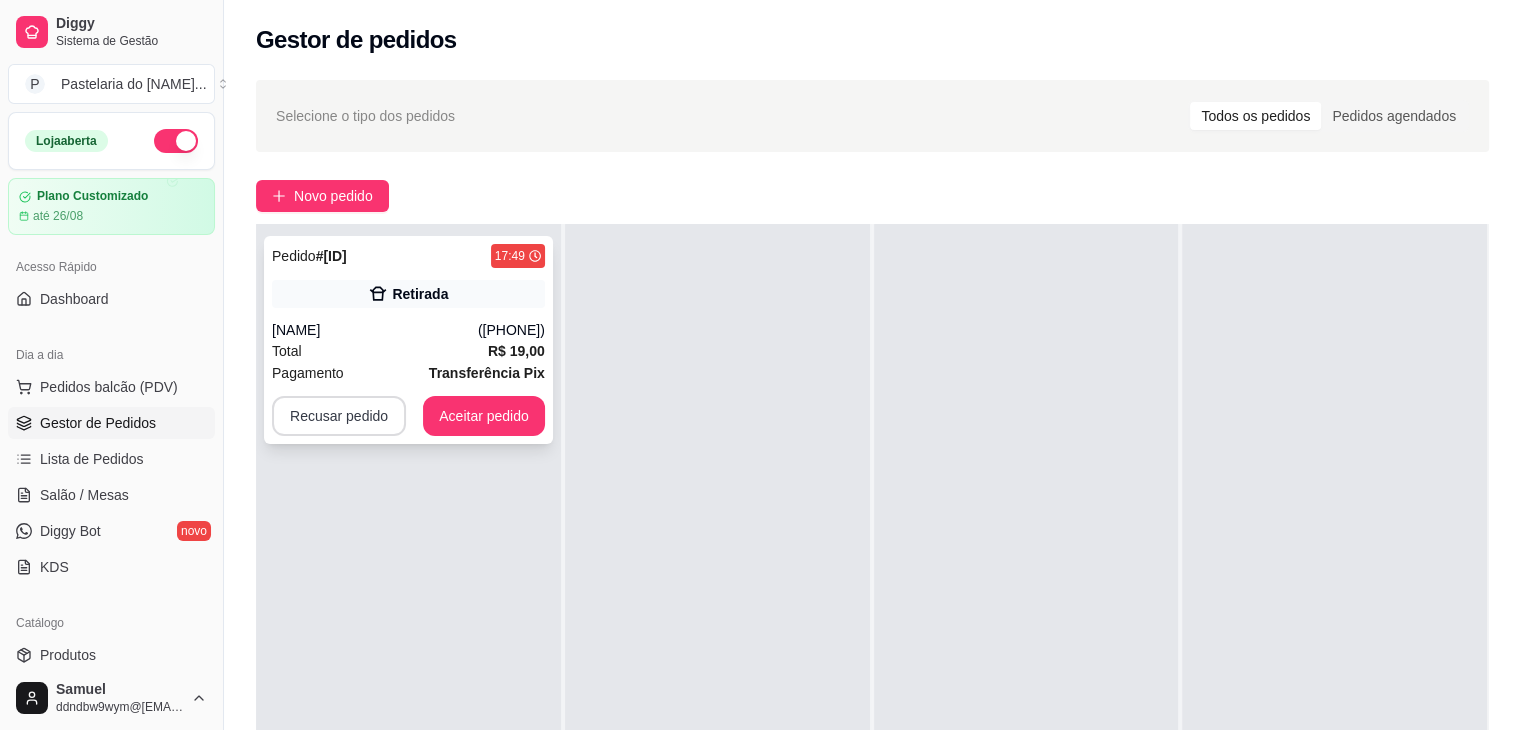 click on "Recusar pedido" at bounding box center (339, 416) 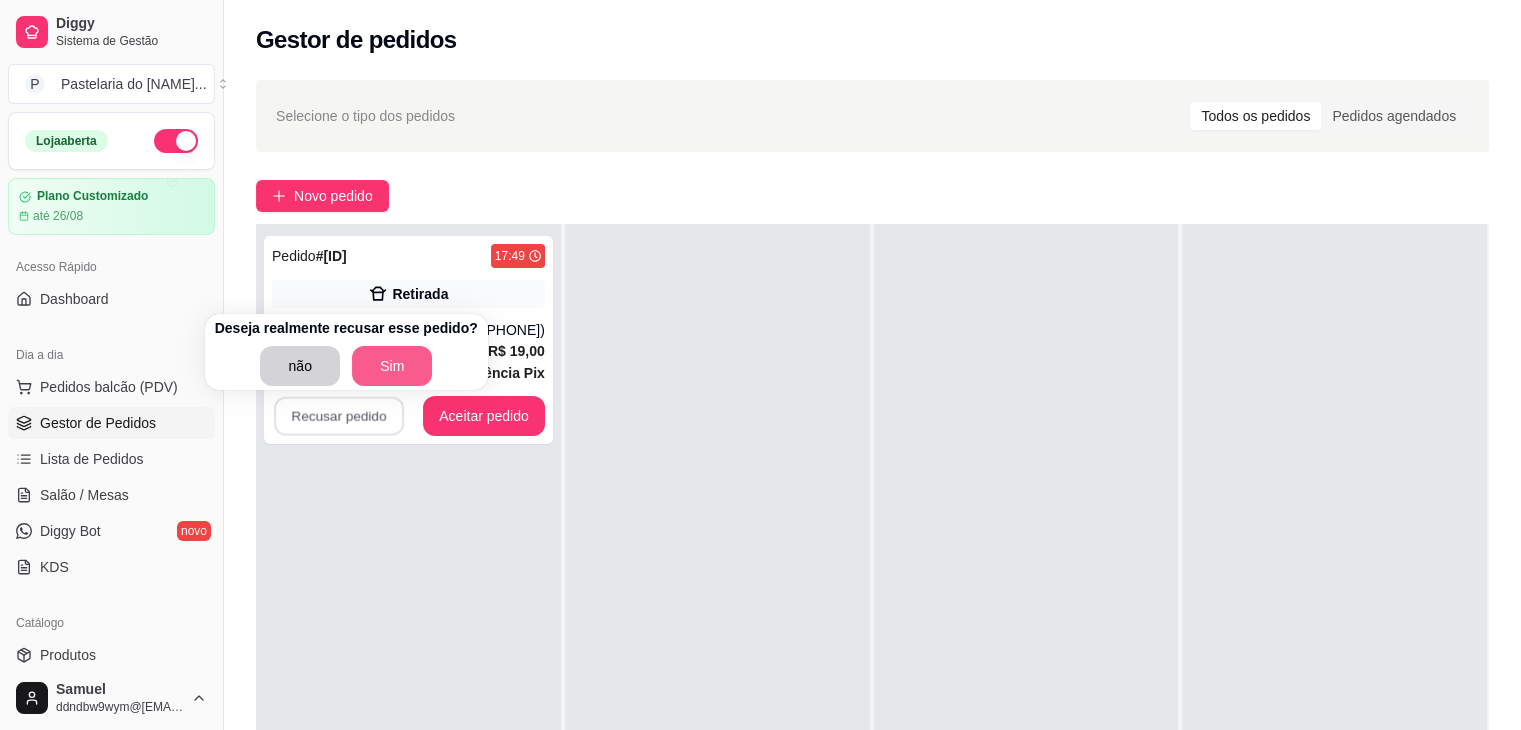 click on "Sim" at bounding box center [392, 366] 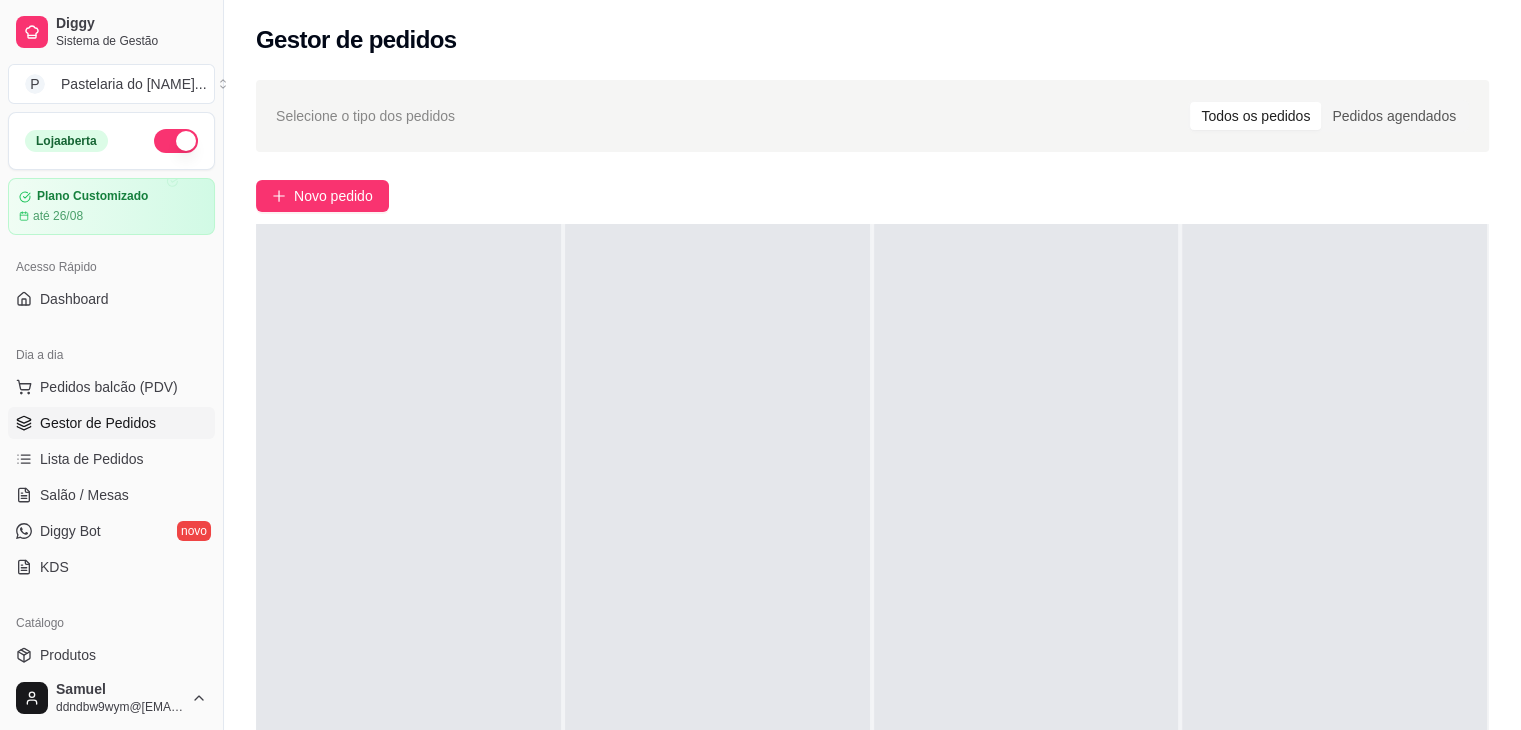 click on "Gestor de Pedidos" at bounding box center (98, 423) 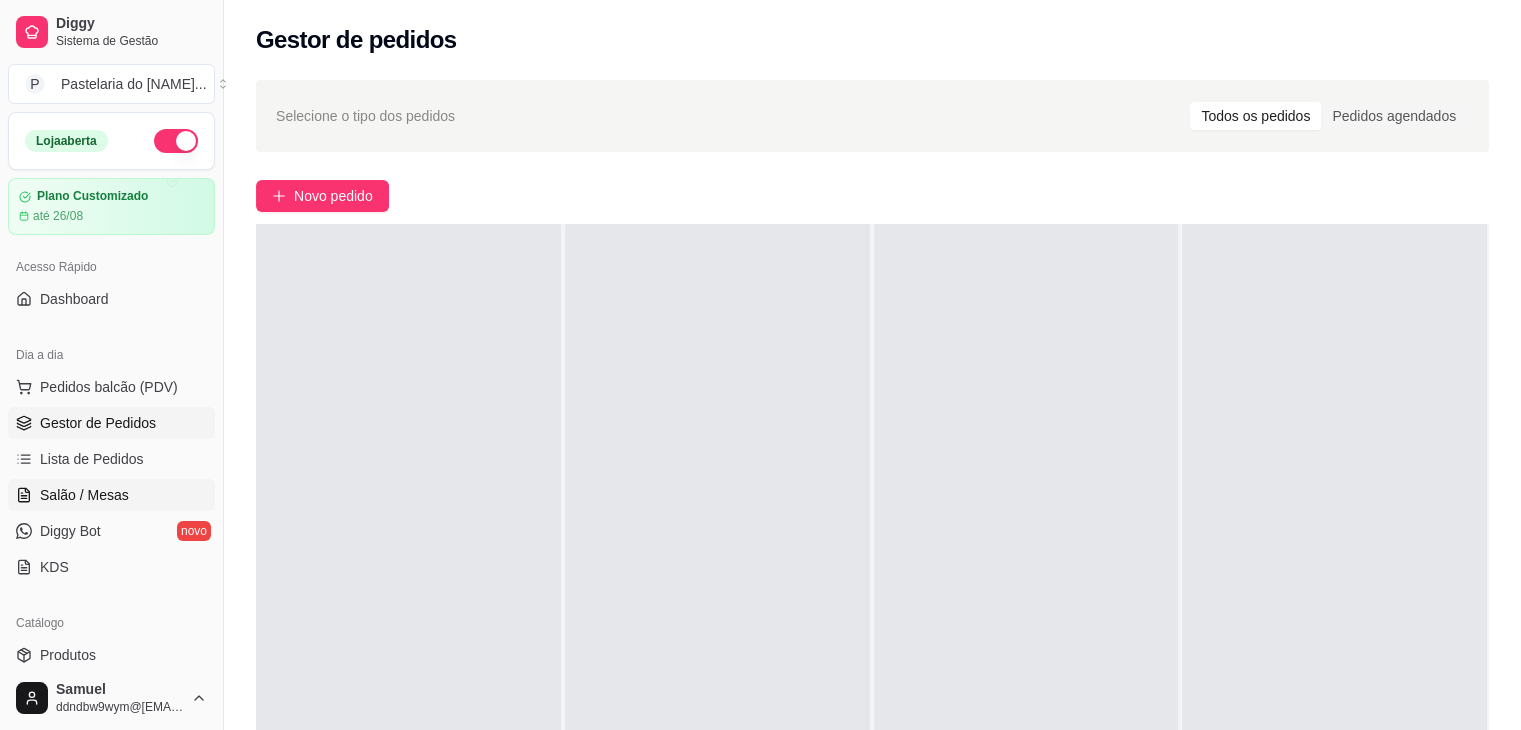 click on "Salão / Mesas" at bounding box center [111, 495] 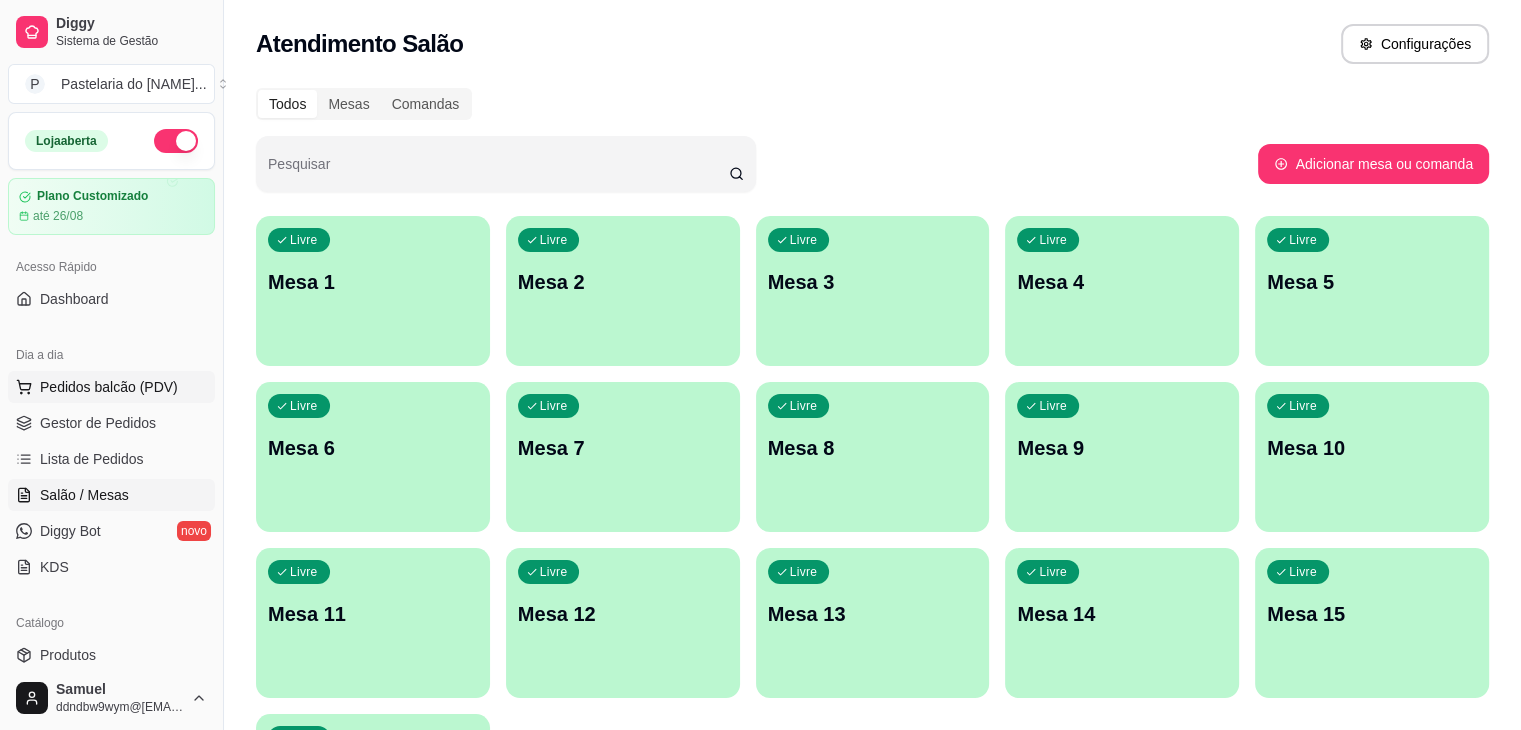 click on "Pedidos balcão (PDV)" at bounding box center [109, 387] 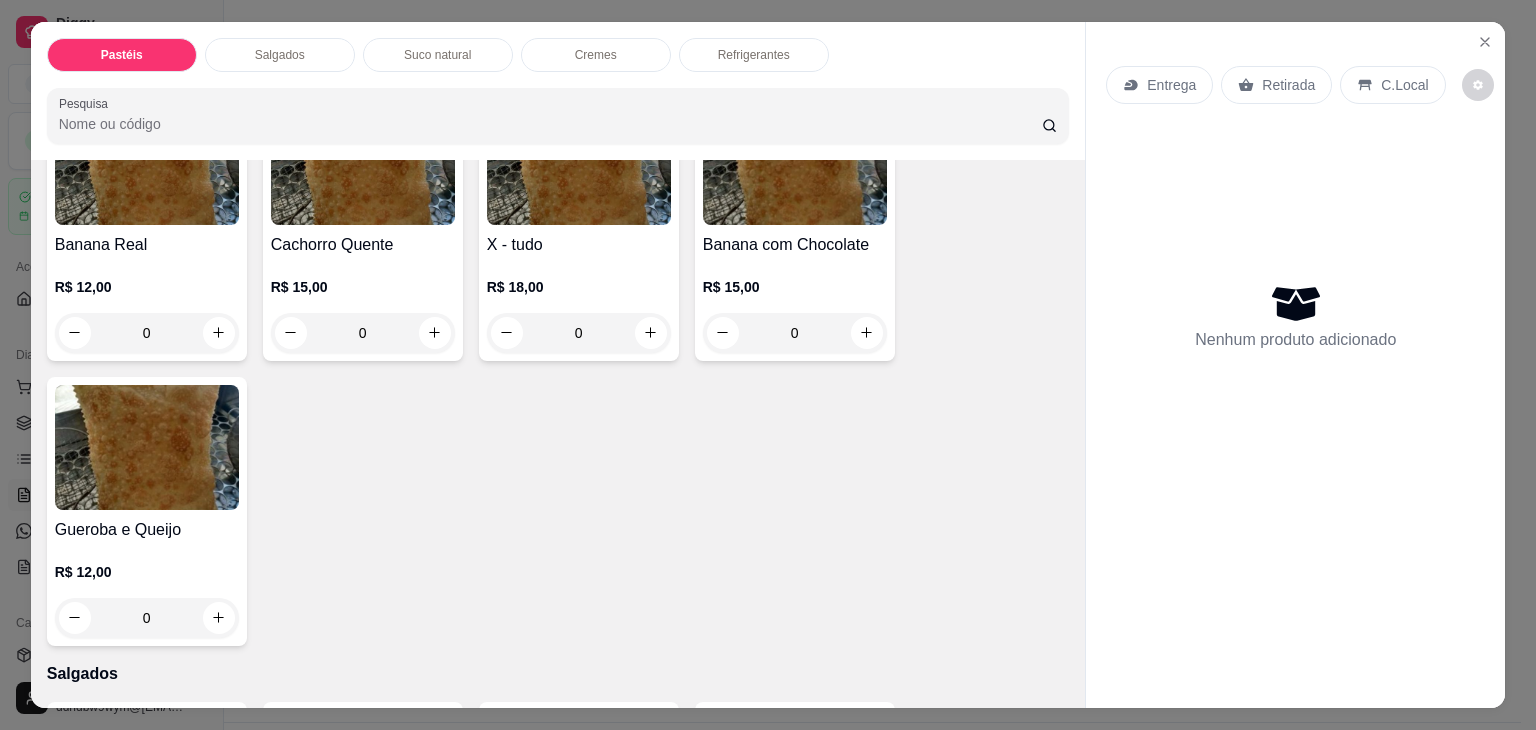 scroll, scrollTop: 1700, scrollLeft: 0, axis: vertical 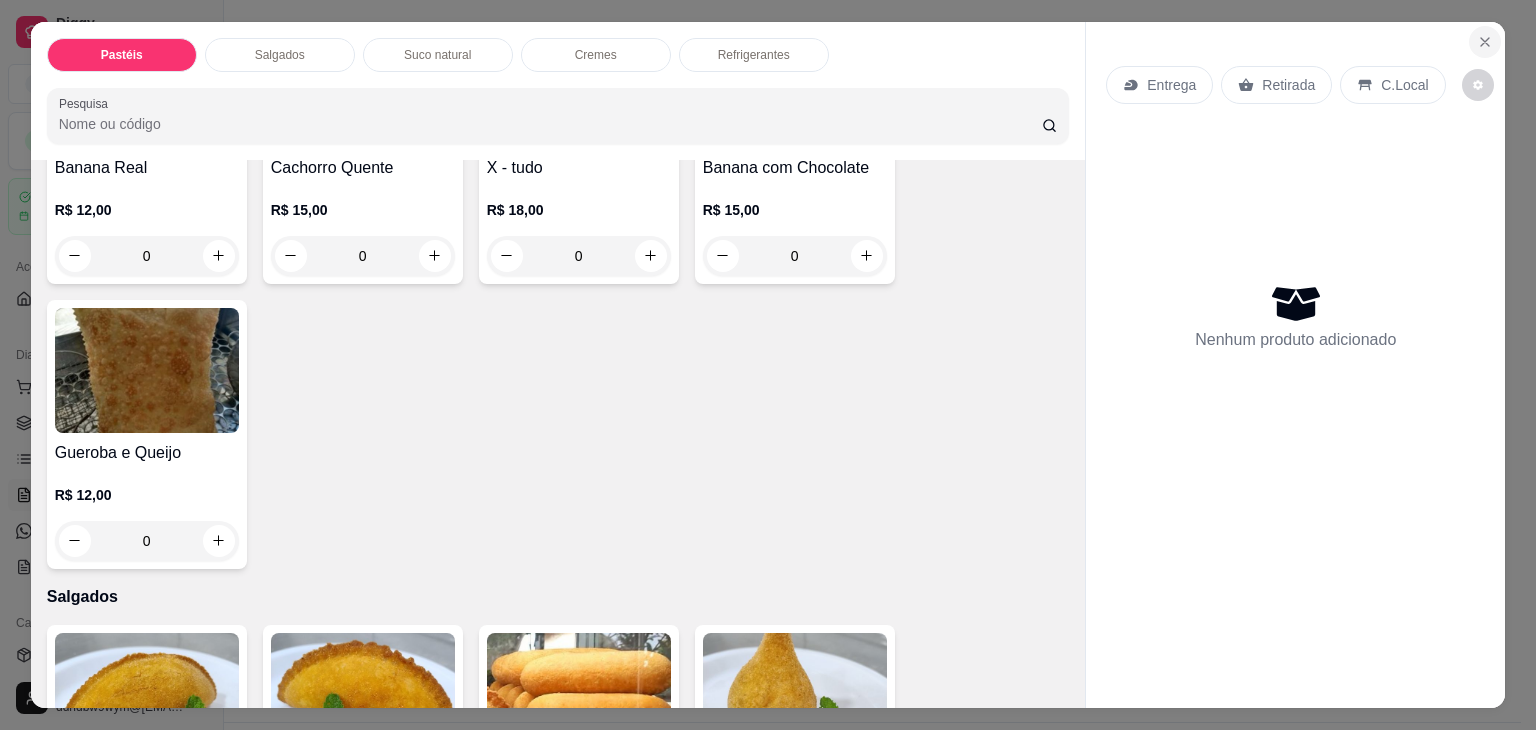 click 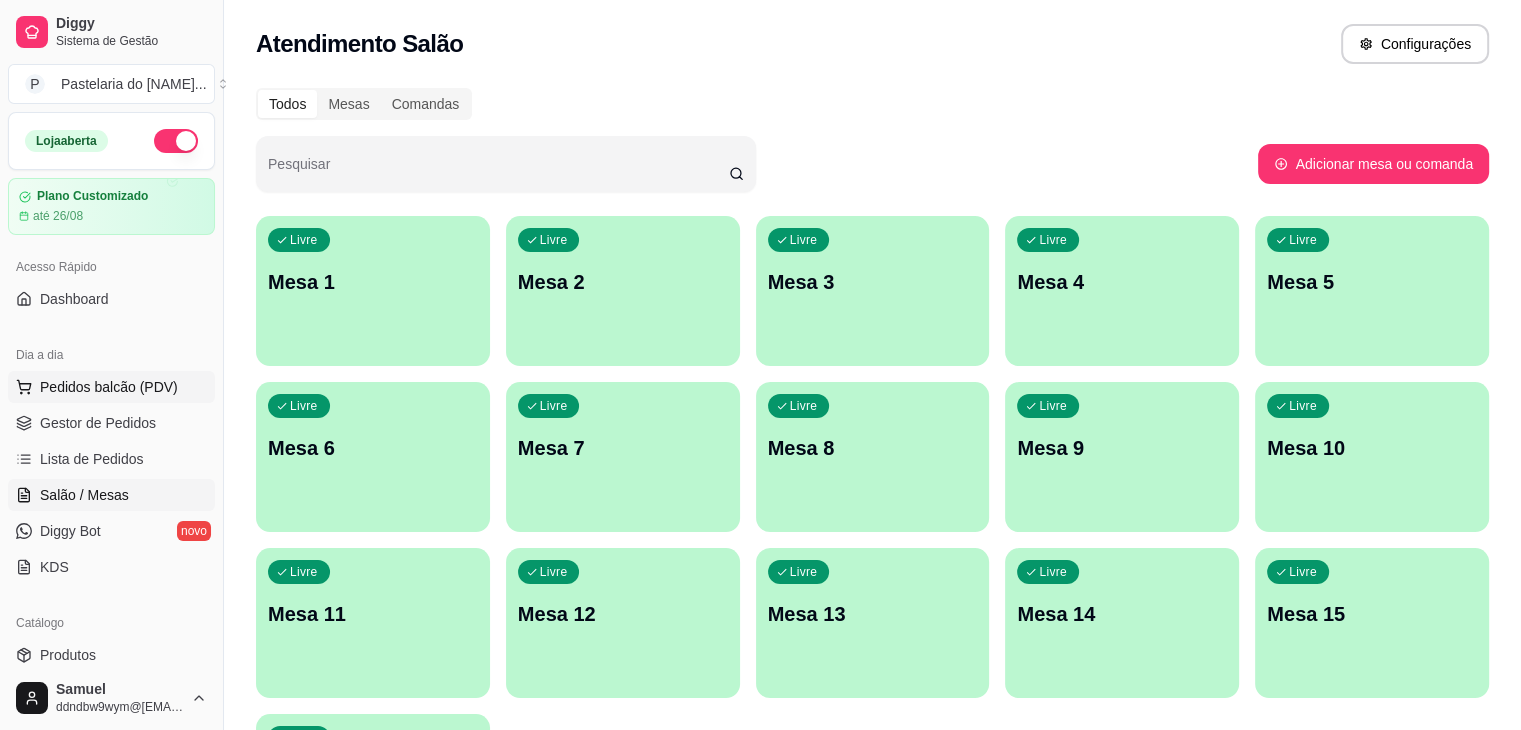 click on "Pedidos balcão (PDV)" at bounding box center [109, 387] 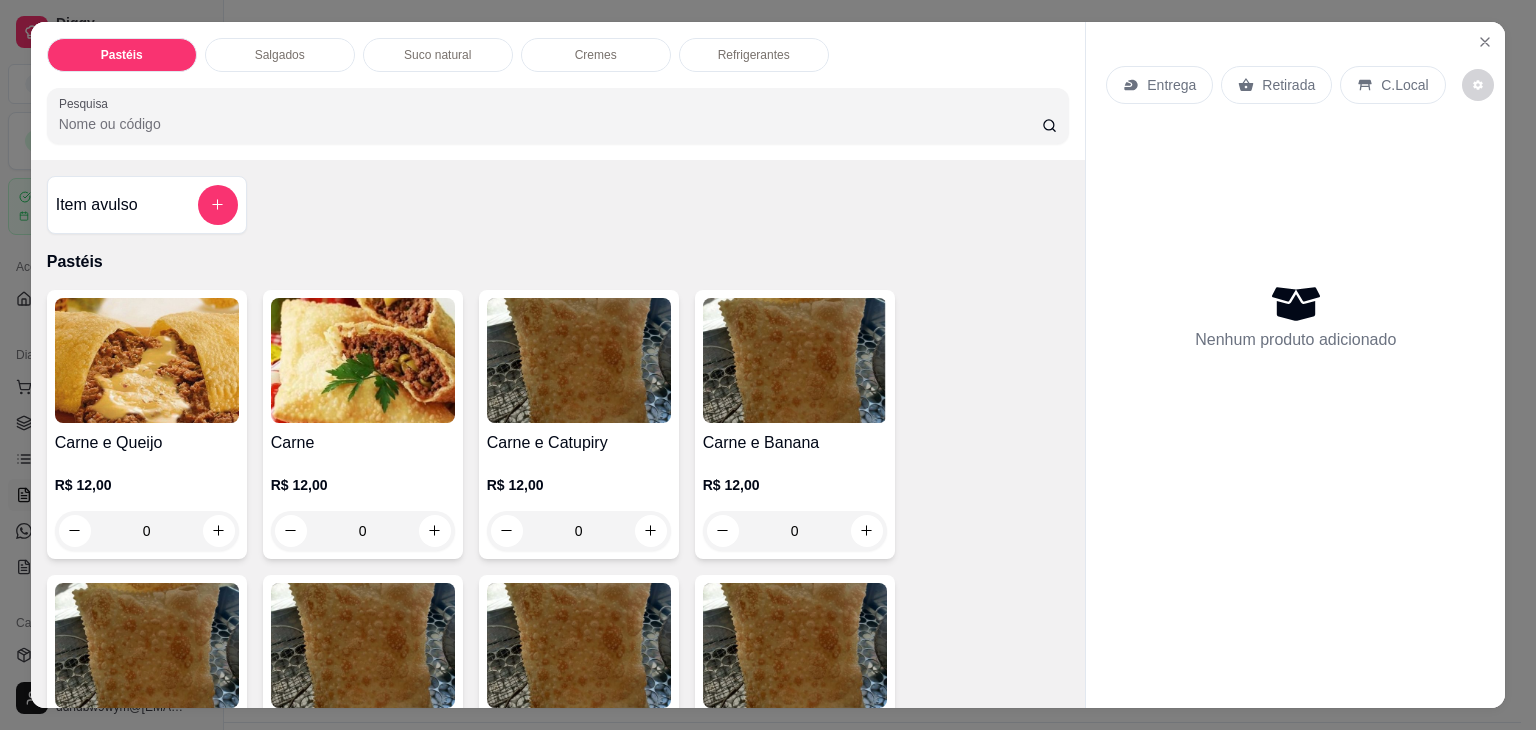 click on "Salgados" at bounding box center [280, 55] 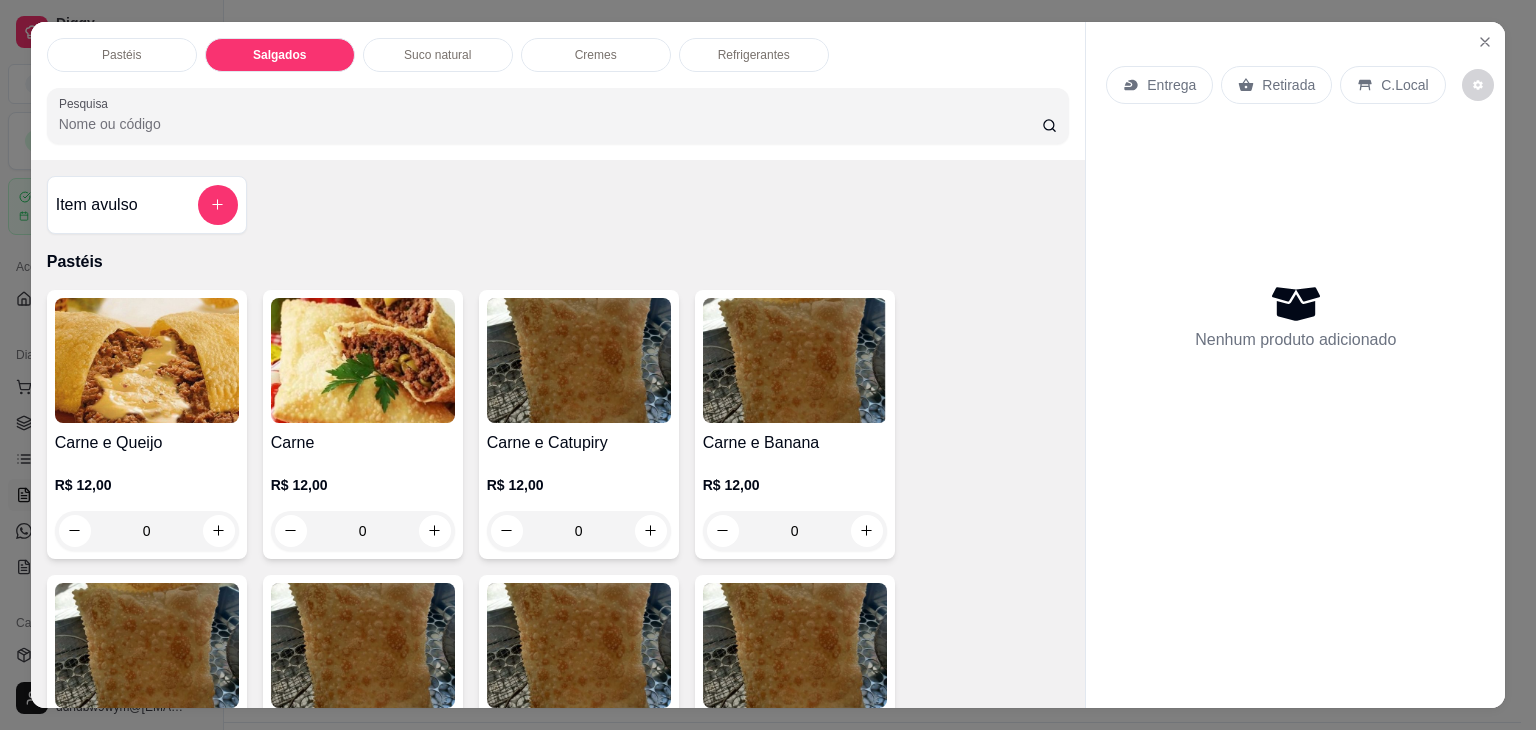 scroll, scrollTop: 2124, scrollLeft: 0, axis: vertical 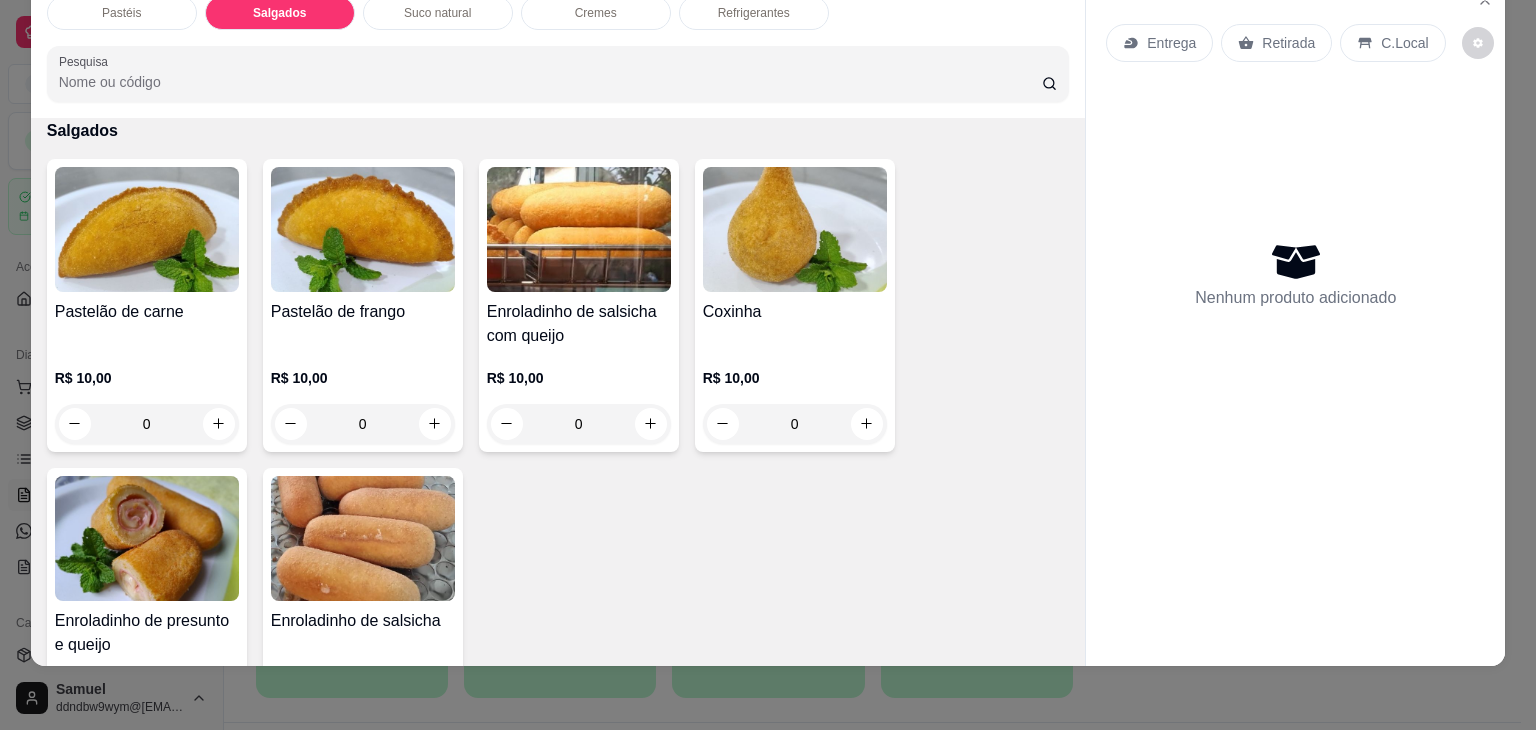 click on "Coxinha" at bounding box center [795, 312] 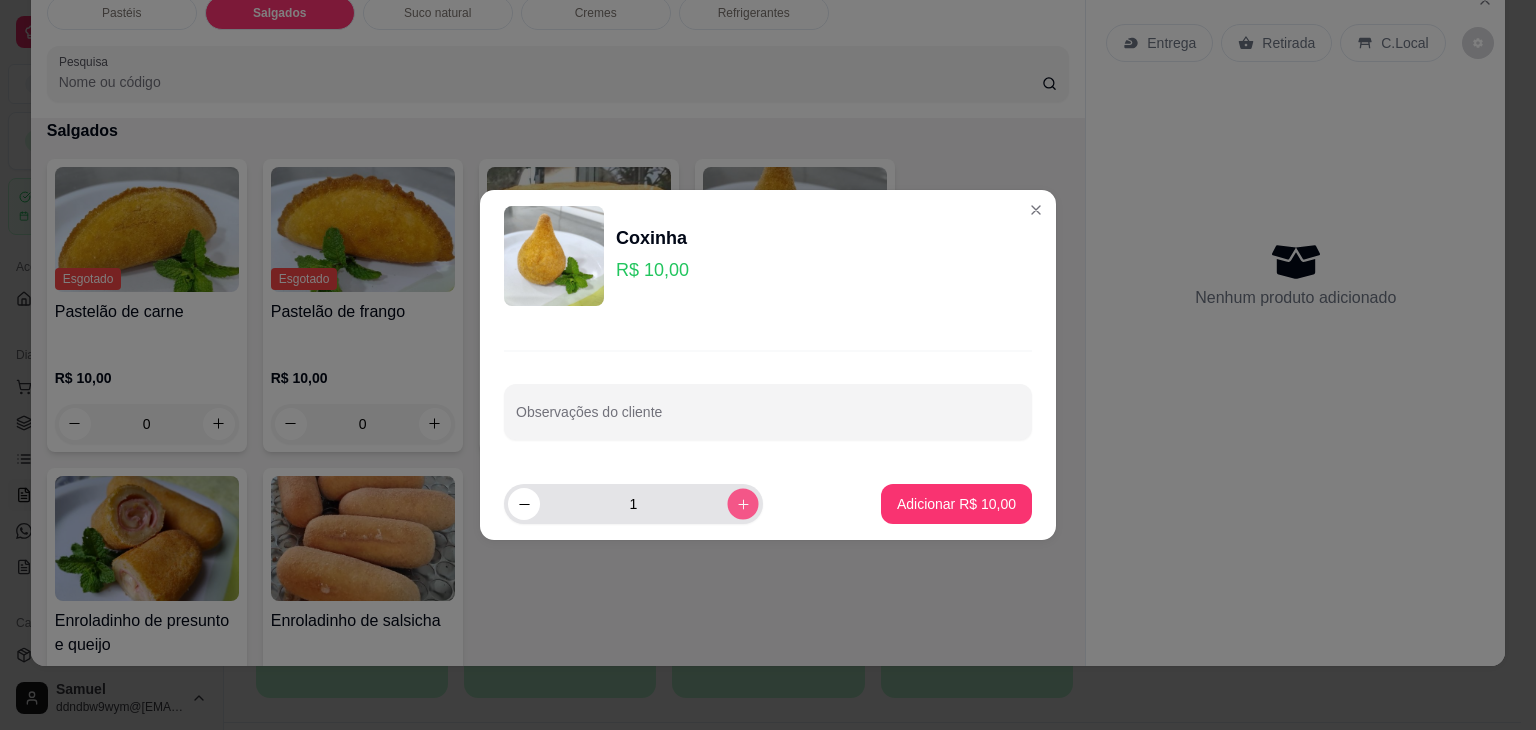 click 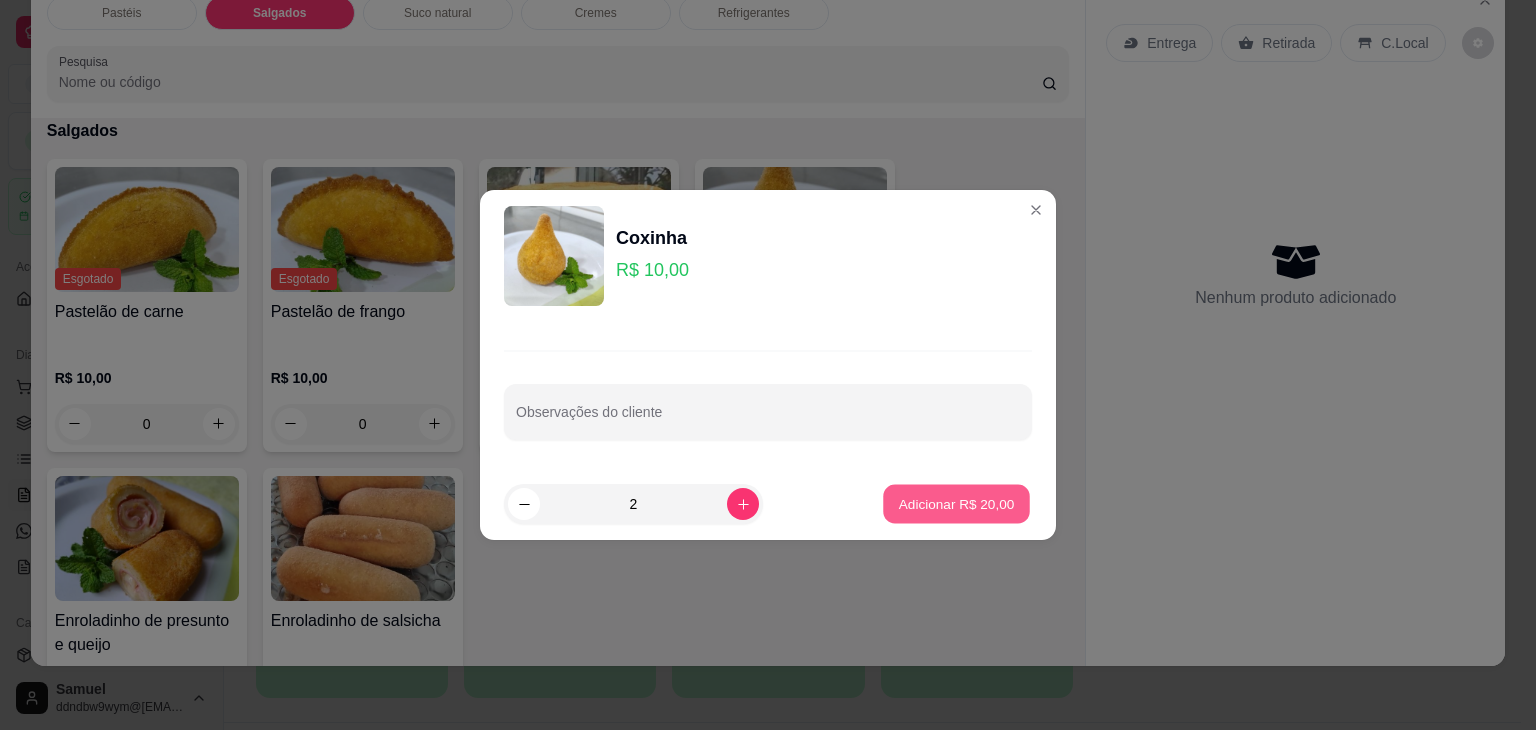 click on "Adicionar   R$ 20,00" at bounding box center [957, 503] 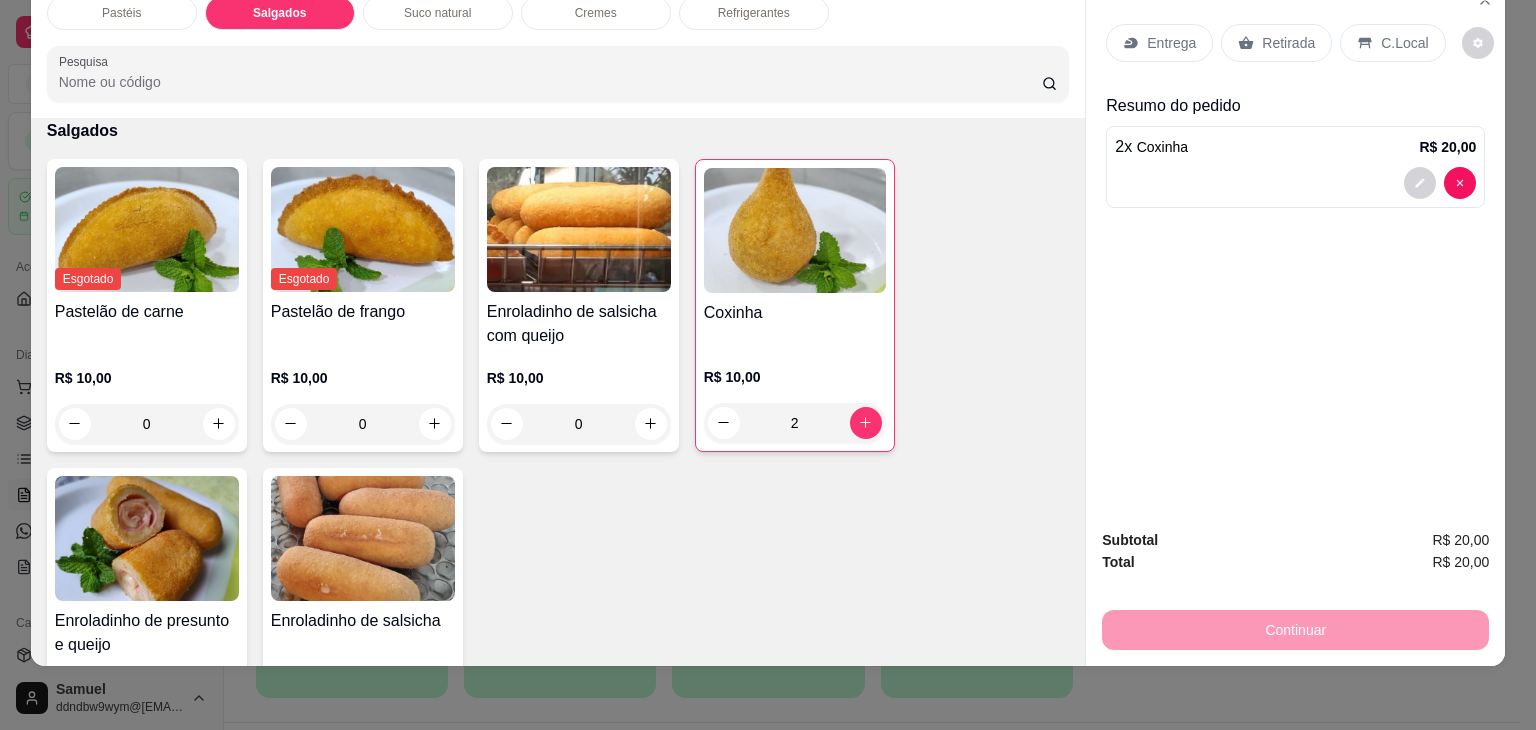 click on "Retirada" at bounding box center [1276, 43] 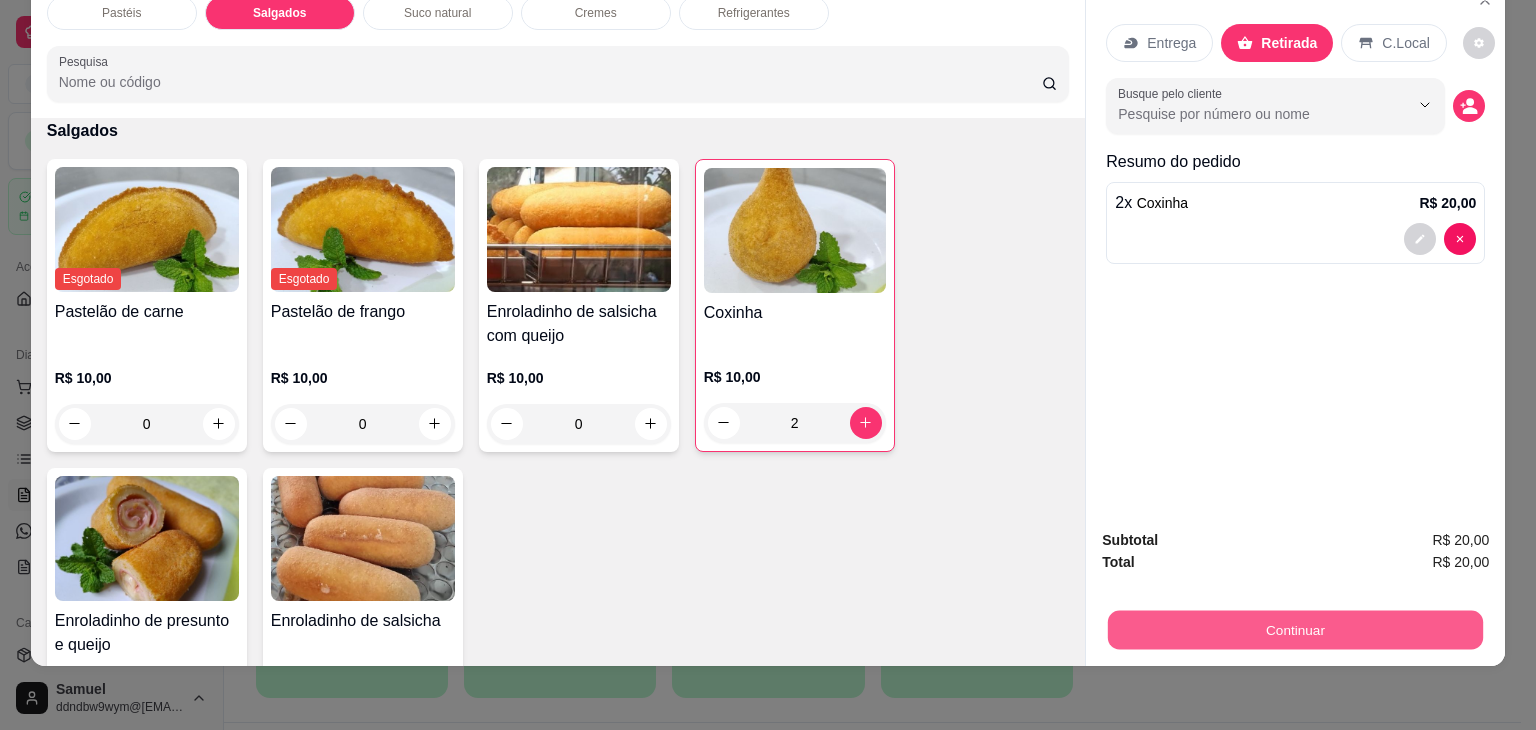click on "Continuar" at bounding box center (1295, 630) 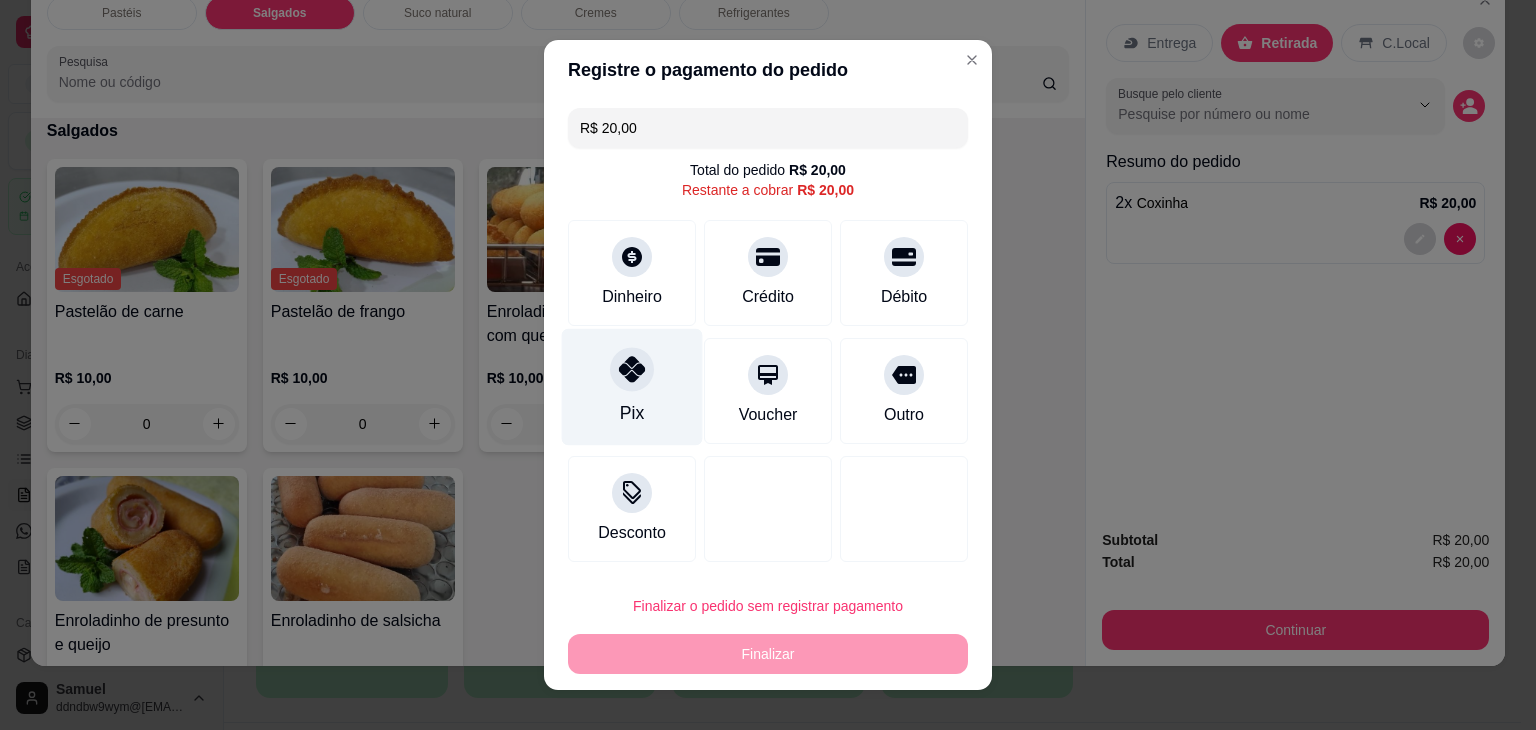 click on "Pix" at bounding box center [632, 387] 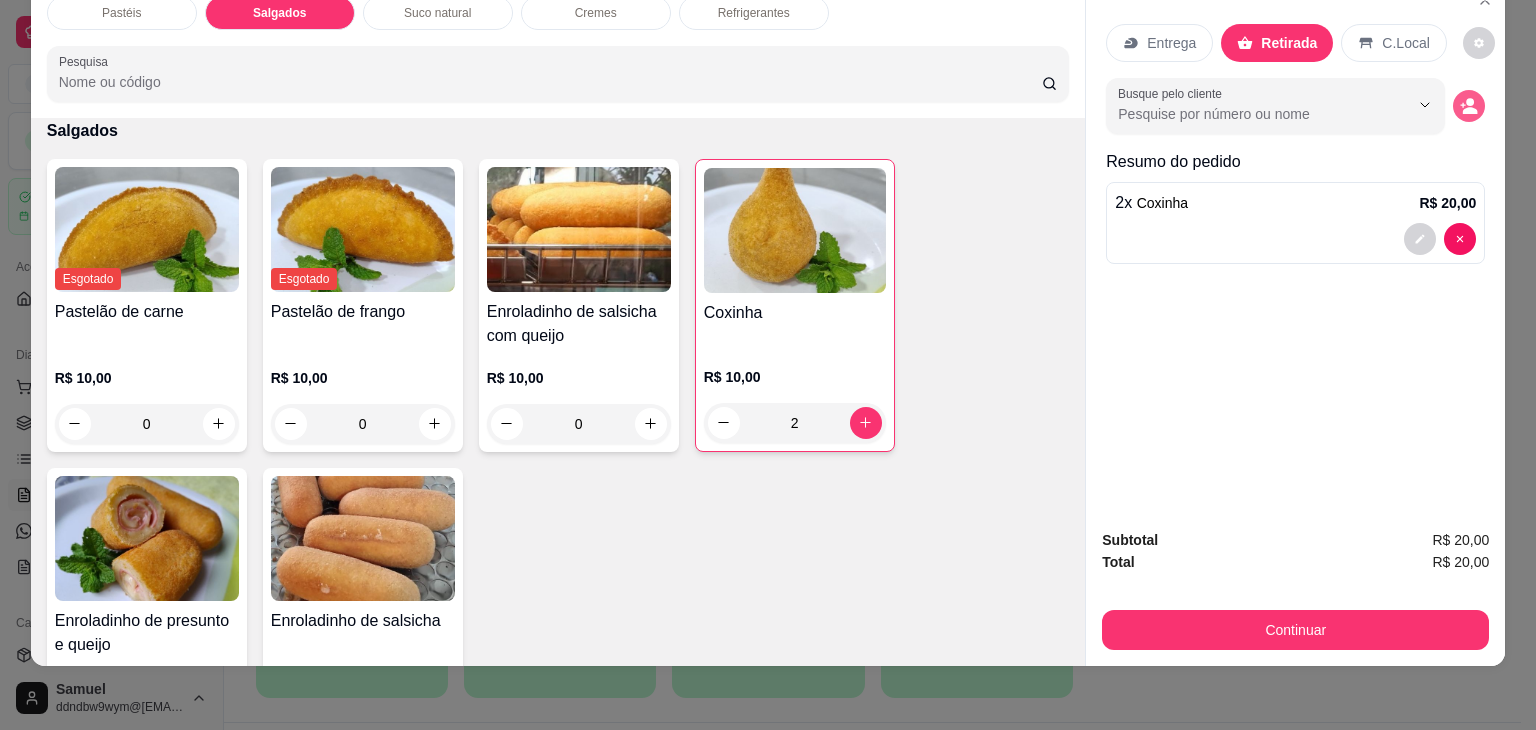click 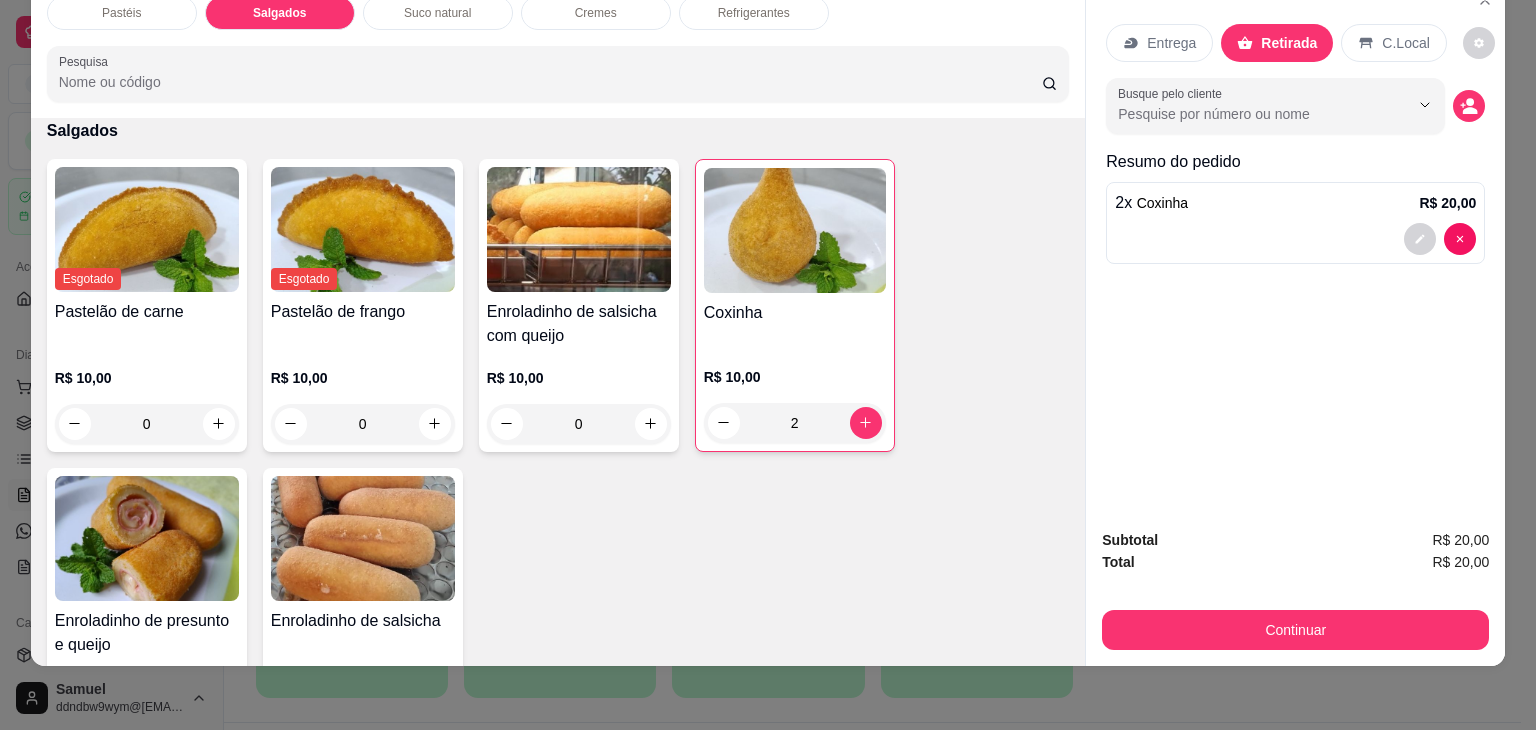 click on "Entrega Retirada C.Local Busque pelo cliente Resumo do pedido 2 x   Coxinha R$ 20,00" at bounding box center [1295, 246] 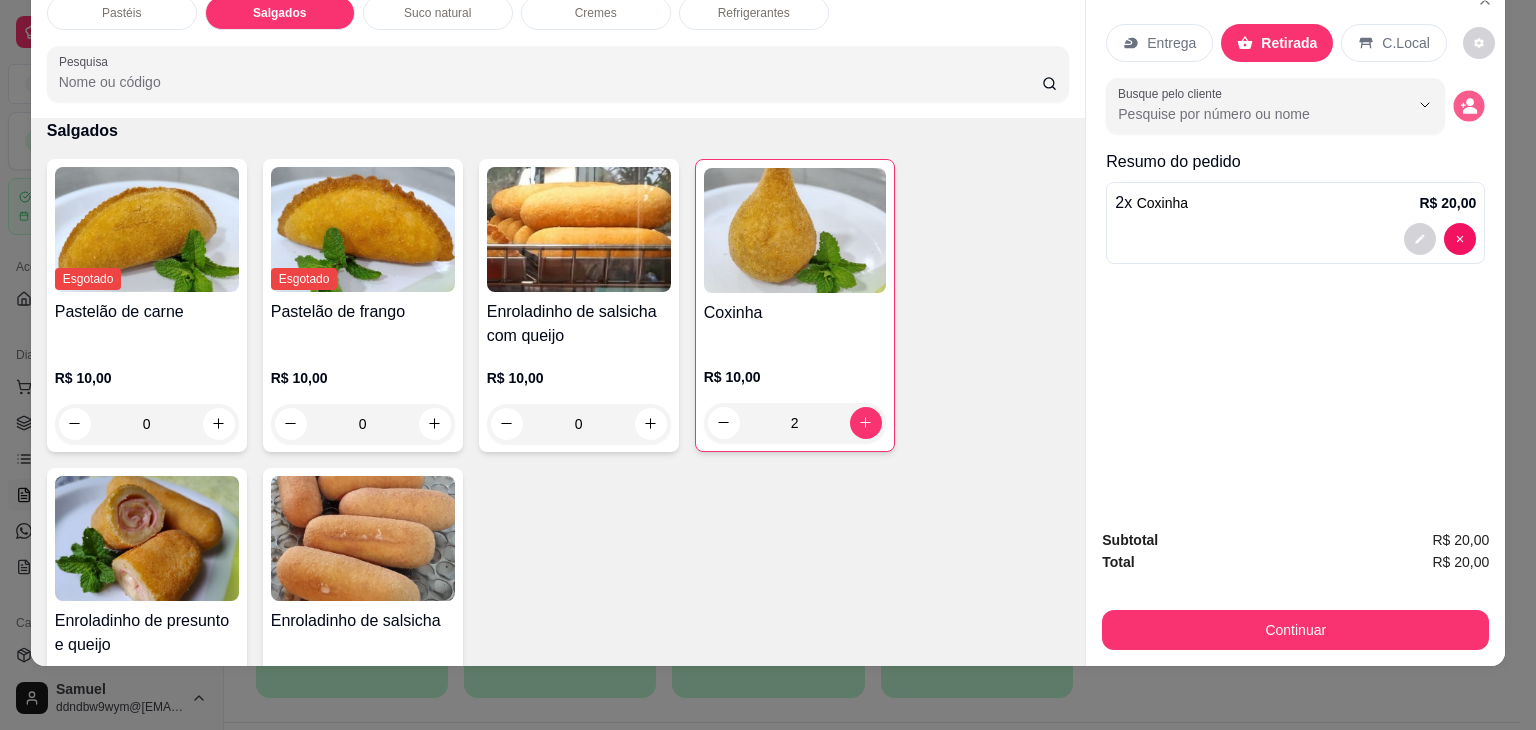 click at bounding box center [1469, 105] 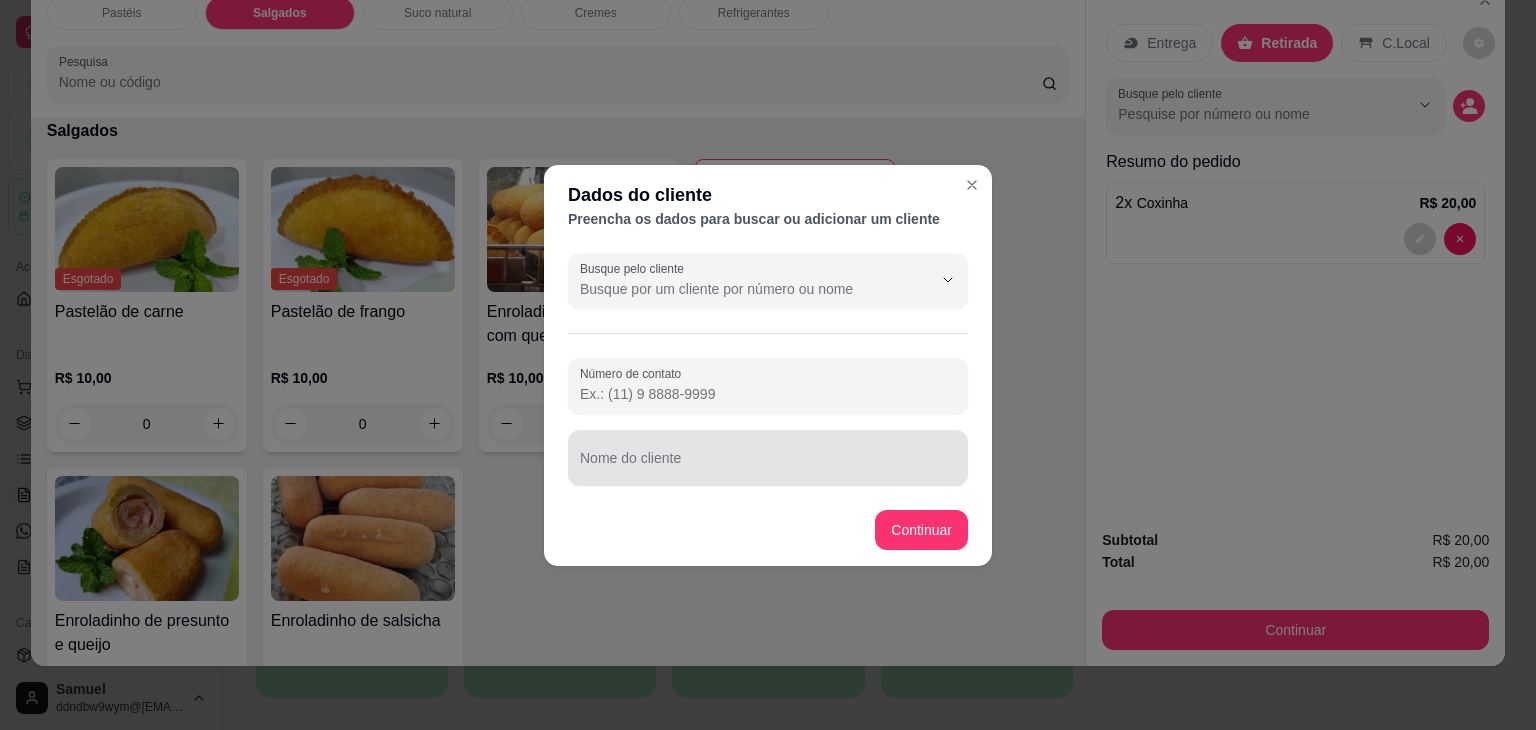 click at bounding box center [768, 458] 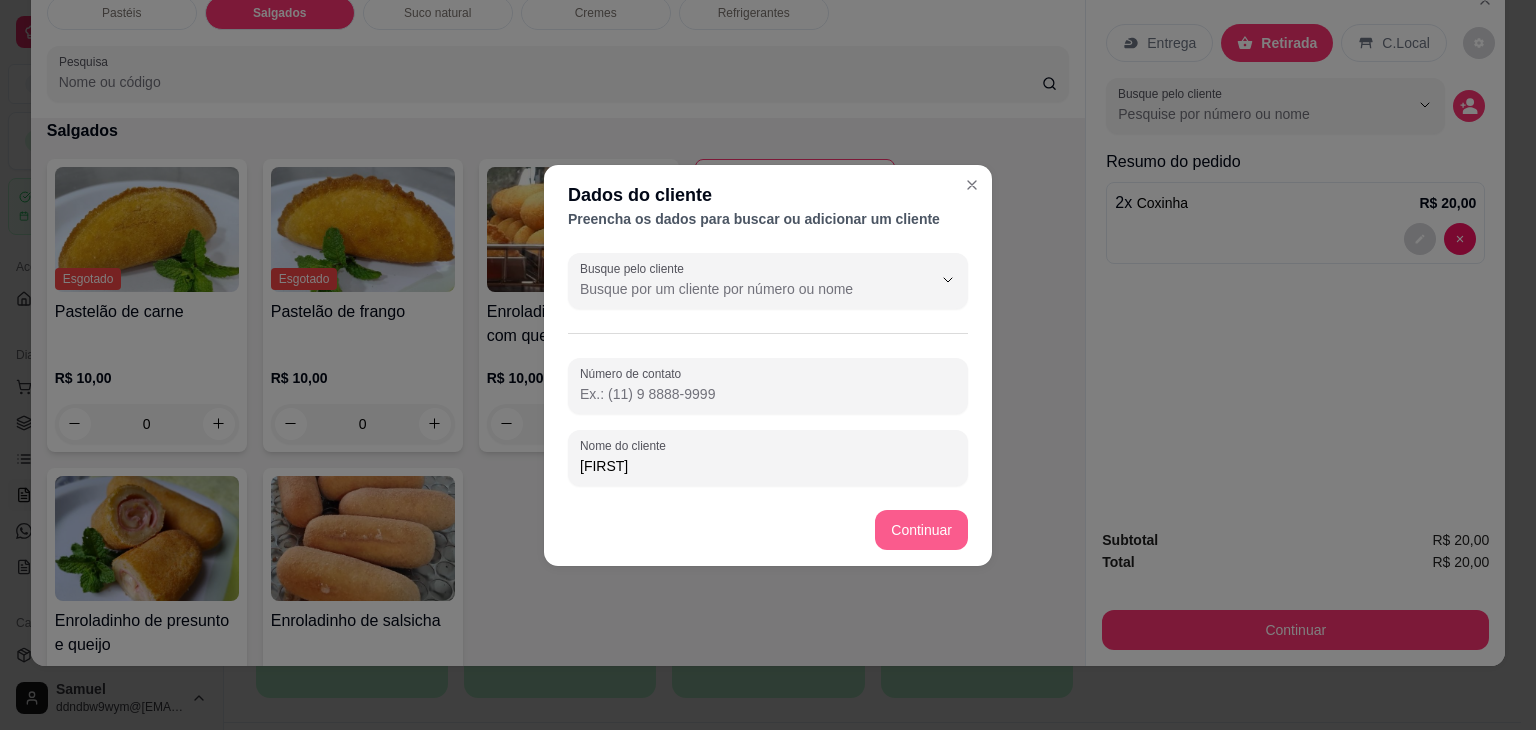 type on "[FIRST]" 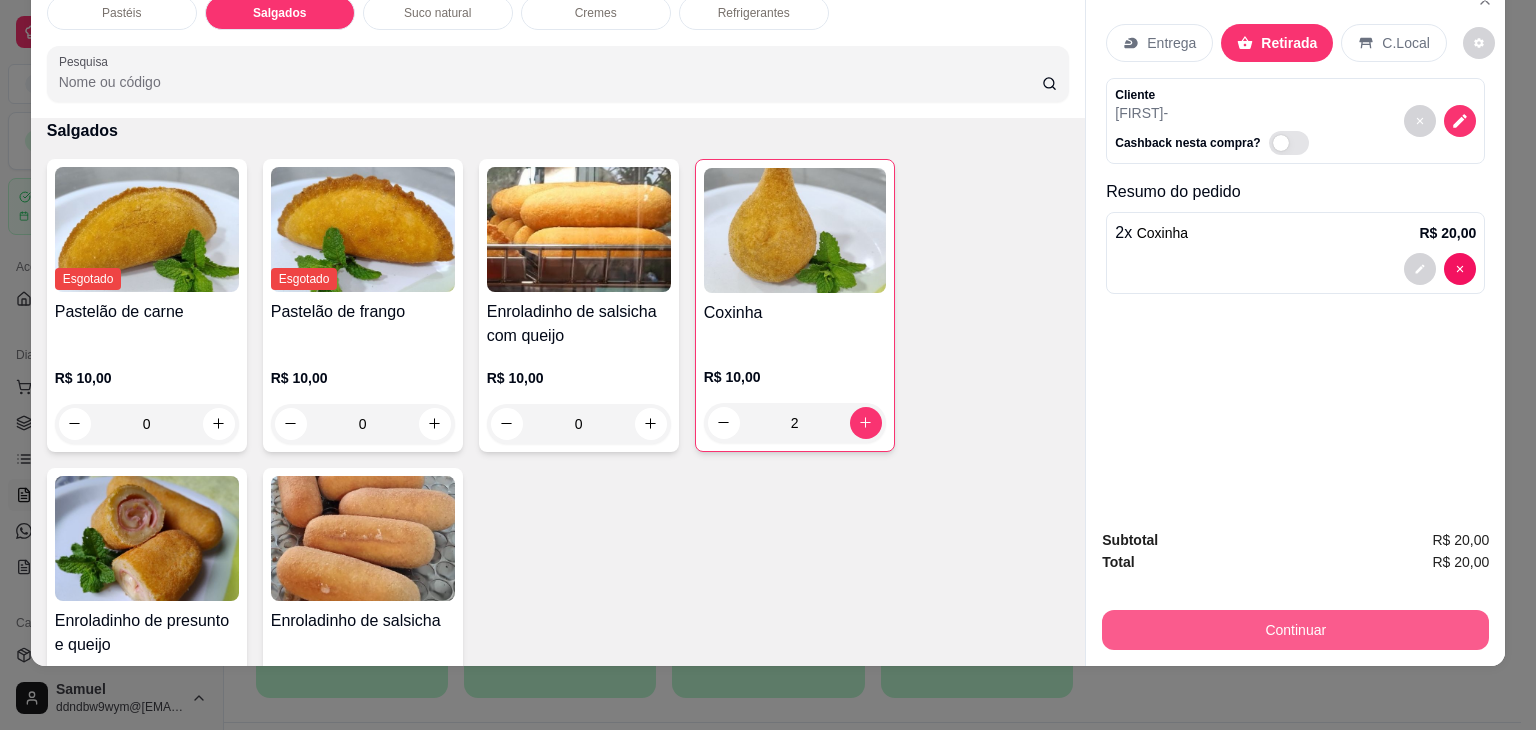 click on "Continuar" at bounding box center [1295, 630] 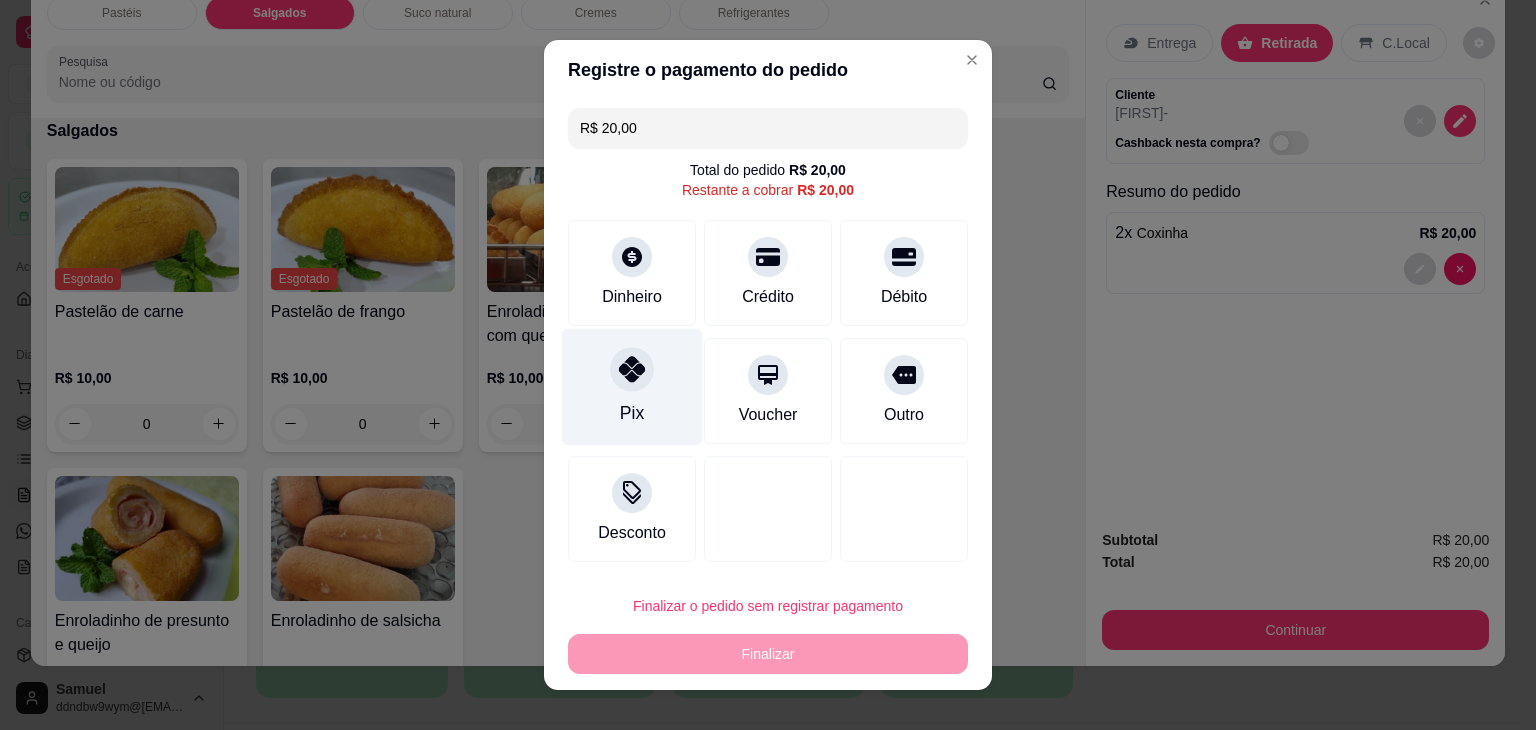 click on "Pix" at bounding box center [632, 387] 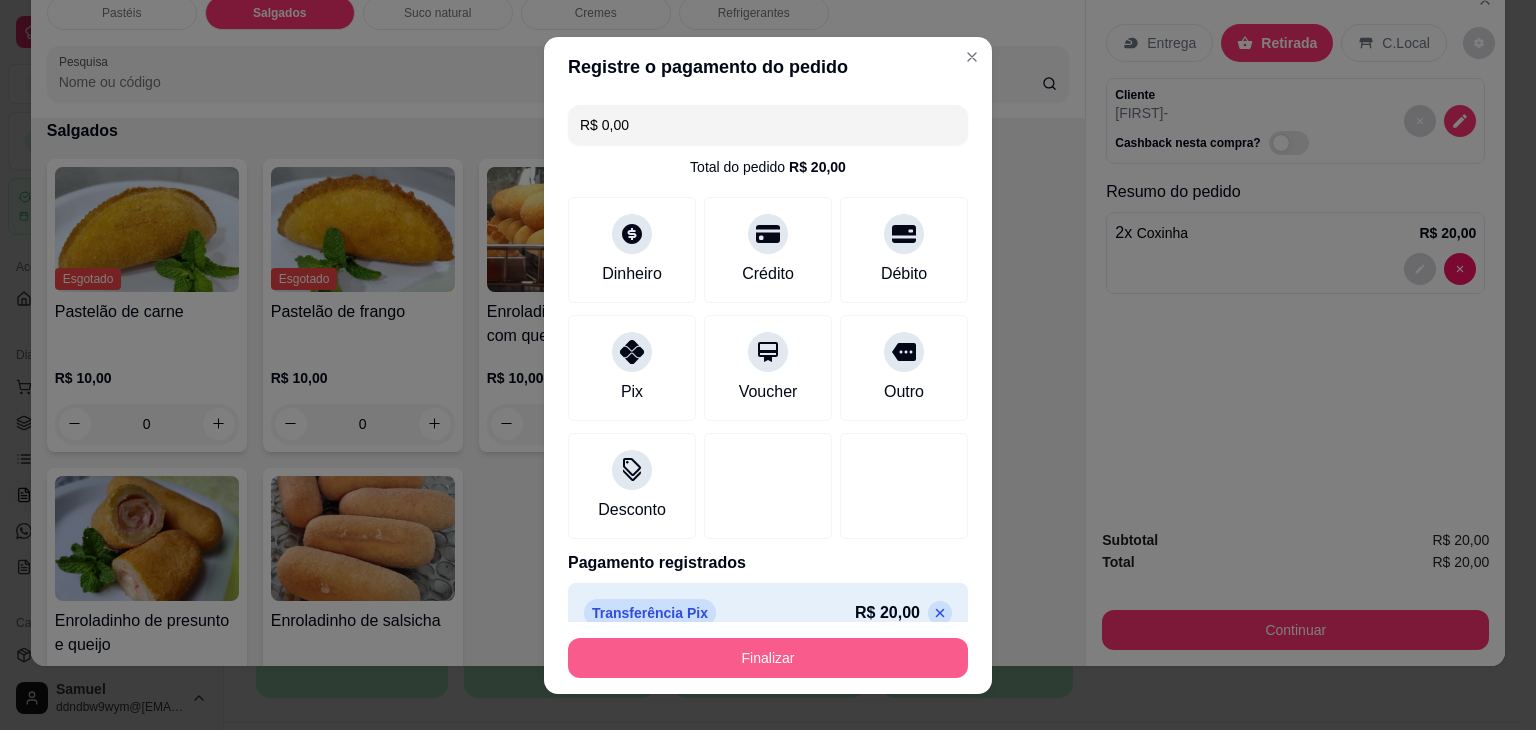 click on "Finalizar" at bounding box center [768, 658] 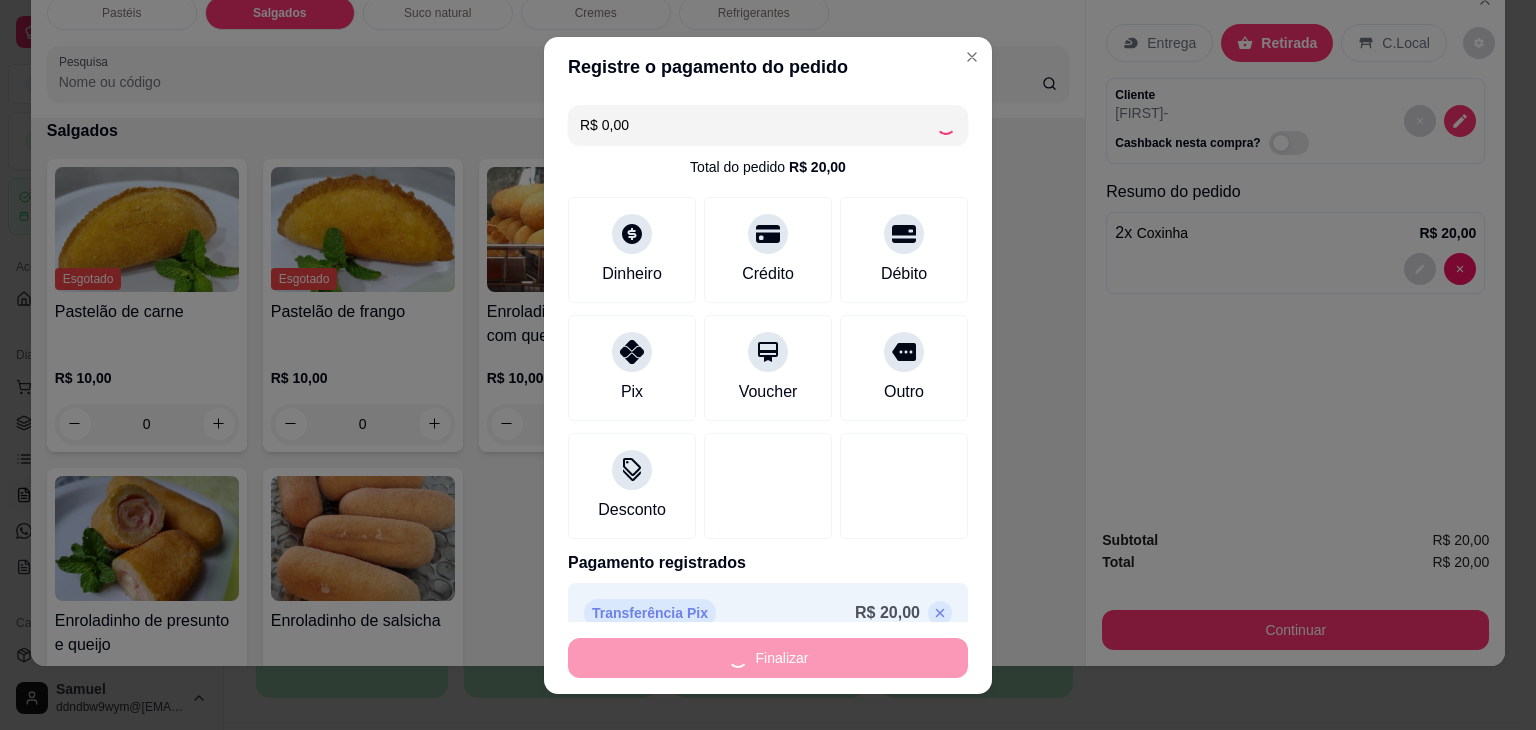 type on "0" 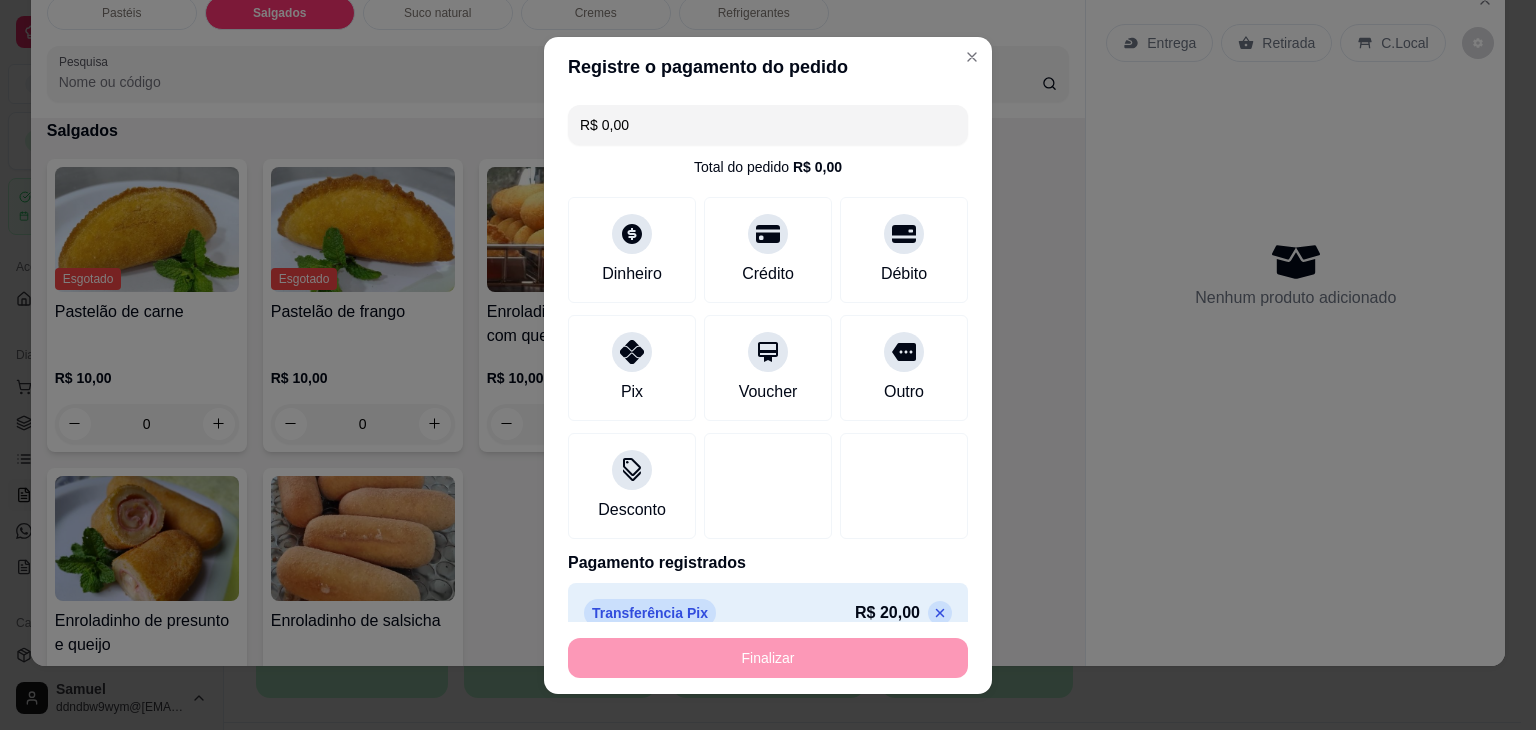 type on "-R$ 20,00" 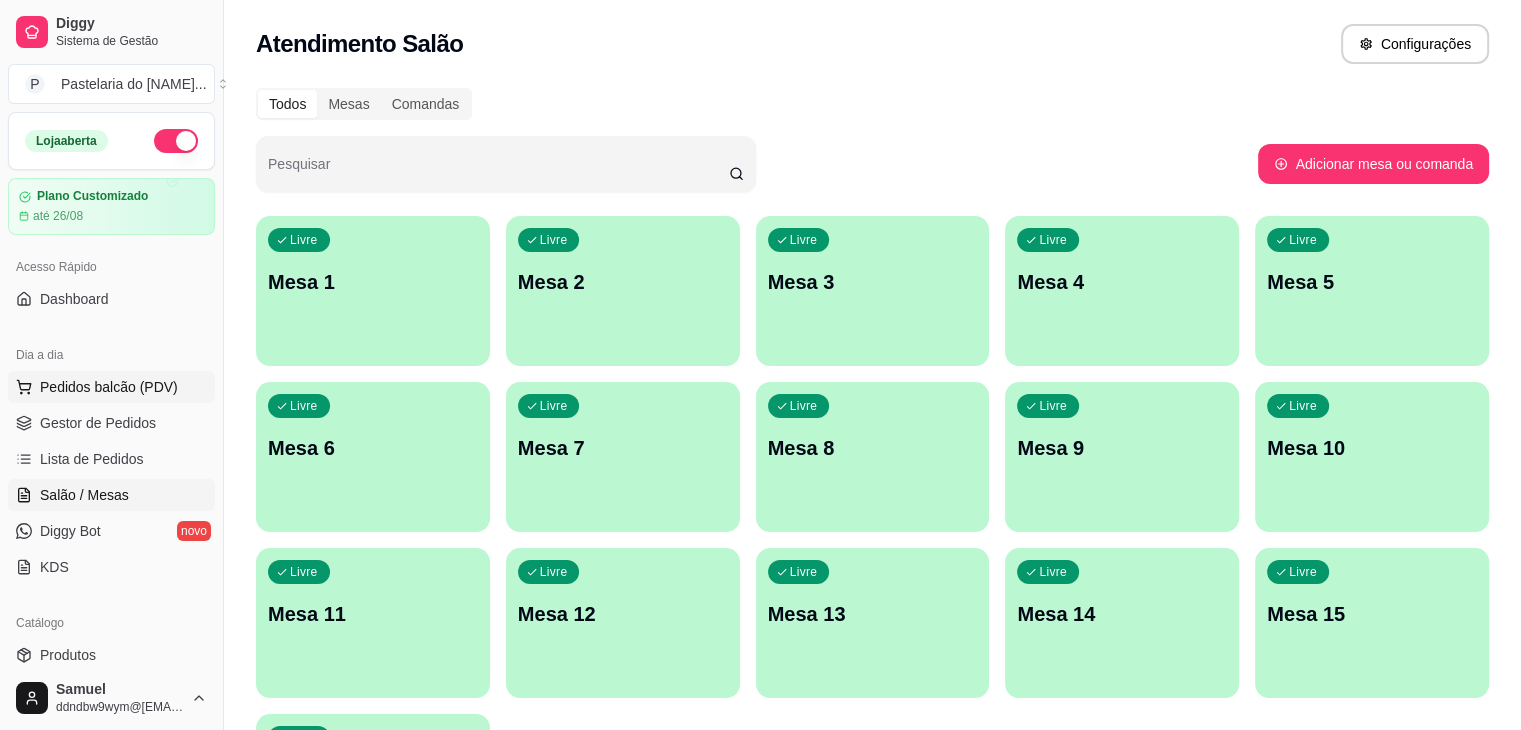 click on "Pedidos balcão (PDV)" at bounding box center [109, 387] 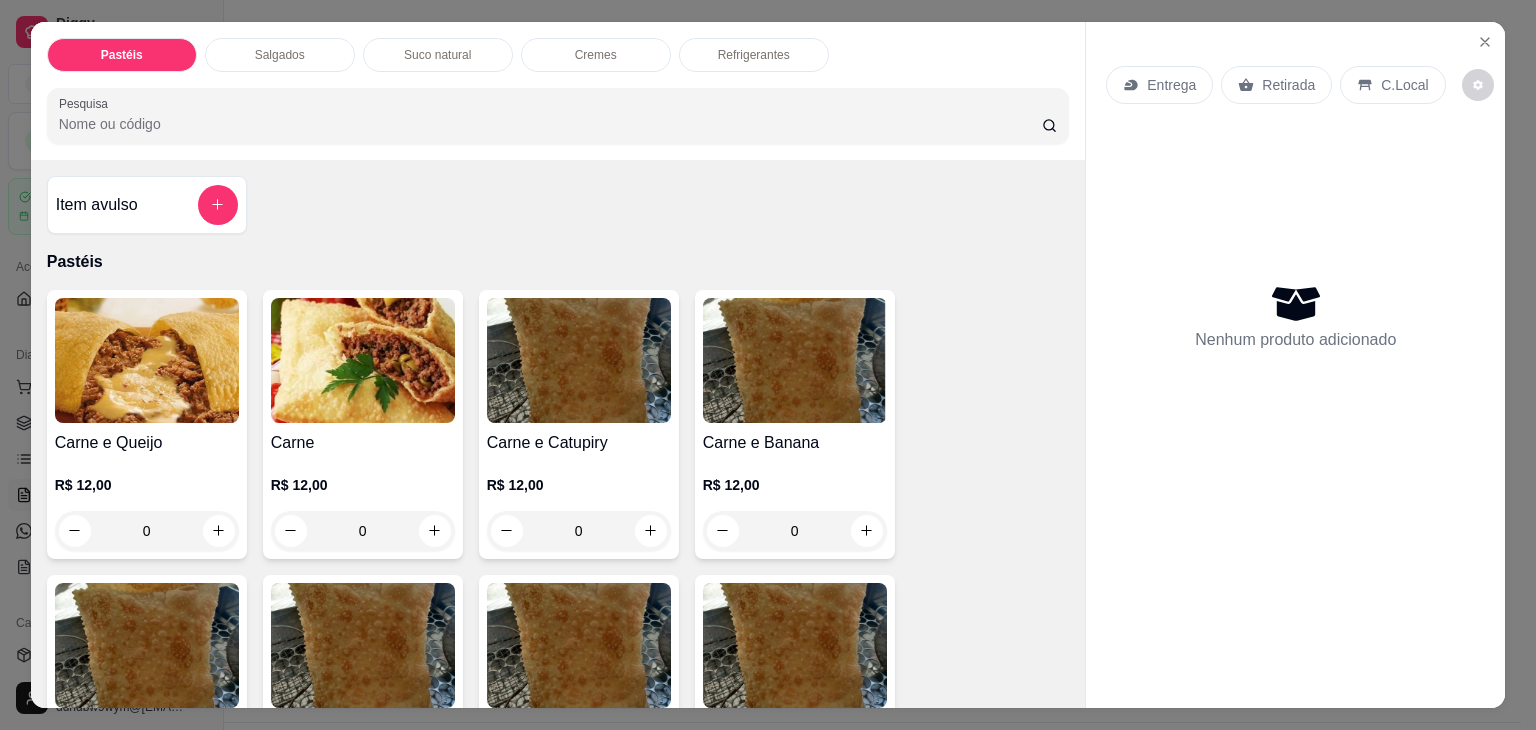 click on "Carne    R$ 12,00 0" at bounding box center [363, 424] 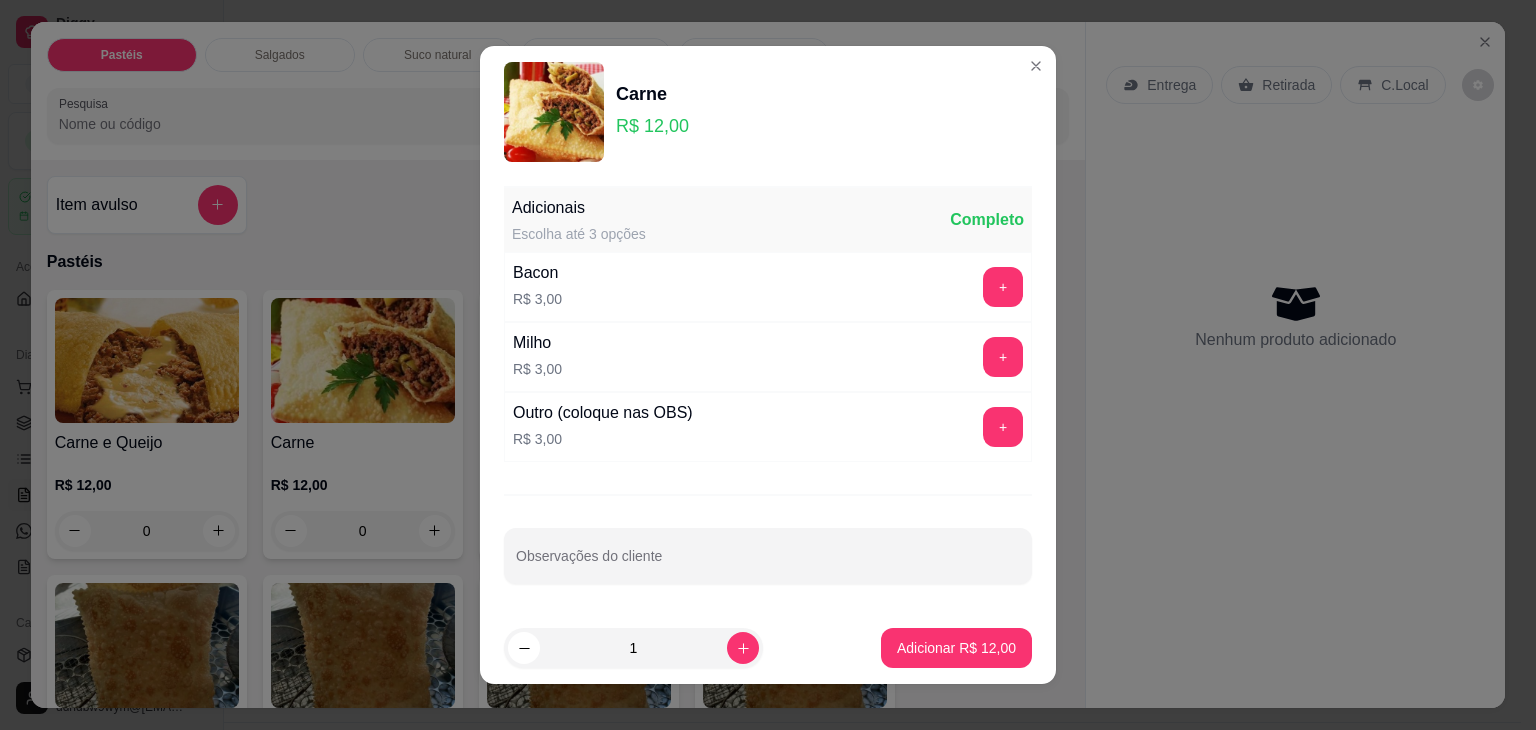 click on "Adicionar   R$ 12,00" at bounding box center (956, 648) 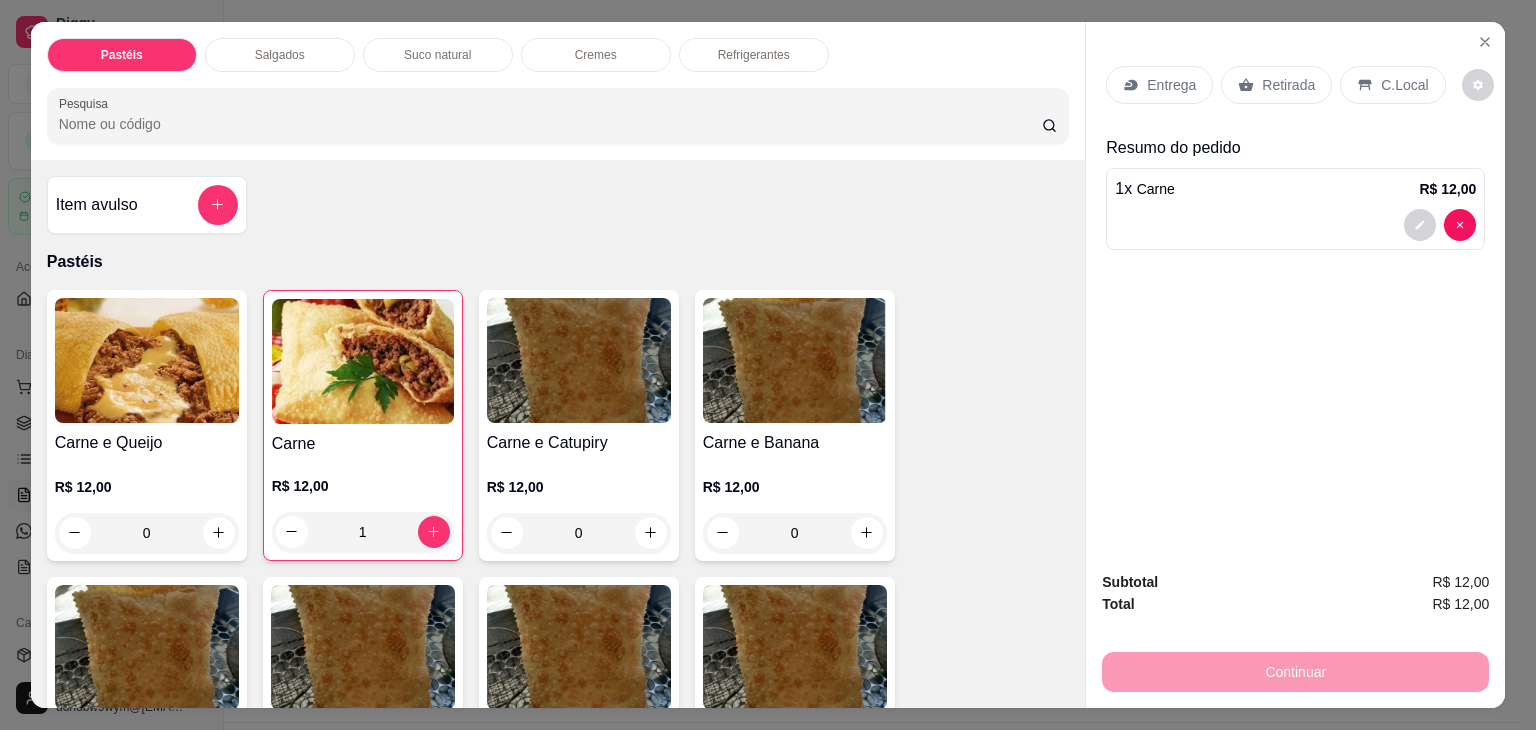 click on "Salgados" at bounding box center [280, 55] 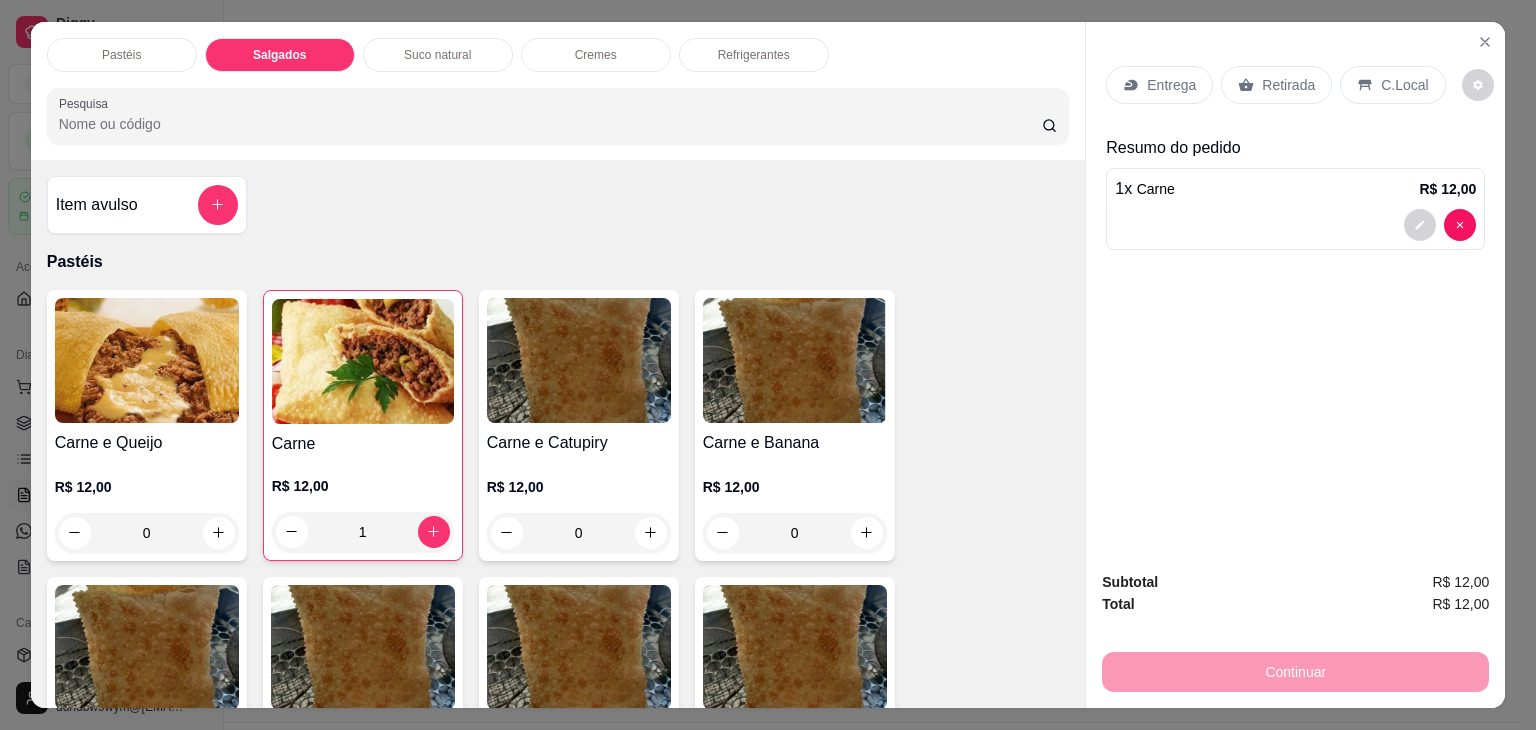 scroll, scrollTop: 2126, scrollLeft: 0, axis: vertical 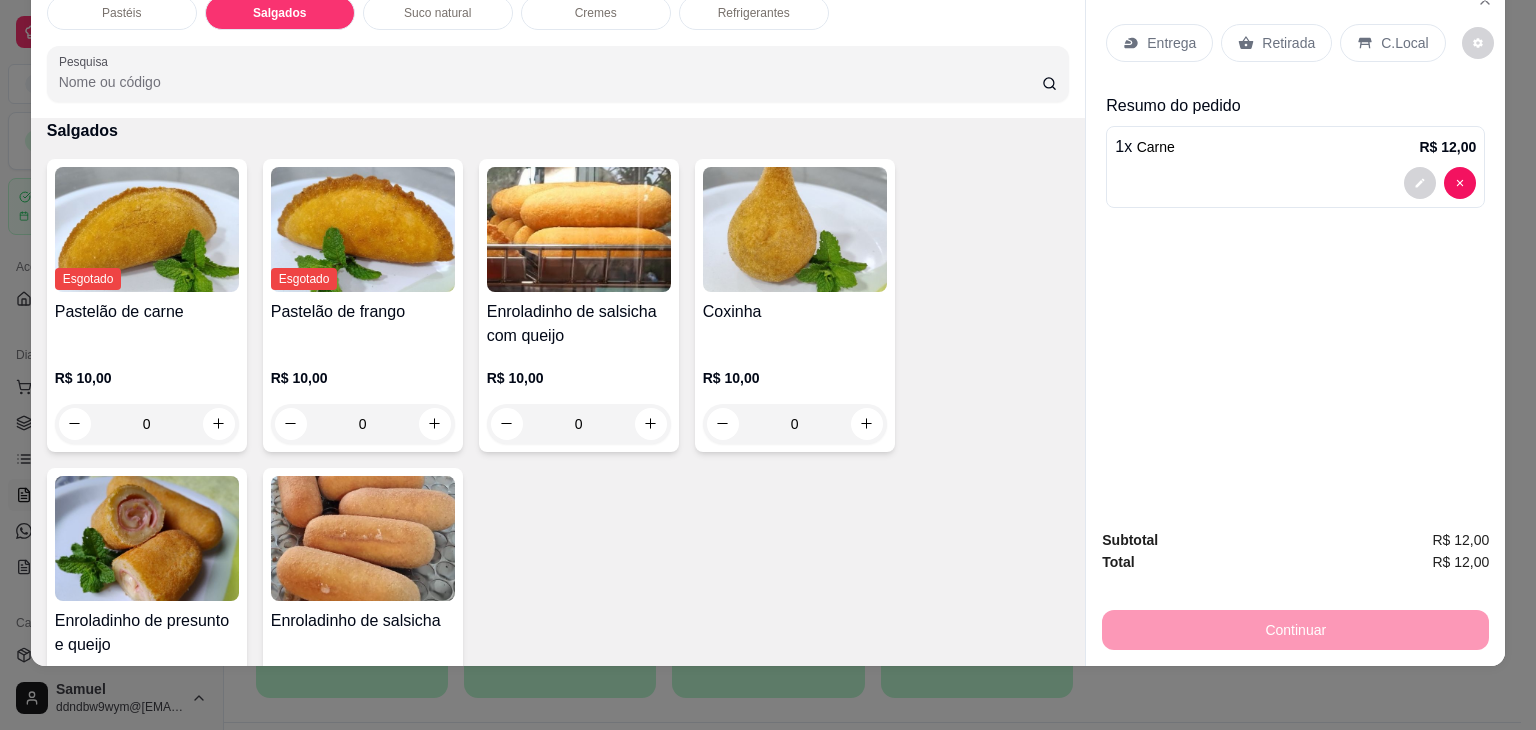 click on "Enroladinho de salsicha com queijo R$ 10,00 0" at bounding box center (579, 305) 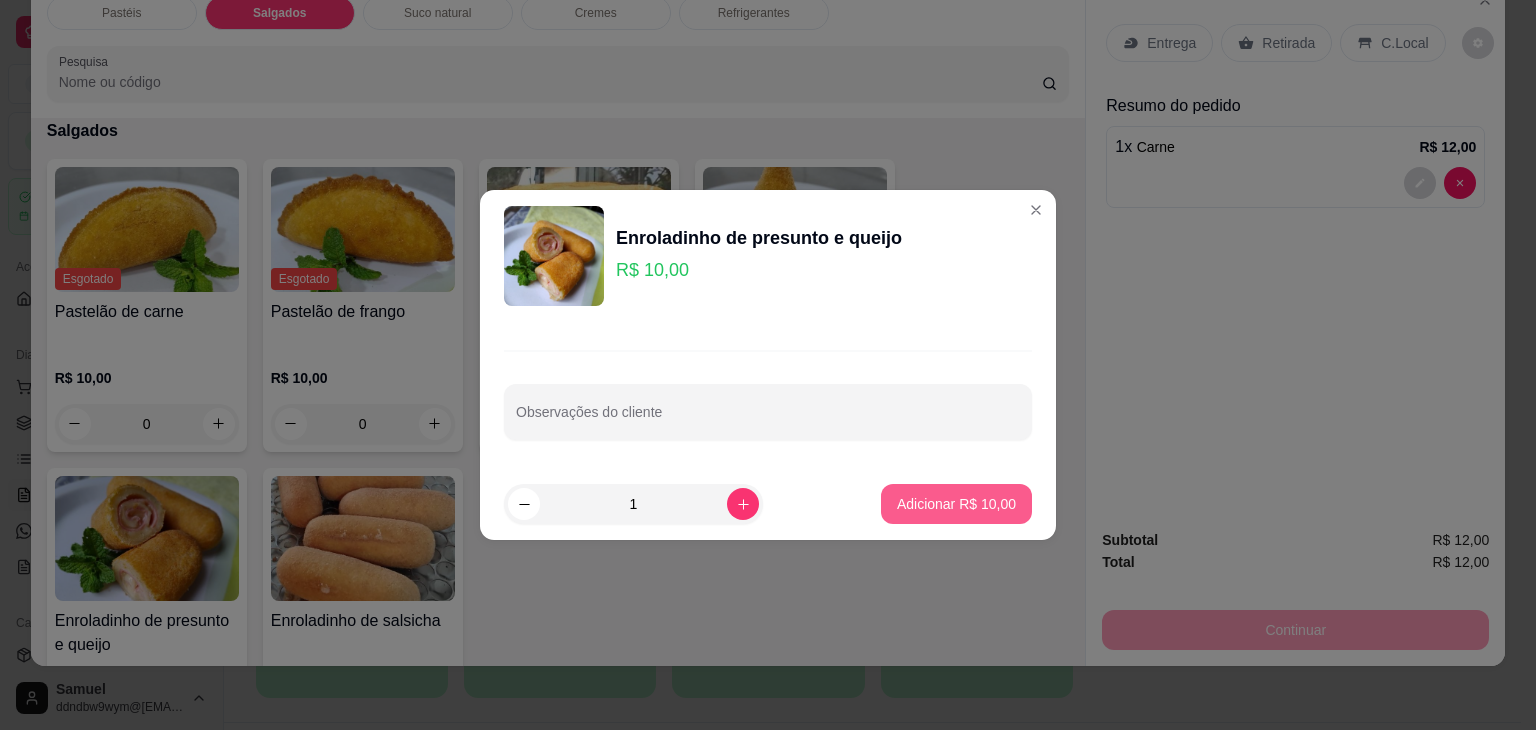click on "Adicionar   R$ 10,00" at bounding box center [956, 504] 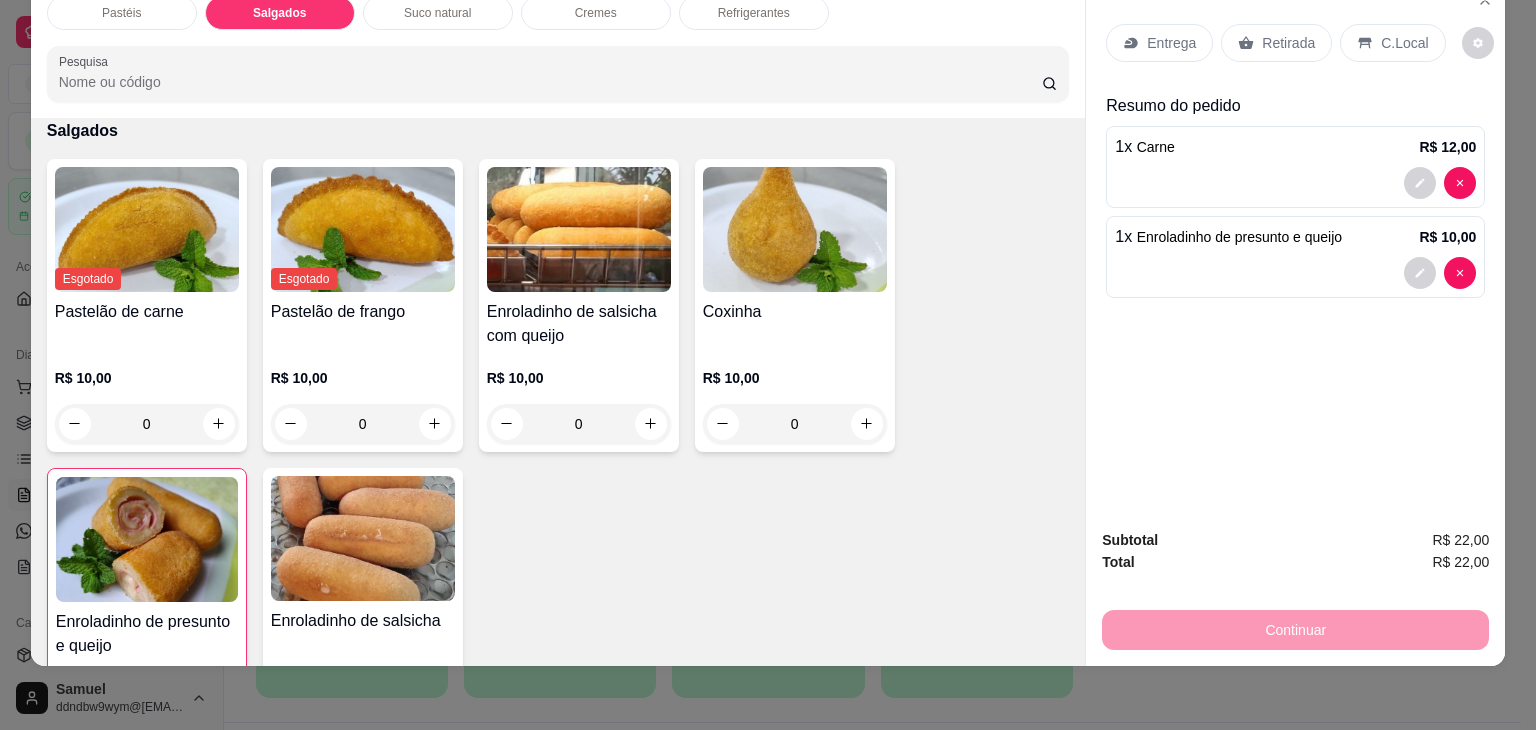 click on "Enroladinho de salsicha R$ 10,00 0" at bounding box center [363, 615] 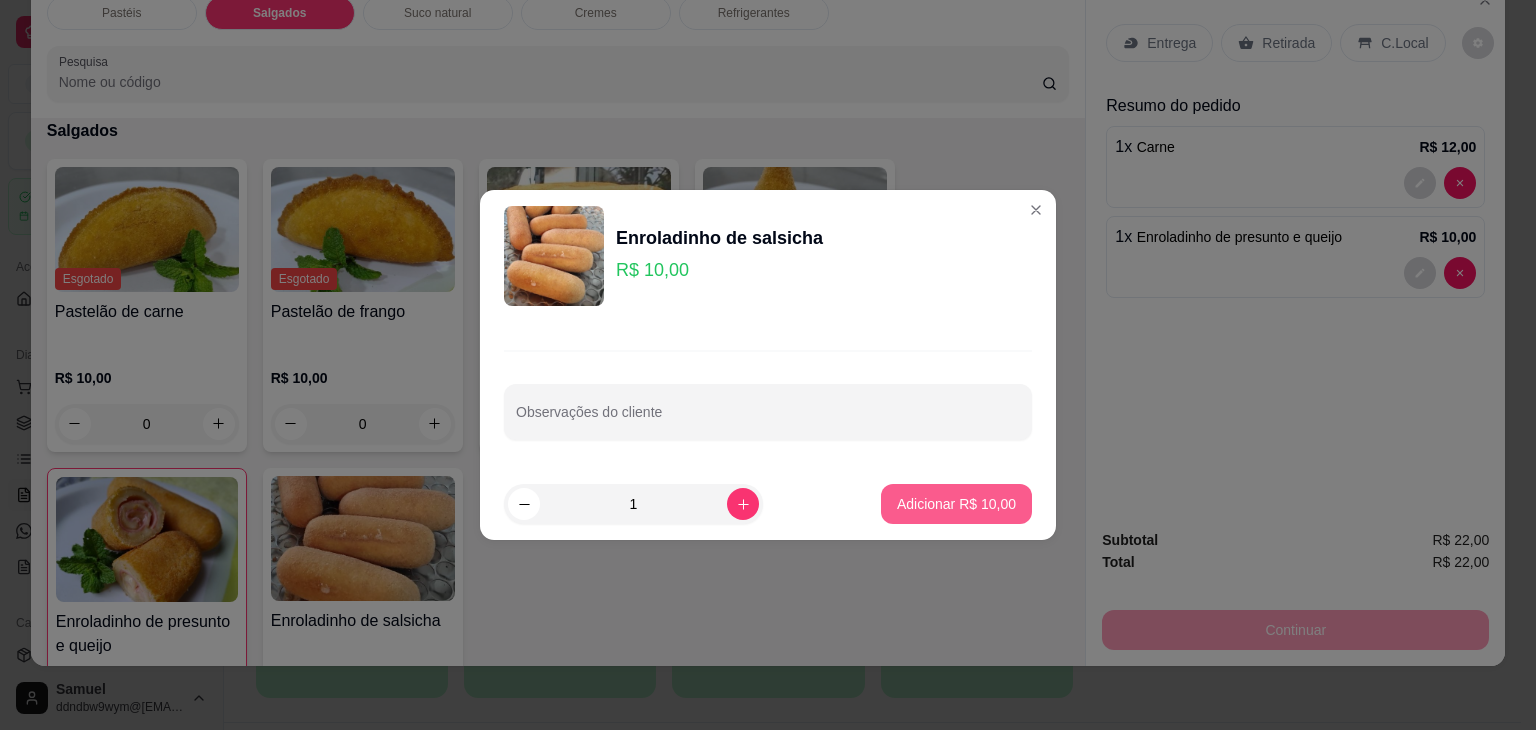 click on "Adicionar   R$ 10,00" at bounding box center (956, 504) 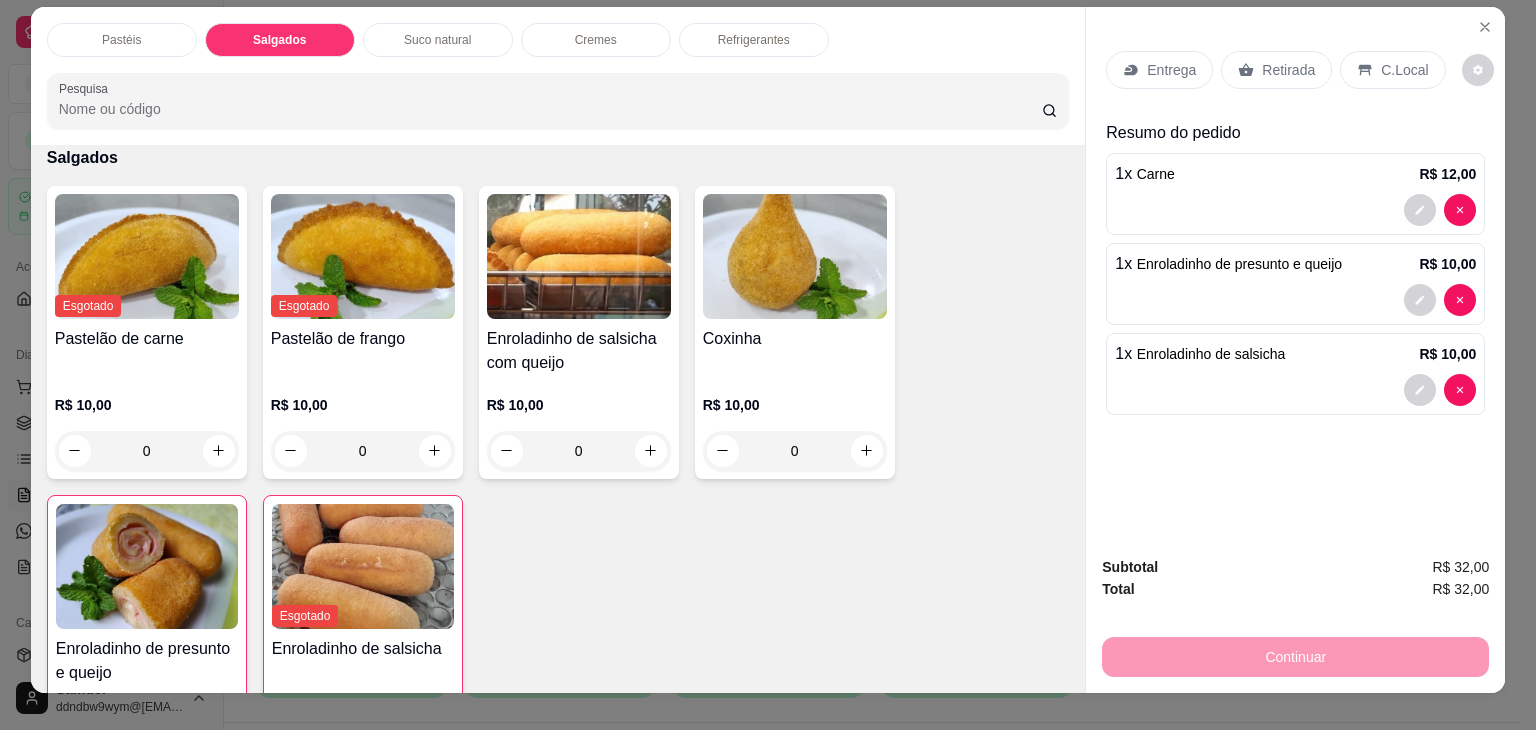 scroll, scrollTop: 0, scrollLeft: 0, axis: both 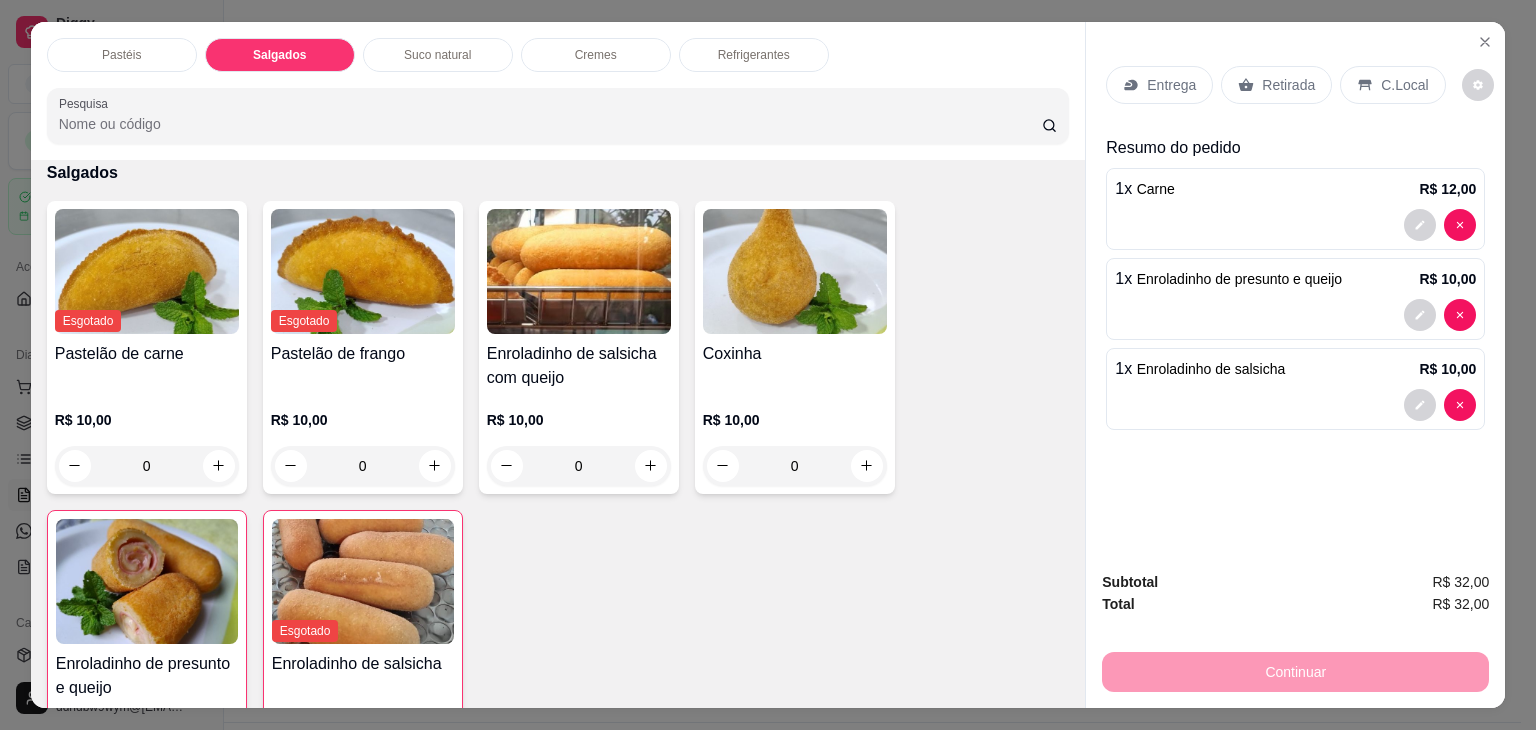 click on "Cremes" at bounding box center (596, 55) 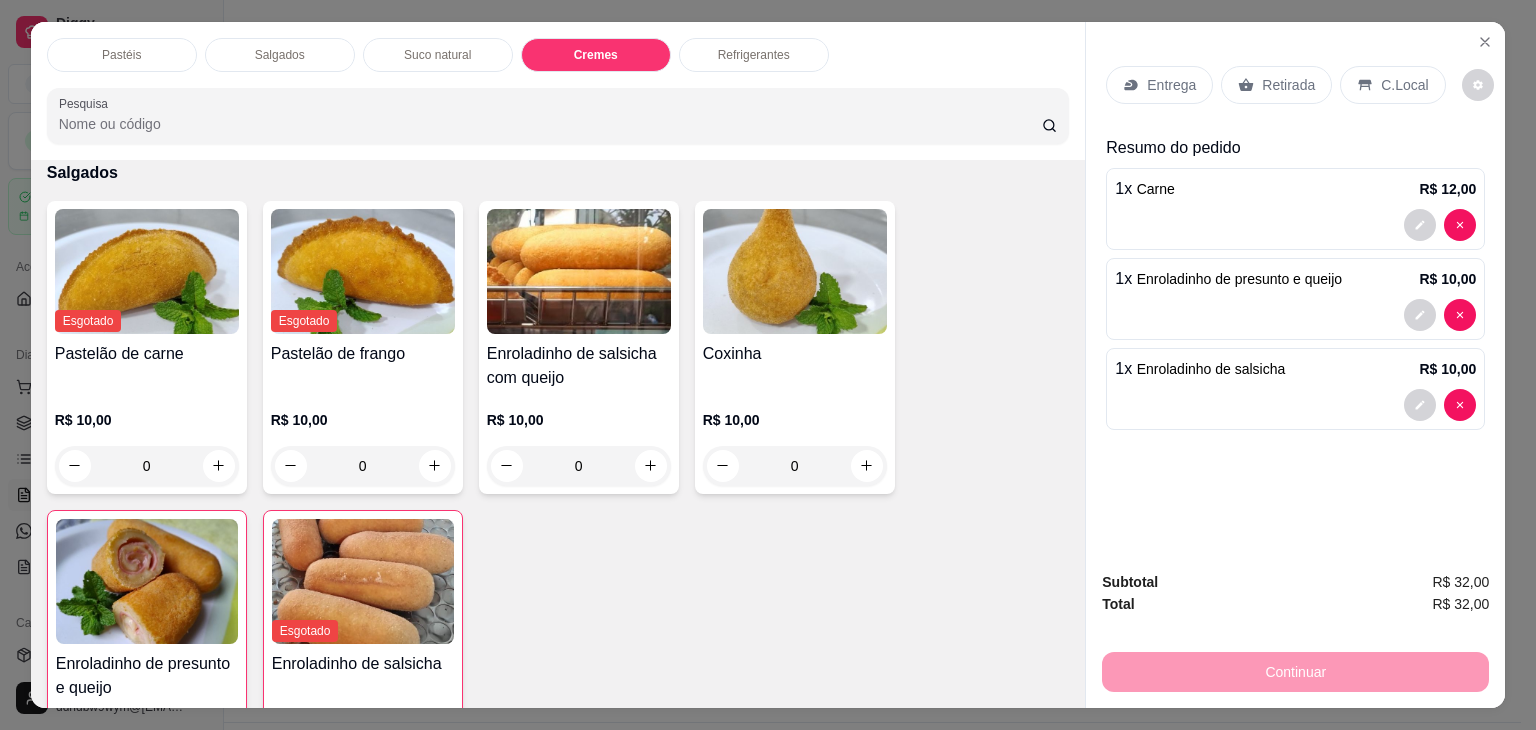 scroll, scrollTop: 4013, scrollLeft: 0, axis: vertical 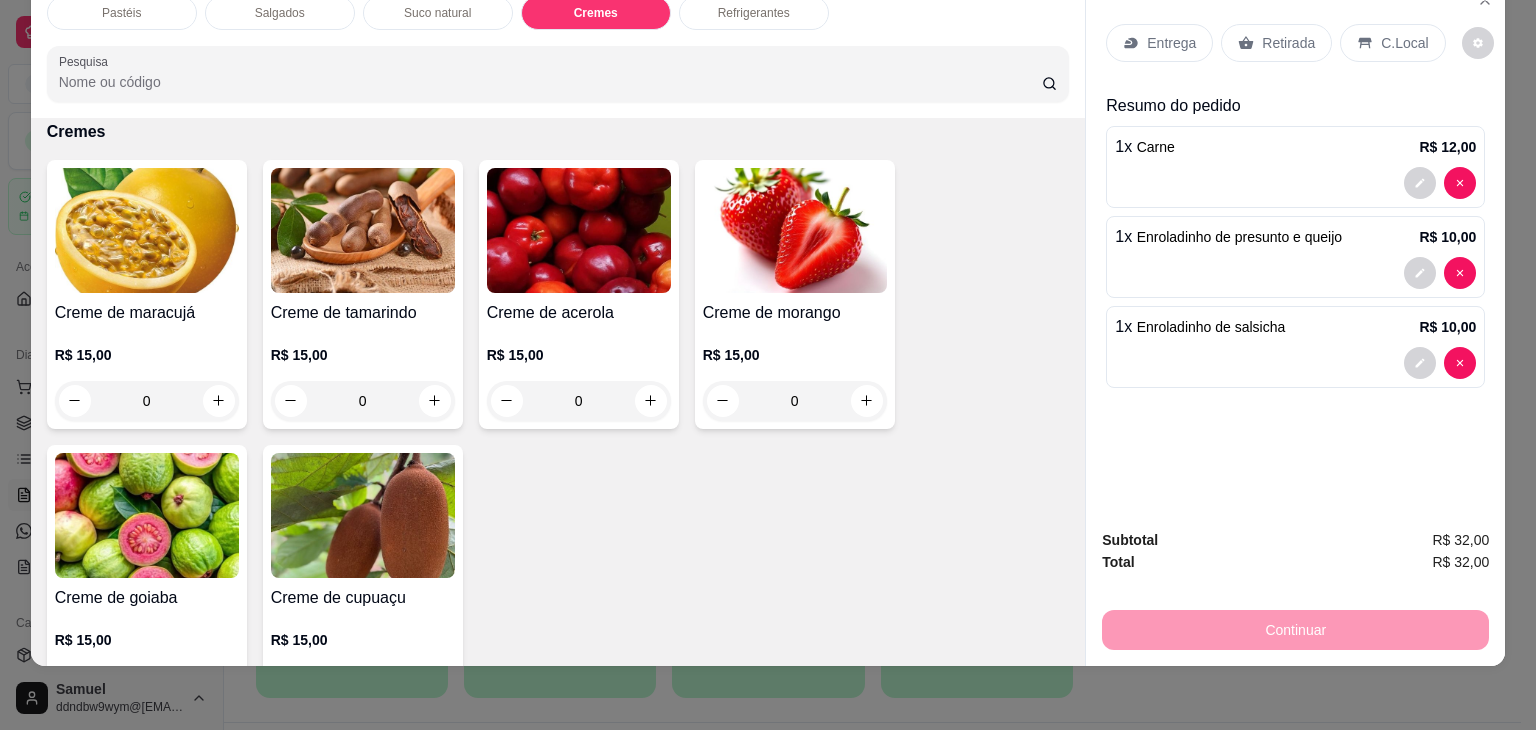 click at bounding box center (147, 515) 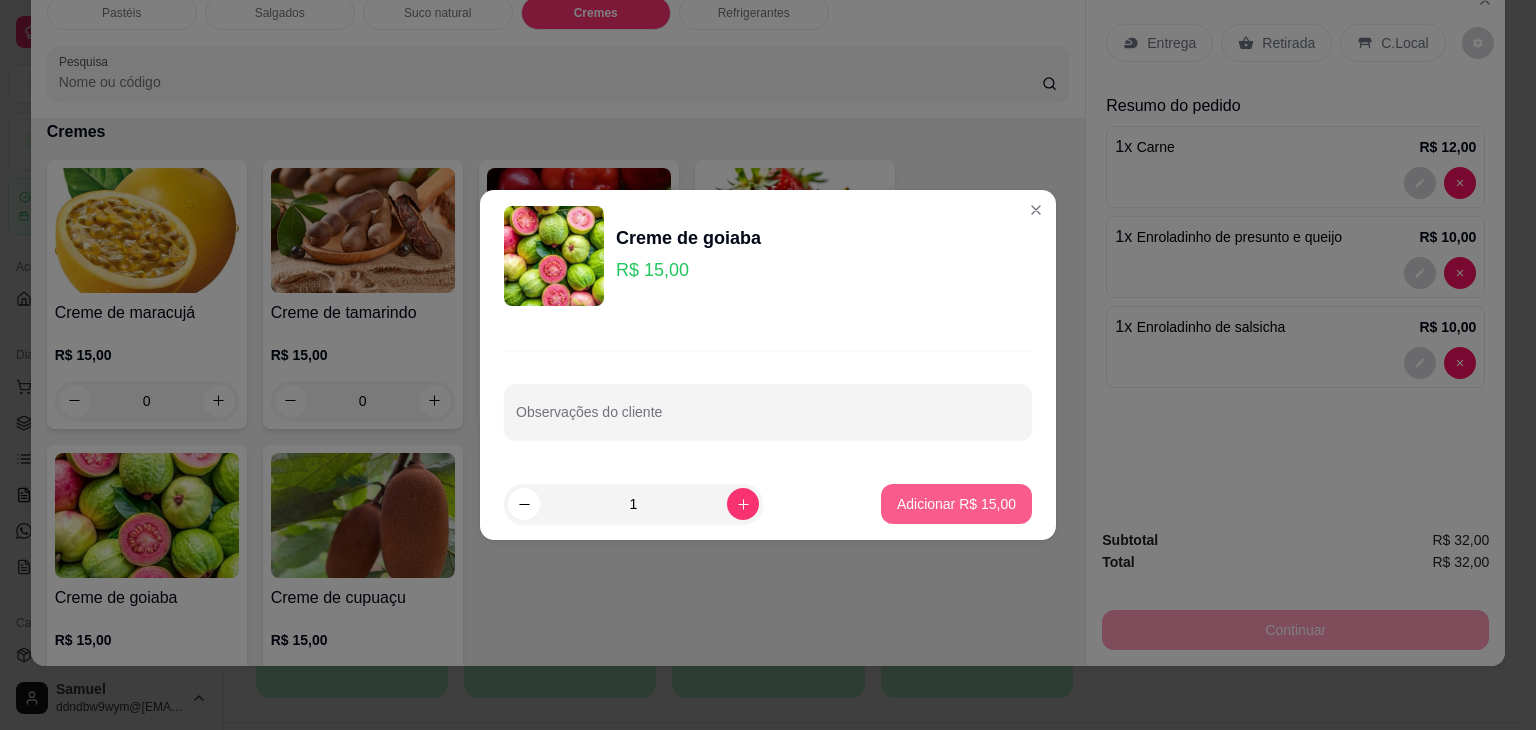 click on "Adicionar   R$ 15,00" at bounding box center (956, 504) 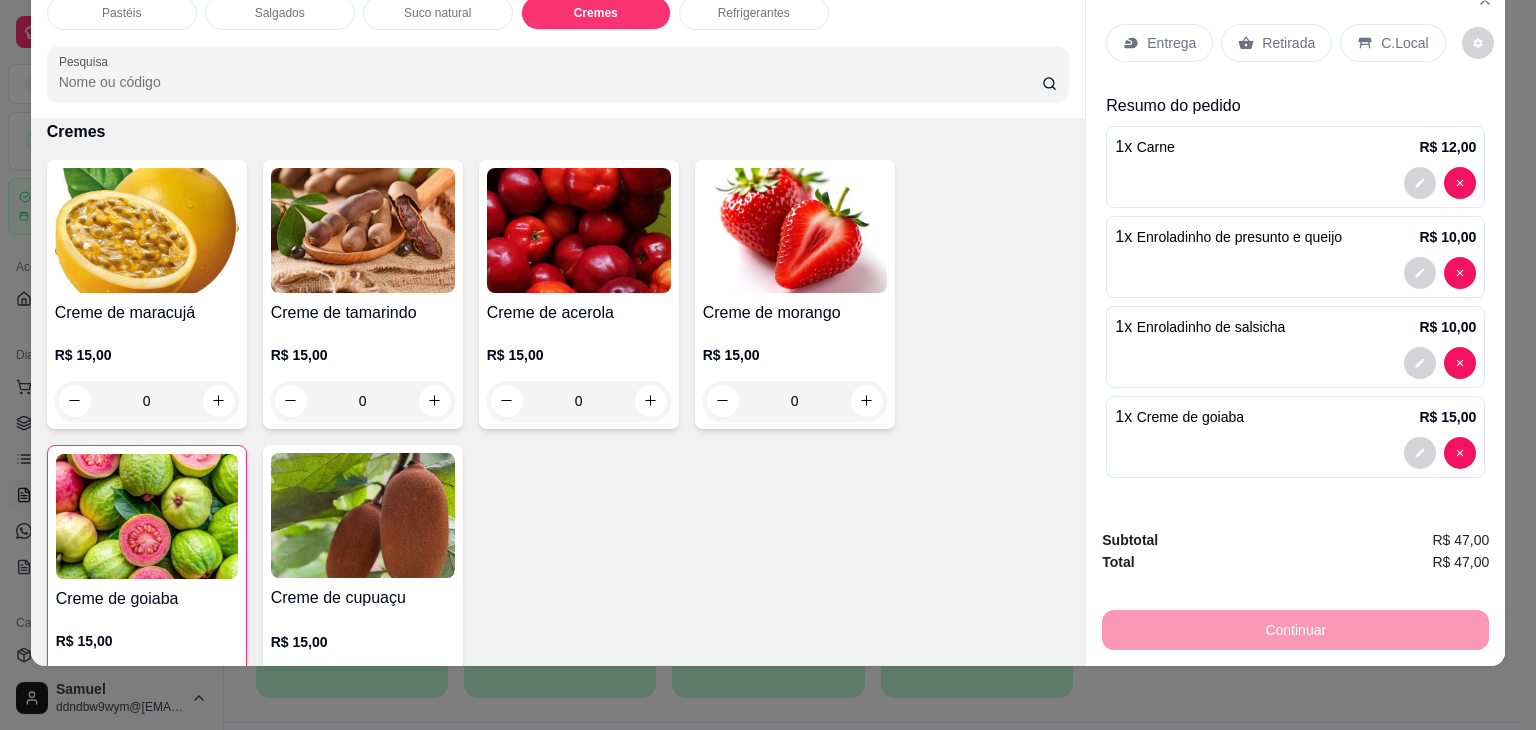 click on "Continuar" at bounding box center [1295, 627] 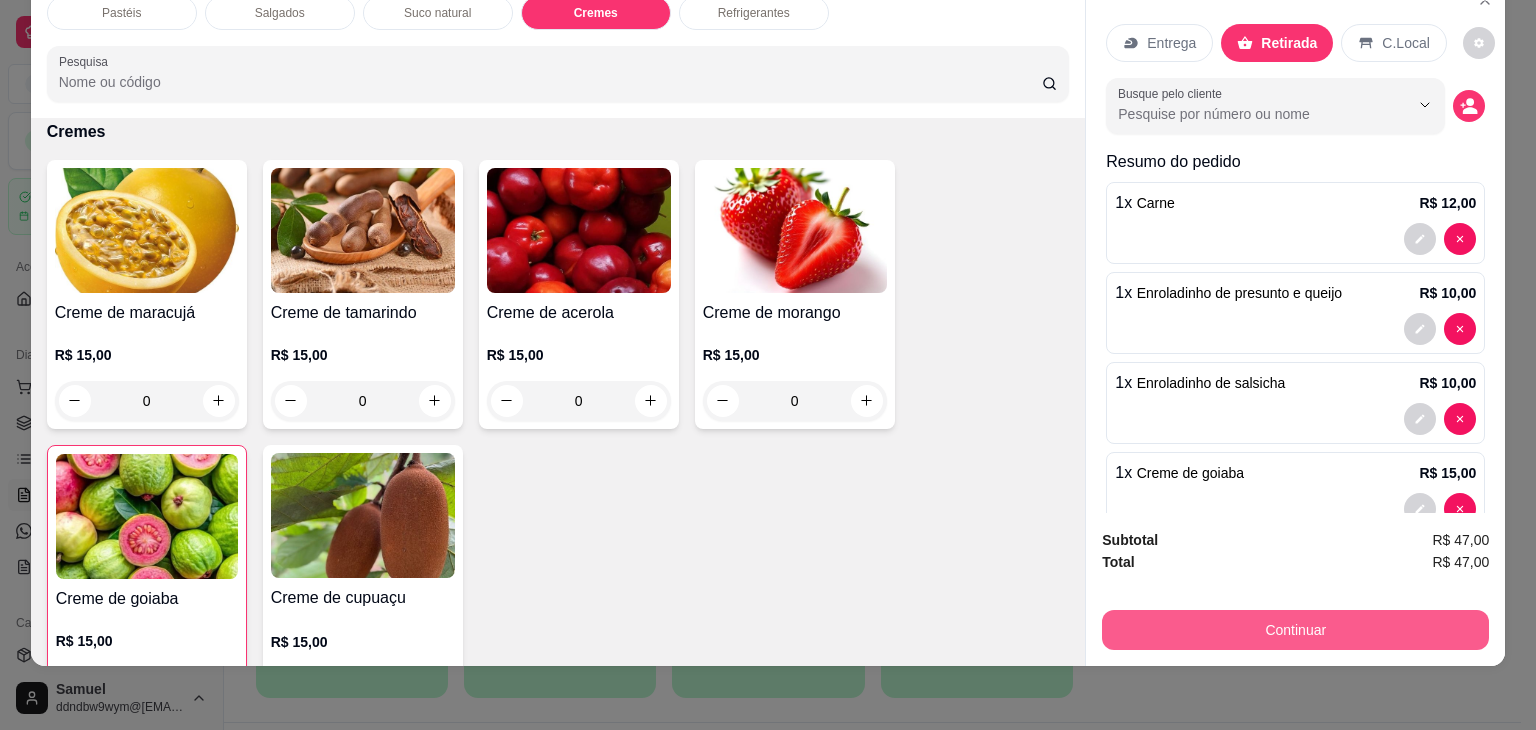 click on "Continuar" at bounding box center [1295, 630] 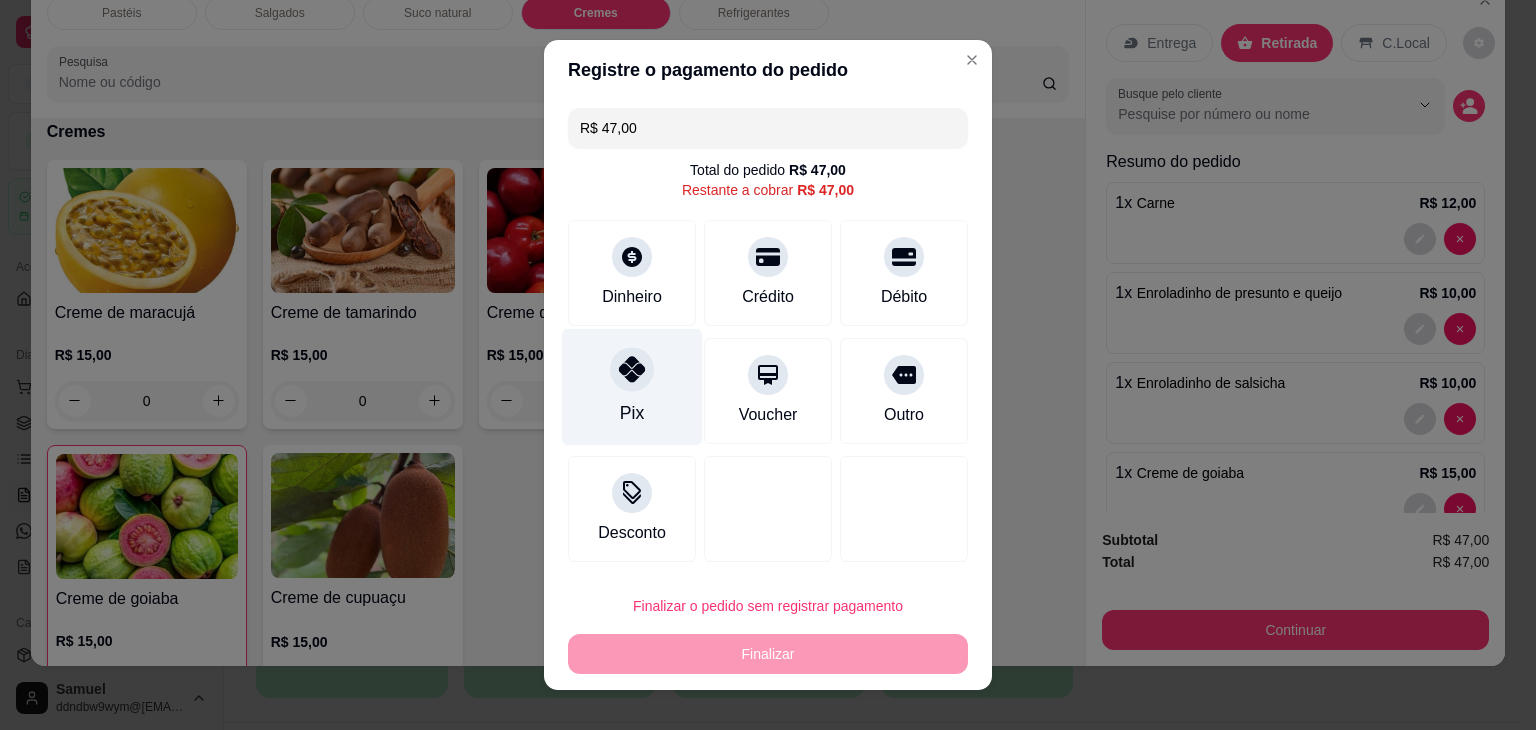 click at bounding box center (632, 369) 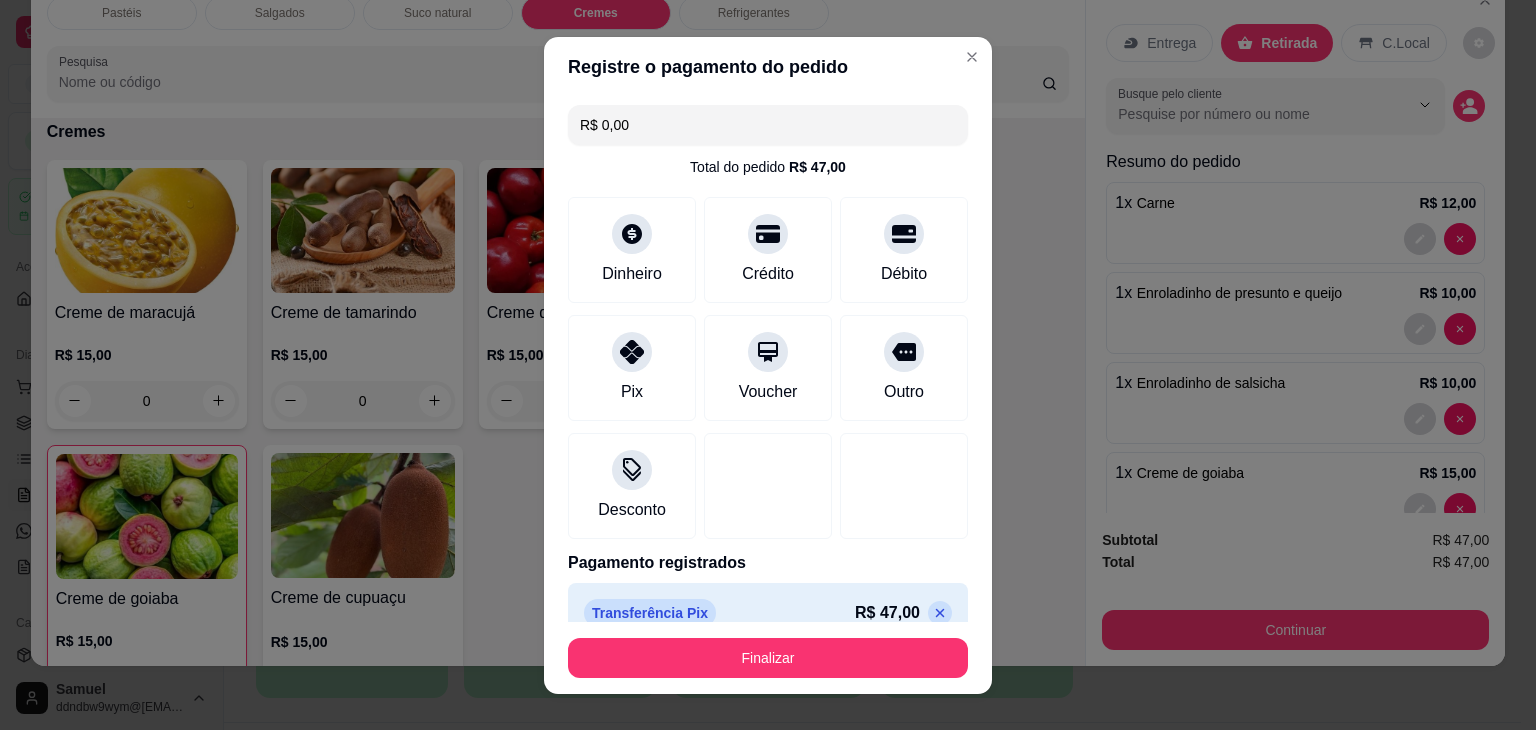 click on "Finalizar" at bounding box center (768, 658) 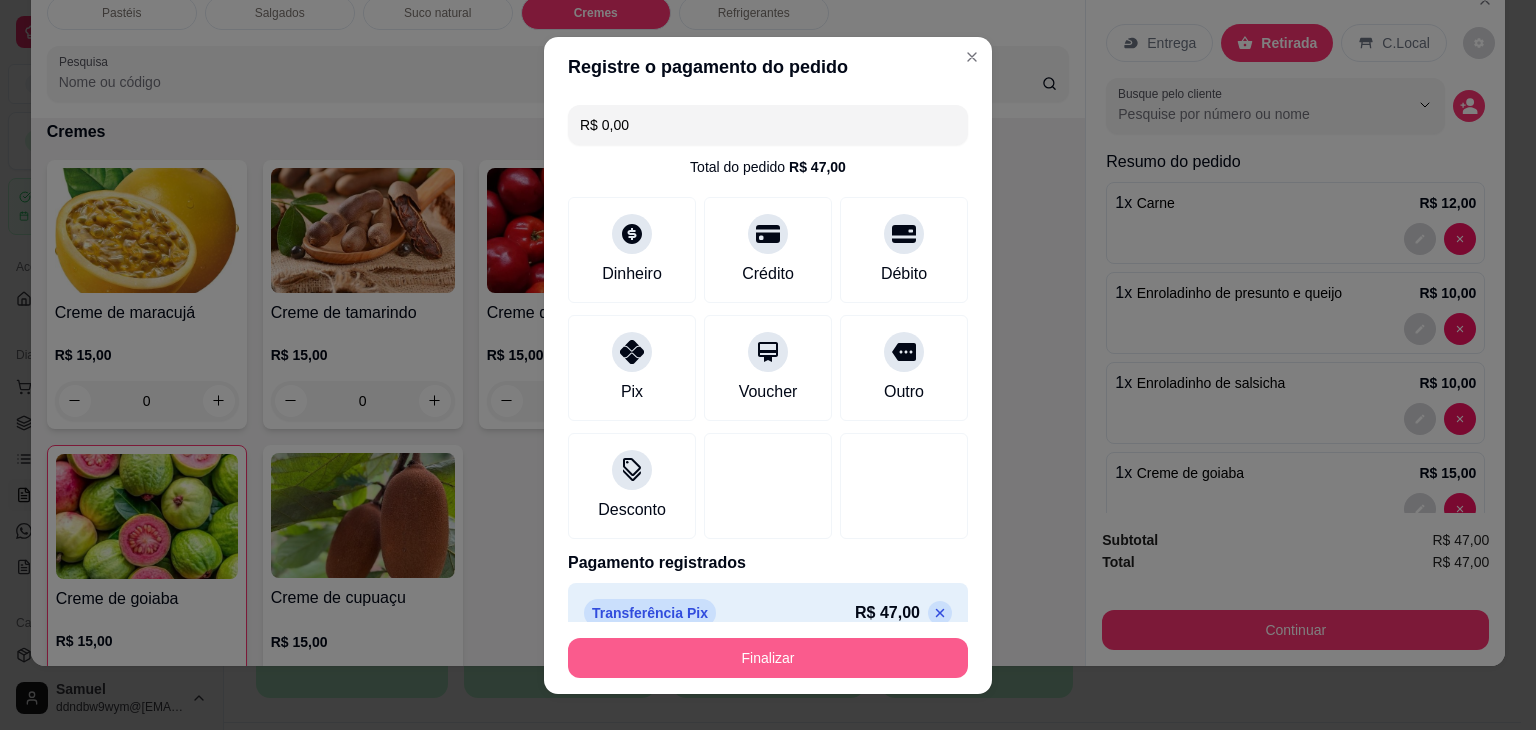 click on "Finalizar" at bounding box center [768, 658] 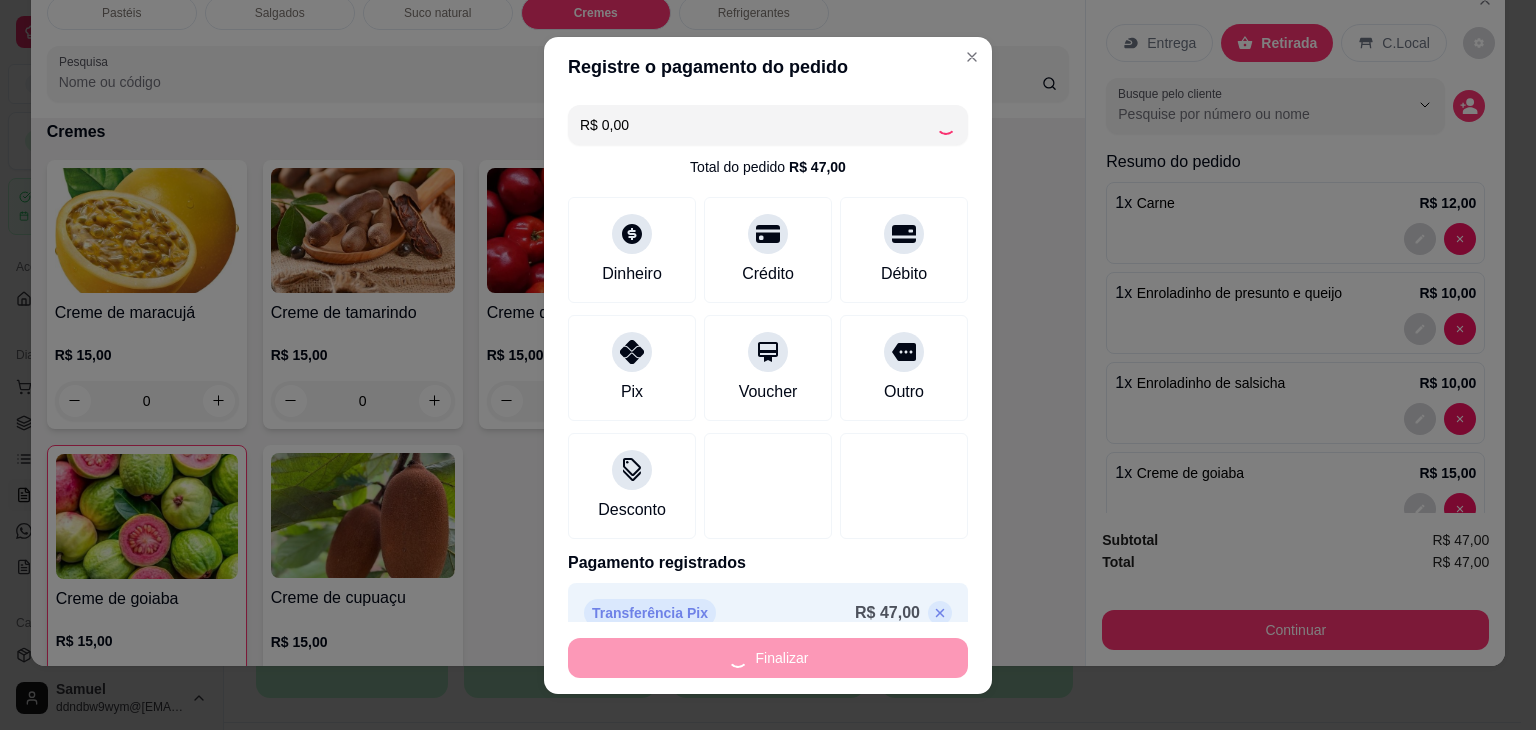type on "0" 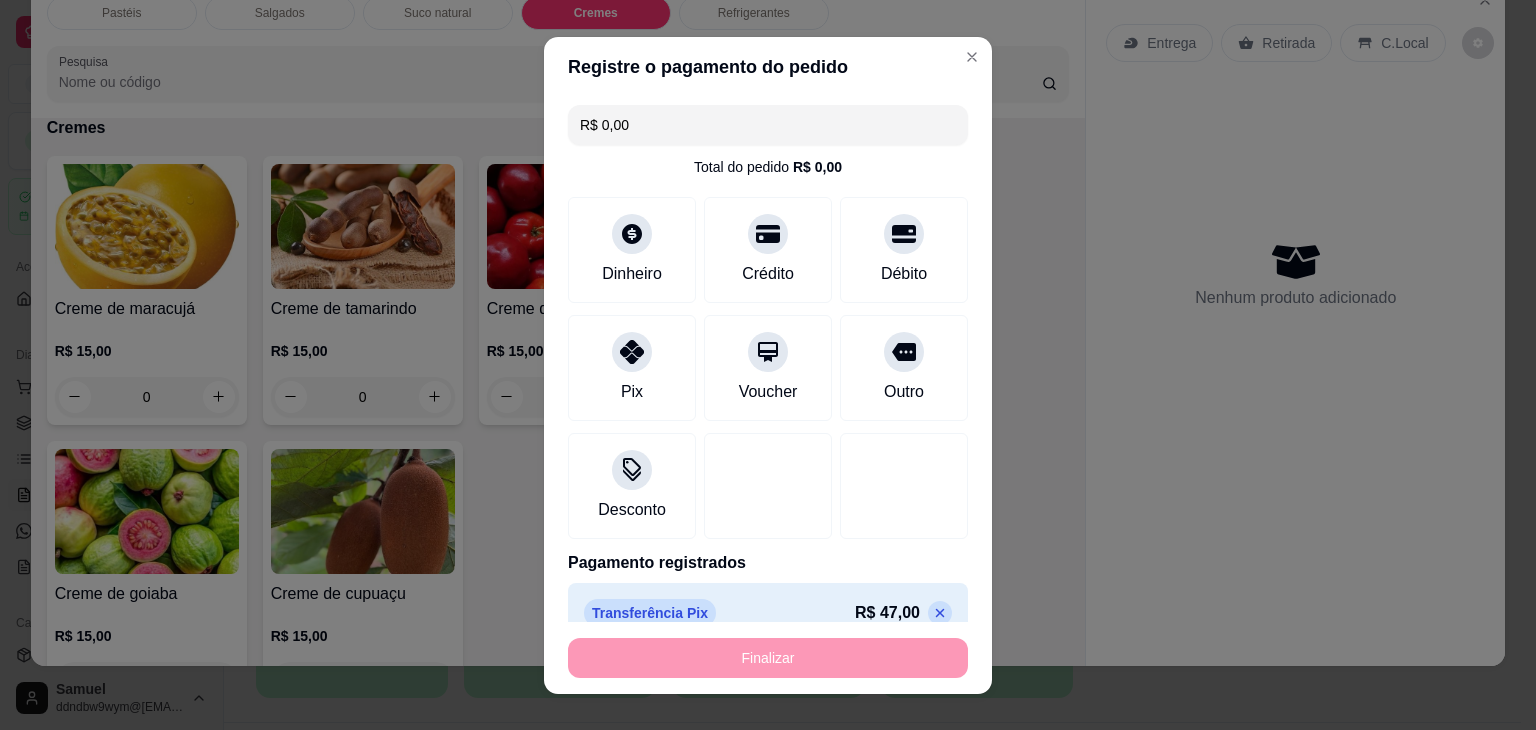 type on "-R$ 47,00" 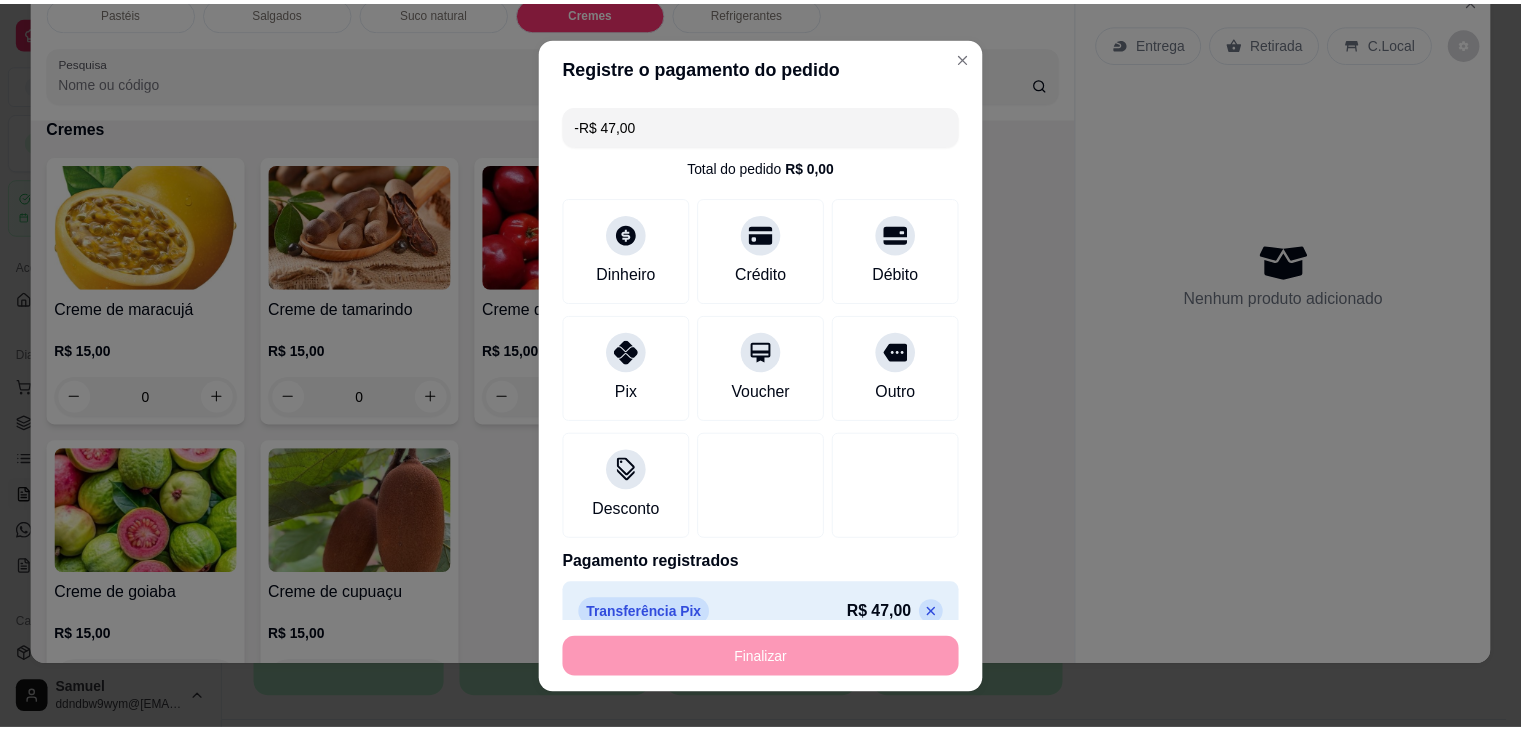 scroll, scrollTop: 4010, scrollLeft: 0, axis: vertical 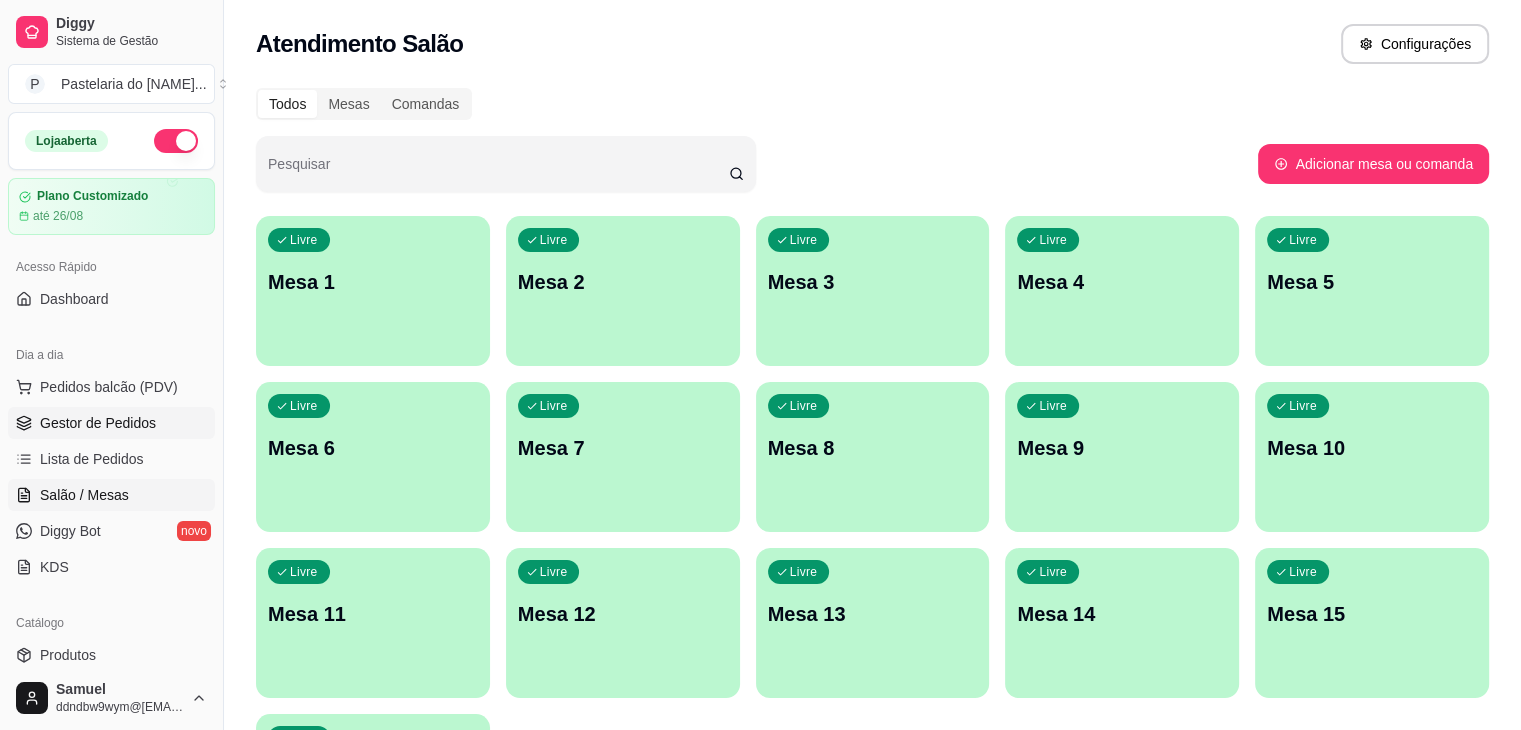 click on "Gestor de Pedidos" at bounding box center (98, 423) 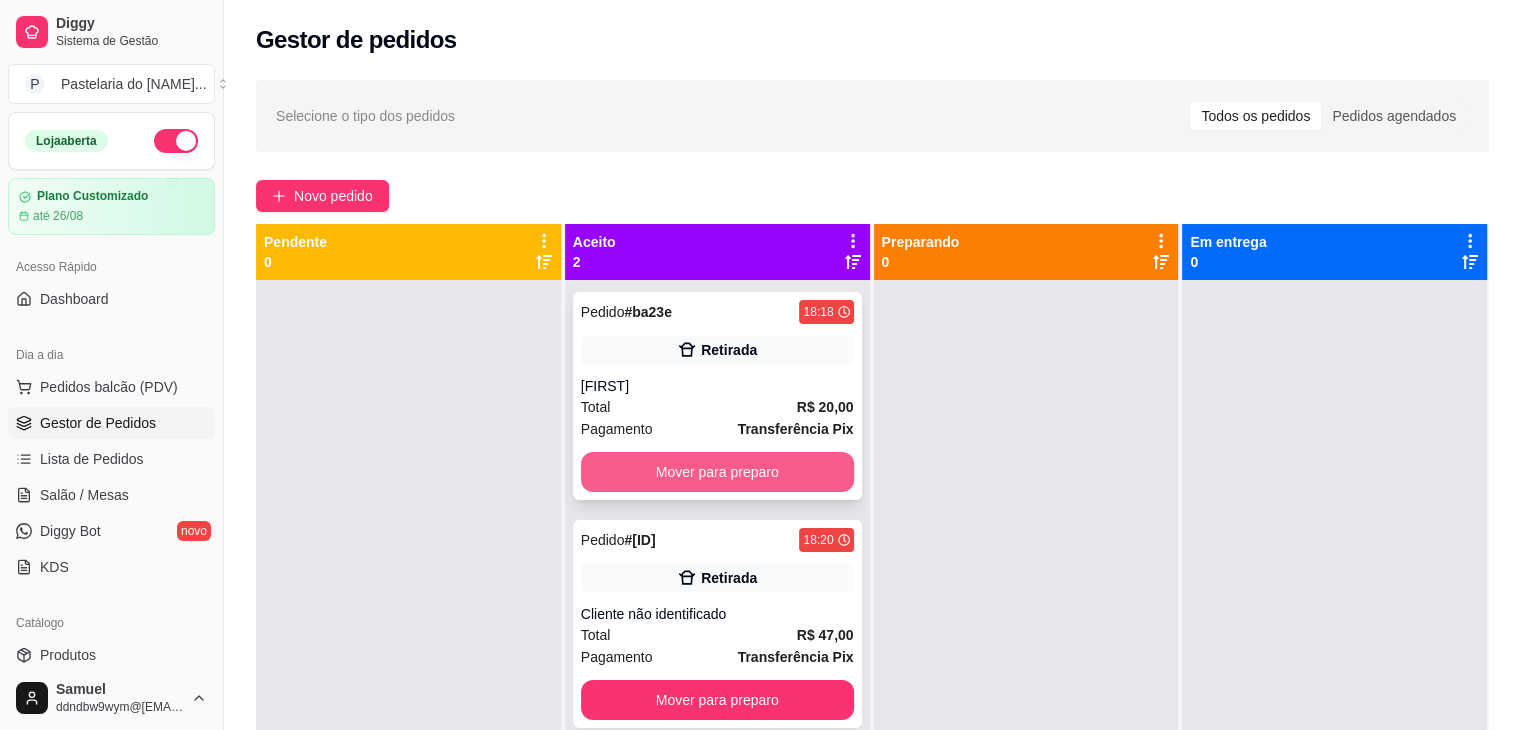 click on "Mover para preparo" at bounding box center [717, 472] 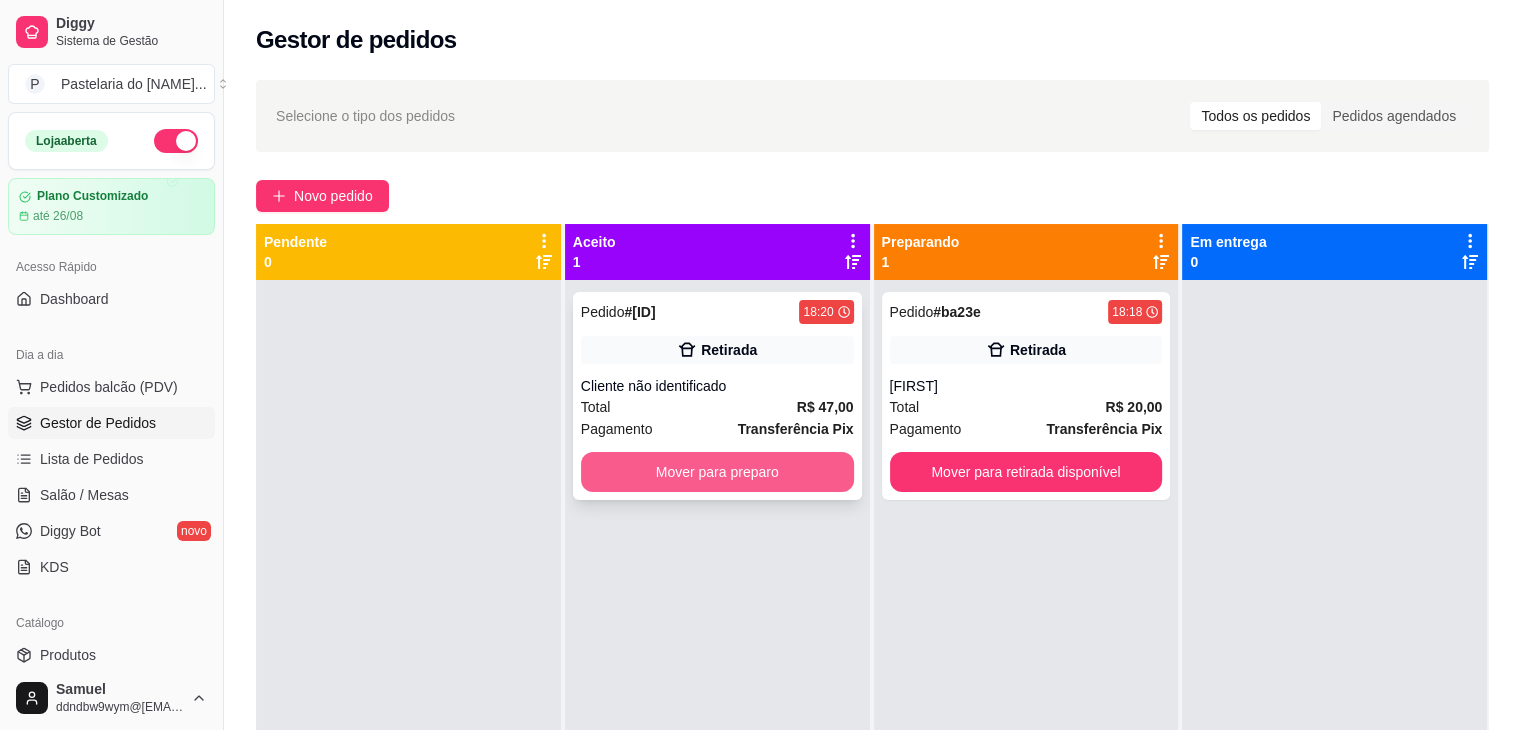 click on "Mover para preparo" at bounding box center (717, 472) 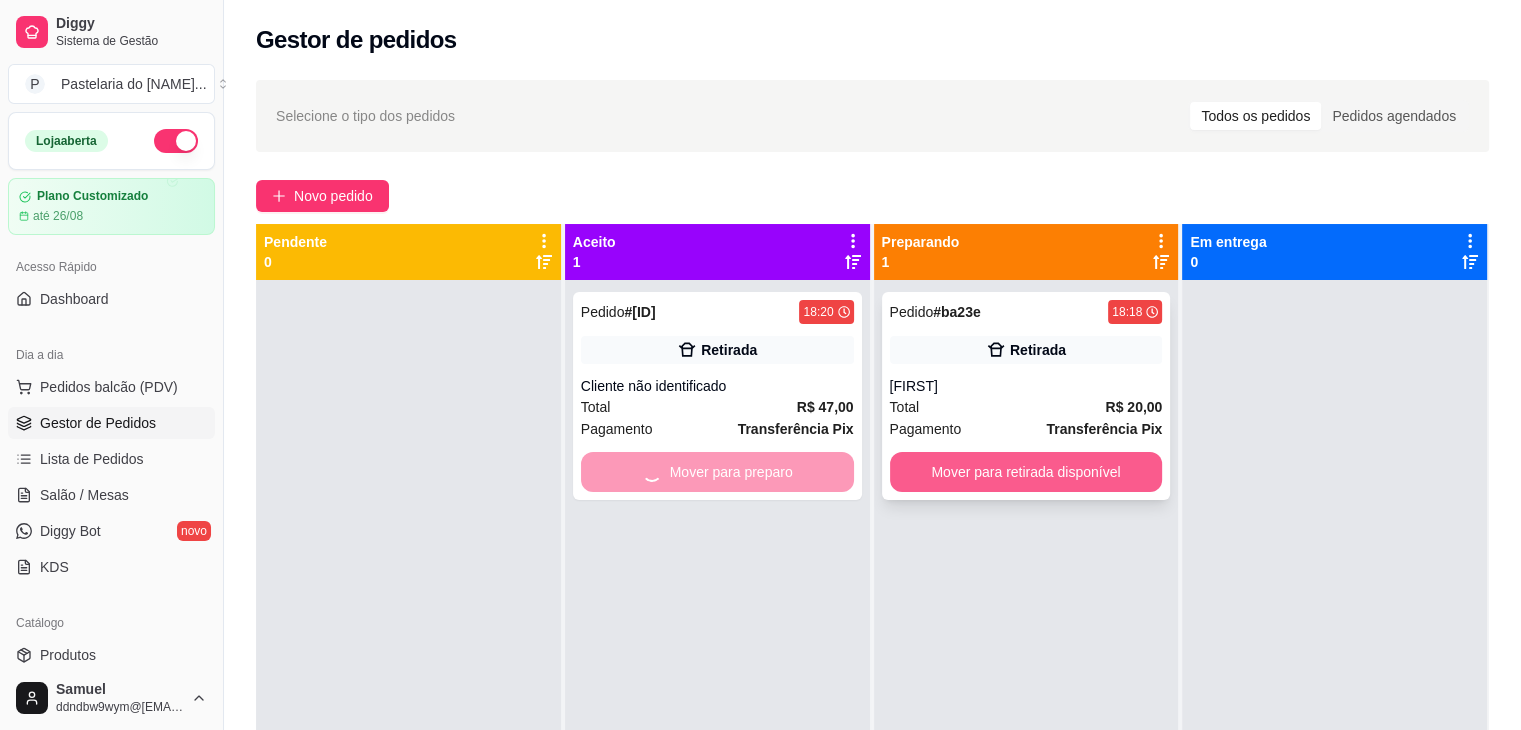 click on "Mover para retirada disponível" at bounding box center (1026, 472) 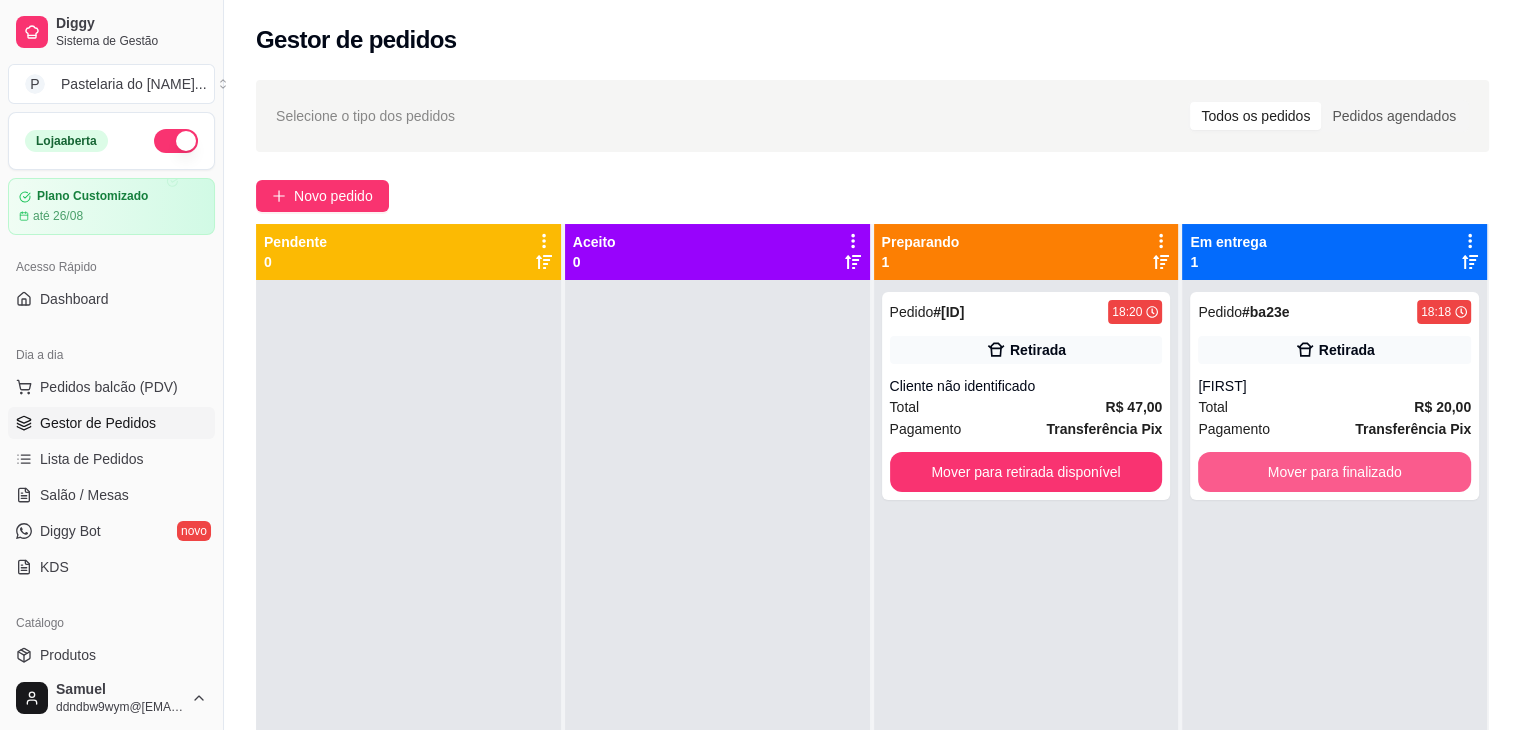 click on "Mover para finalizado" at bounding box center [1334, 472] 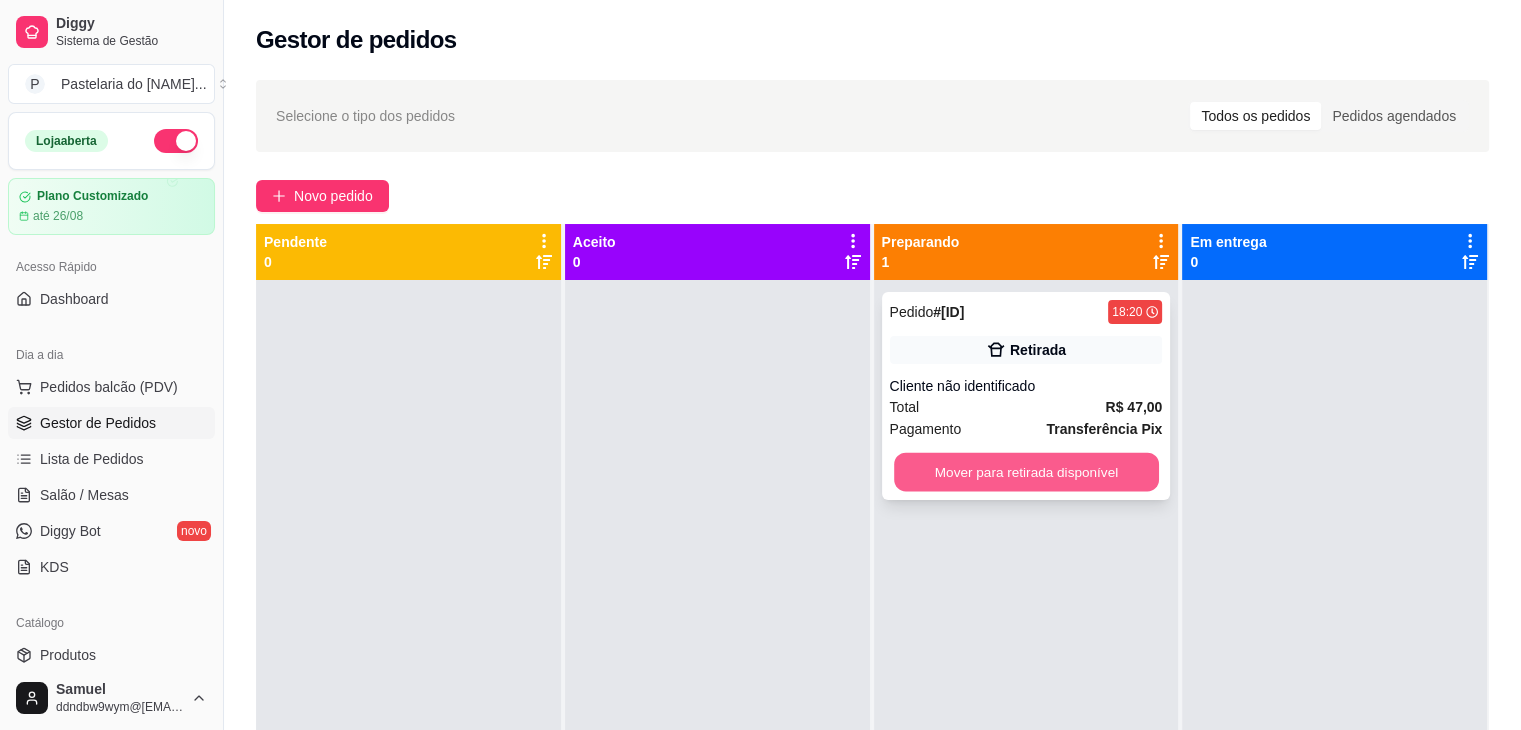 click on "Mover para retirada disponível" at bounding box center [1026, 472] 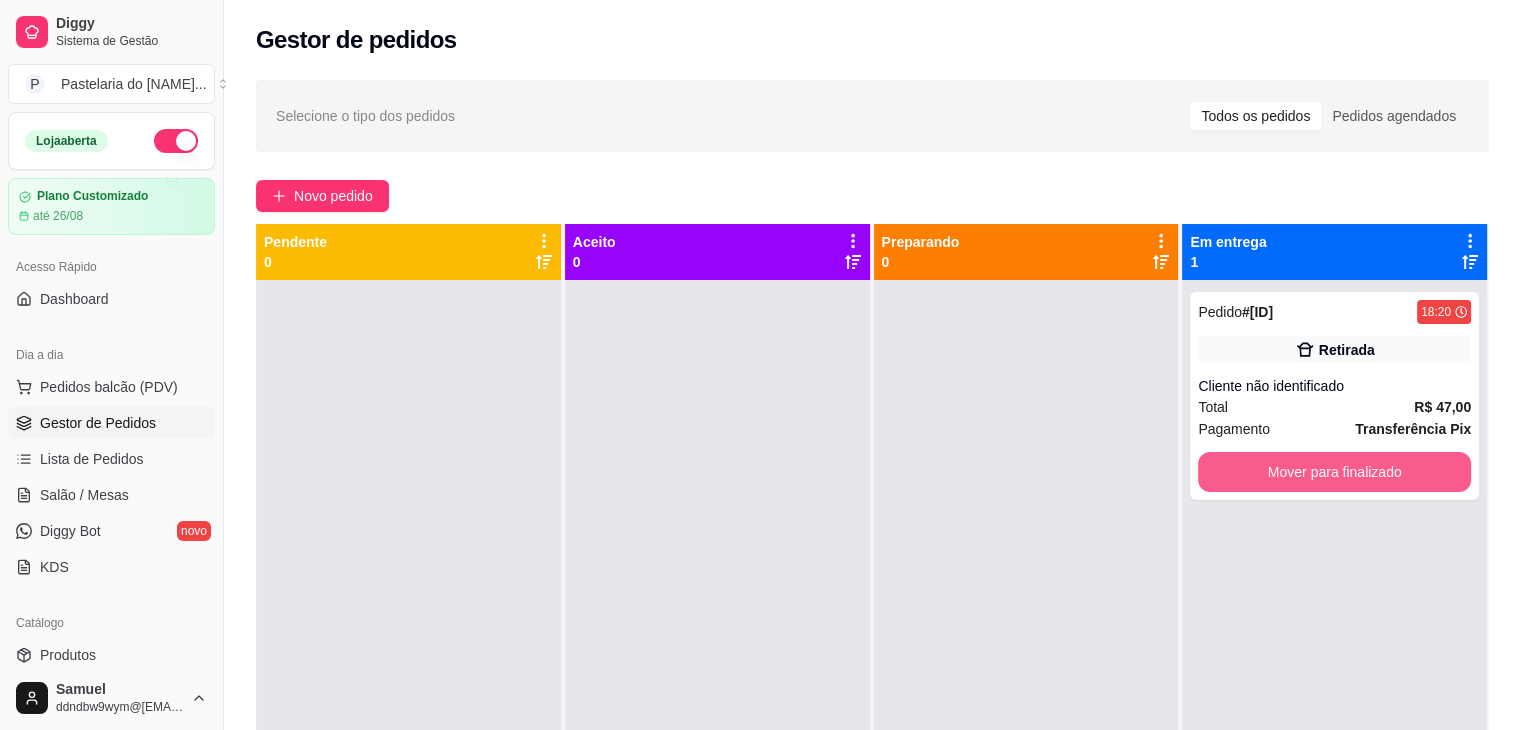 click on "Mover para finalizado" at bounding box center [1334, 472] 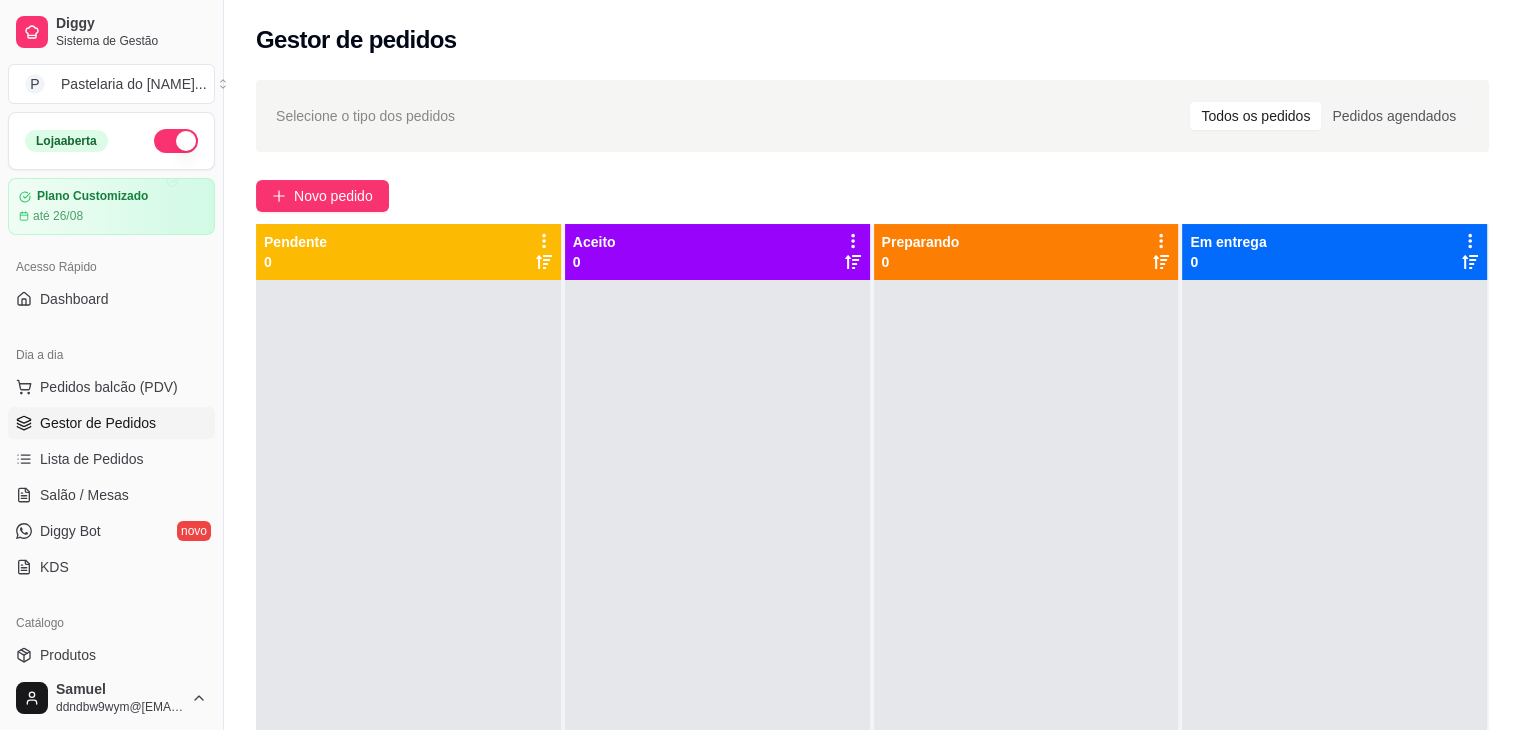drag, startPoint x: 222, startPoint y: 475, endPoint x: 344, endPoint y: 509, distance: 126.649124 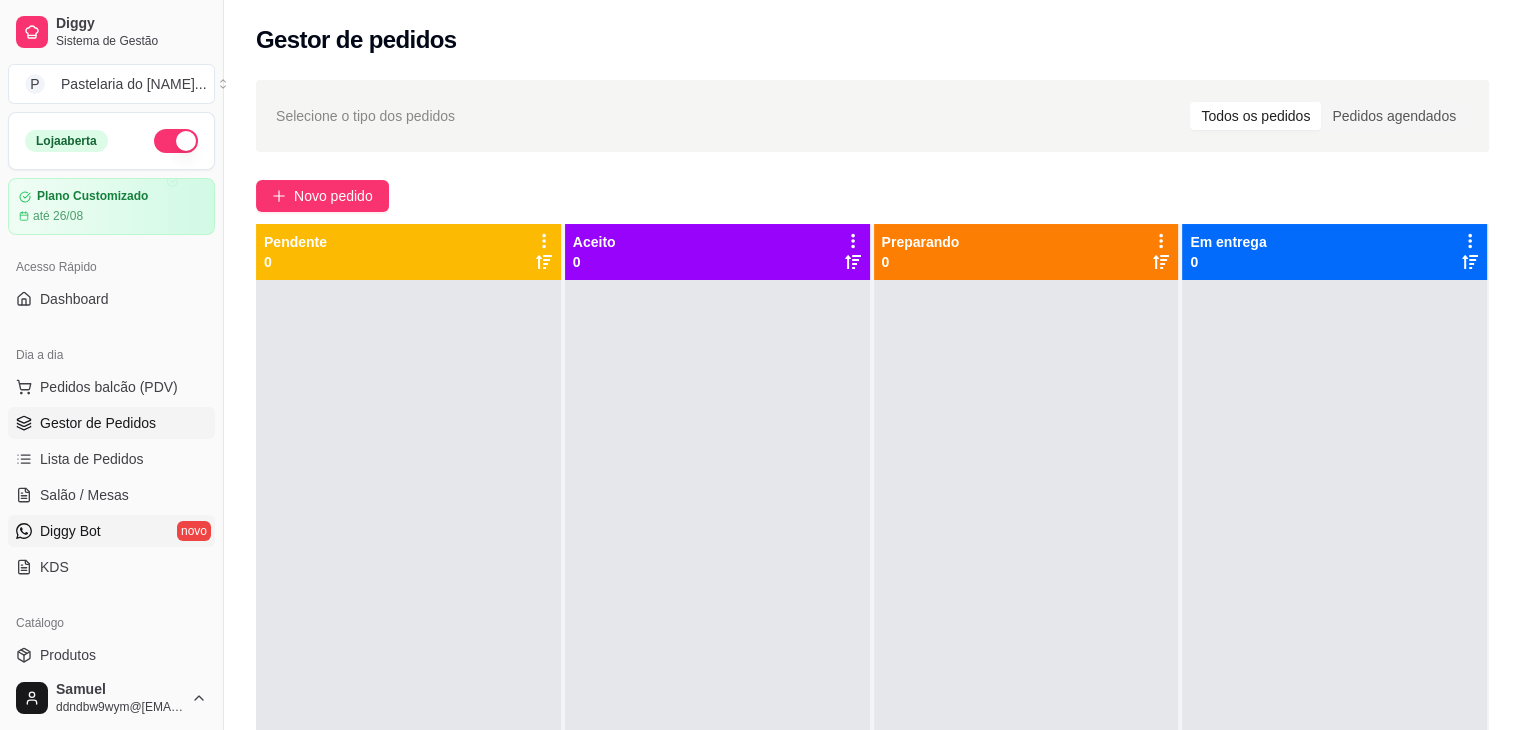 drag, startPoint x: 218, startPoint y: 505, endPoint x: 188, endPoint y: 521, distance: 34 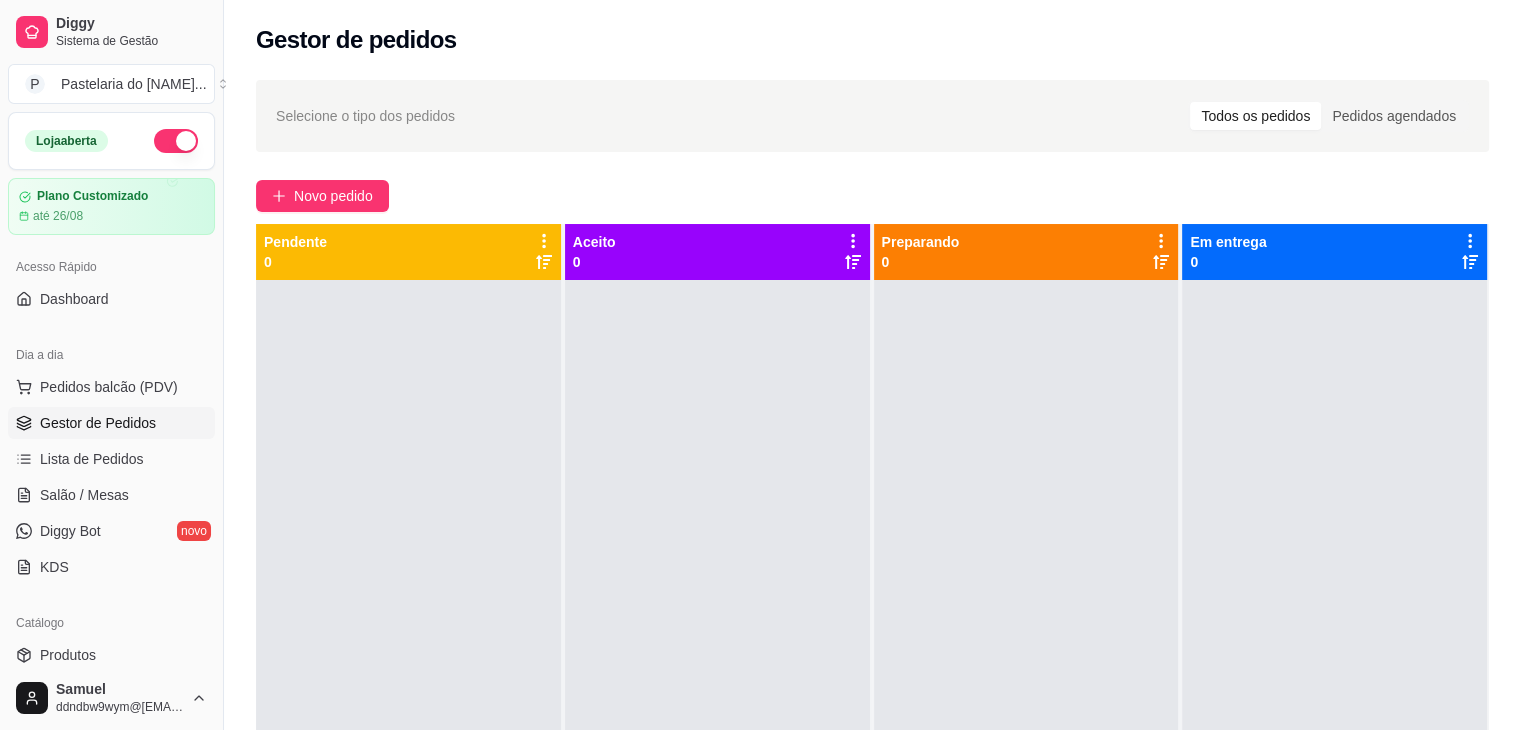 drag, startPoint x: 222, startPoint y: 511, endPoint x: 197, endPoint y: 511, distance: 25 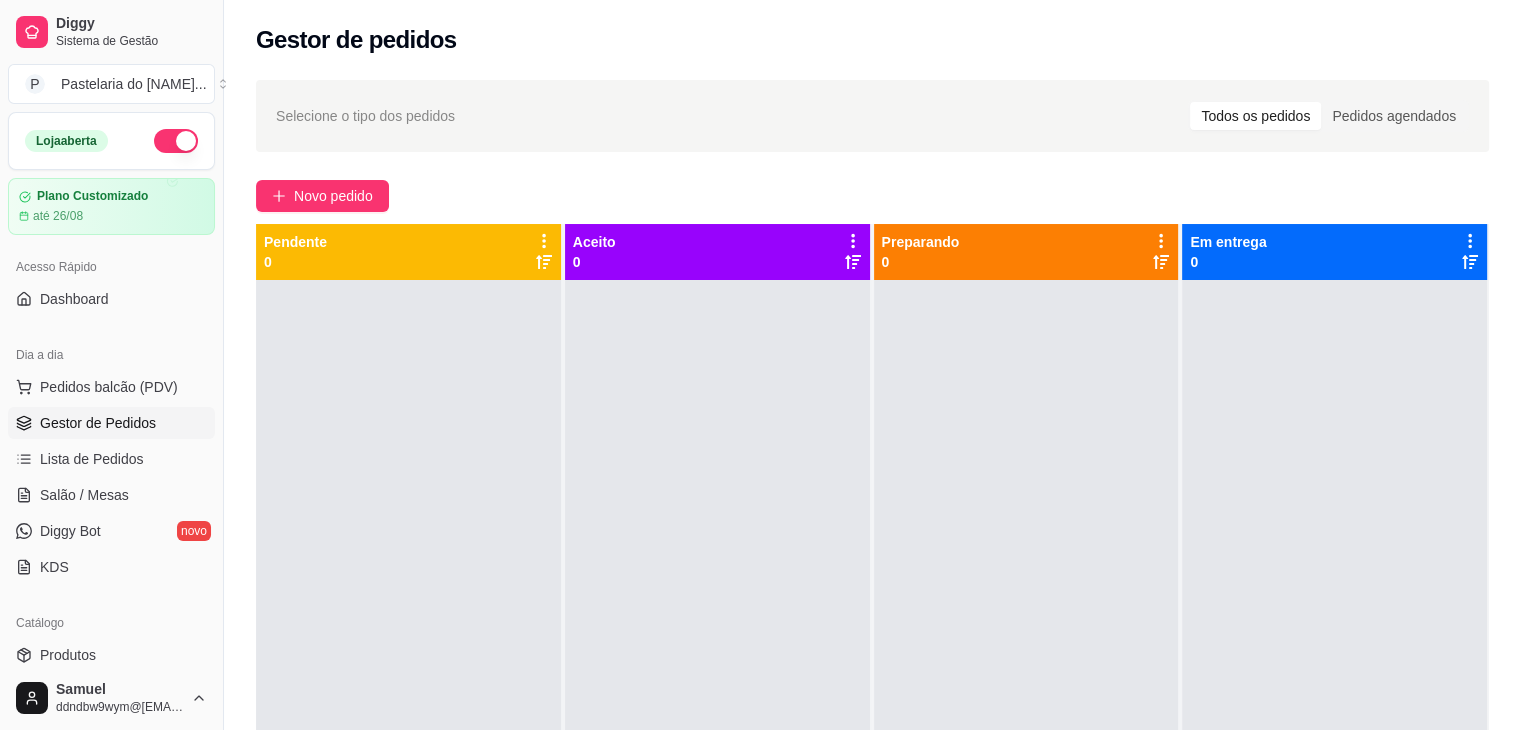 drag, startPoint x: 221, startPoint y: 511, endPoint x: 208, endPoint y: 511, distance: 13 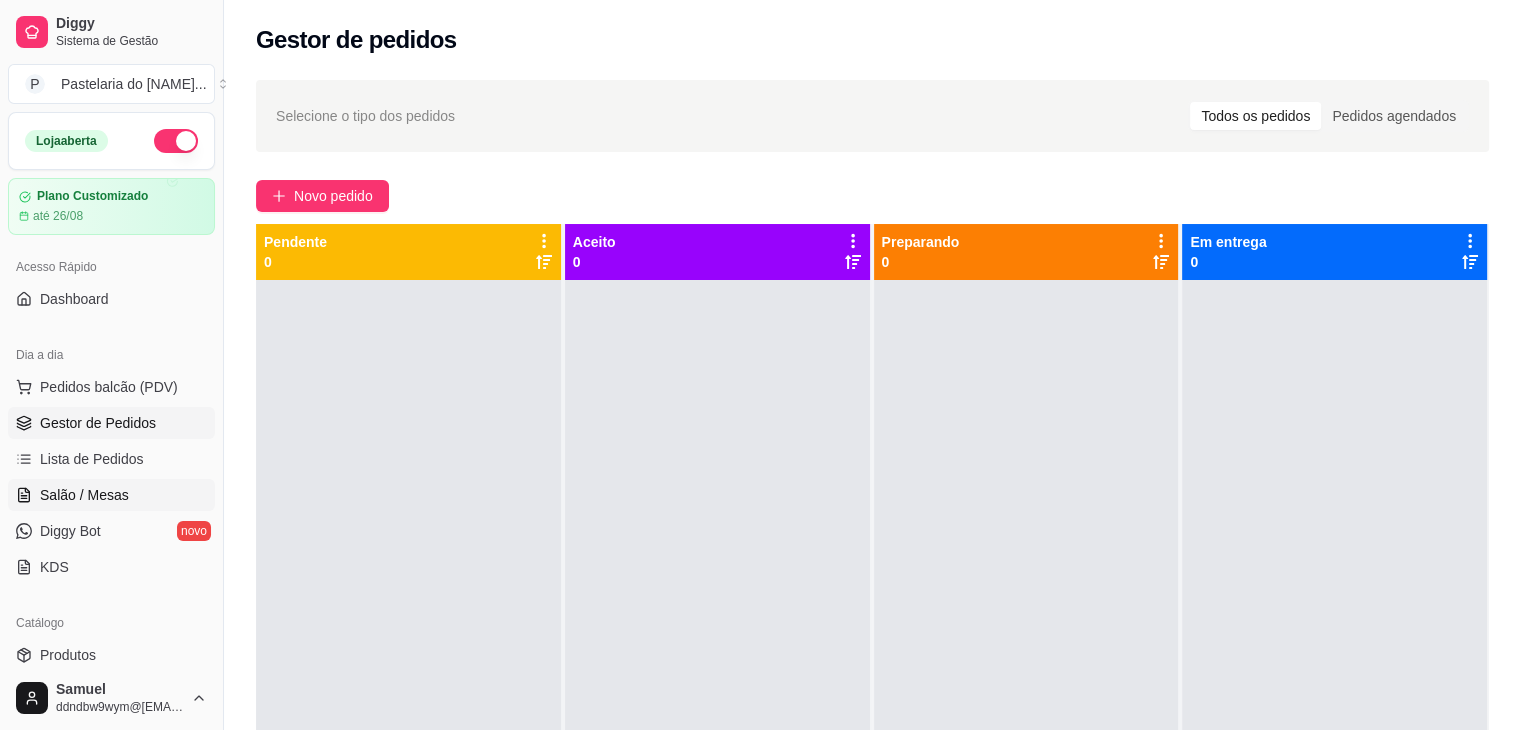 drag, startPoint x: 219, startPoint y: 501, endPoint x: 194, endPoint y: 490, distance: 27.313 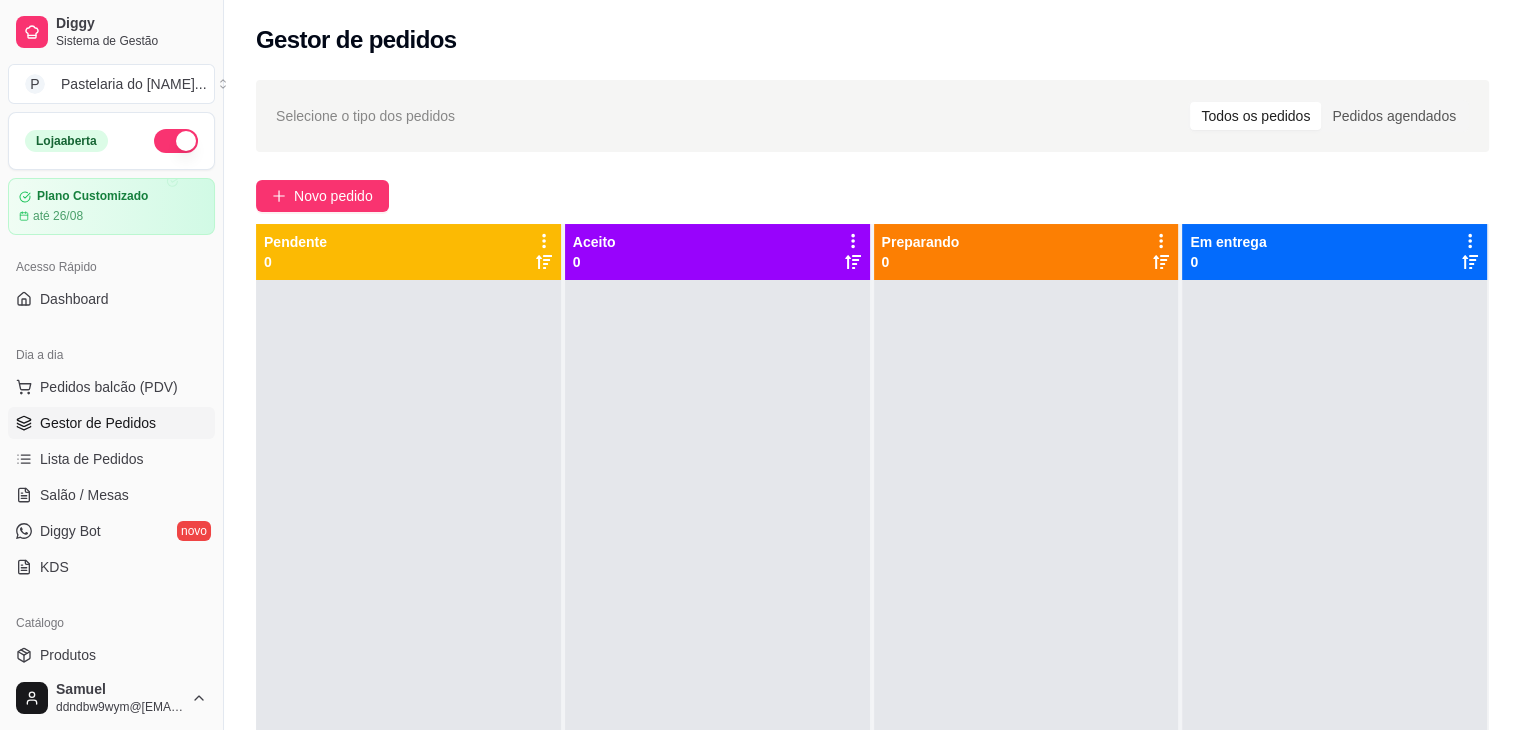 drag, startPoint x: 194, startPoint y: 490, endPoint x: 453, endPoint y: 457, distance: 261.09384 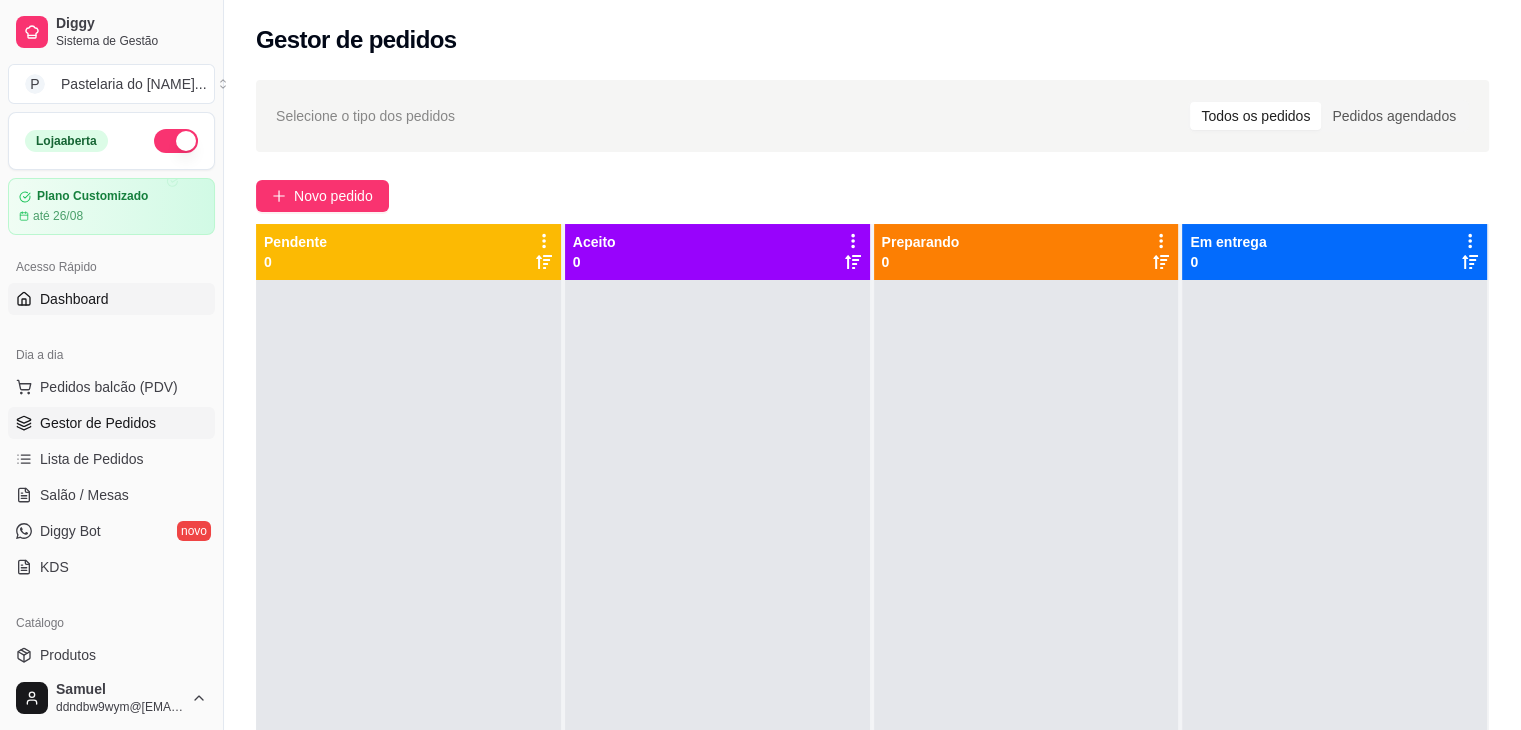 click on "Dashboard" at bounding box center (111, 299) 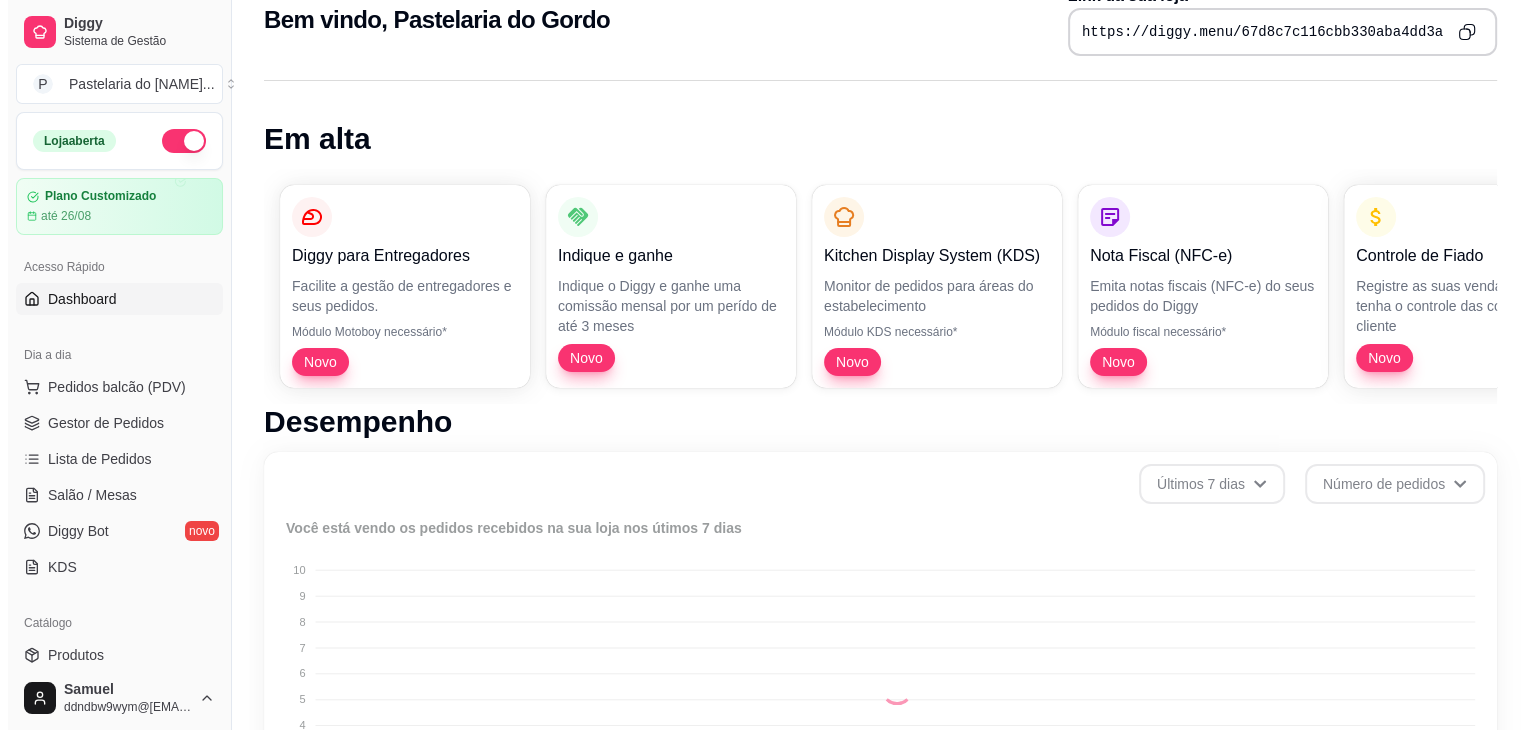 scroll, scrollTop: 0, scrollLeft: 0, axis: both 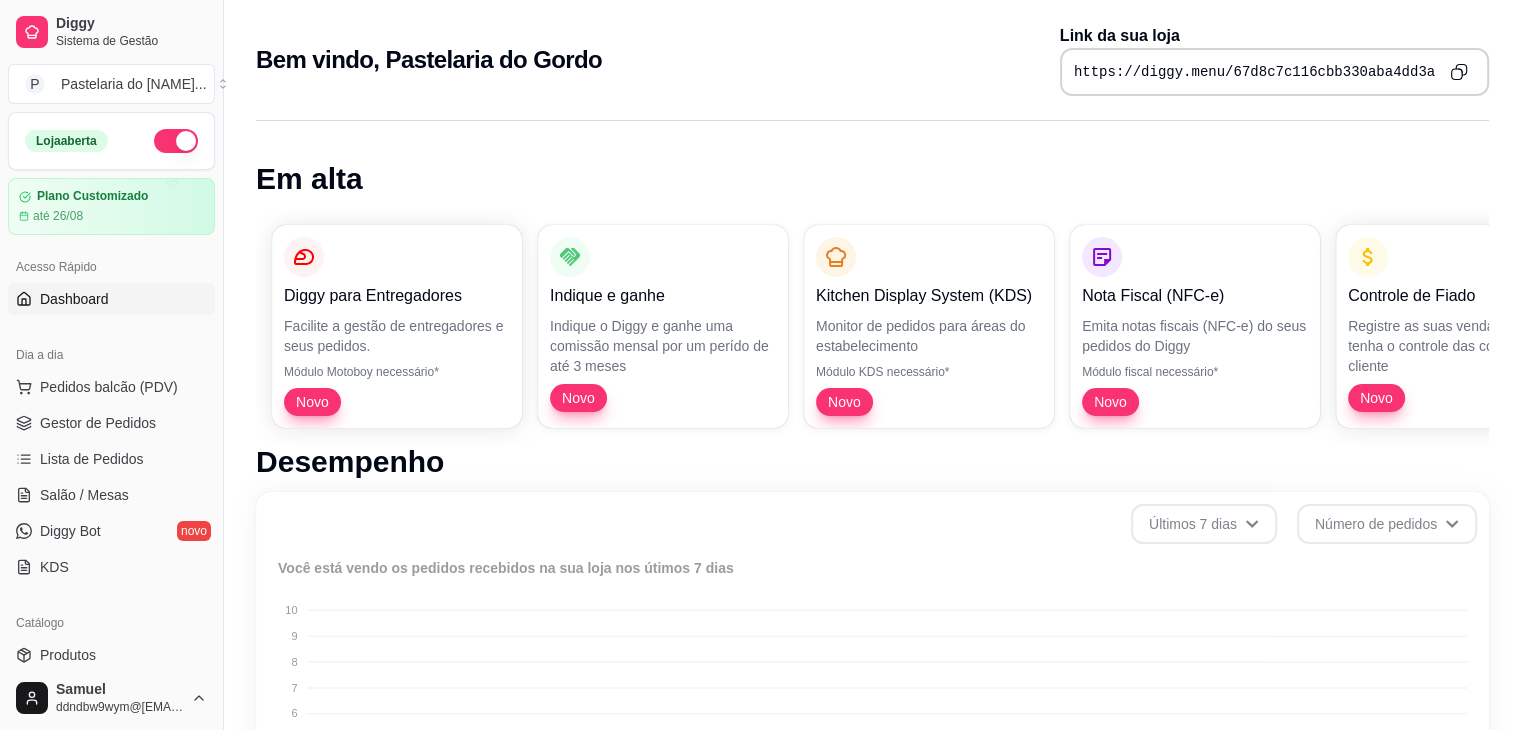 click on "Diggy para Entregadores Facilite a gestão de entregadores e seus pedidos. Módulo Motoboy necessário* Novo Indique e ganhe Indique o Diggy e ganhe uma comissão mensal por um perído de até 3 meses Novo Kitchen Display System (KDS) Monitor de pedidos para áreas do estabelecimento Módulo KDS necessário* Novo Nota Fiscal (NFC-e) Emita notas fiscais (NFC-e) do seus pedidos do Diggy Módulo fiscal necessário* Novo Controle de Fiado Registre as suas vendas em fiado e tenha o controle das contas de cada cliente Novo Robô de Atendimento Otimize o atendimento dos seus pedidos vindos do WhatsApp com nosso robô Disponível para Windows 10 ou superior" at bounding box center (872, 326) 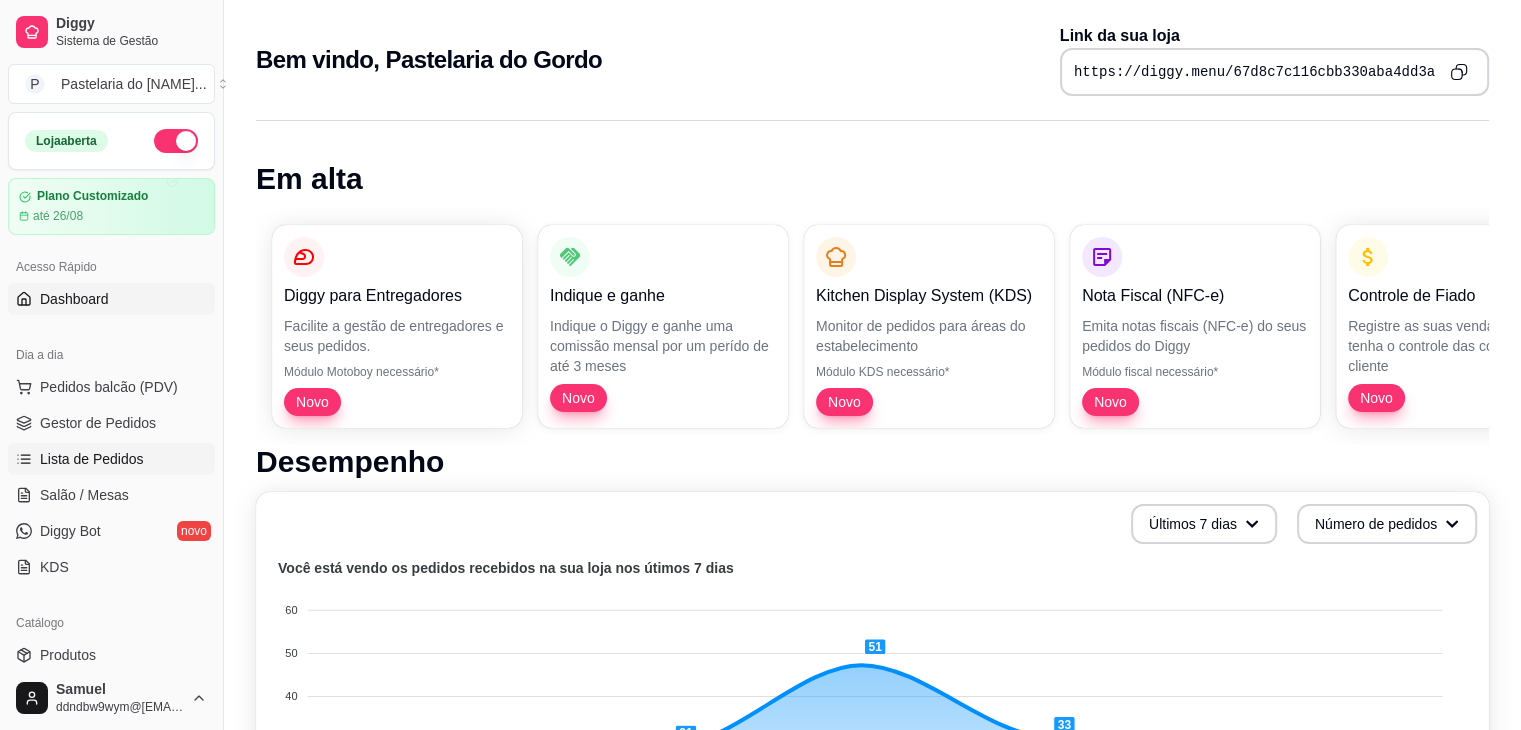 click on "Lista de Pedidos" at bounding box center [111, 459] 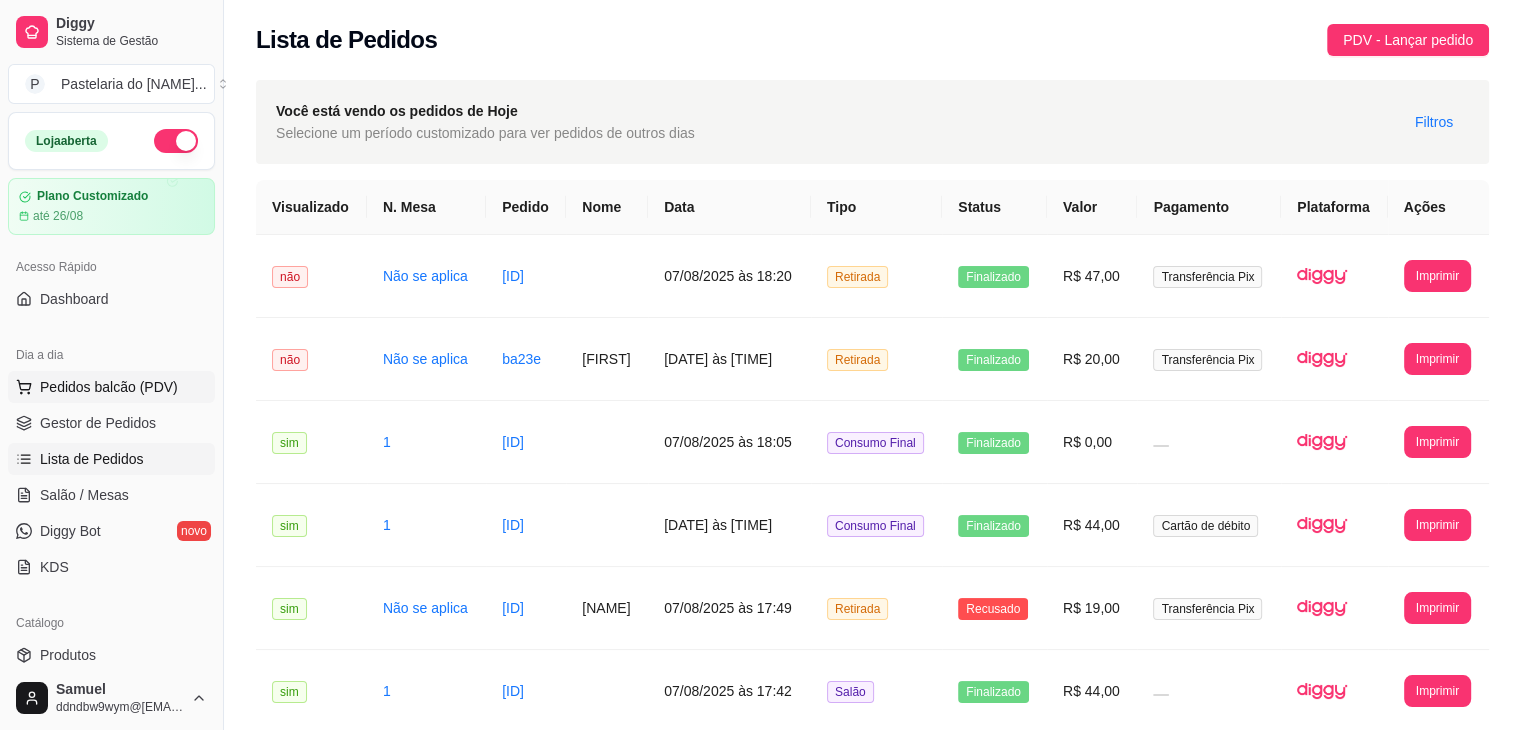 click on "Pedidos balcão (PDV)" at bounding box center (109, 387) 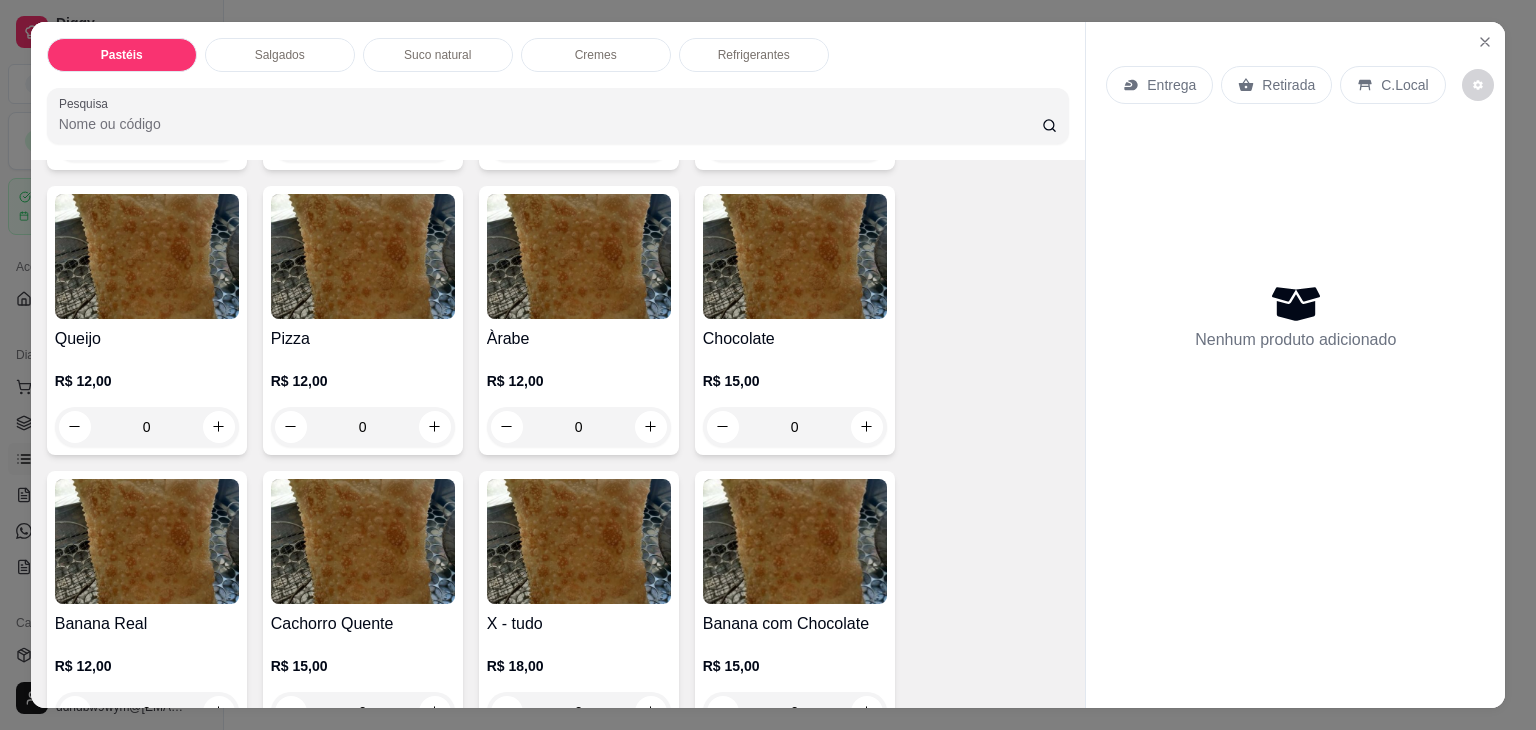 scroll, scrollTop: 1300, scrollLeft: 0, axis: vertical 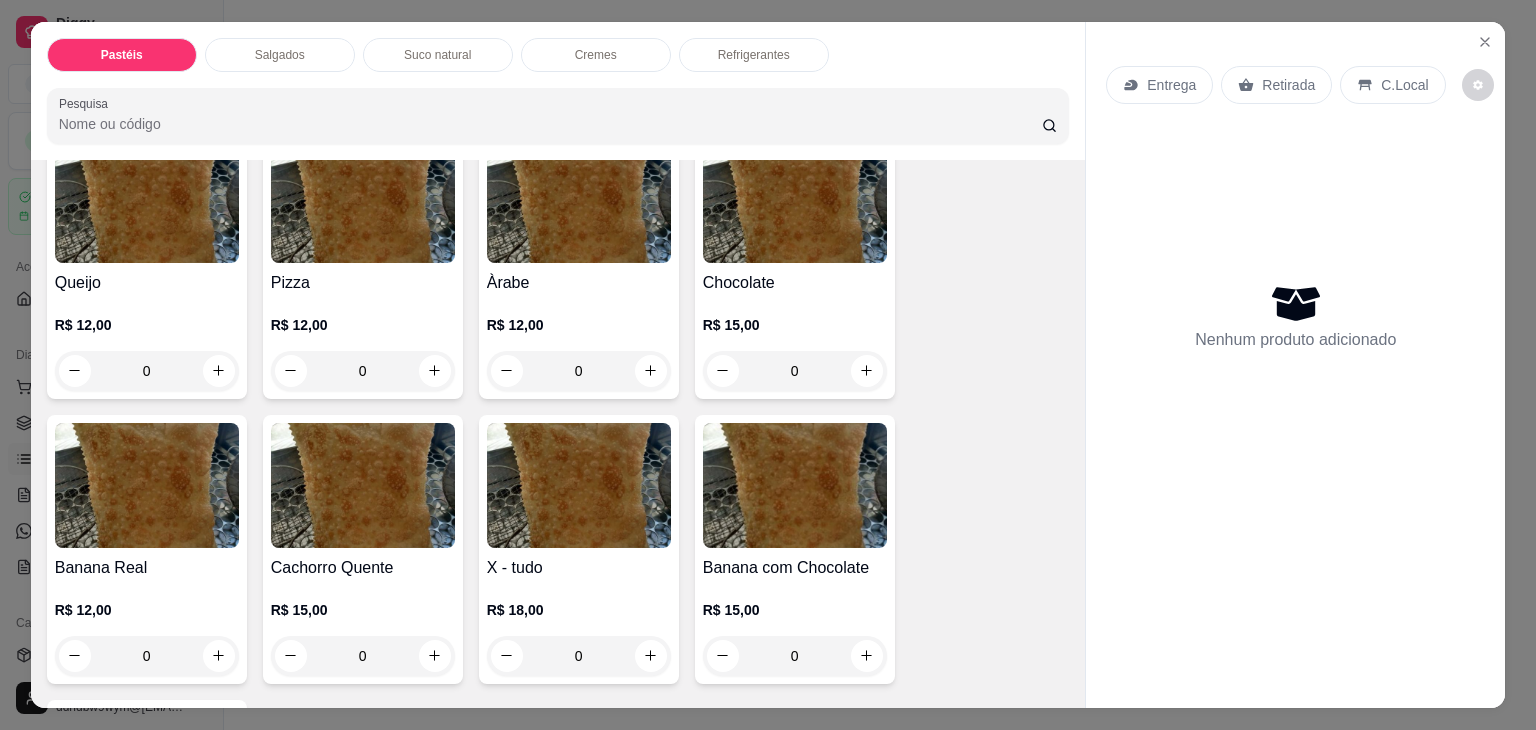 click at bounding box center (579, 200) 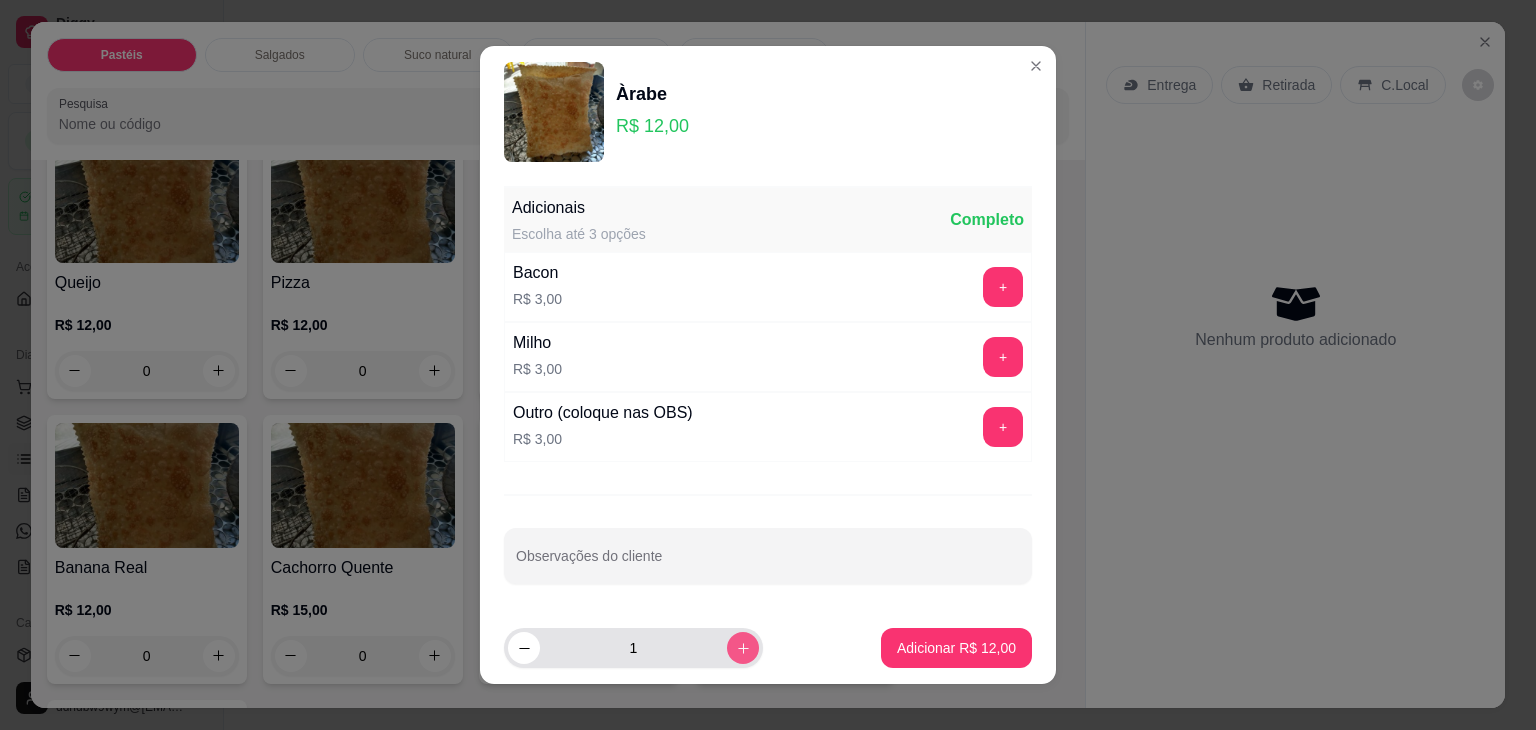 click at bounding box center (743, 648) 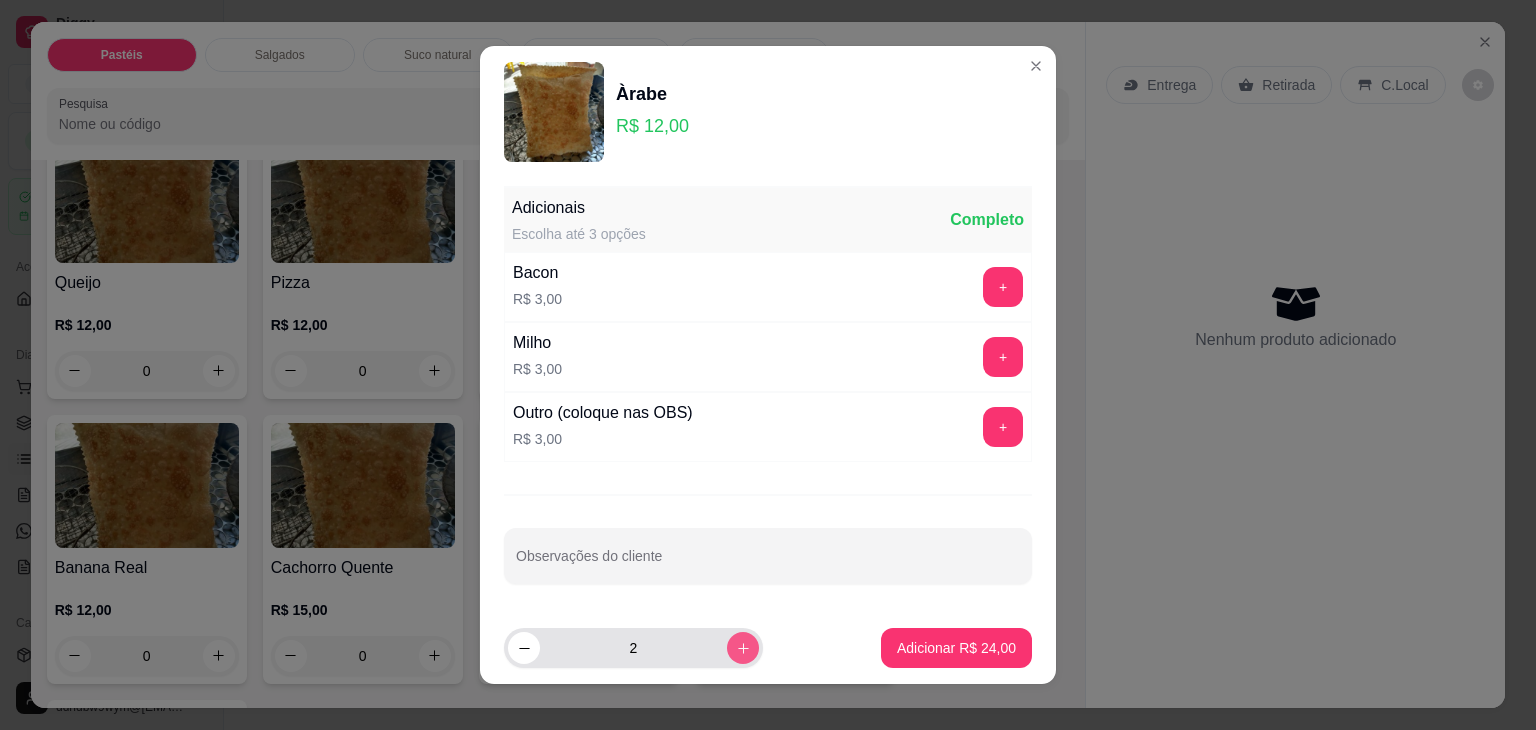 click at bounding box center (743, 648) 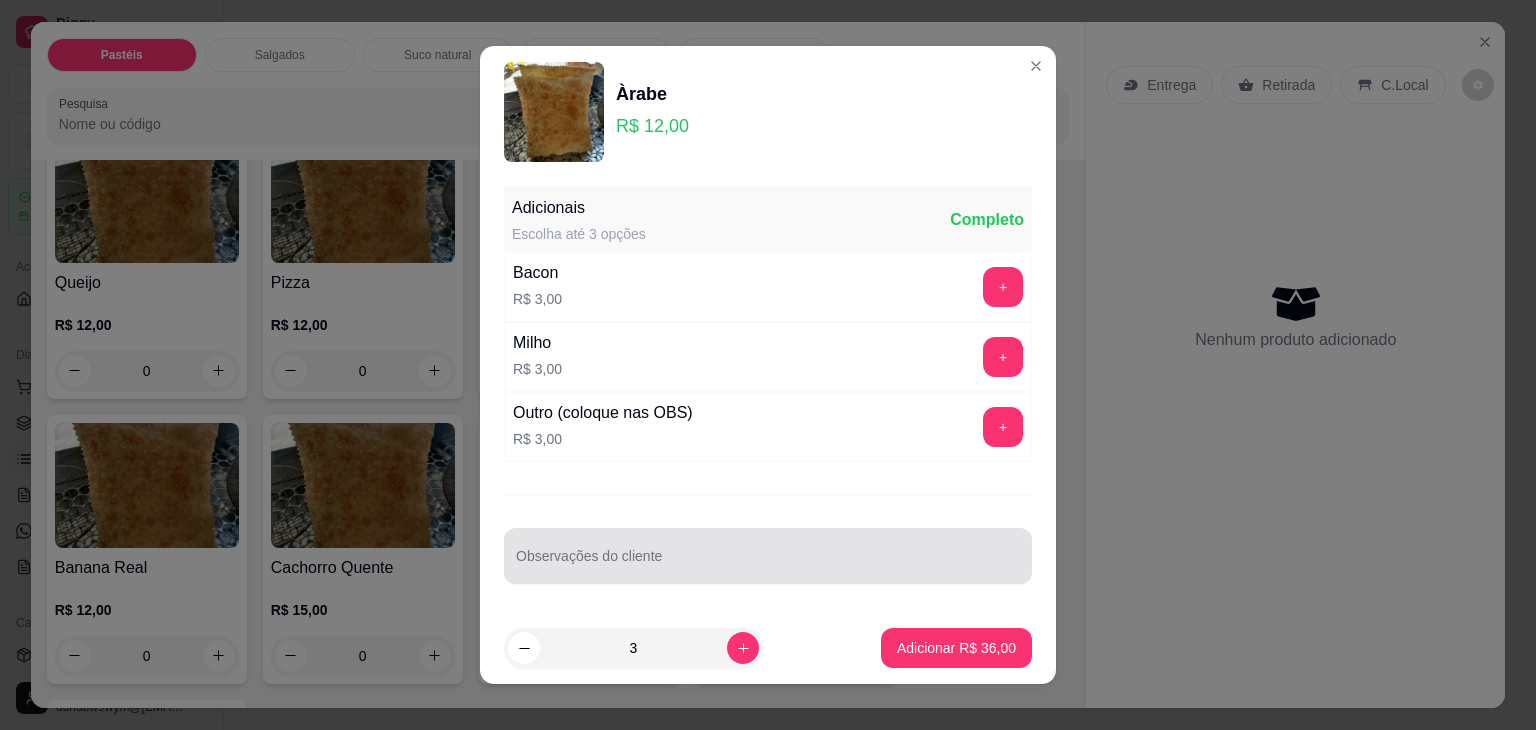 click on "Observações do cliente" at bounding box center (768, 564) 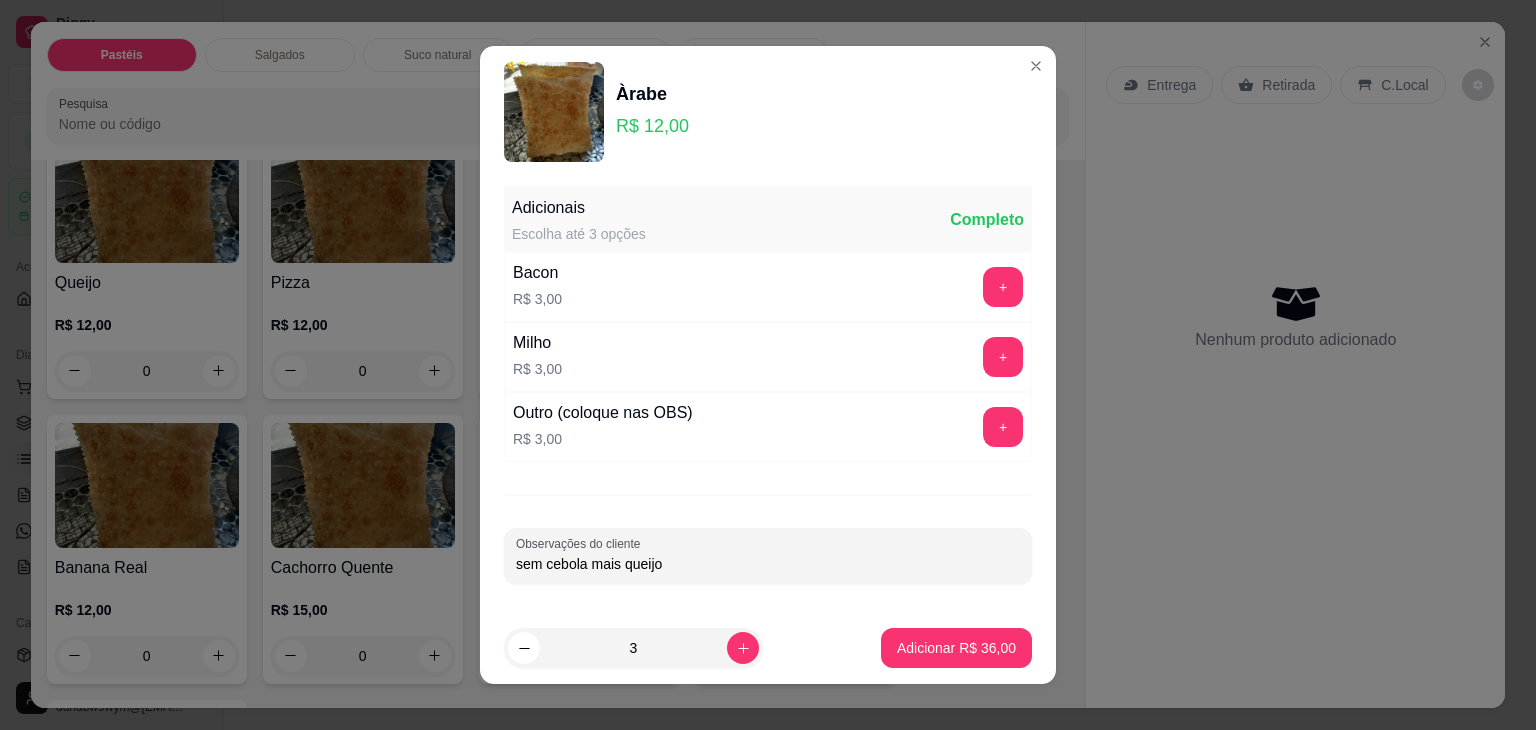 type on "sem cebola mais queijo" 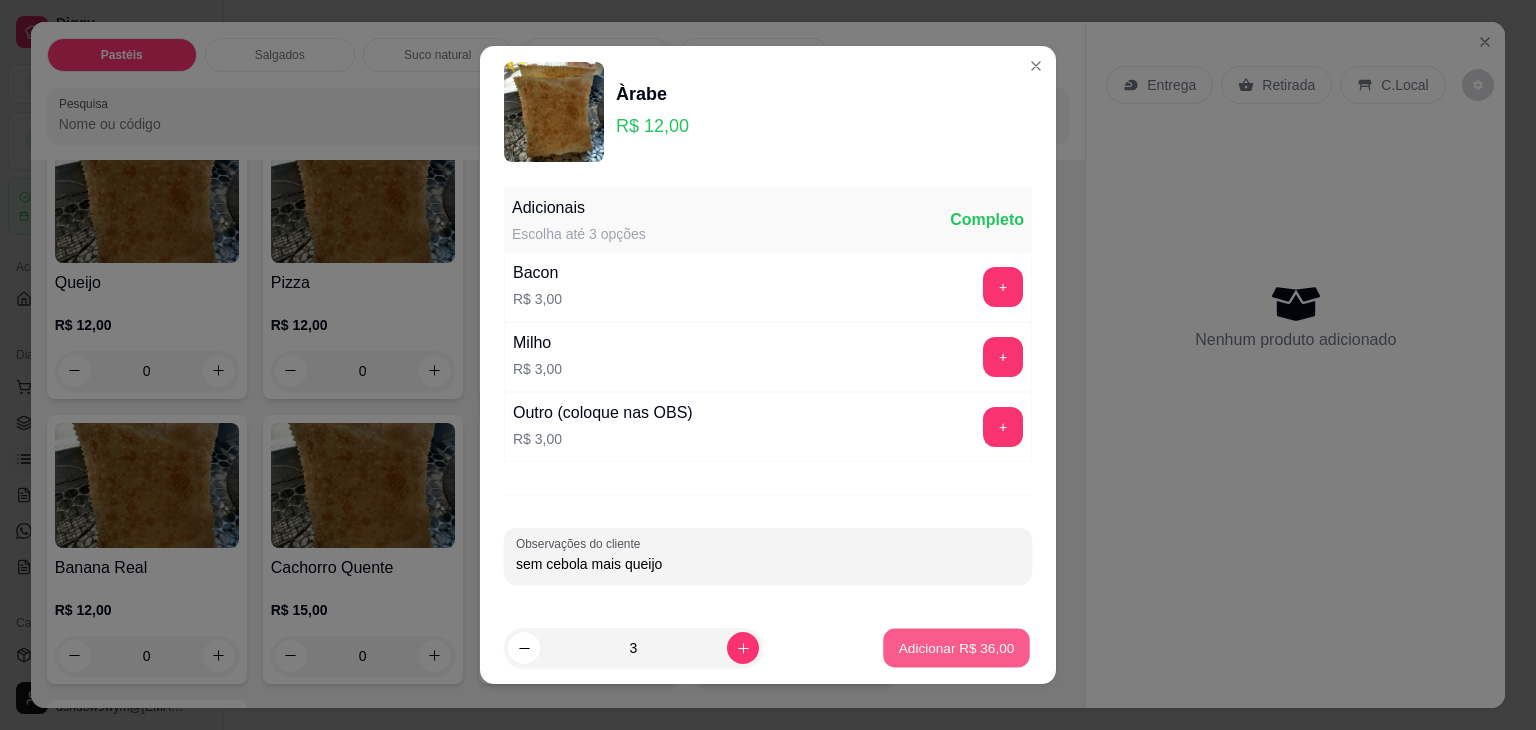 click on "Adicionar   R$ 36,00" at bounding box center (956, 648) 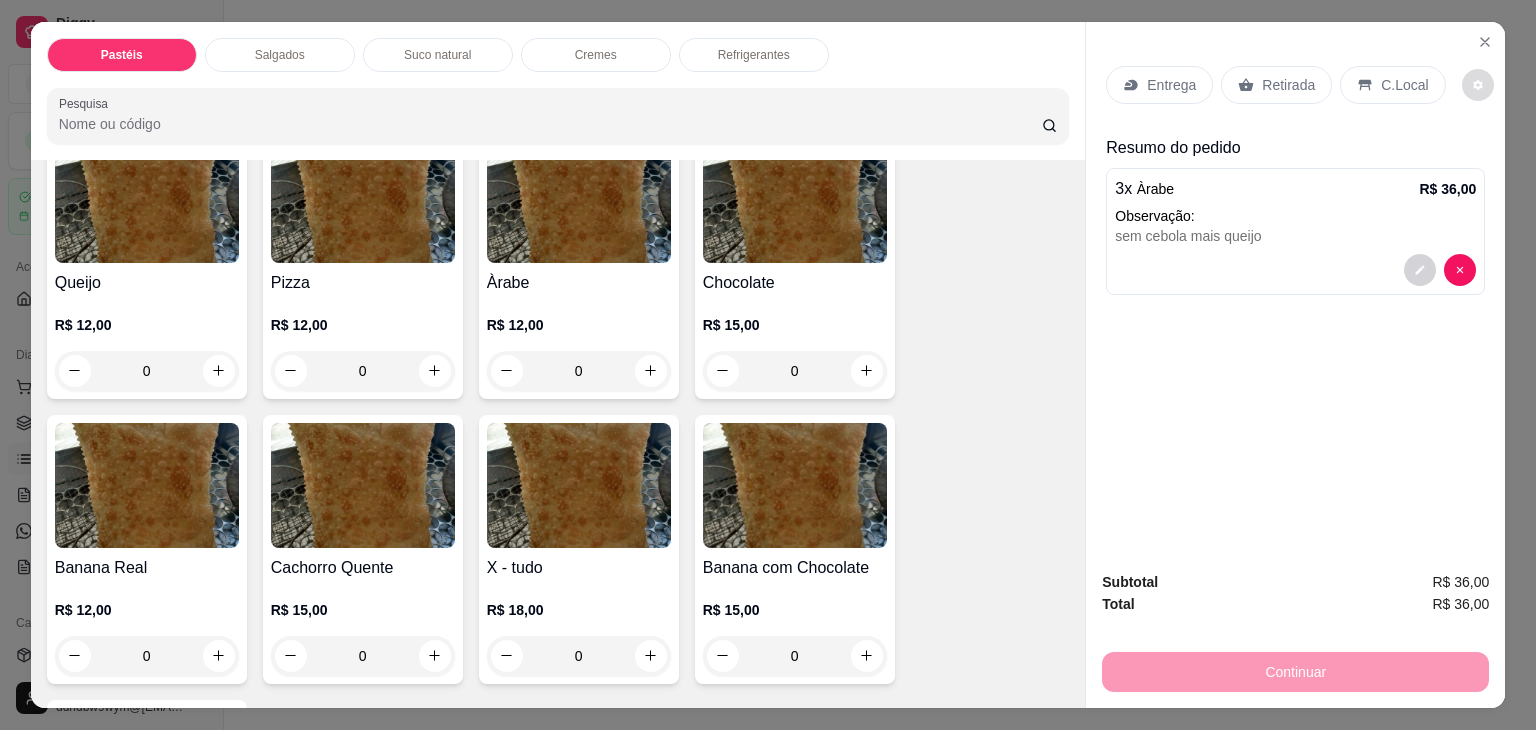 click 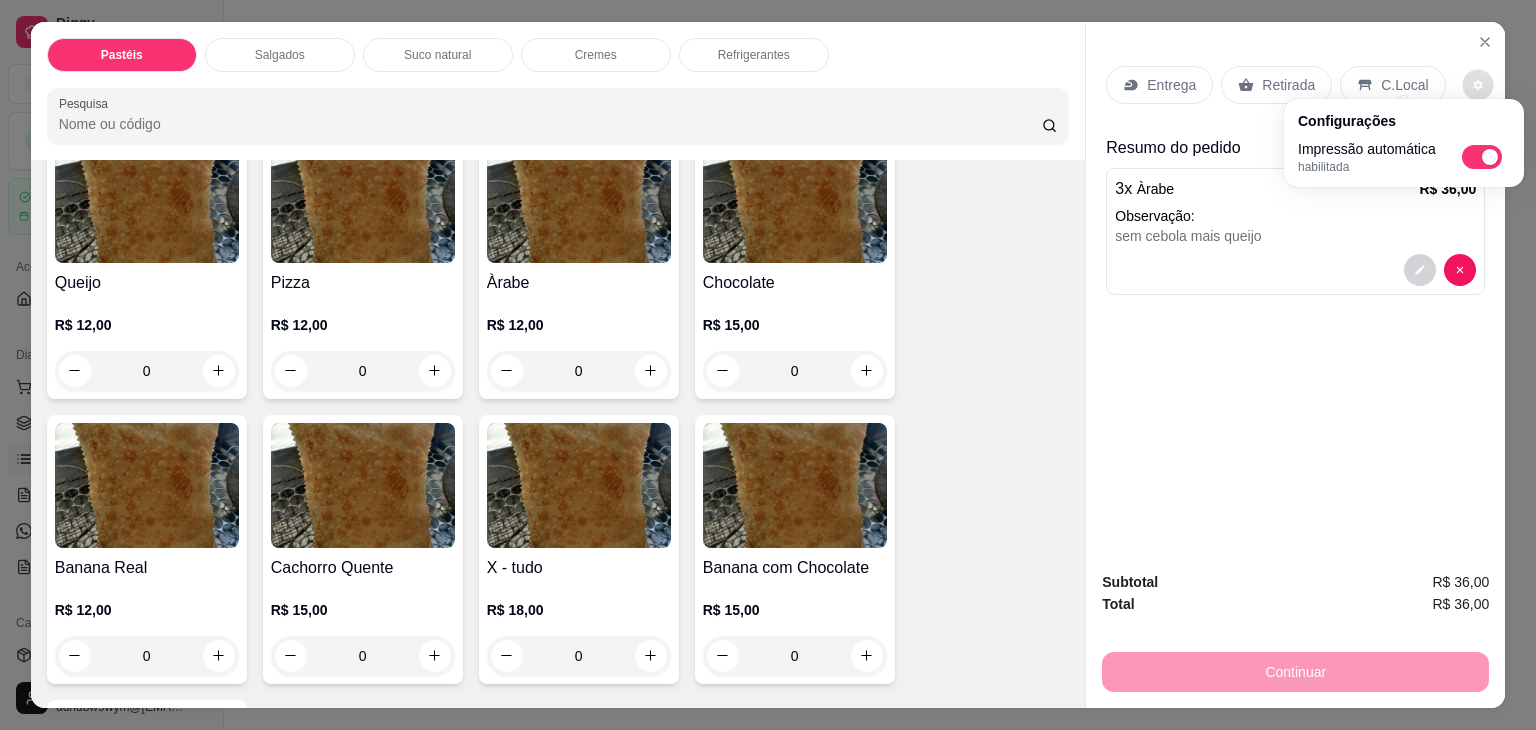 click at bounding box center (1295, 270) 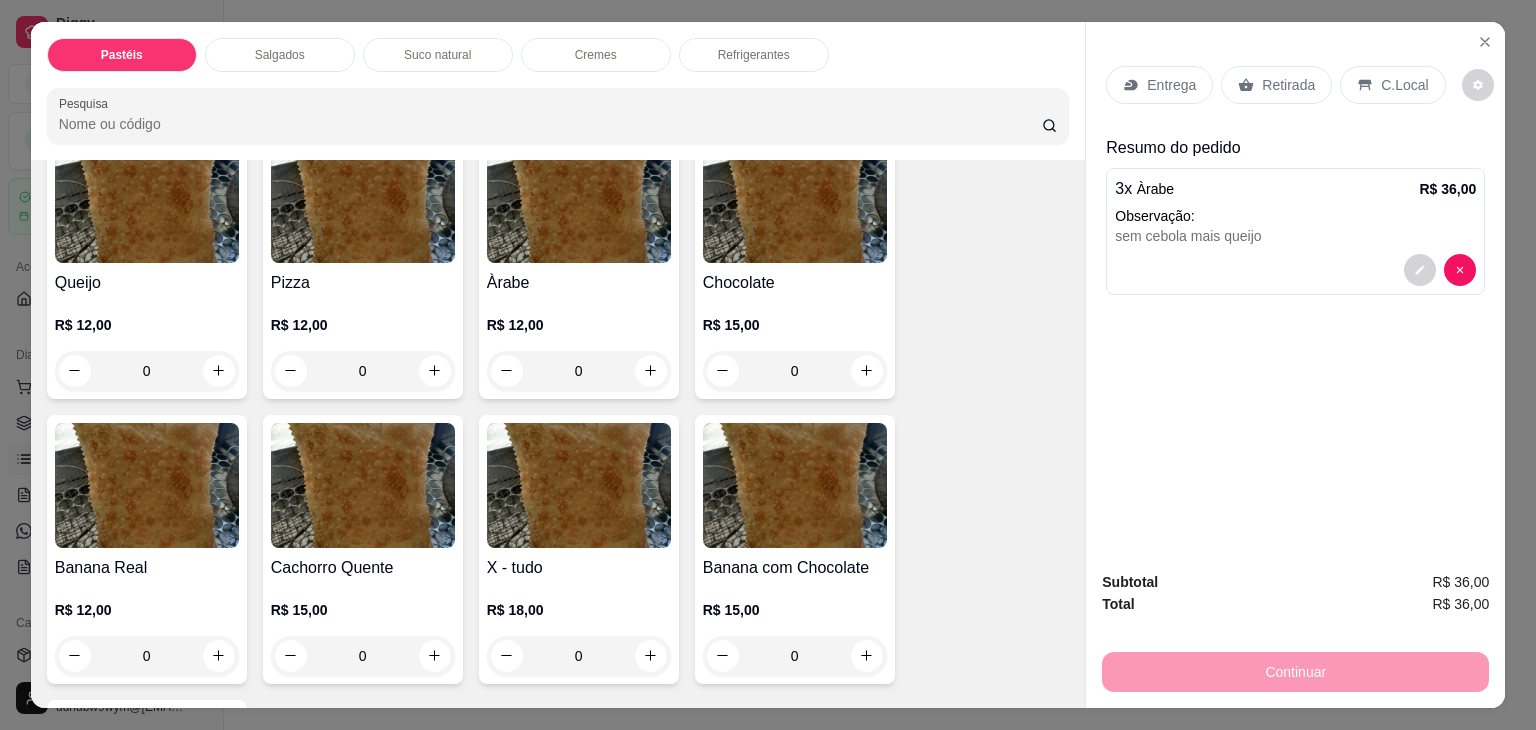 drag, startPoint x: 1299, startPoint y: 65, endPoint x: 1430, endPoint y: 49, distance: 131.97348 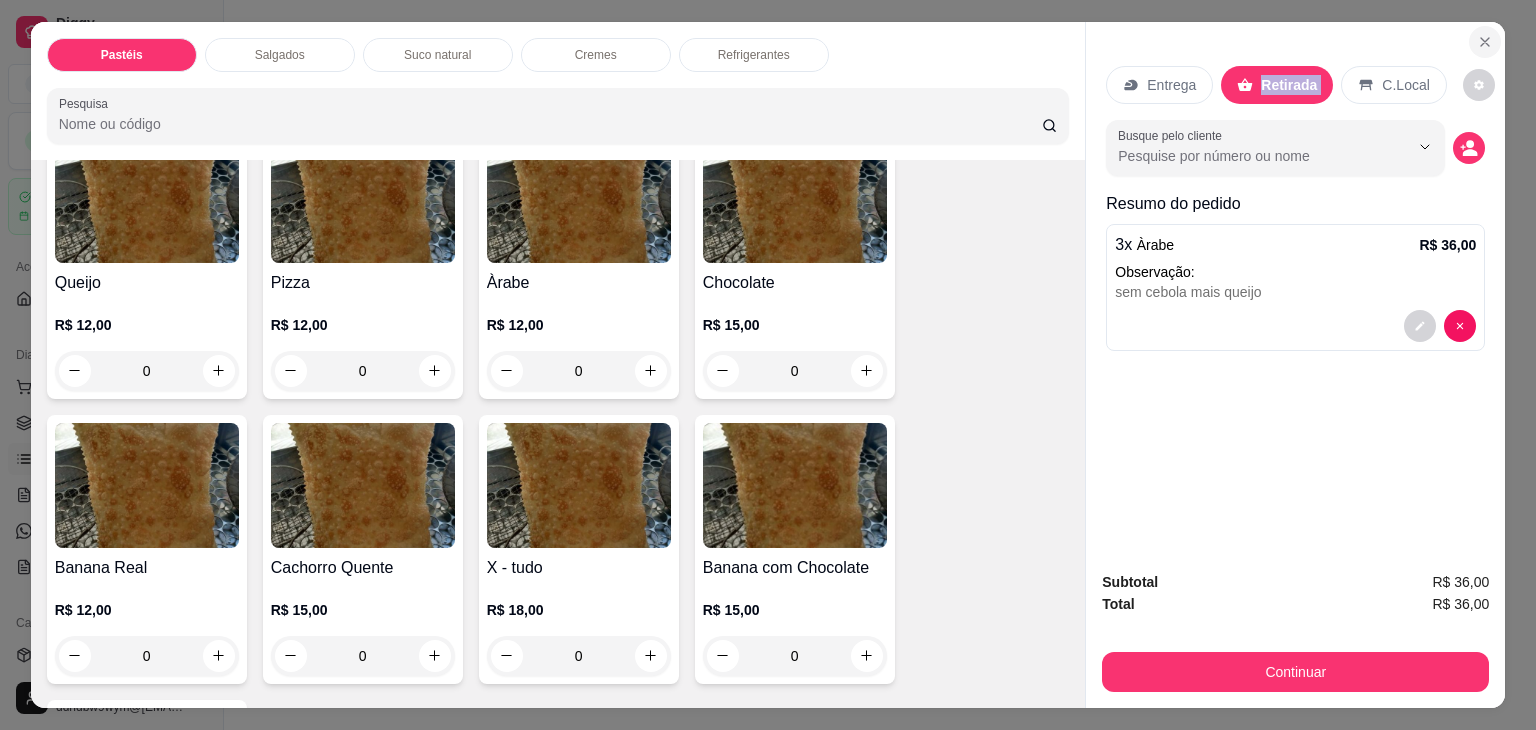click at bounding box center [1485, 42] 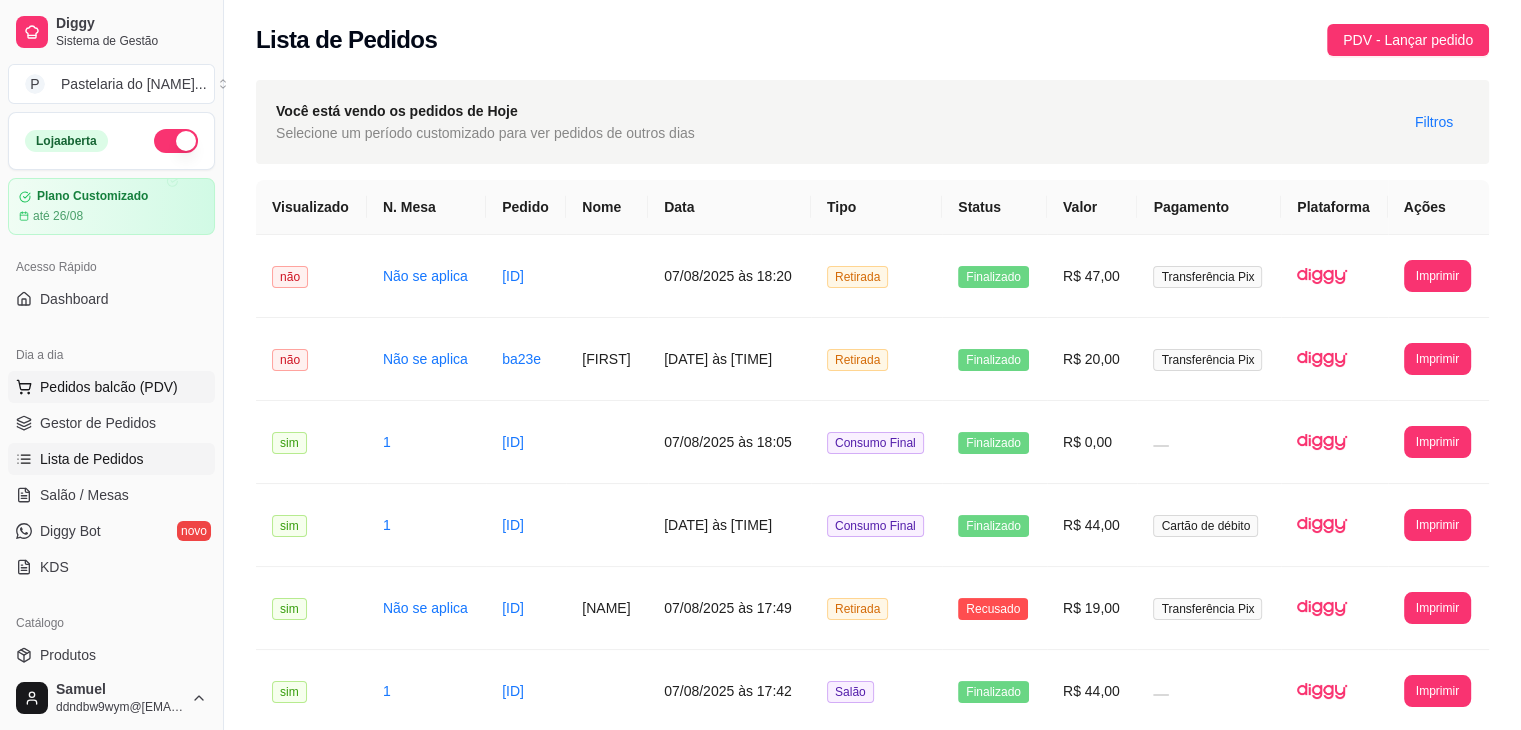 click on "Pedidos balcão (PDV)" at bounding box center [109, 387] 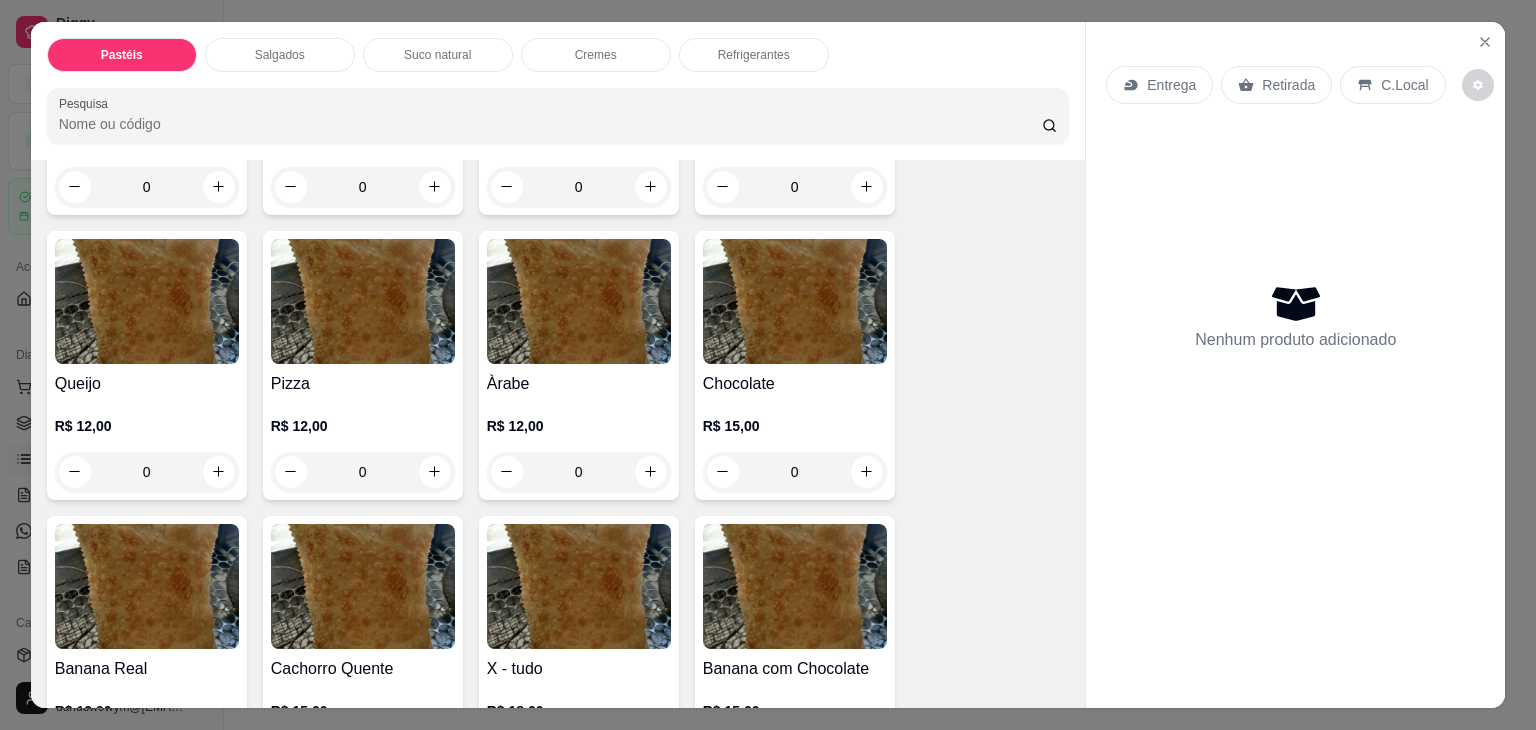 scroll, scrollTop: 1200, scrollLeft: 0, axis: vertical 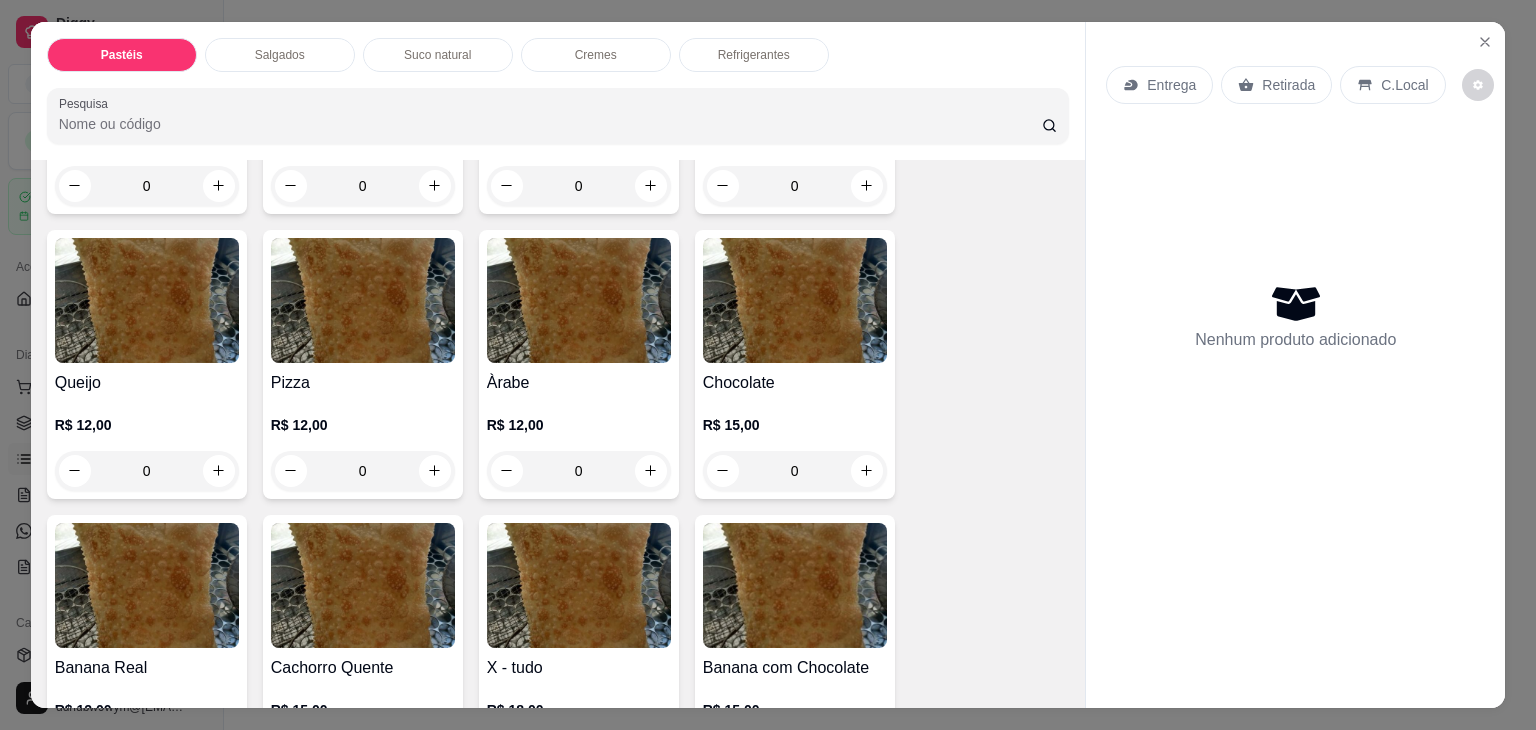 click on "R$ 12,00 0" at bounding box center (579, 443) 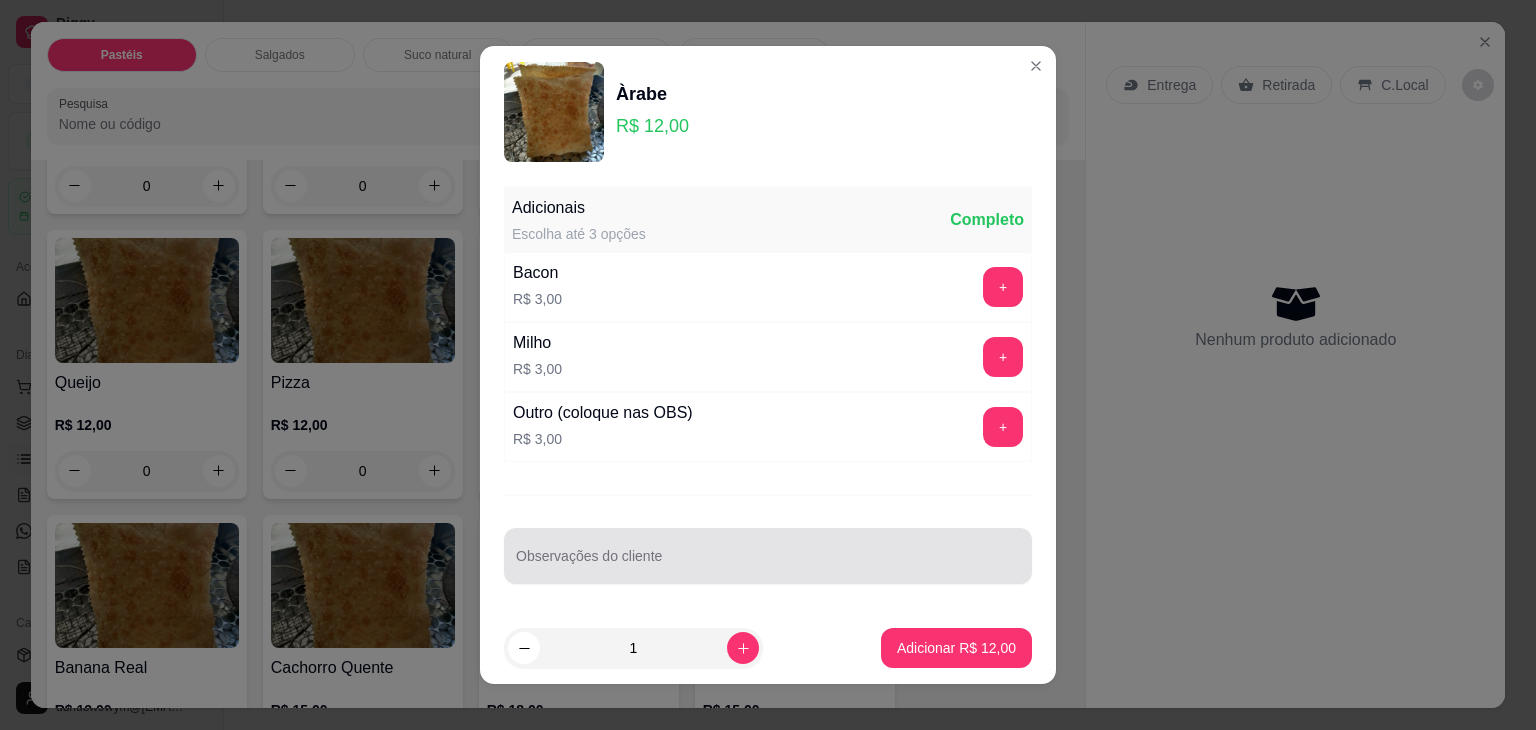 click at bounding box center (768, 556) 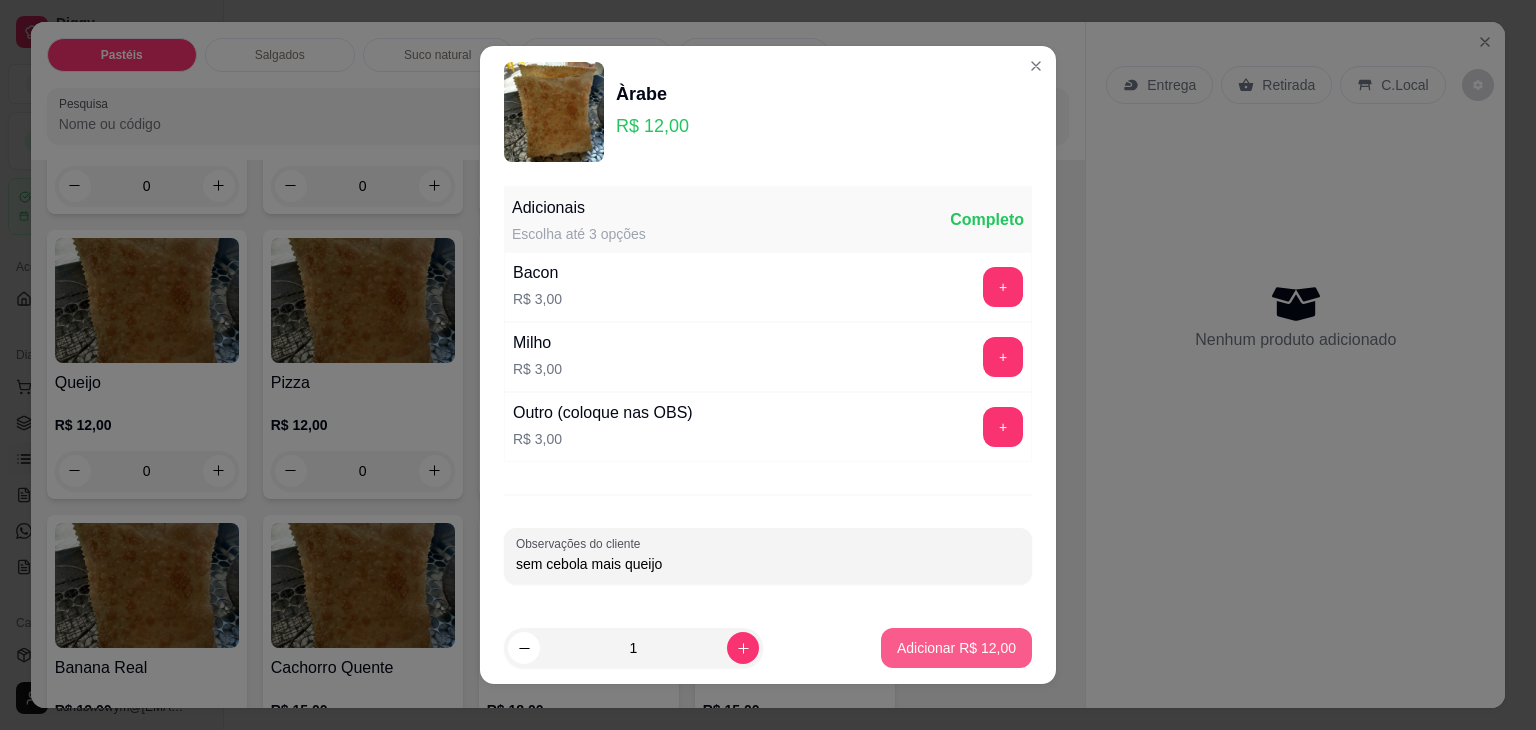 type on "sem cebola mais queijo" 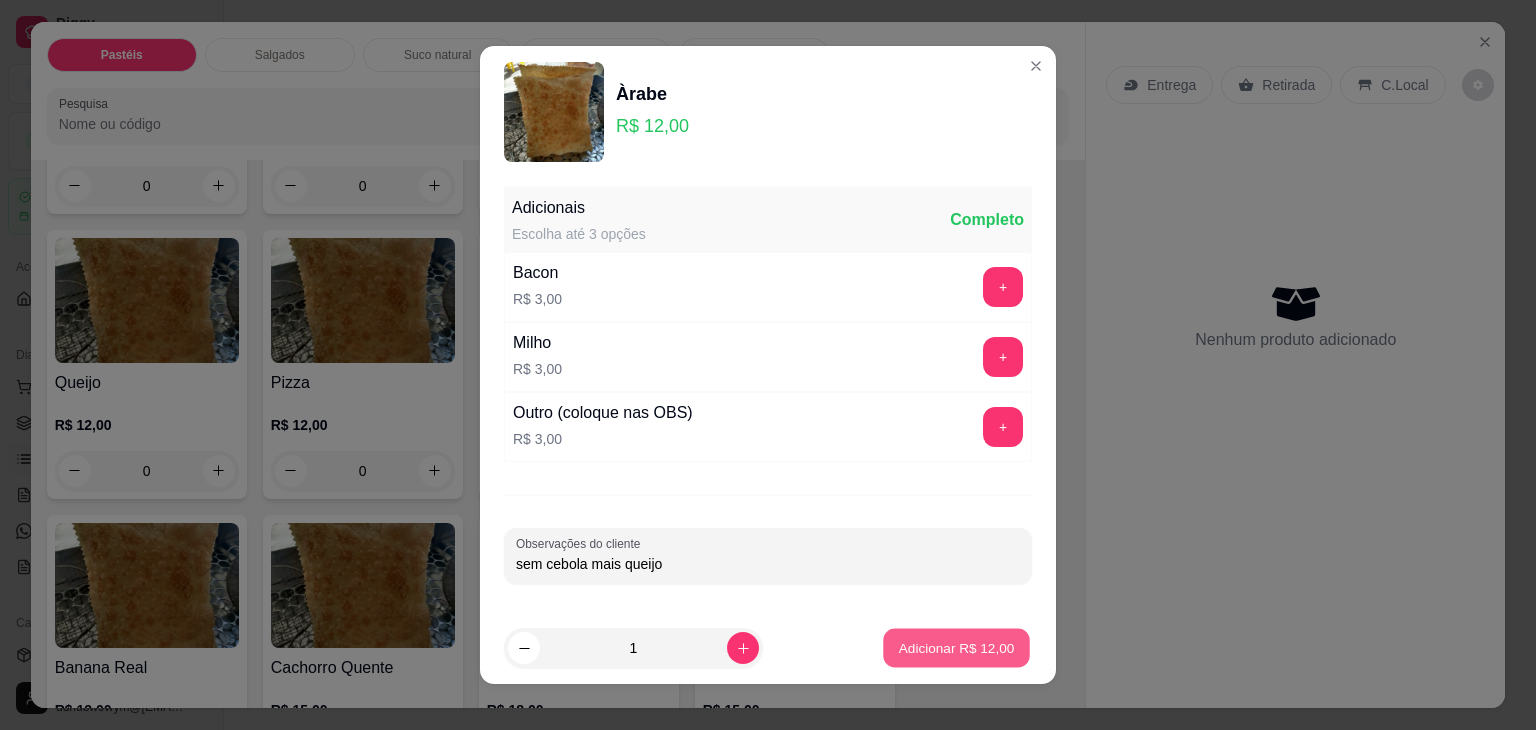 click on "Adicionar   R$ 12,00" at bounding box center [957, 647] 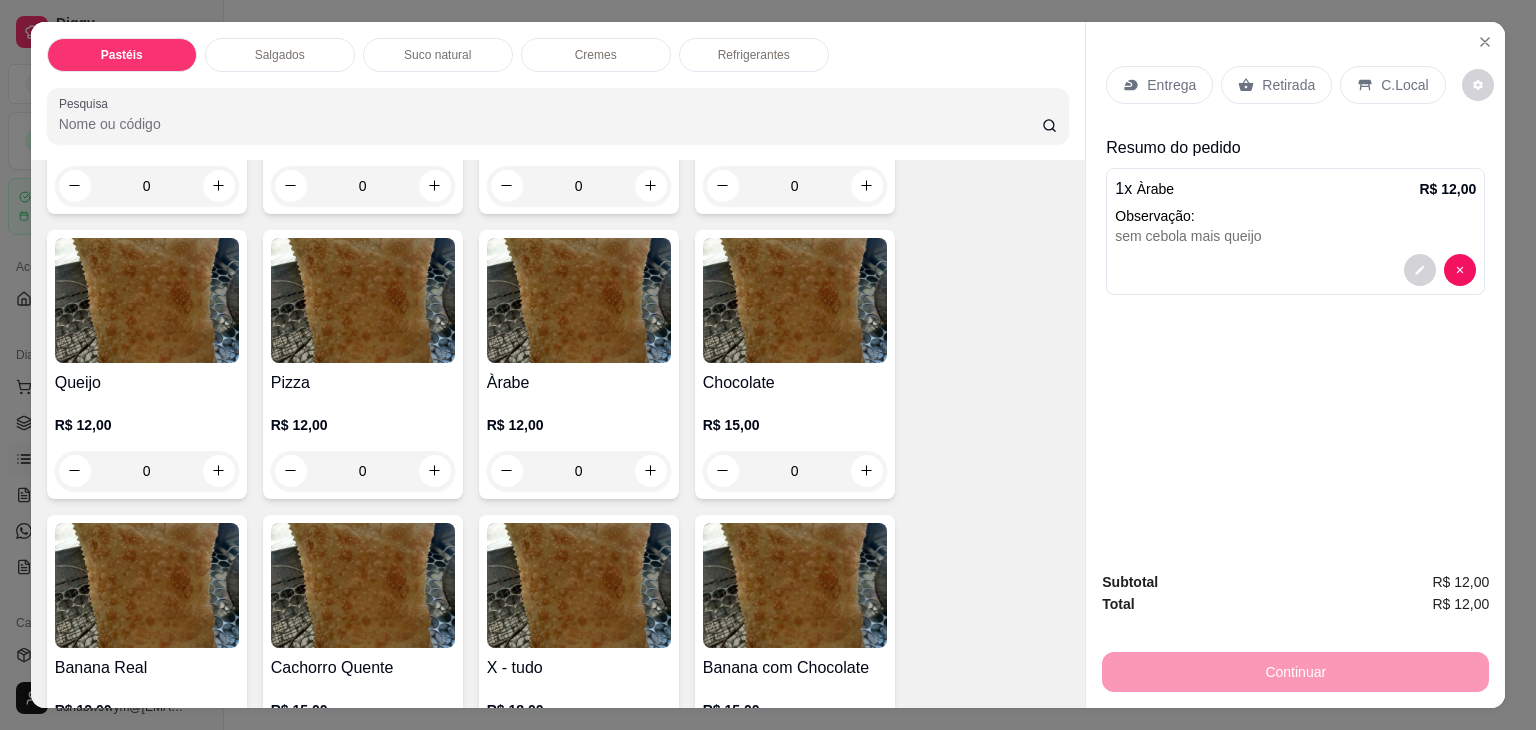 drag, startPoint x: 1289, startPoint y: 95, endPoint x: 1289, endPoint y: 77, distance: 18 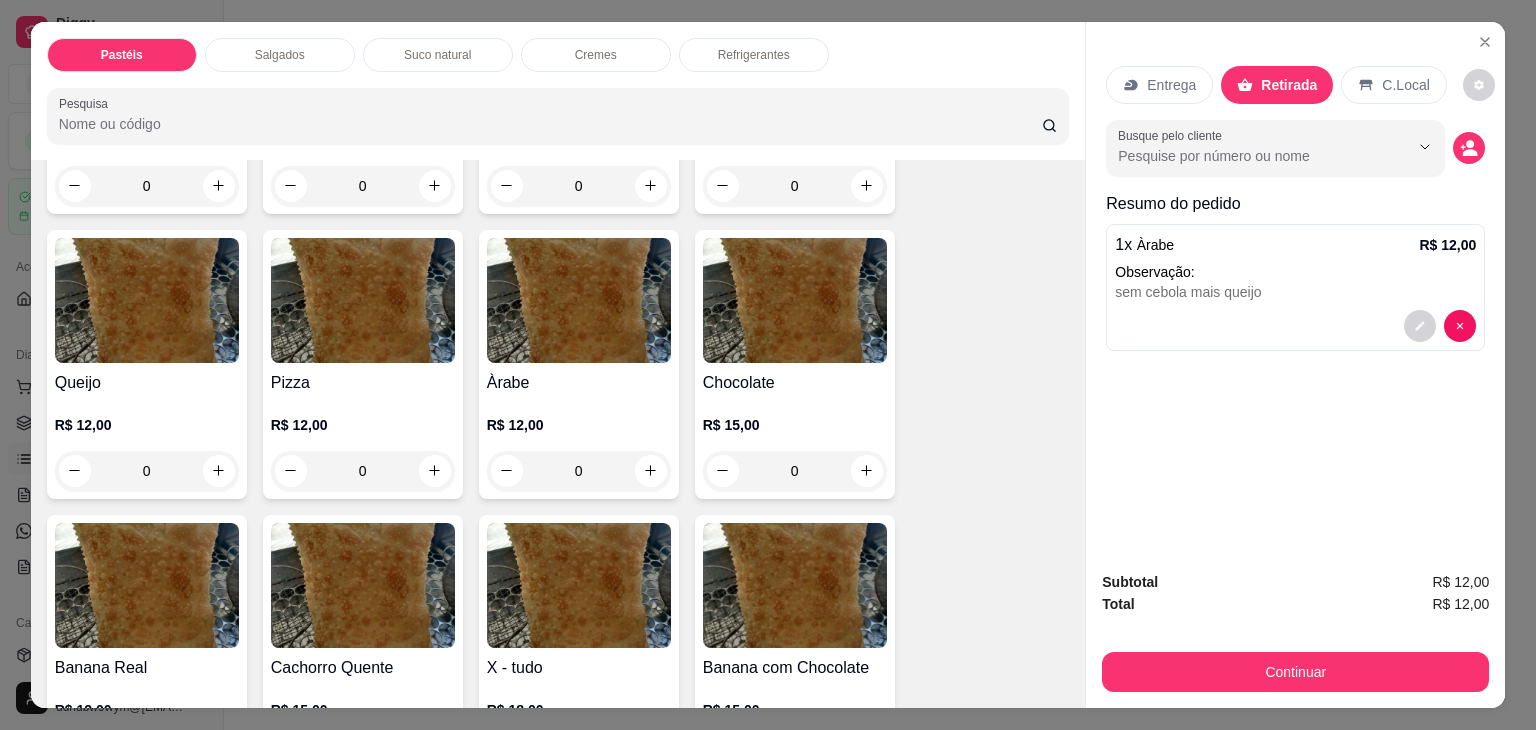 click on "Retirada" at bounding box center [1289, 85] 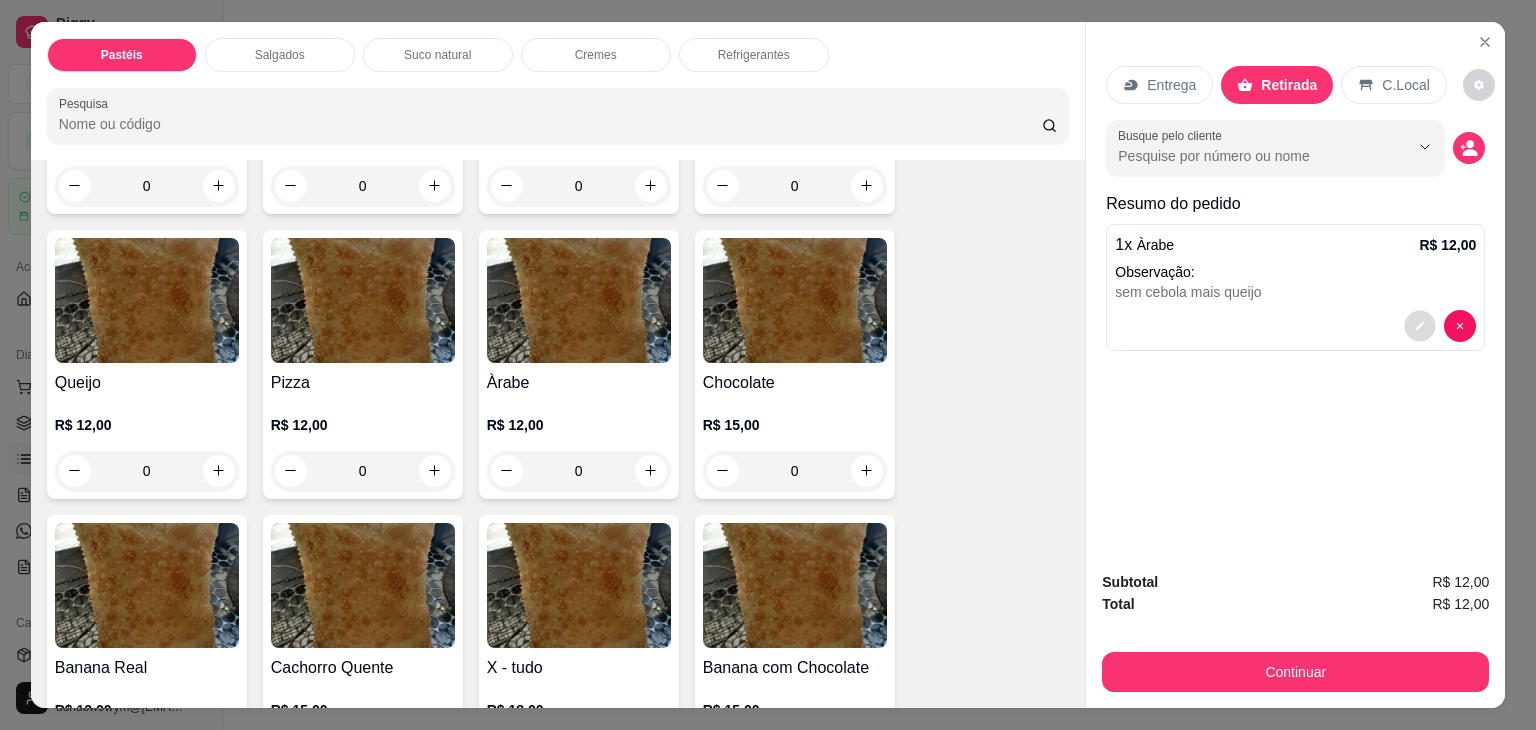 click 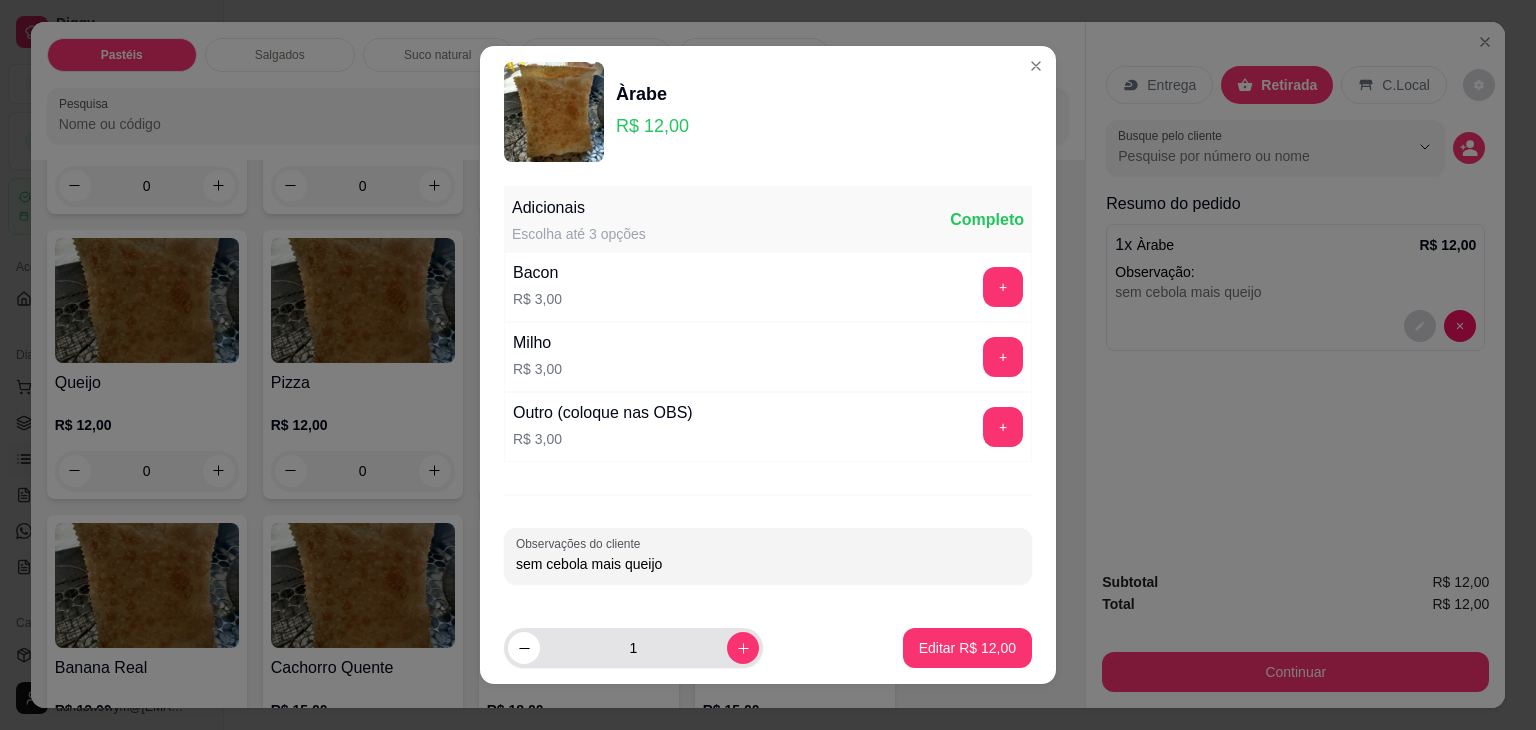 click at bounding box center (743, 648) 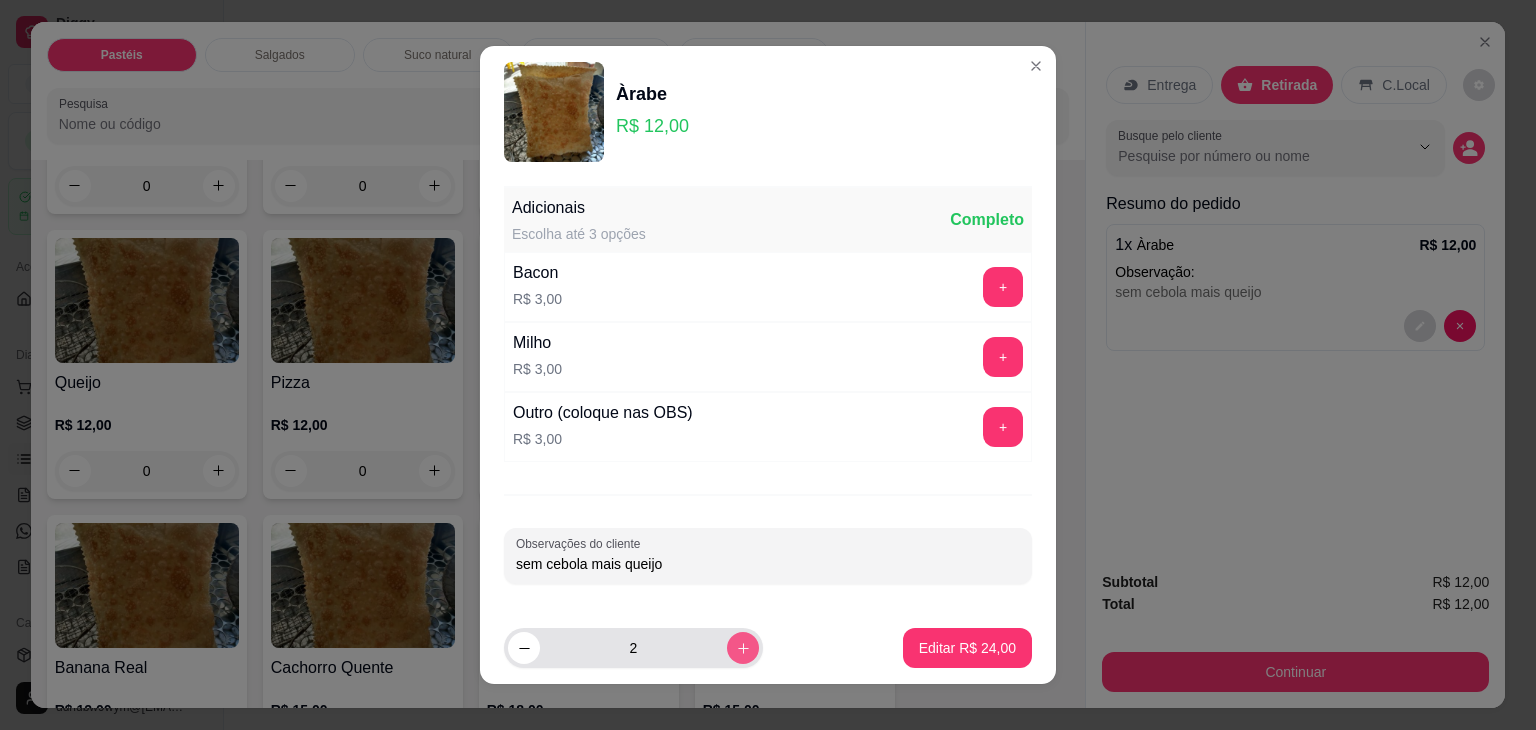 click at bounding box center [743, 648] 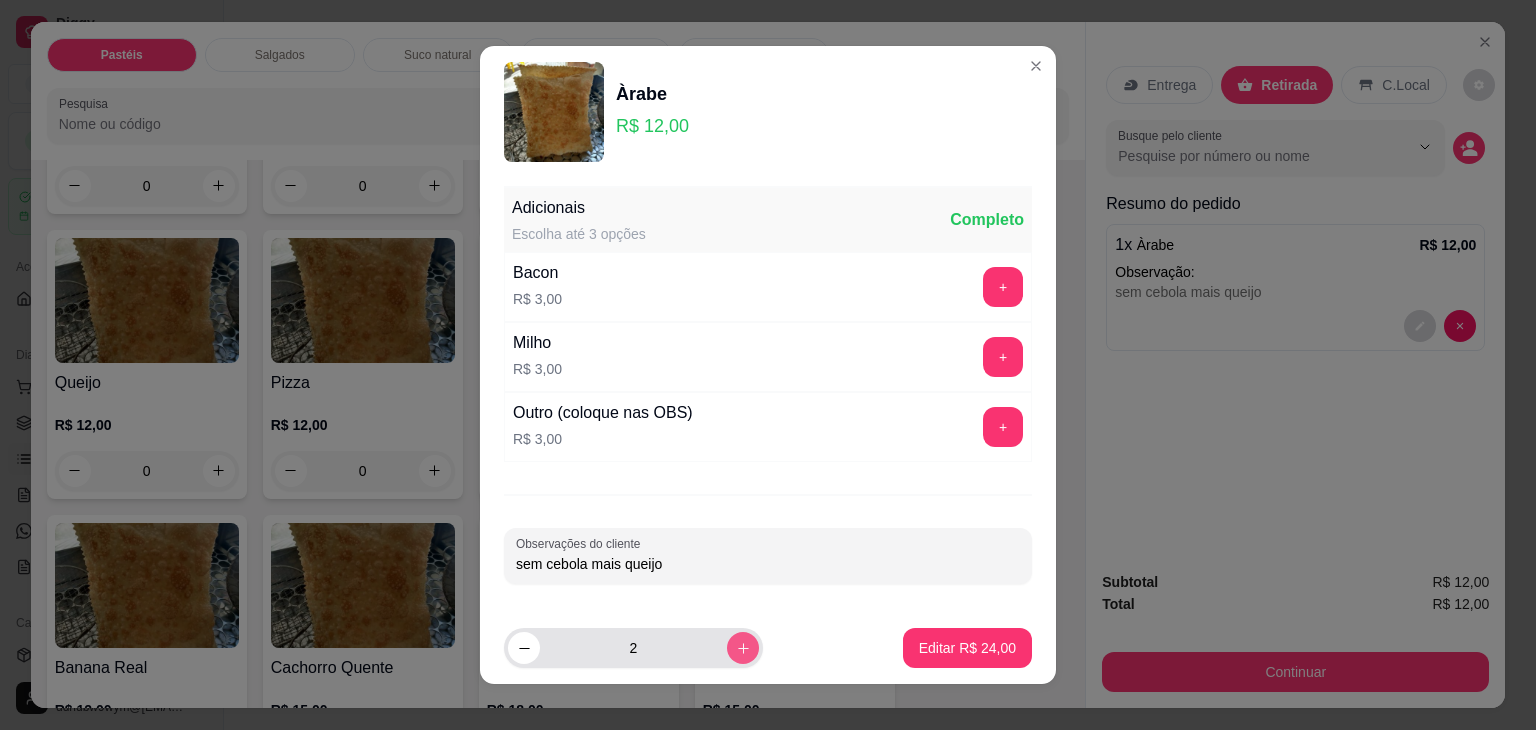 type on "3" 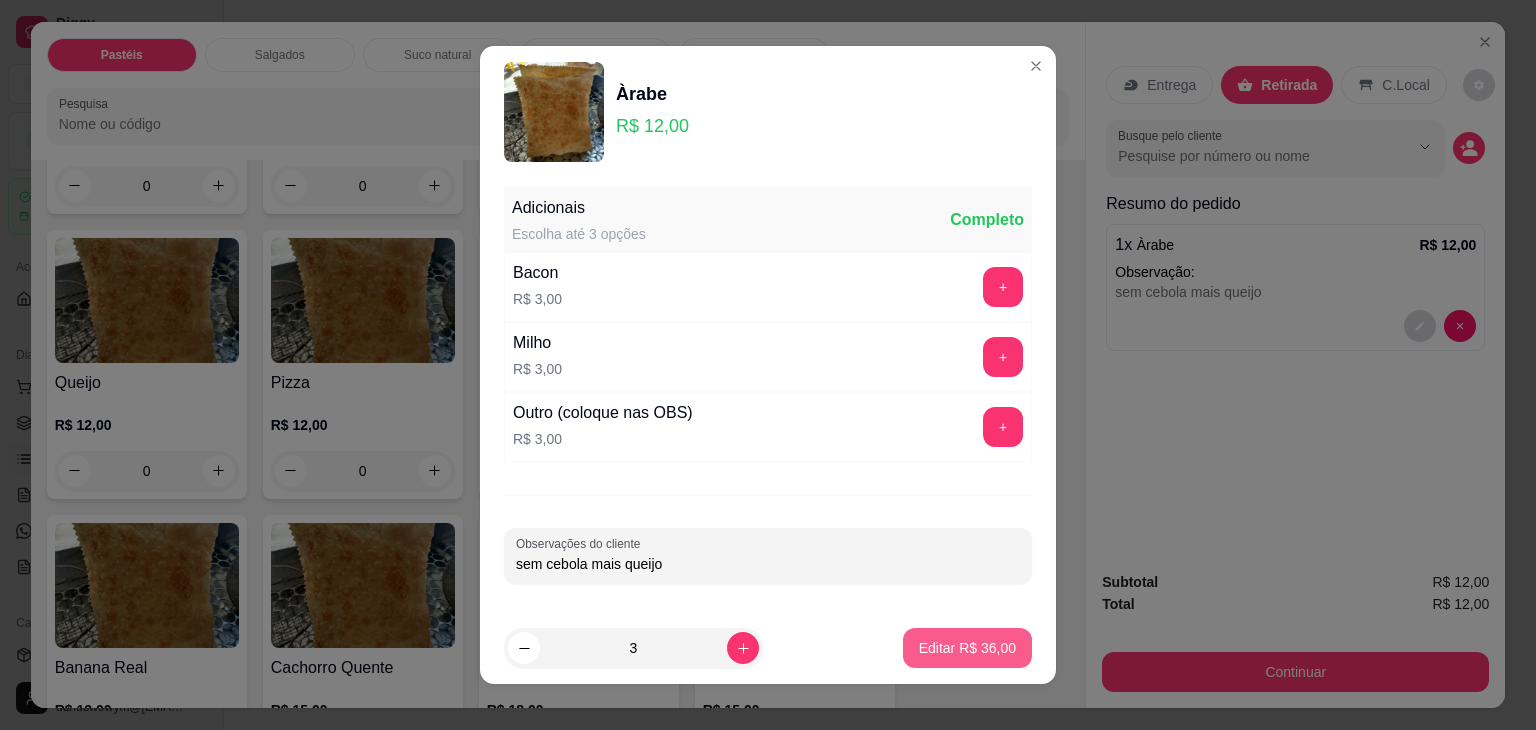 click on "Editar   R$ 36,00" at bounding box center [967, 648] 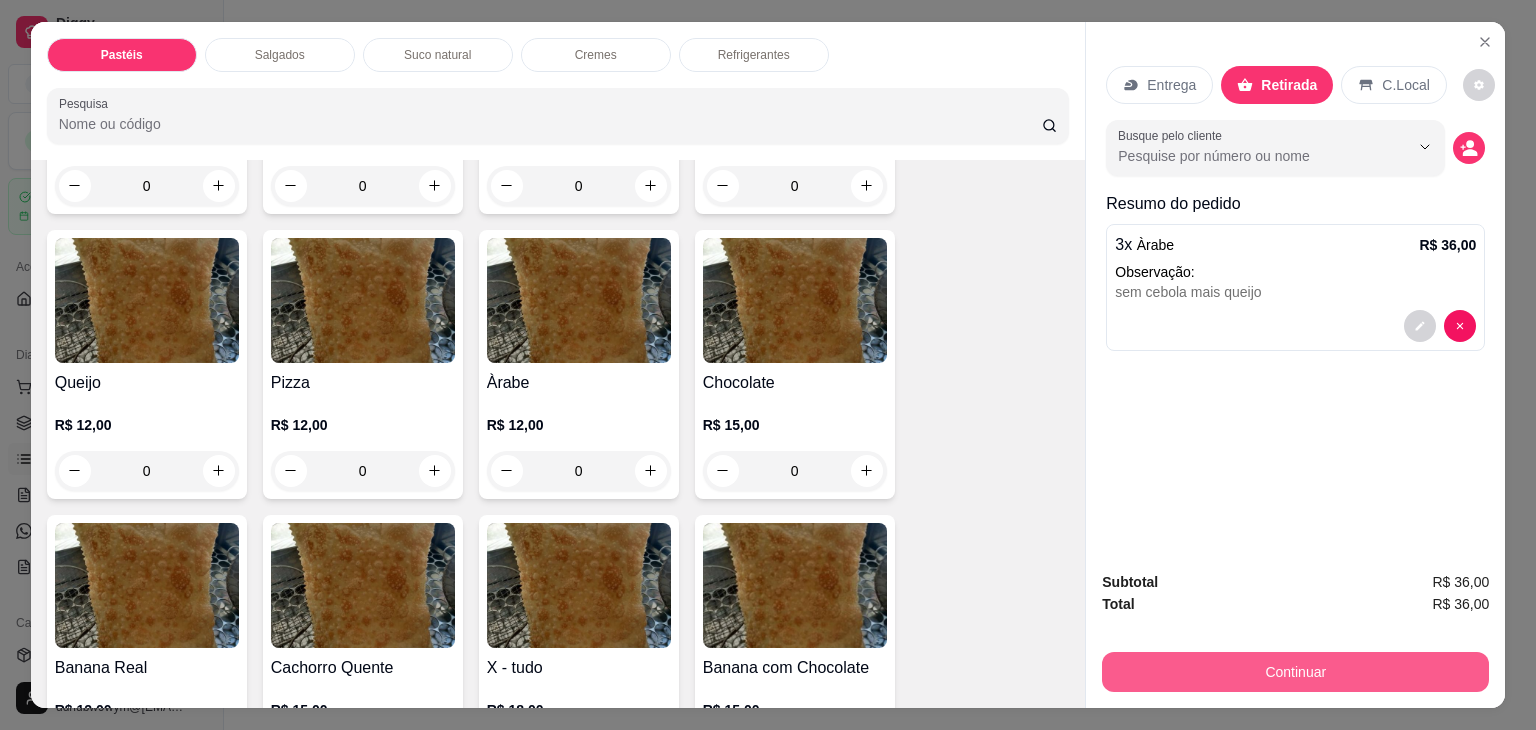 click on "Continuar" at bounding box center (1295, 672) 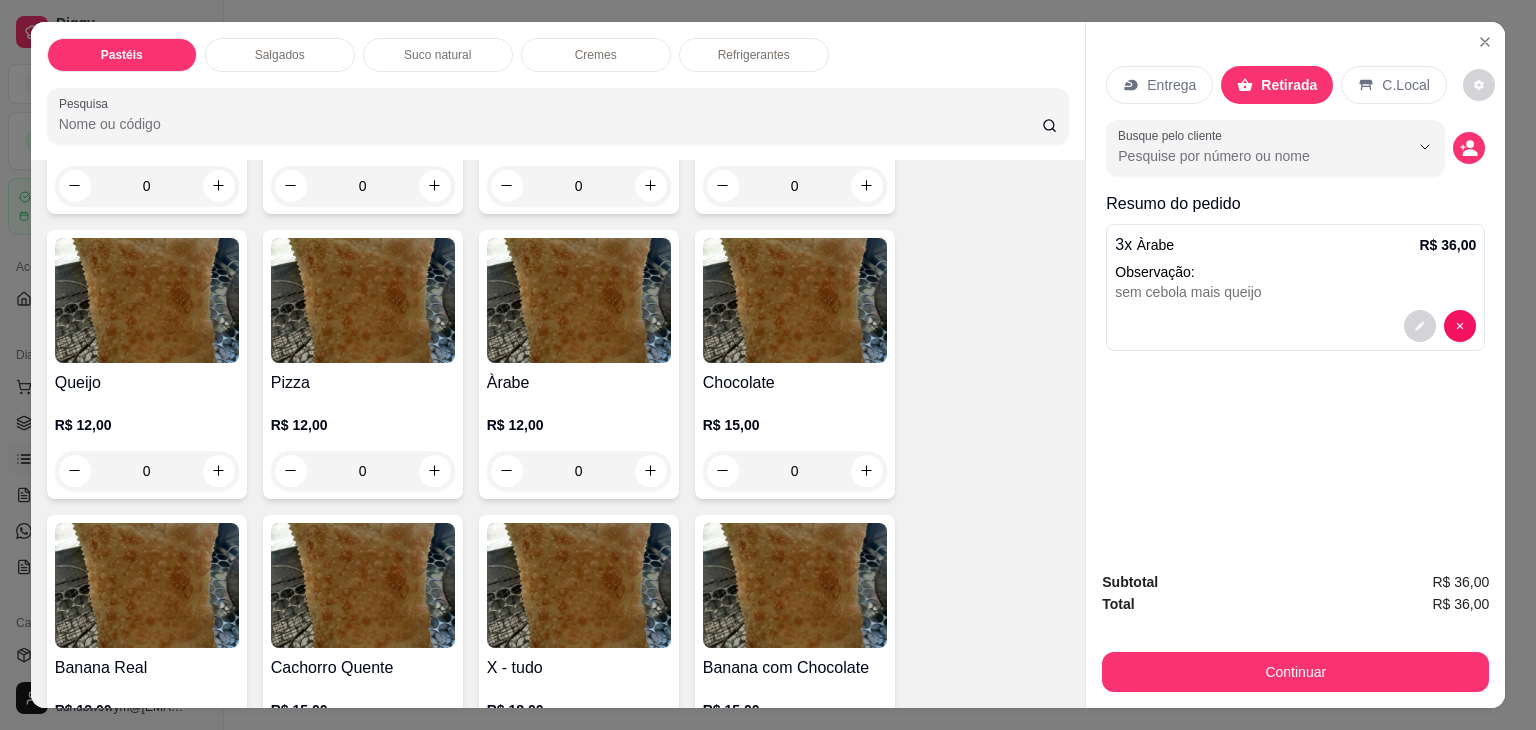 click on "Subtotal R$ 36,00 Total R$ 36,00 Continuar" at bounding box center [1295, 631] 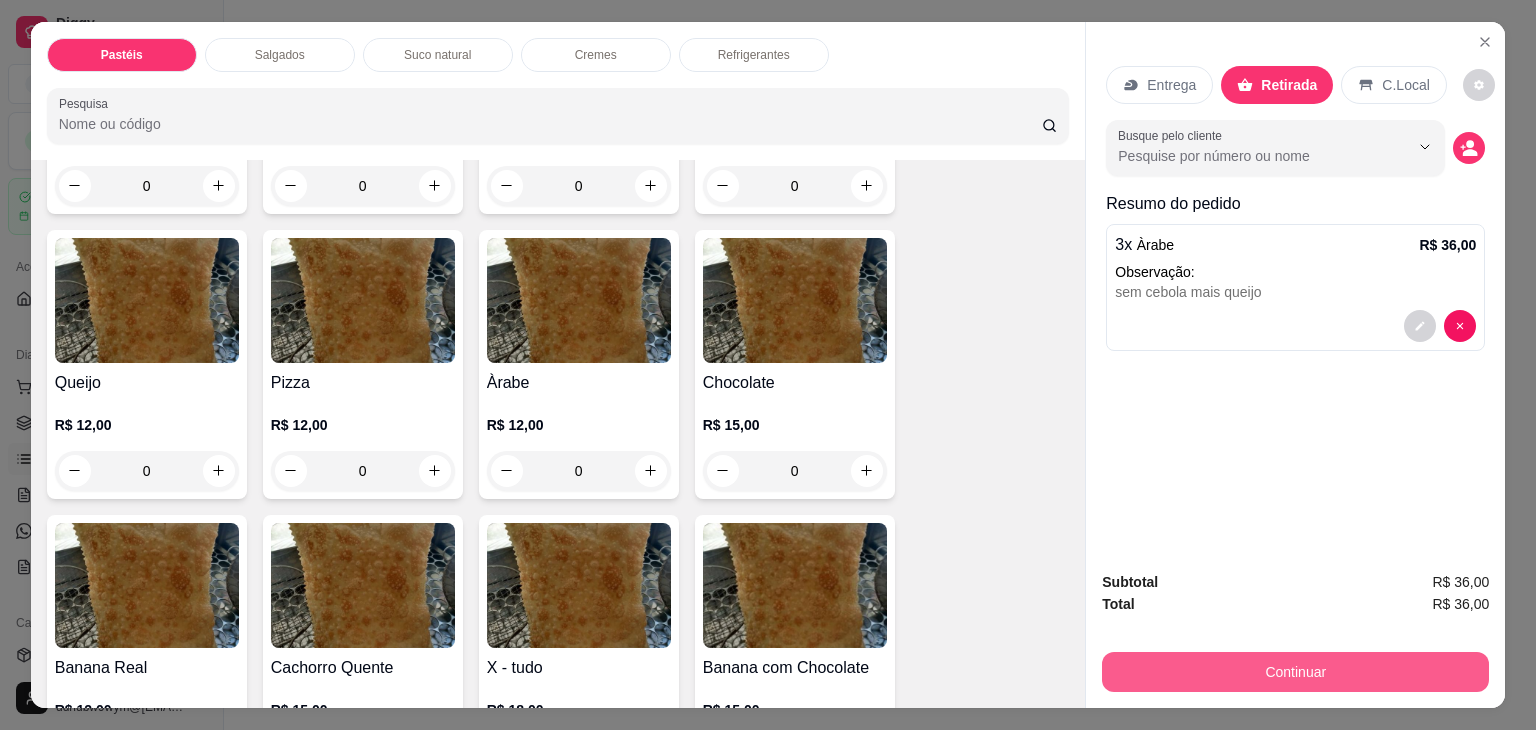 click on "Continuar" at bounding box center (1295, 672) 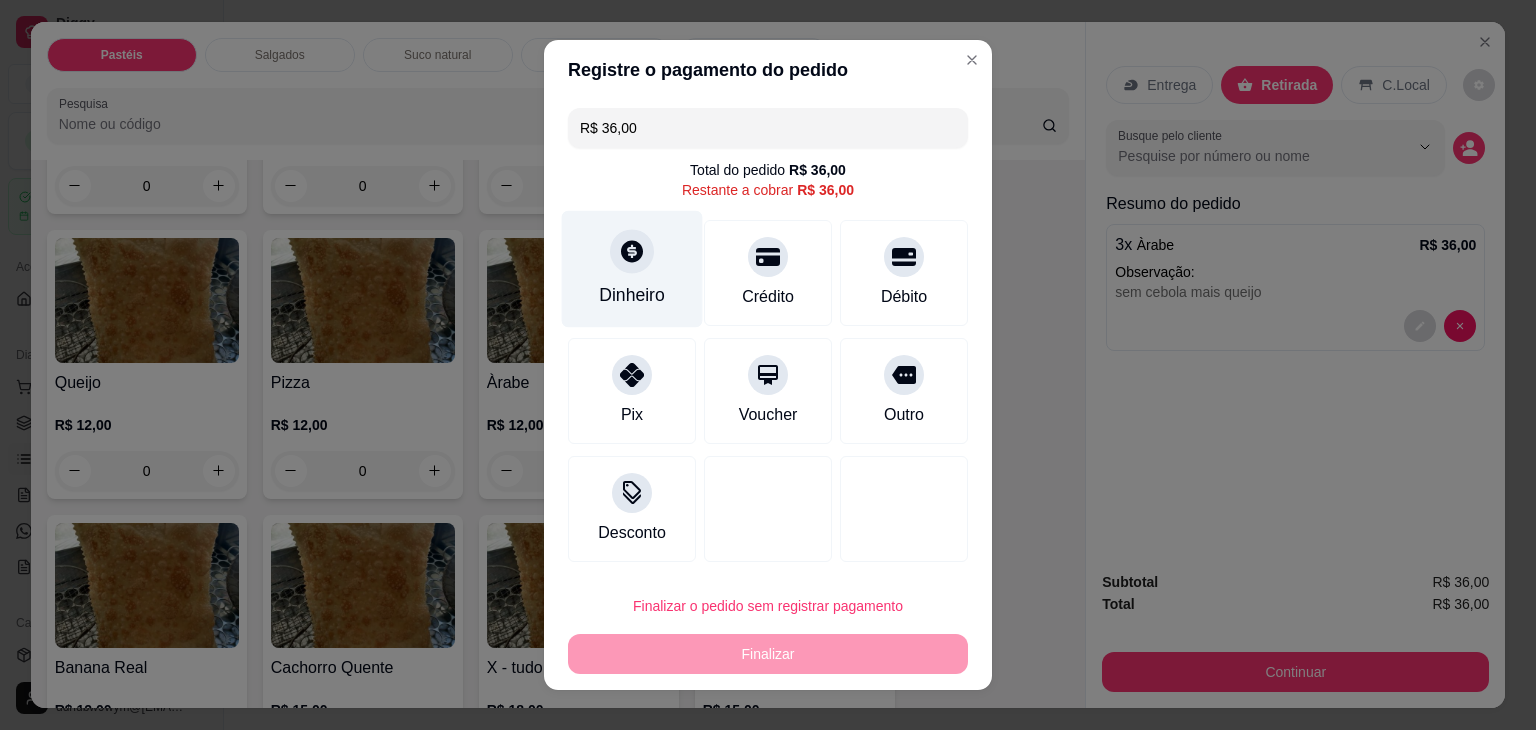 click at bounding box center [632, 251] 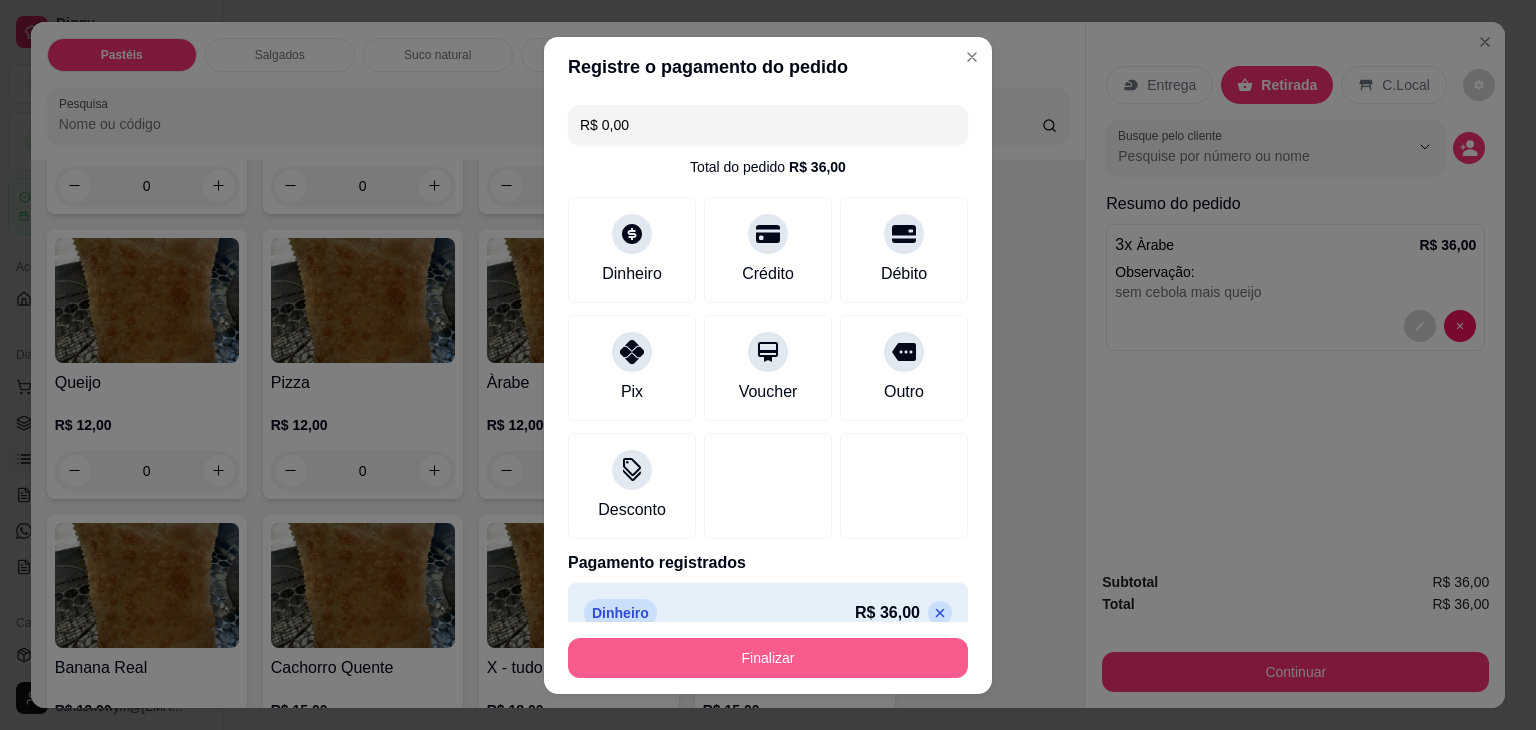 click on "Finalizar" at bounding box center [768, 658] 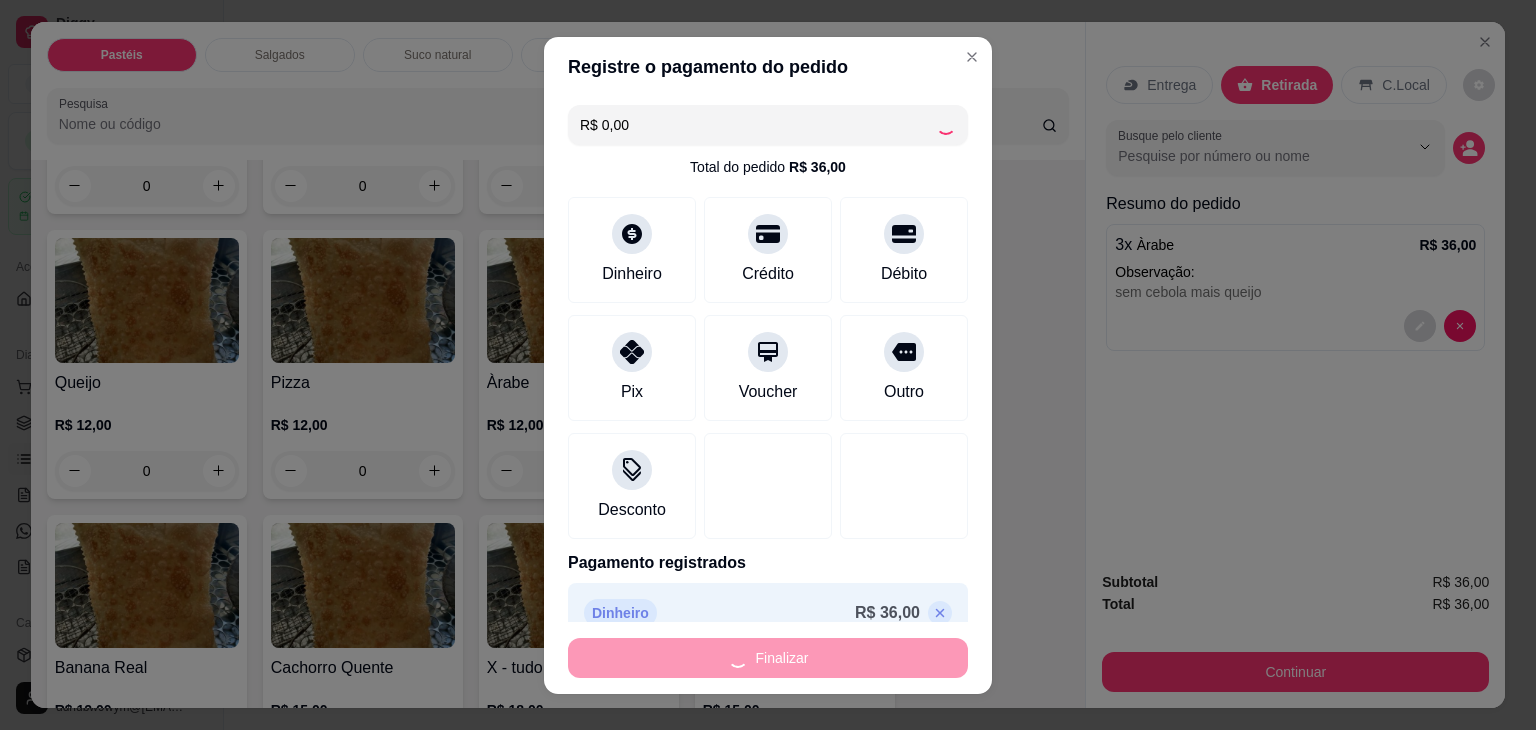 type on "-R$ 36,00" 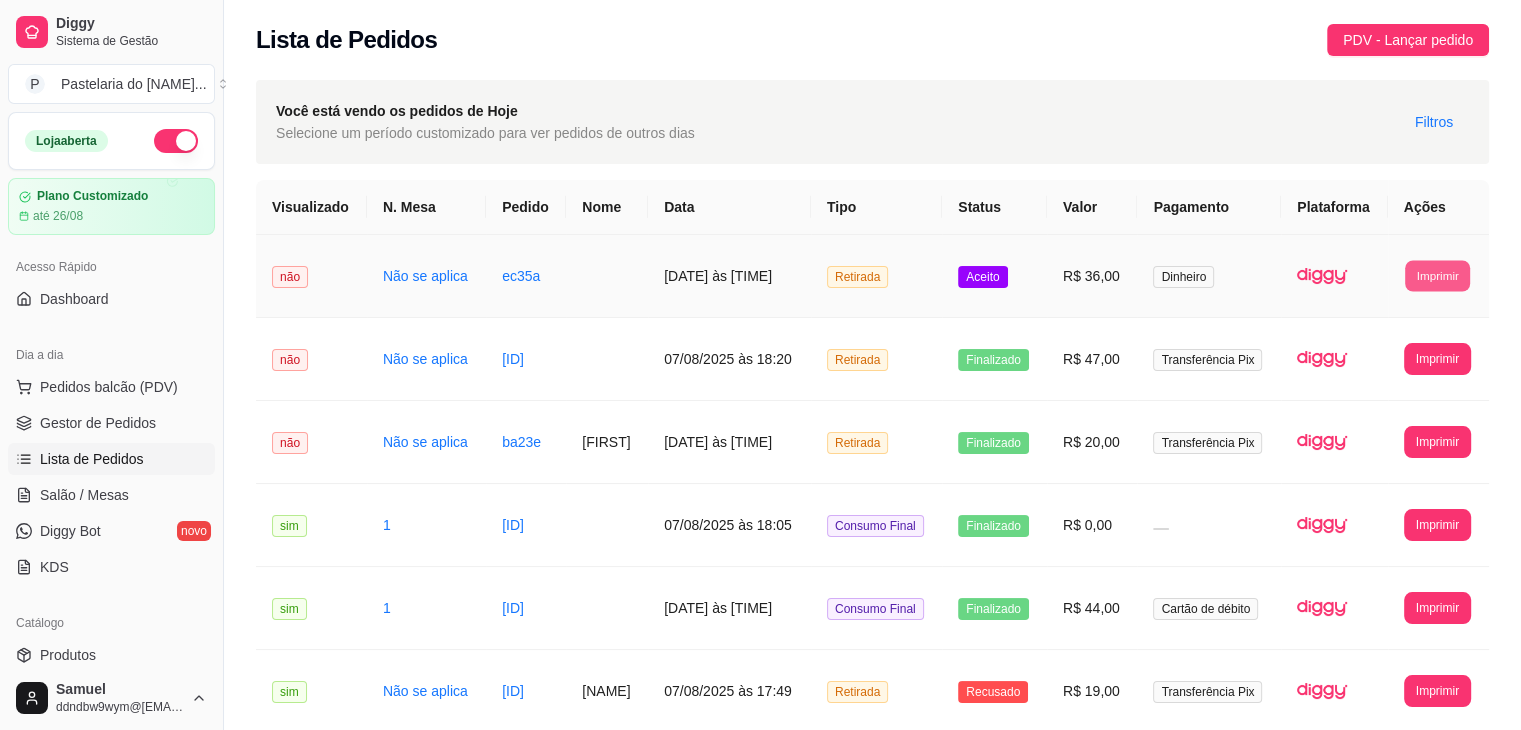 click on "Imprimir" at bounding box center (1437, 275) 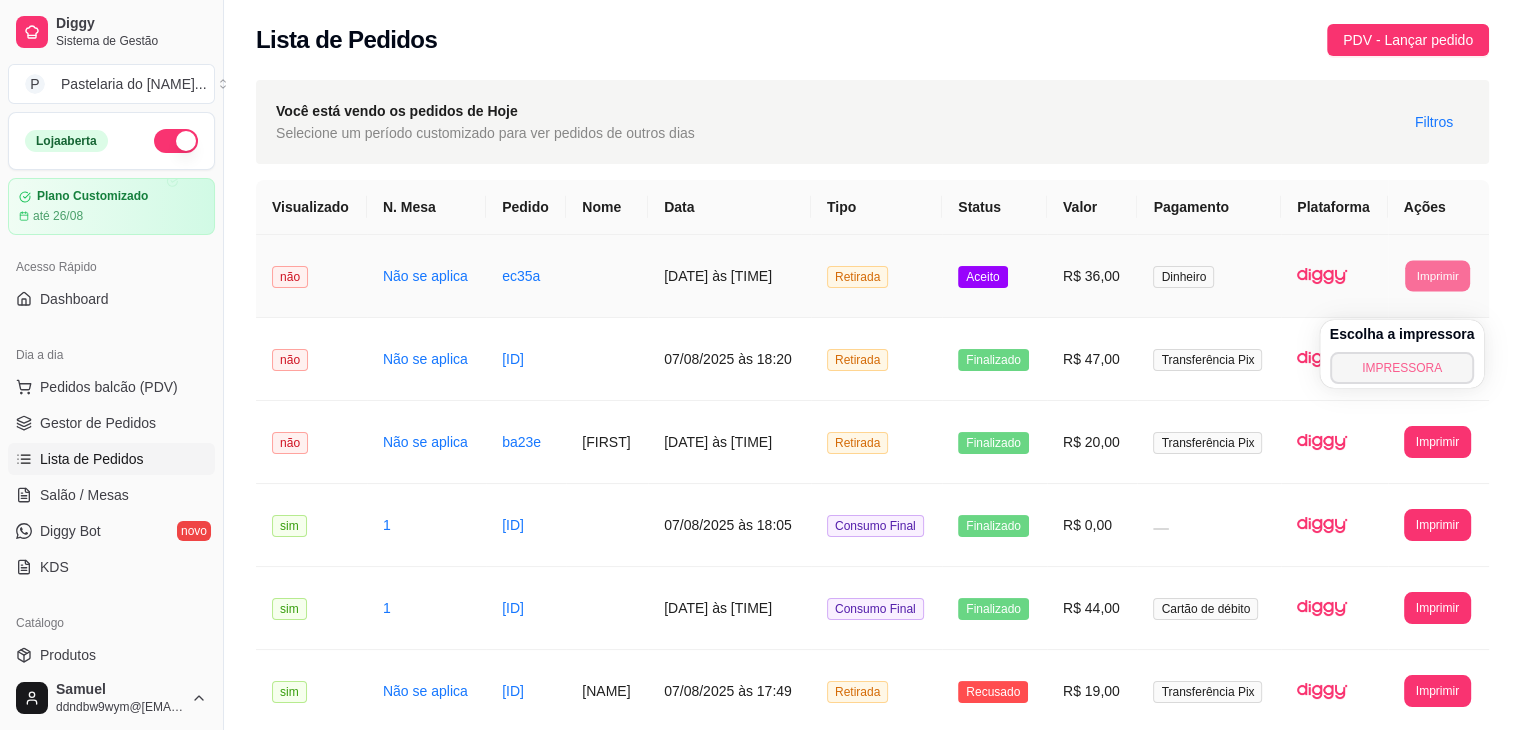 click on "IMPRESSORA" at bounding box center [1402, 368] 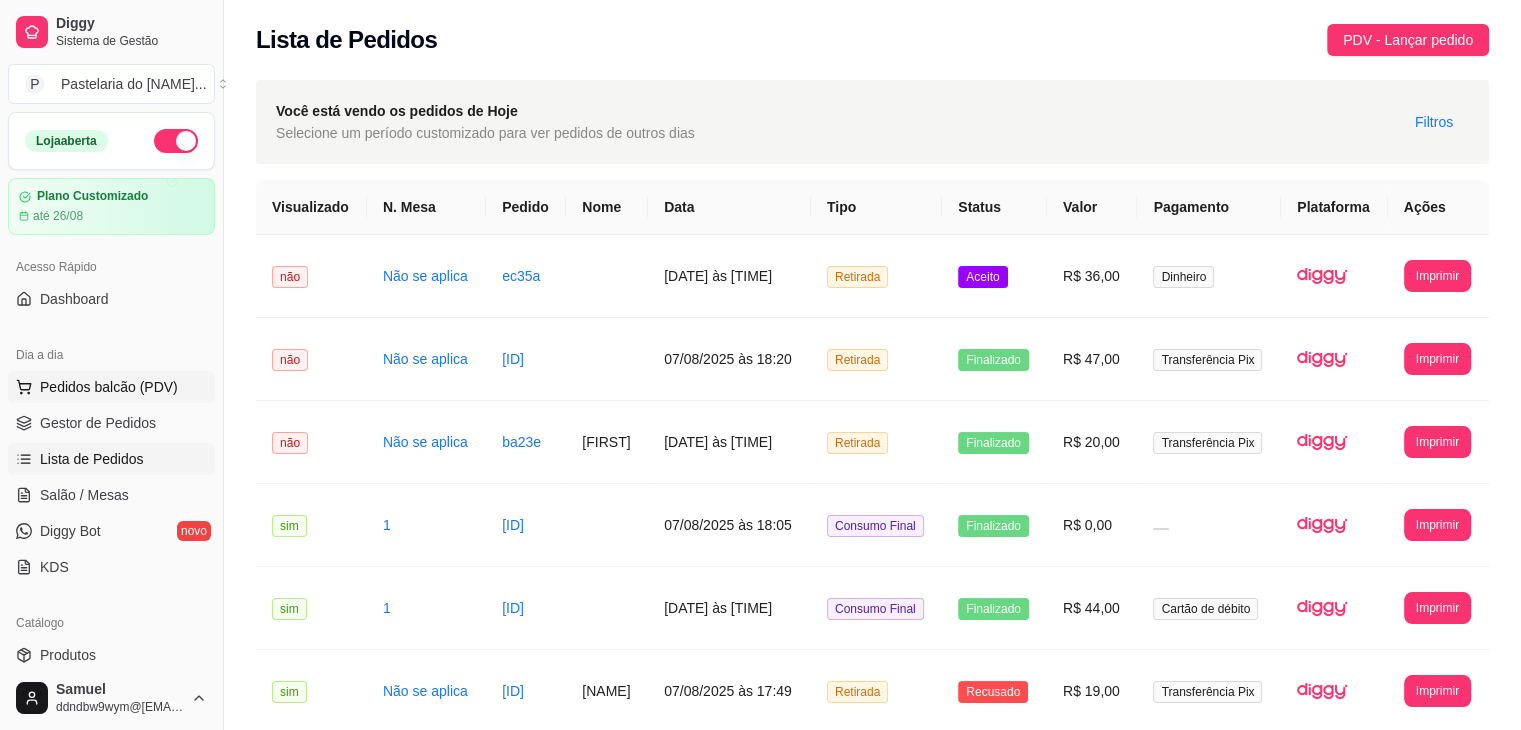 click on "Pedidos balcão (PDV)" at bounding box center (109, 387) 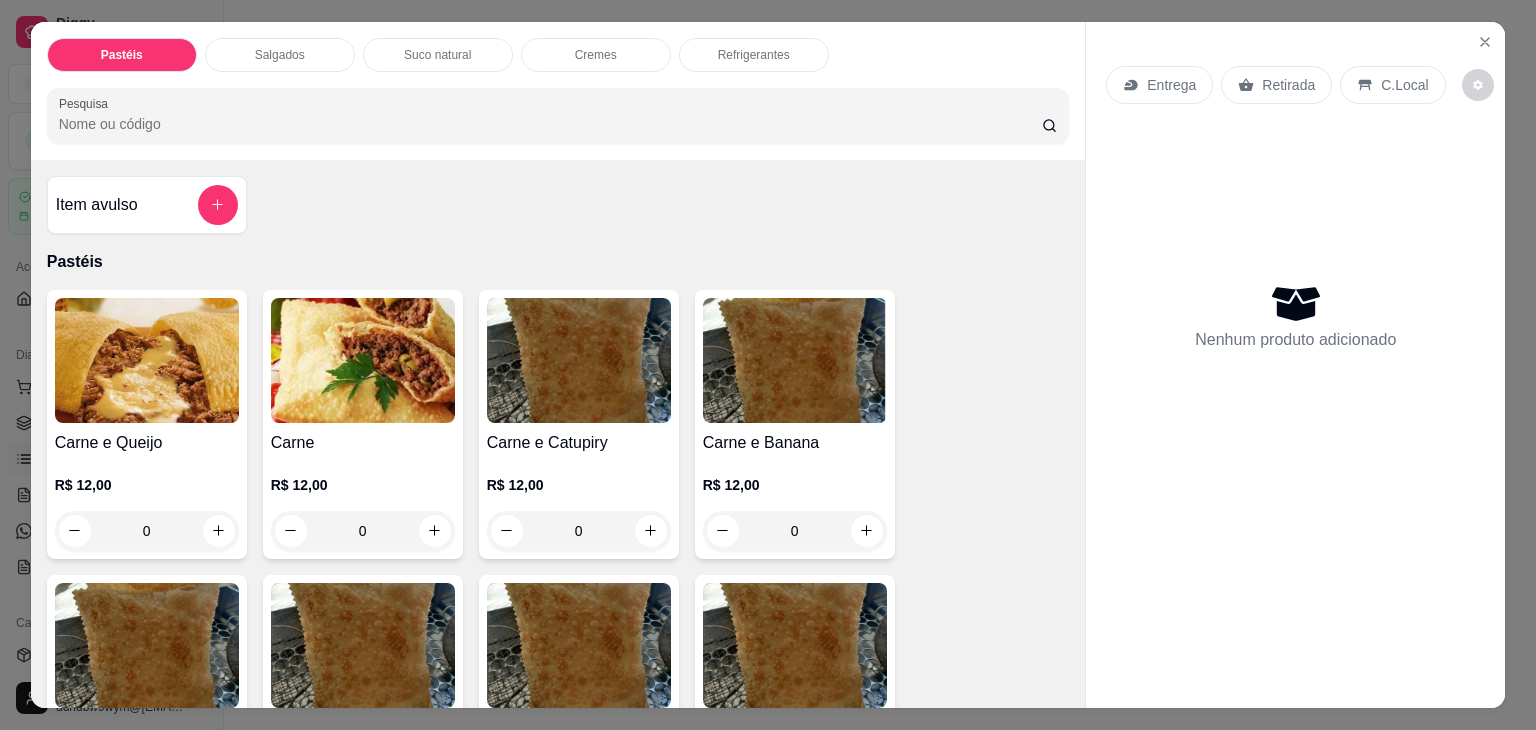 click on "R$ 12,00 0" at bounding box center (147, 503) 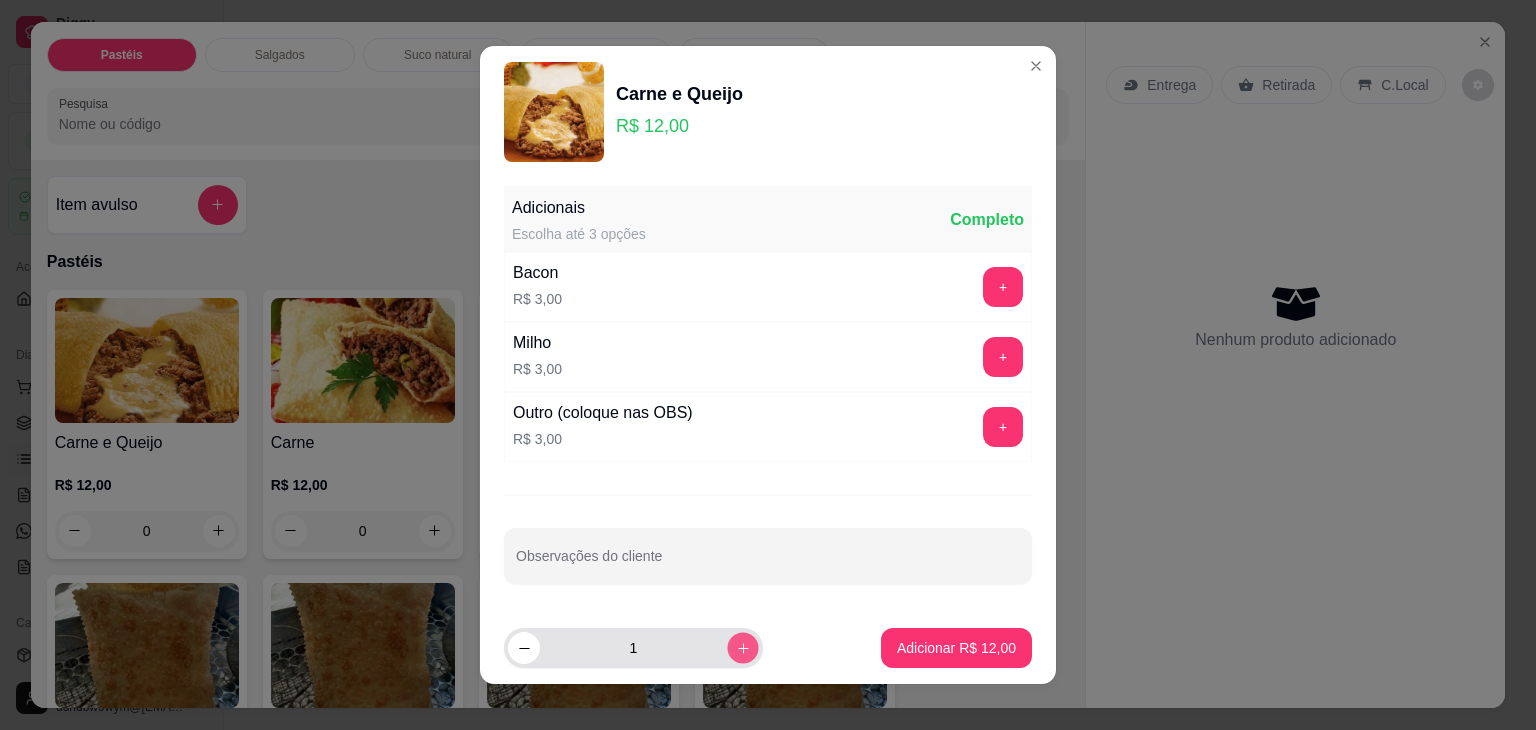 click 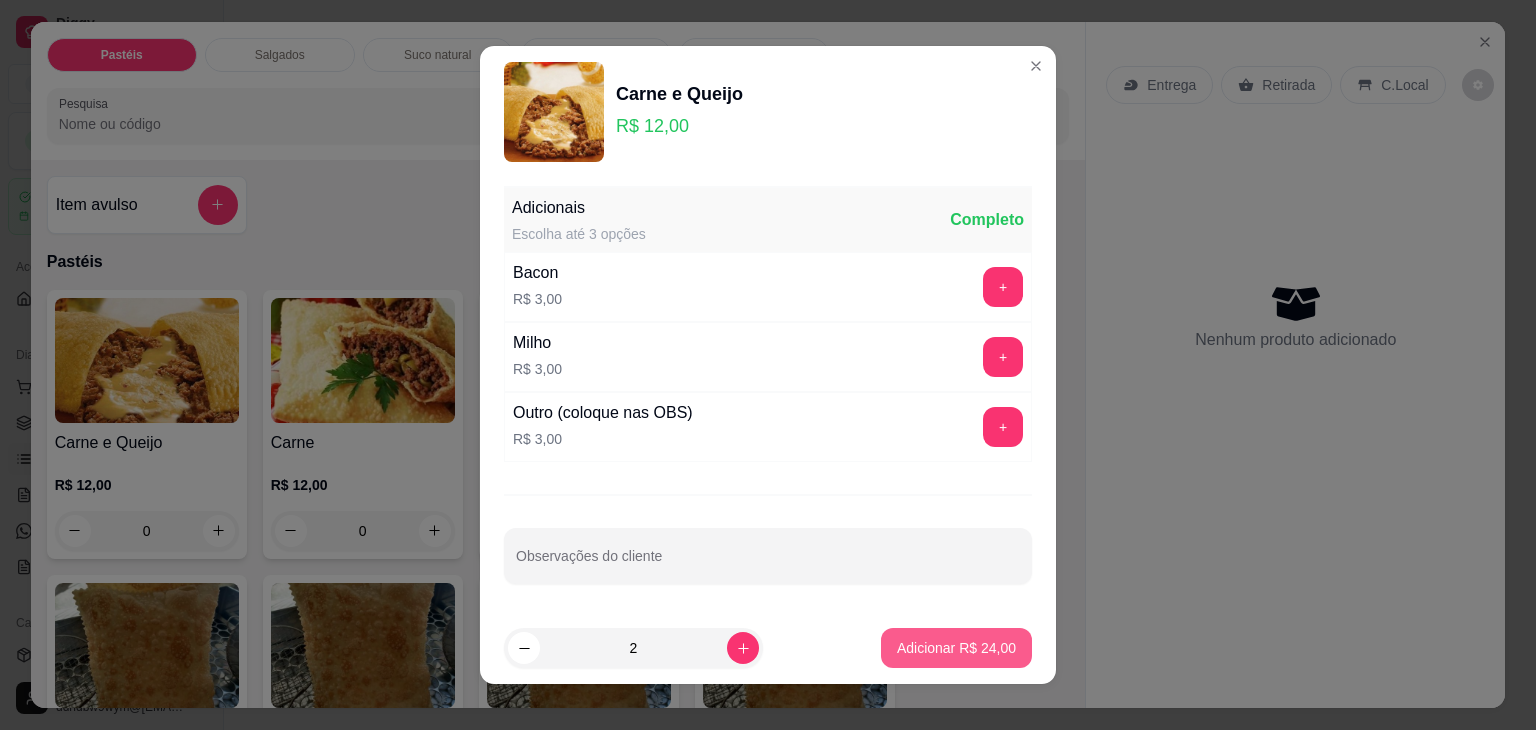 click on "Adicionar   R$ 24,00" at bounding box center [956, 648] 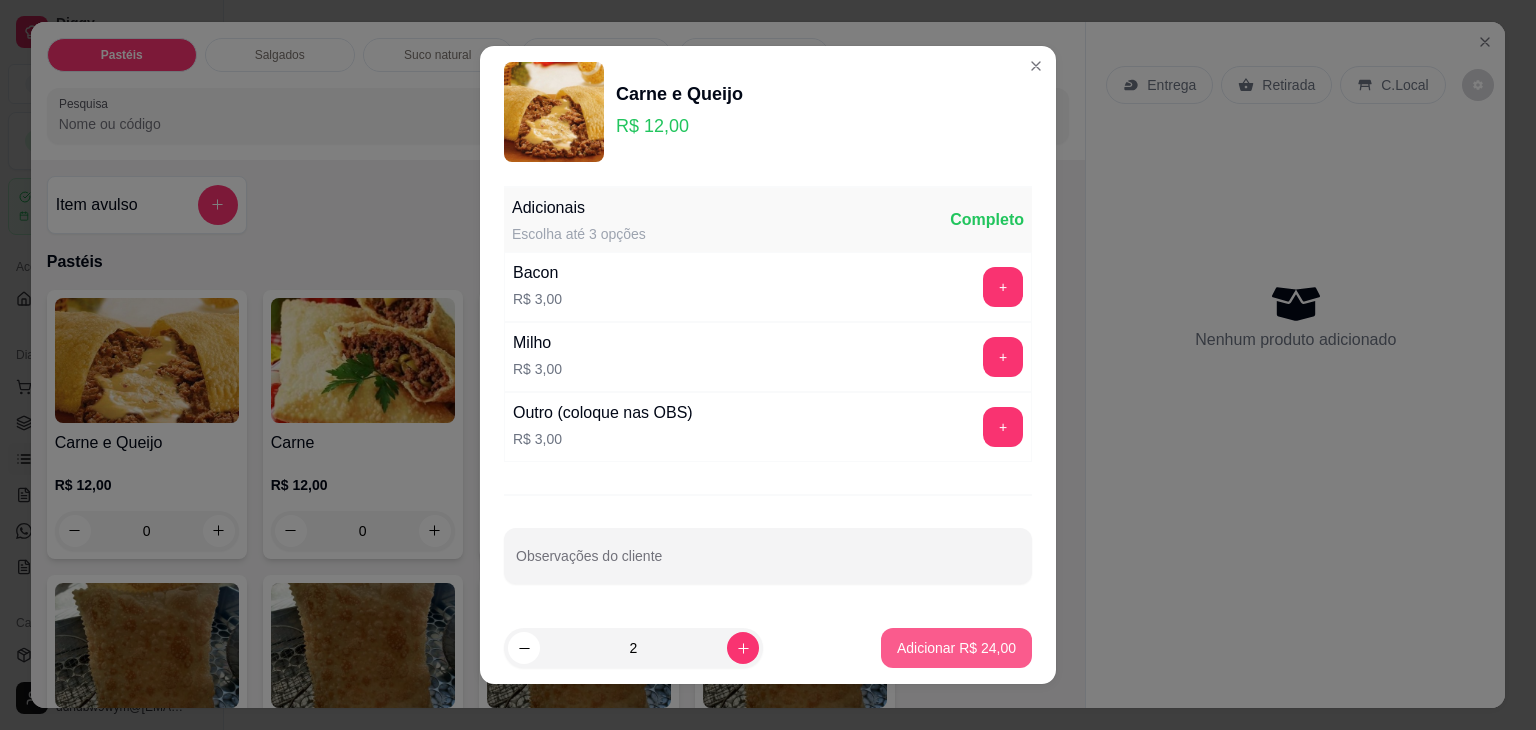 type on "2" 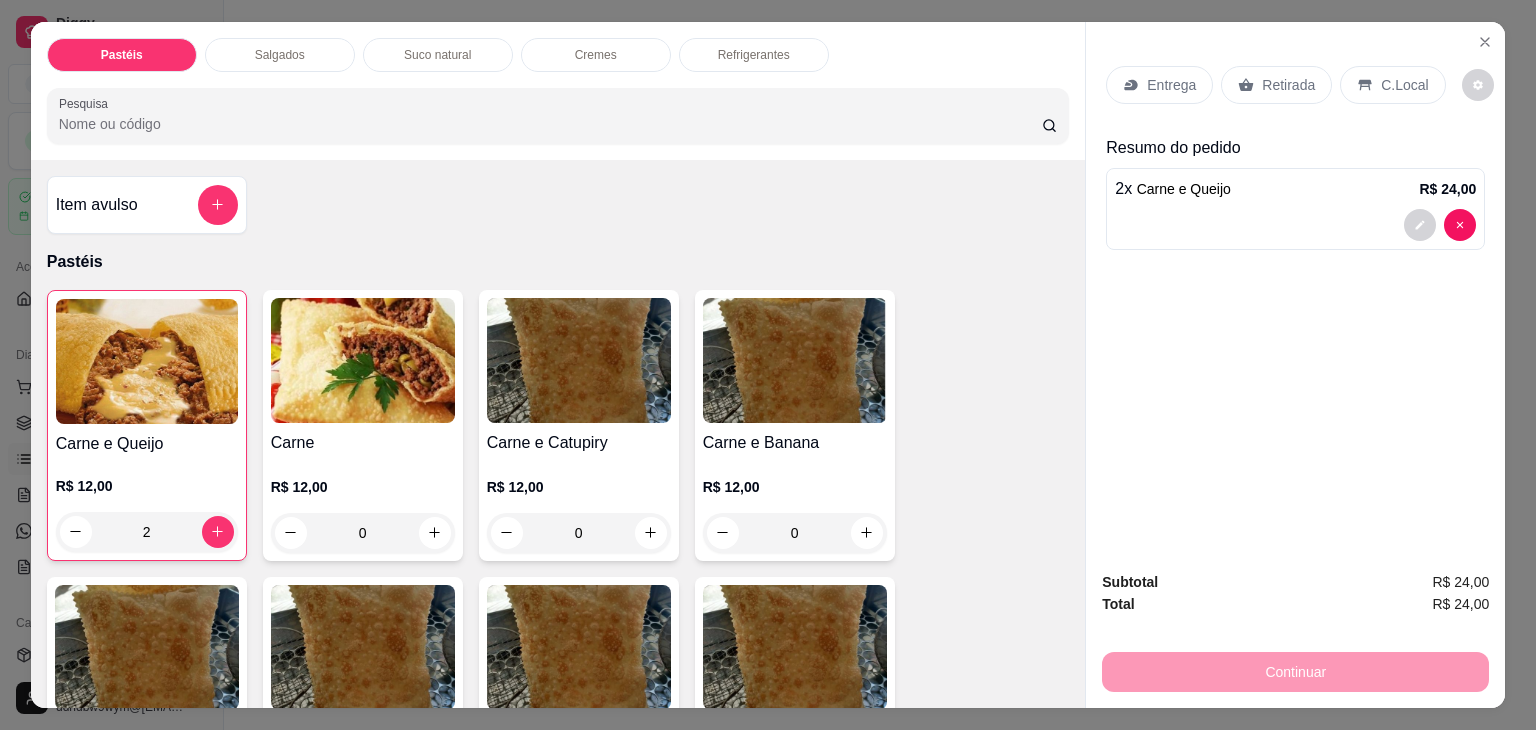 click on "Salgados" at bounding box center [280, 55] 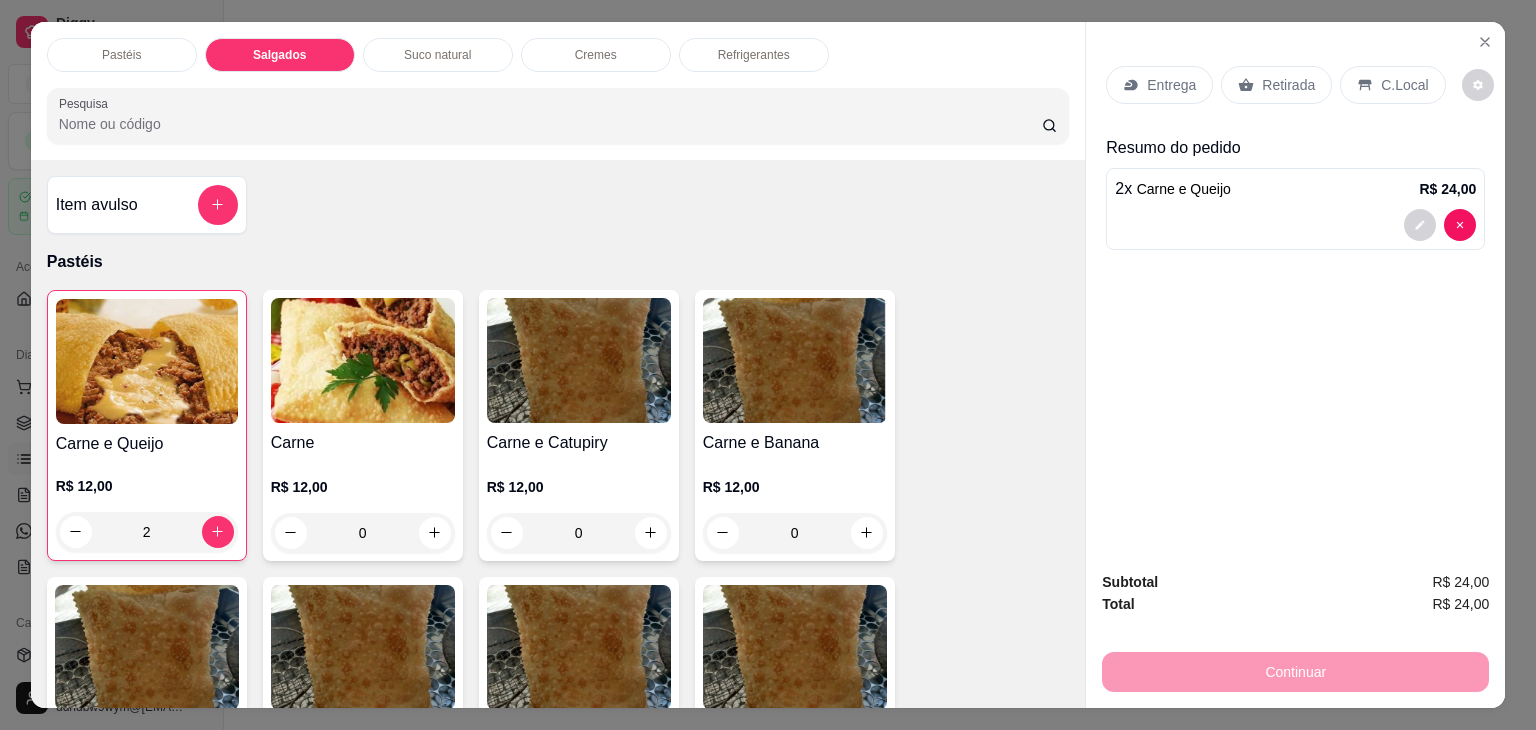scroll, scrollTop: 2126, scrollLeft: 0, axis: vertical 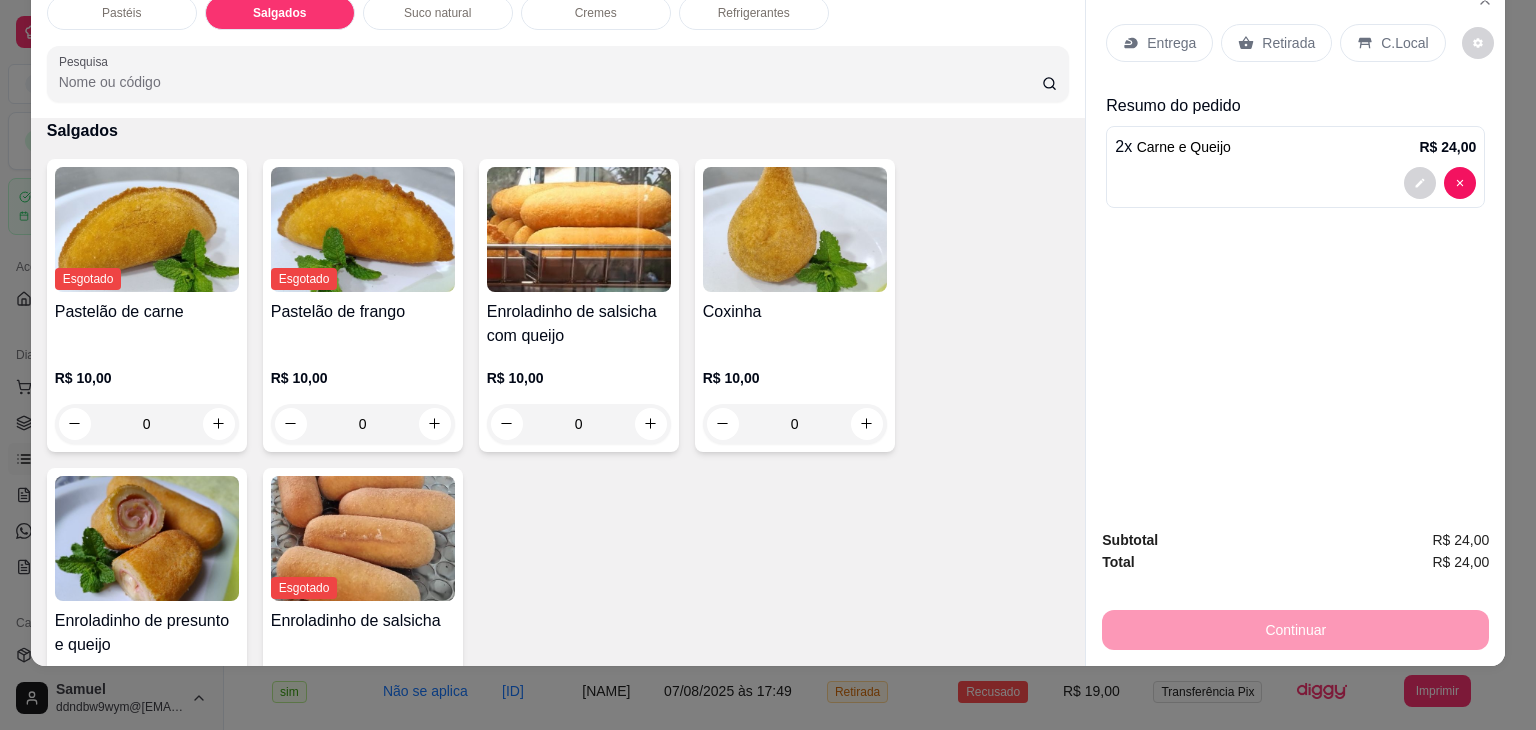 click at bounding box center [795, 229] 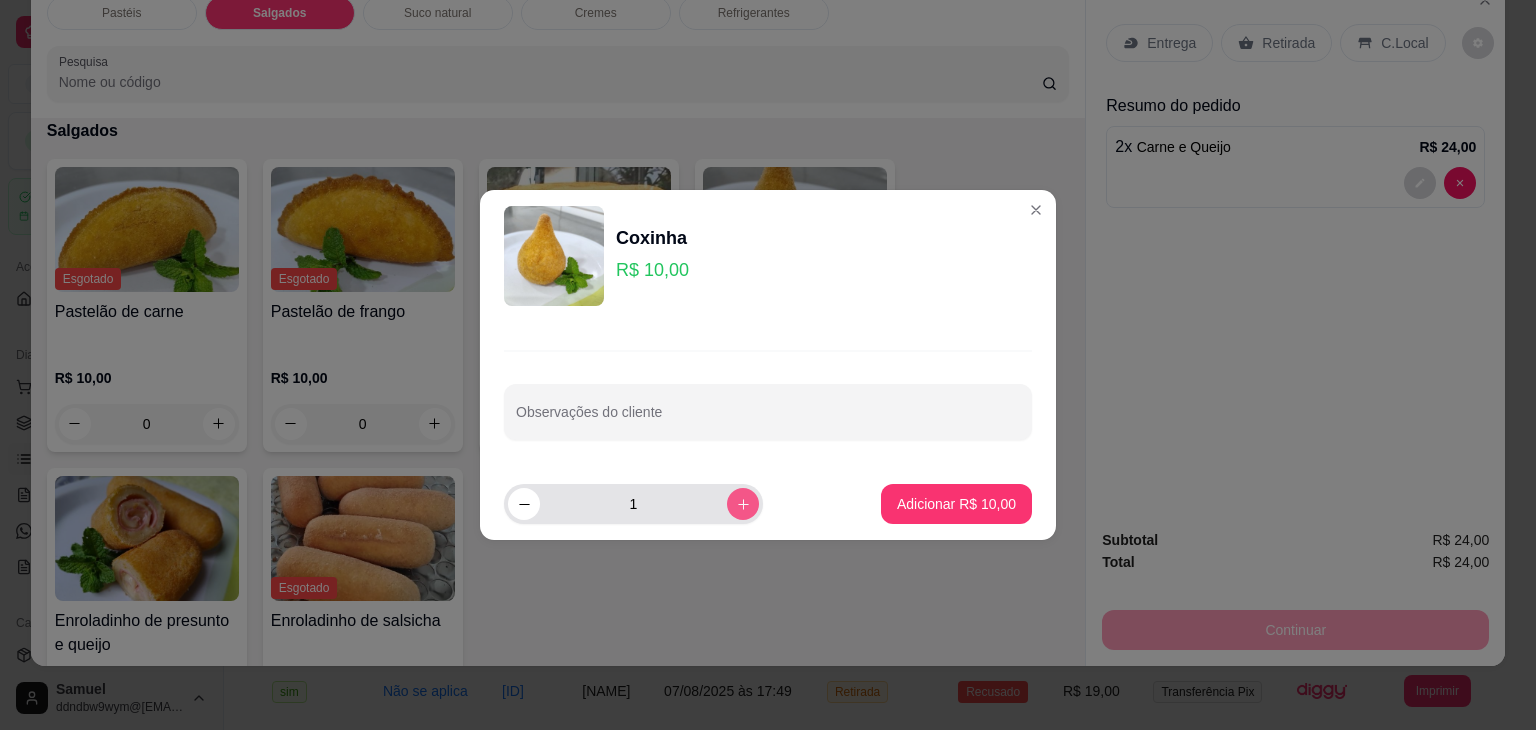 click 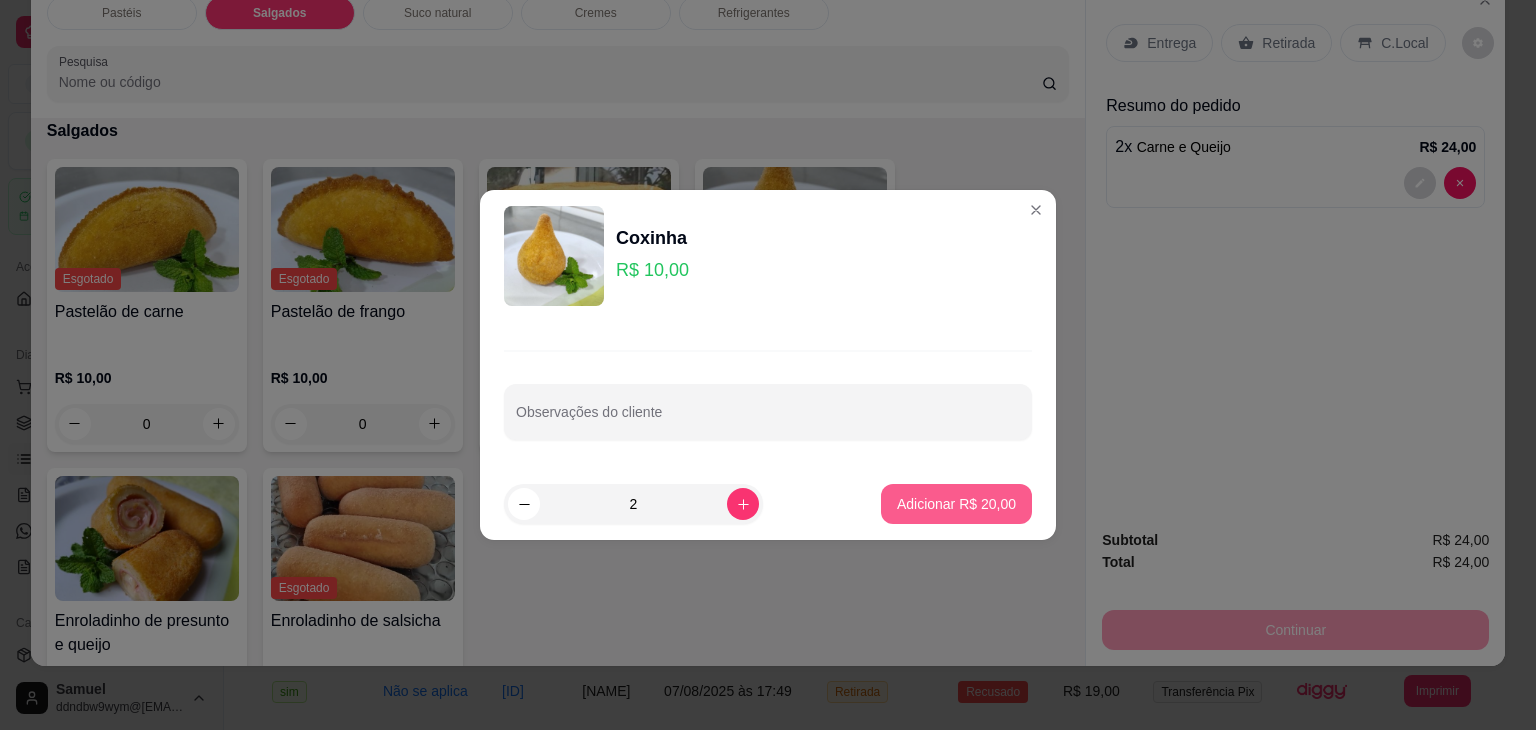 click on "Adicionar   R$ 20,00" at bounding box center [956, 504] 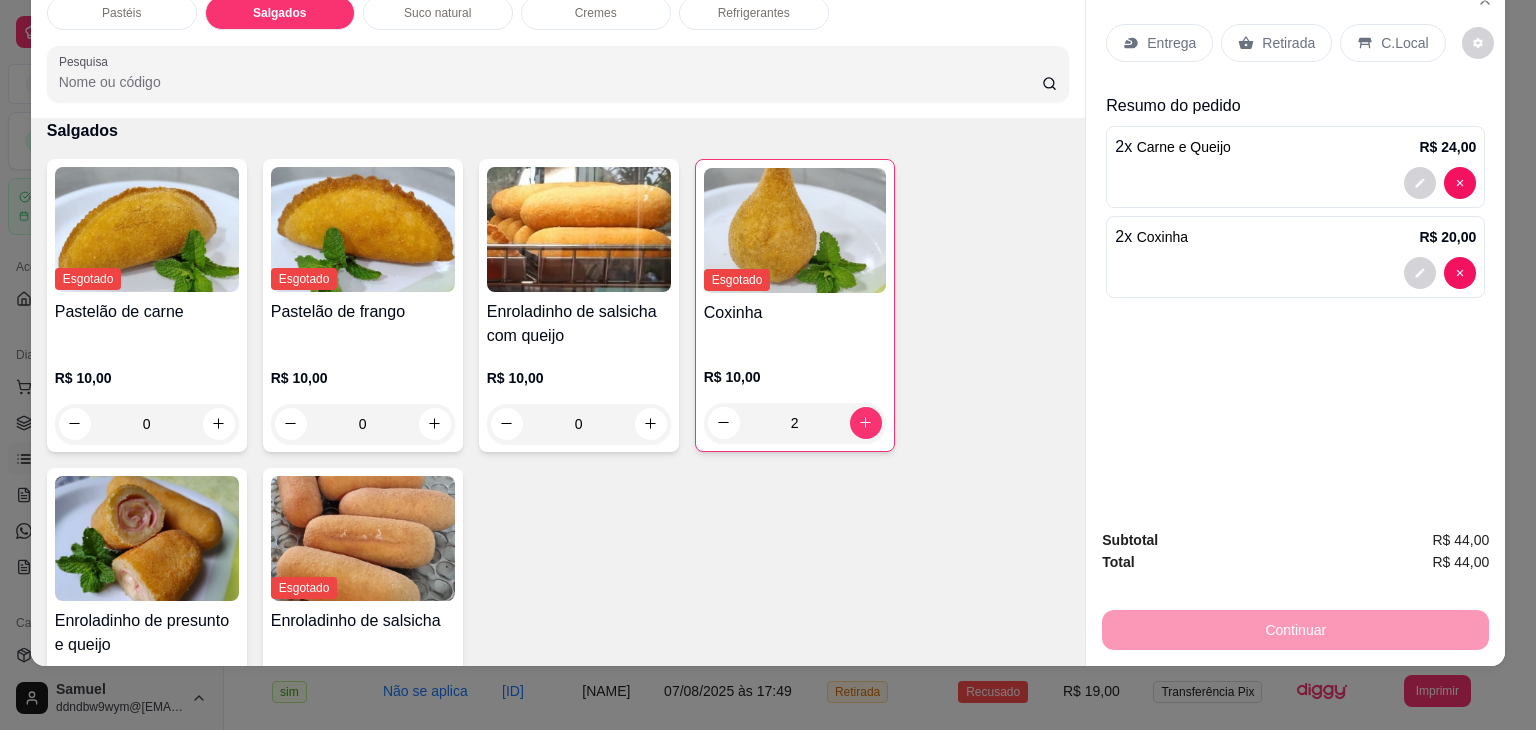 click at bounding box center [147, 538] 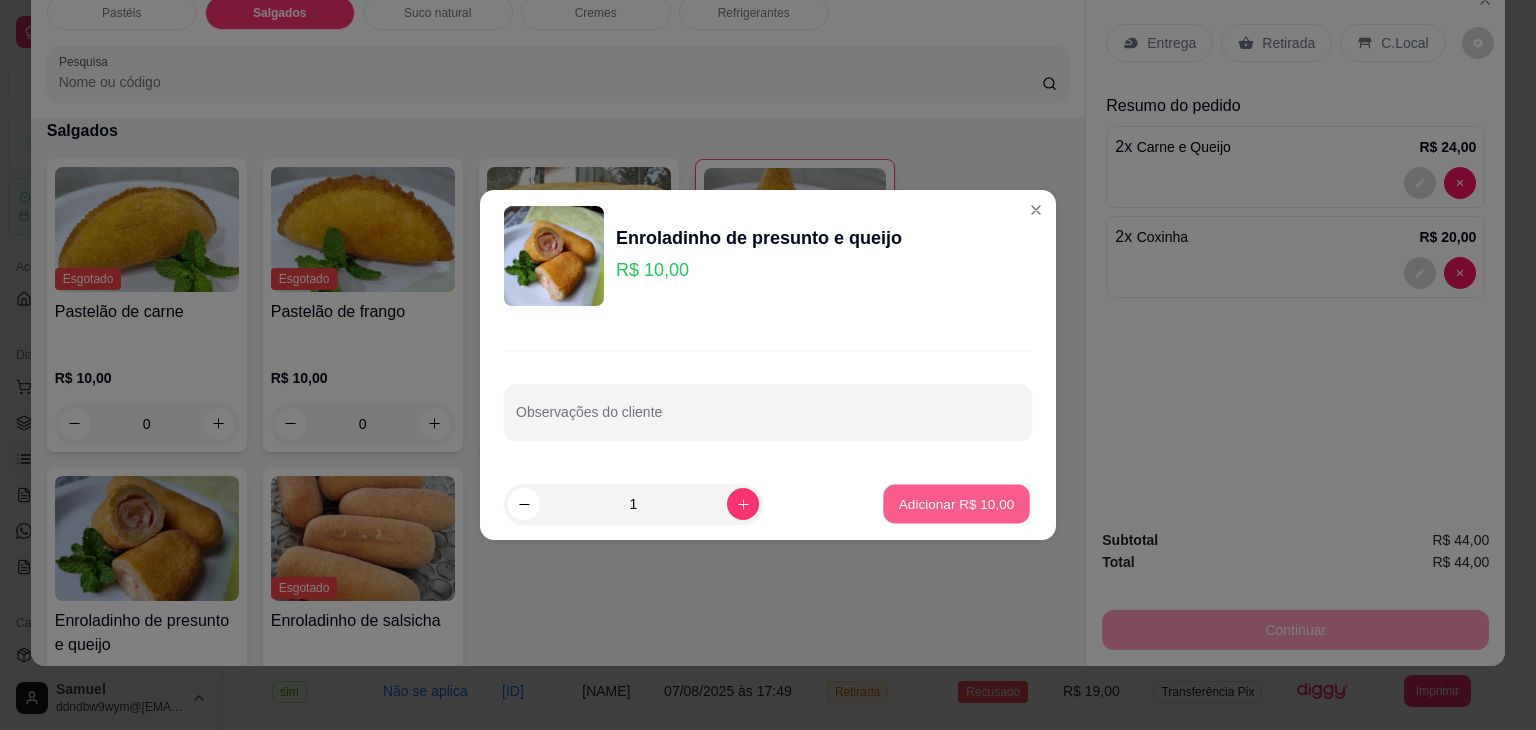 click on "Adicionar   R$ 10,00" at bounding box center [957, 503] 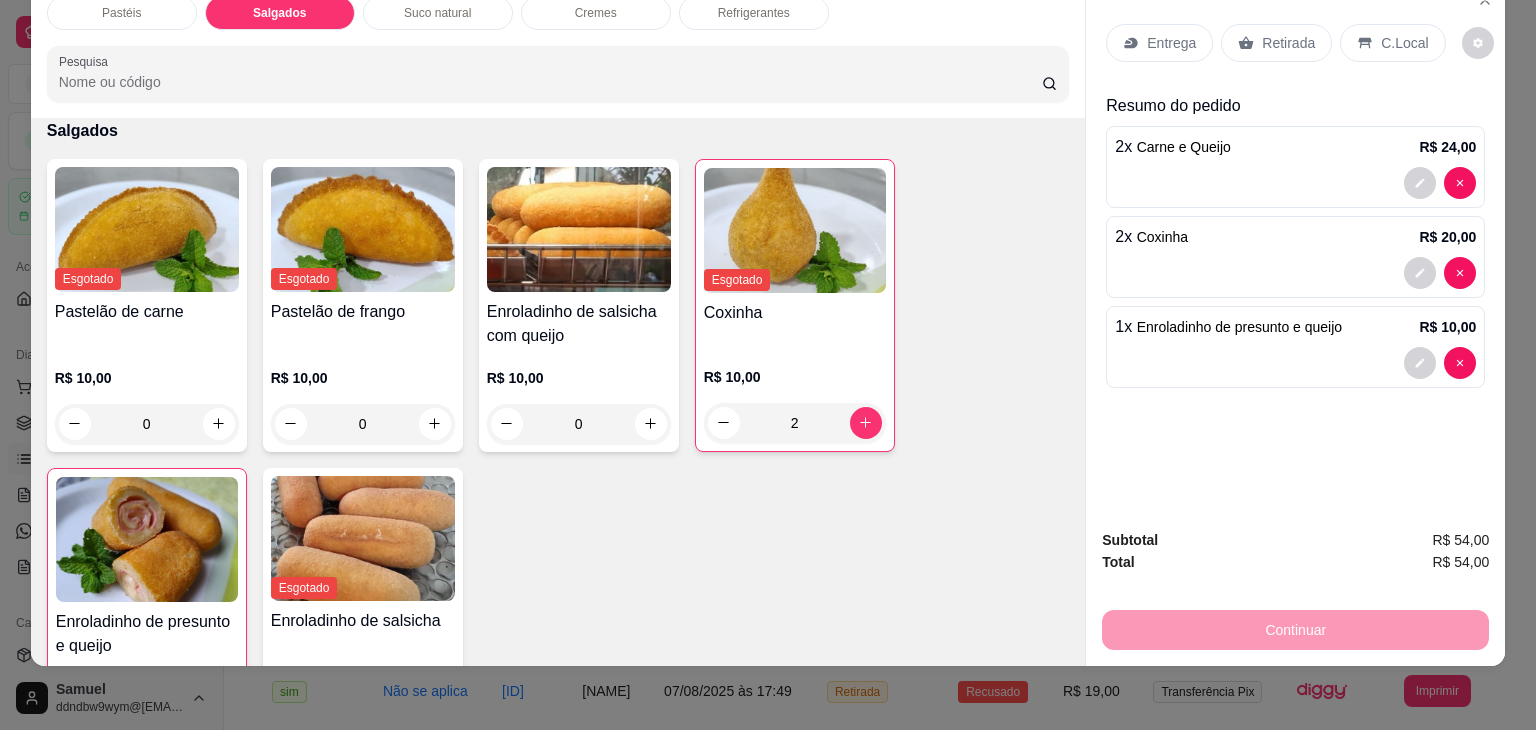 click on "Retirada" at bounding box center (1288, 43) 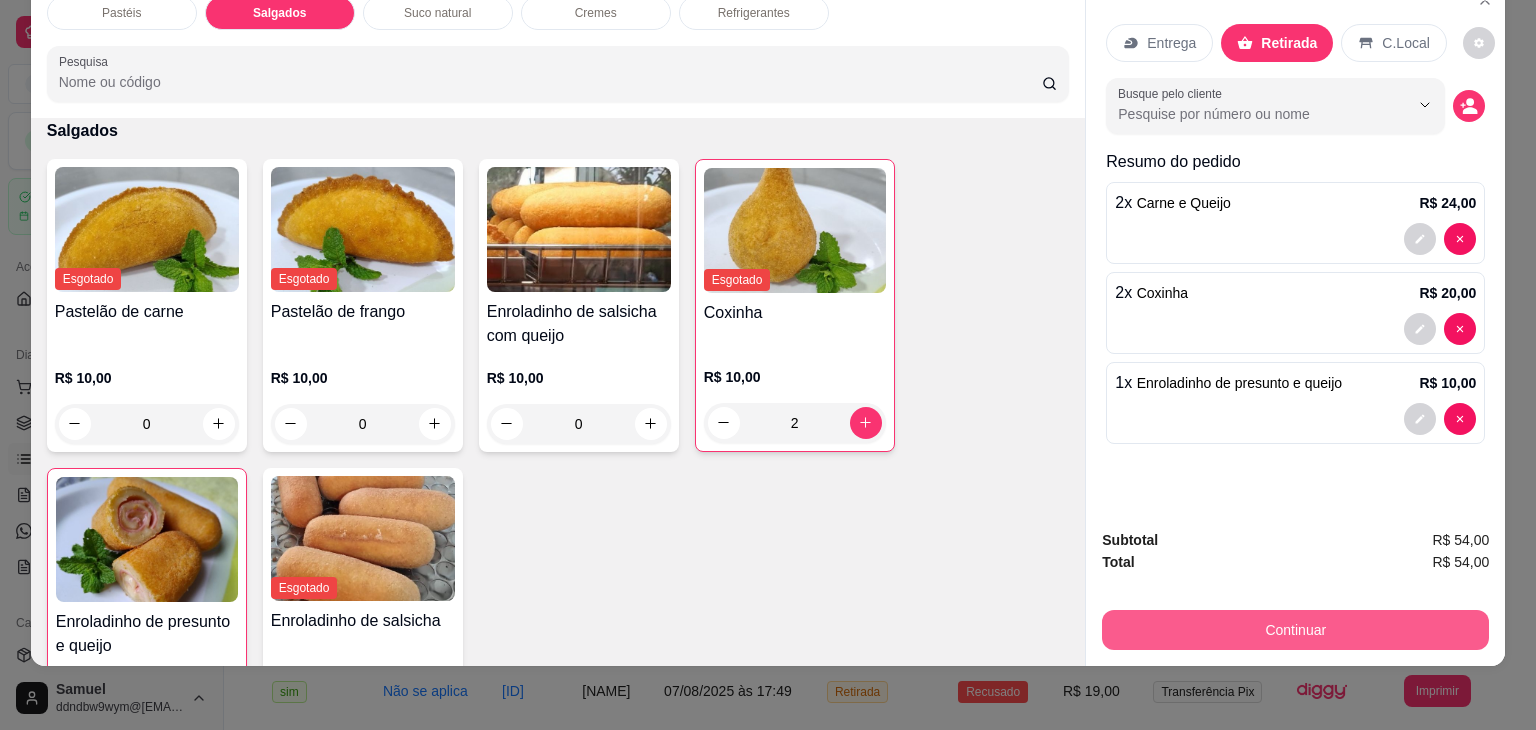 click on "Continuar" at bounding box center [1295, 630] 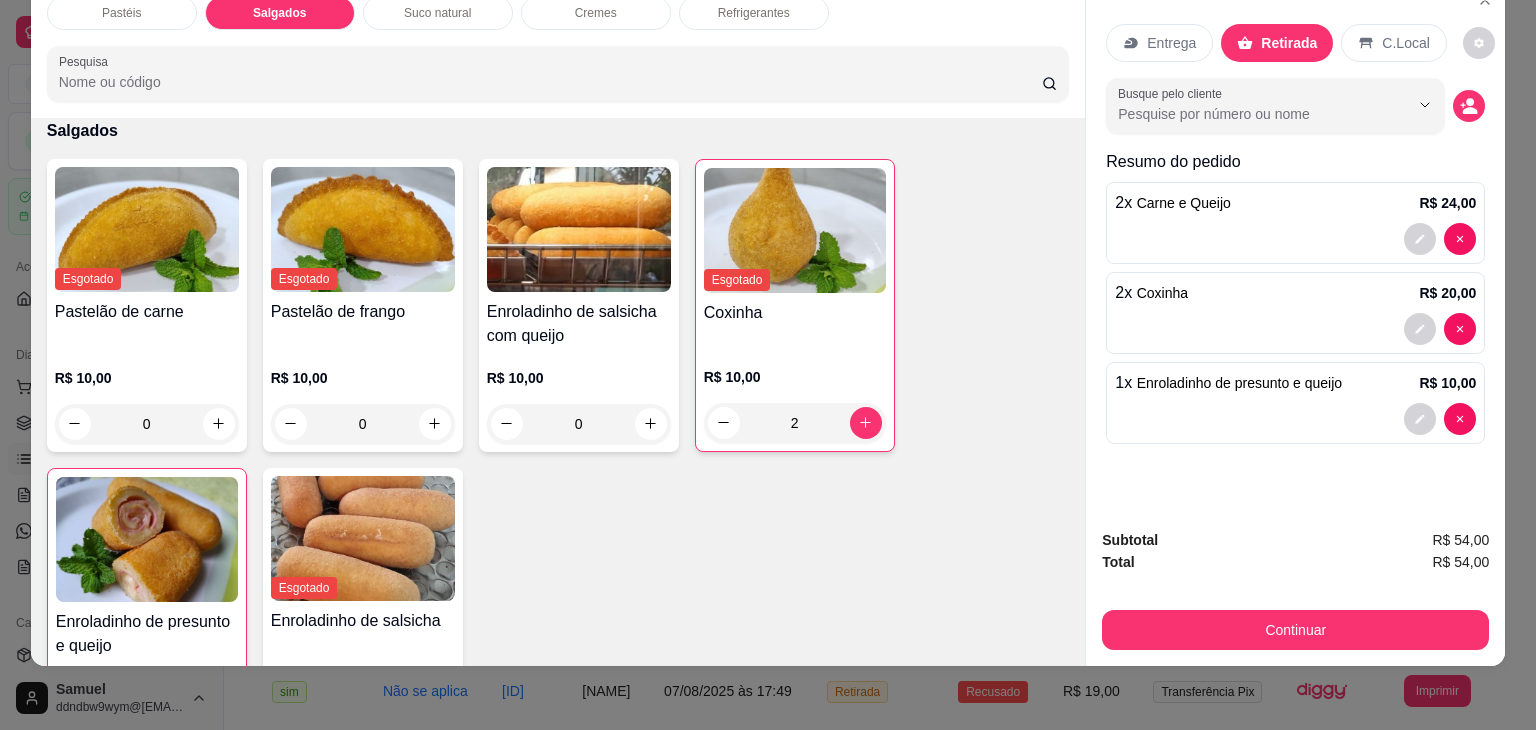 click at bounding box center [632, 251] 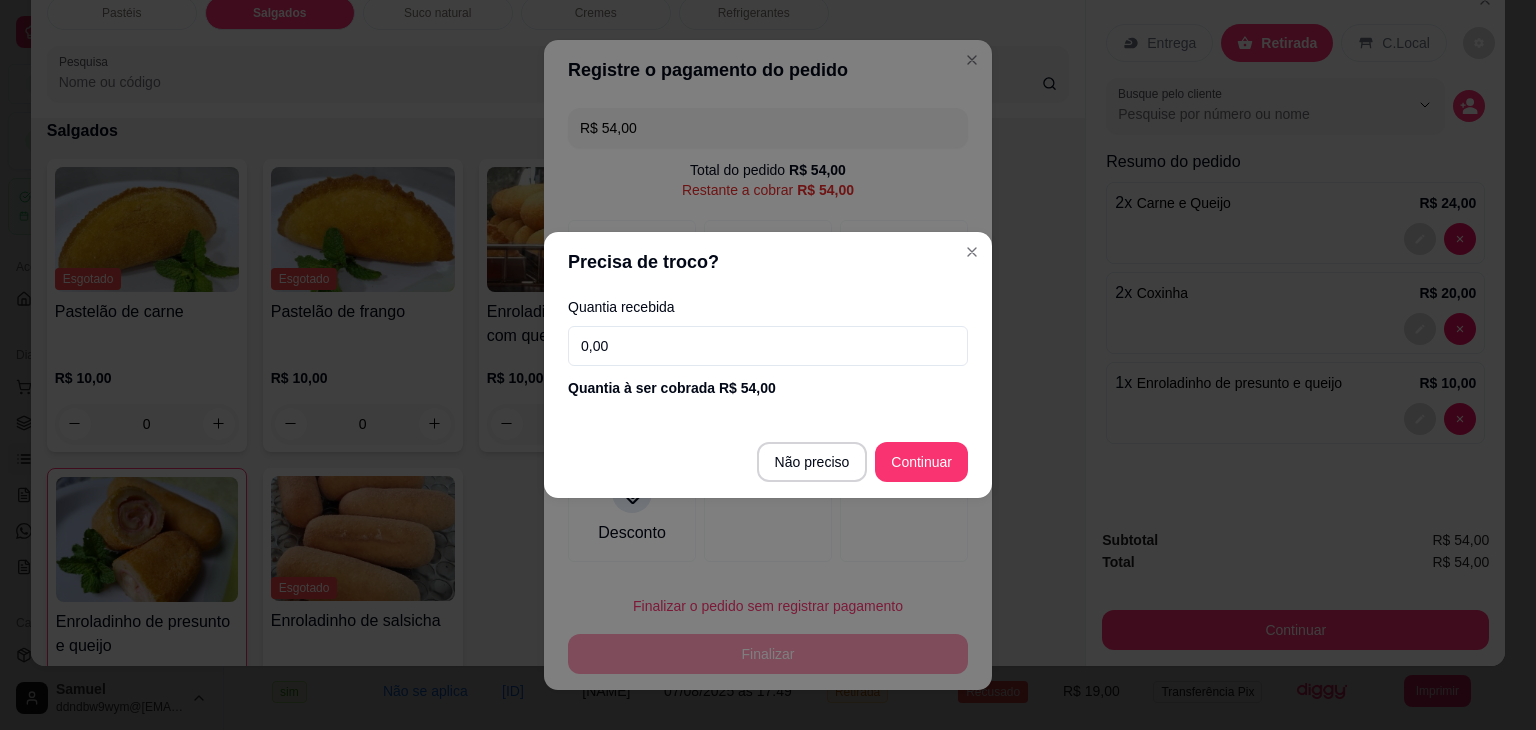 click on "Não preciso Continuar" at bounding box center [768, 462] 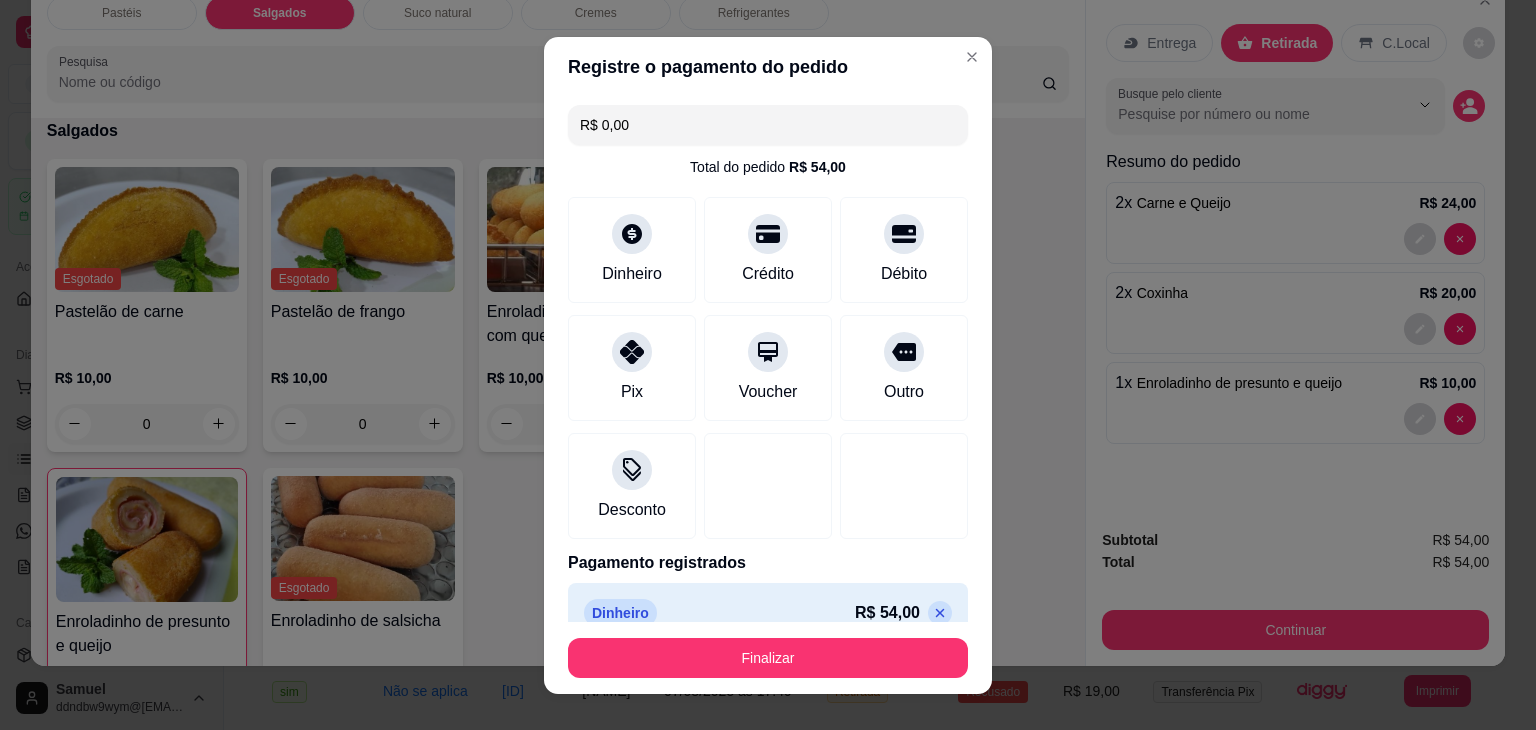 click on "Finalizar" at bounding box center [768, 658] 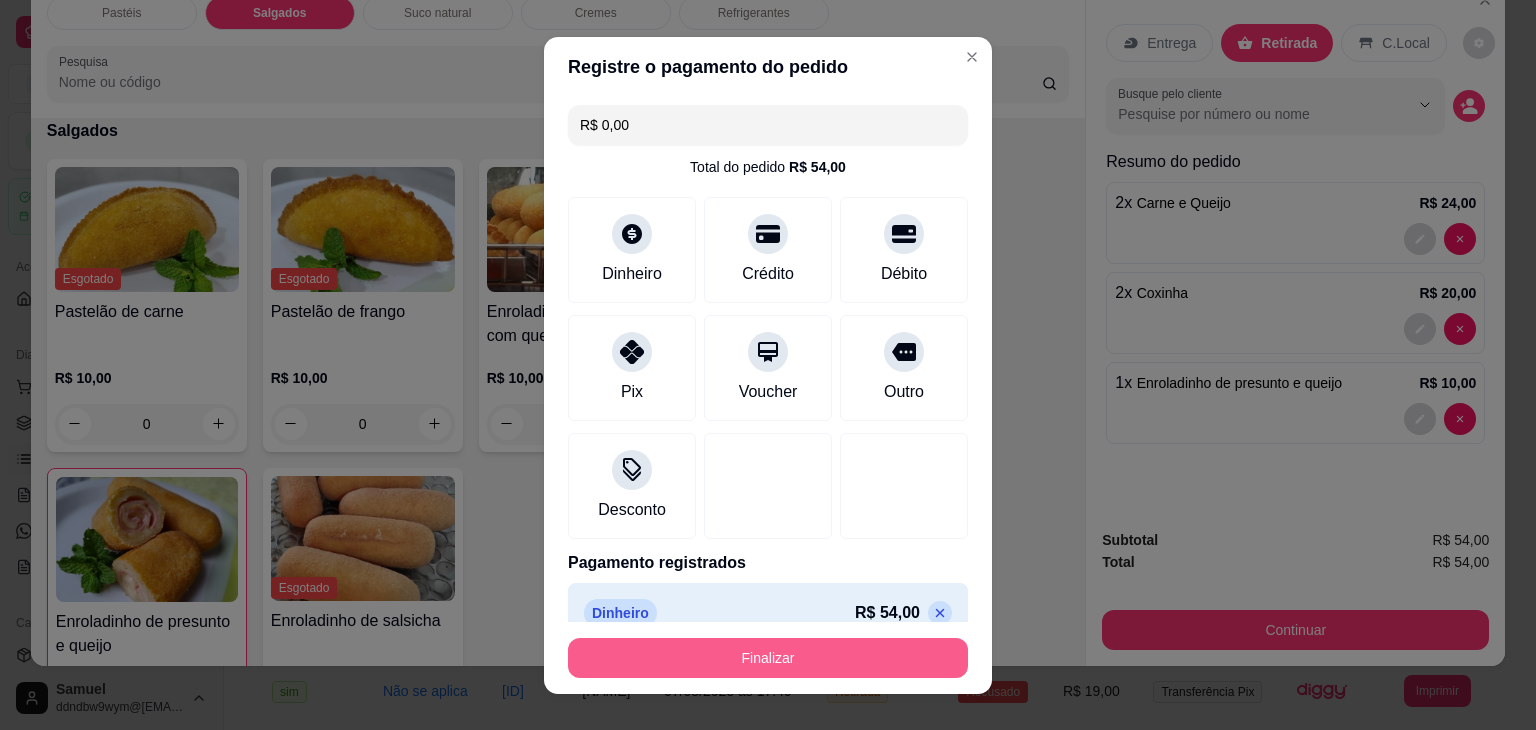 click on "Finalizar" at bounding box center (768, 658) 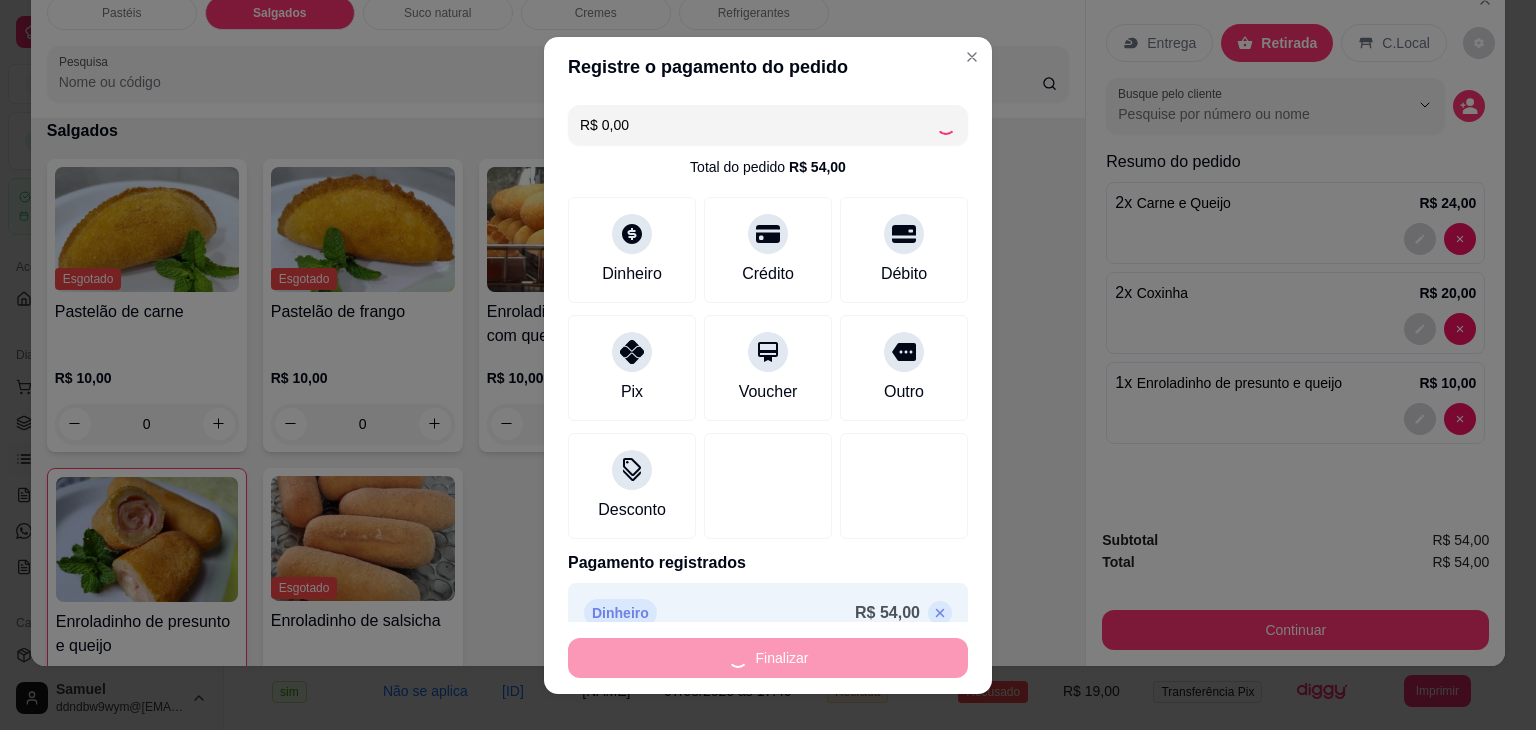 type on "0" 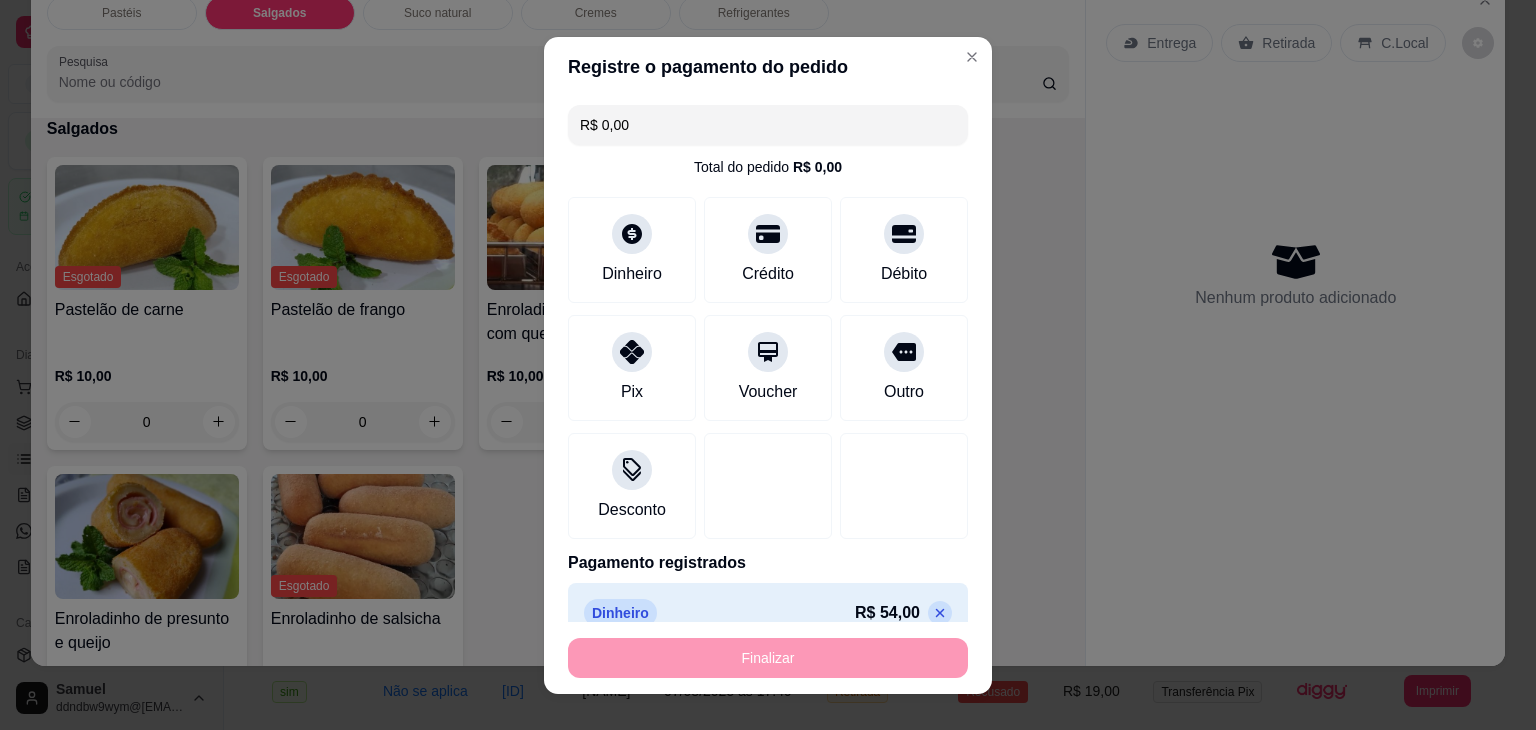 type on "-R$ 54,00" 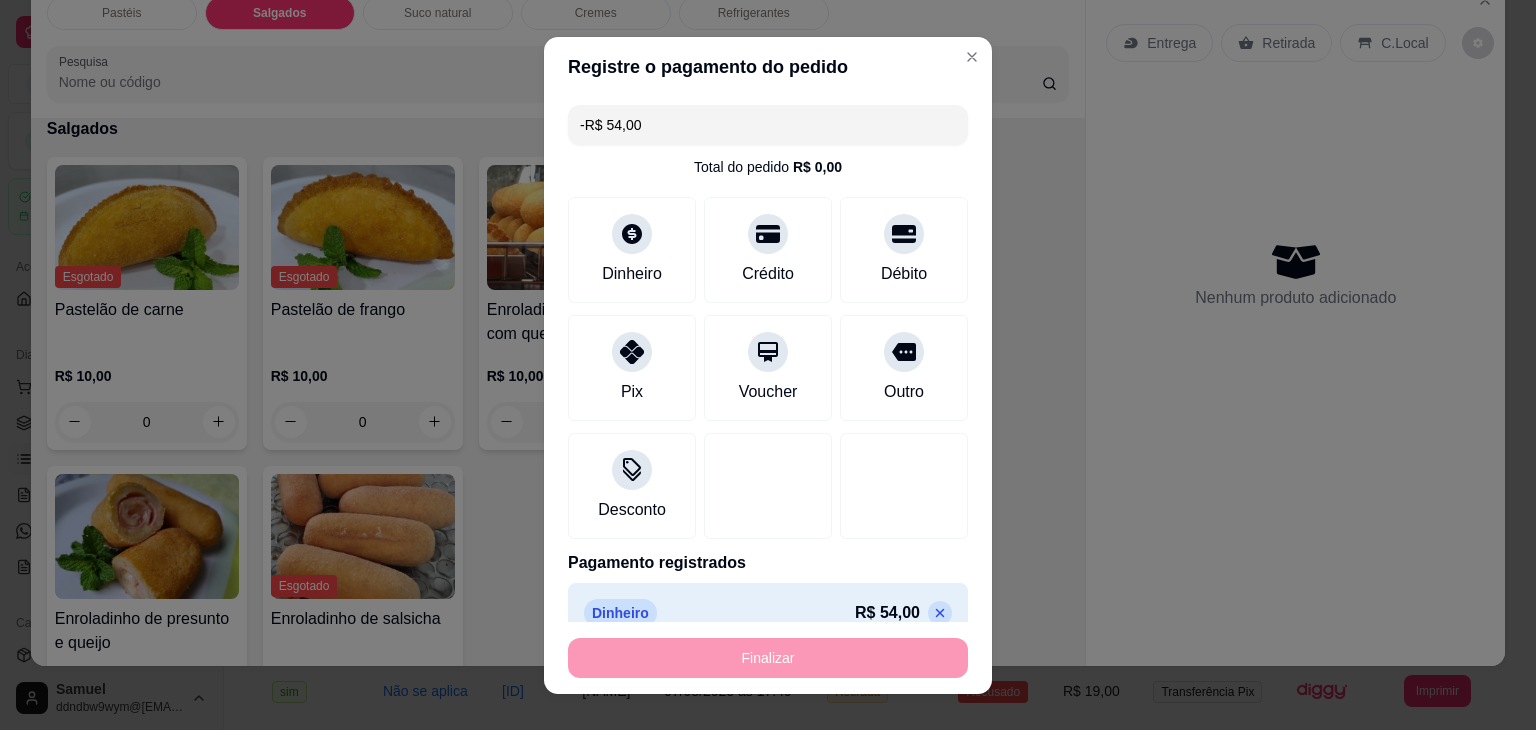 scroll, scrollTop: 2124, scrollLeft: 0, axis: vertical 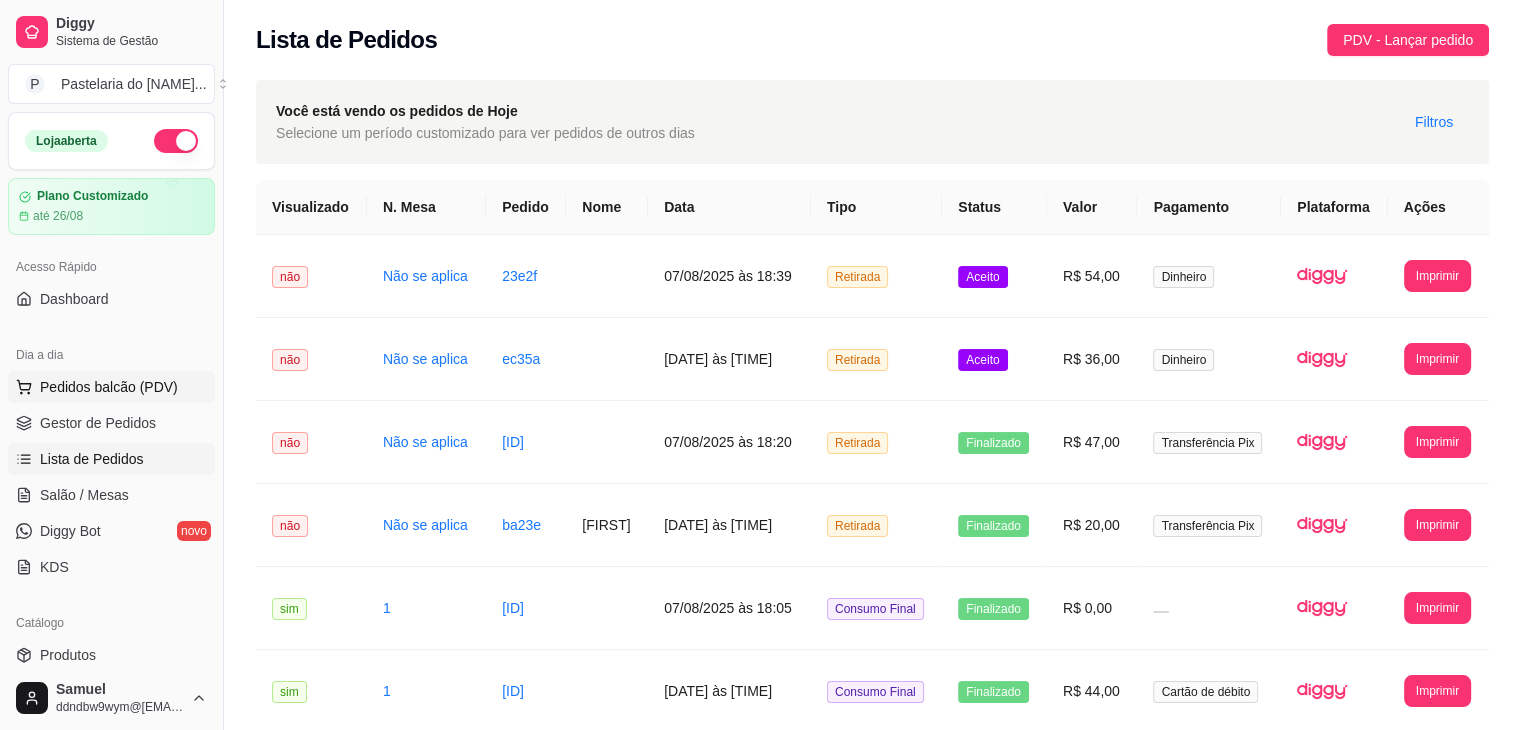 click on "Pedidos balcão (PDV)" at bounding box center [109, 387] 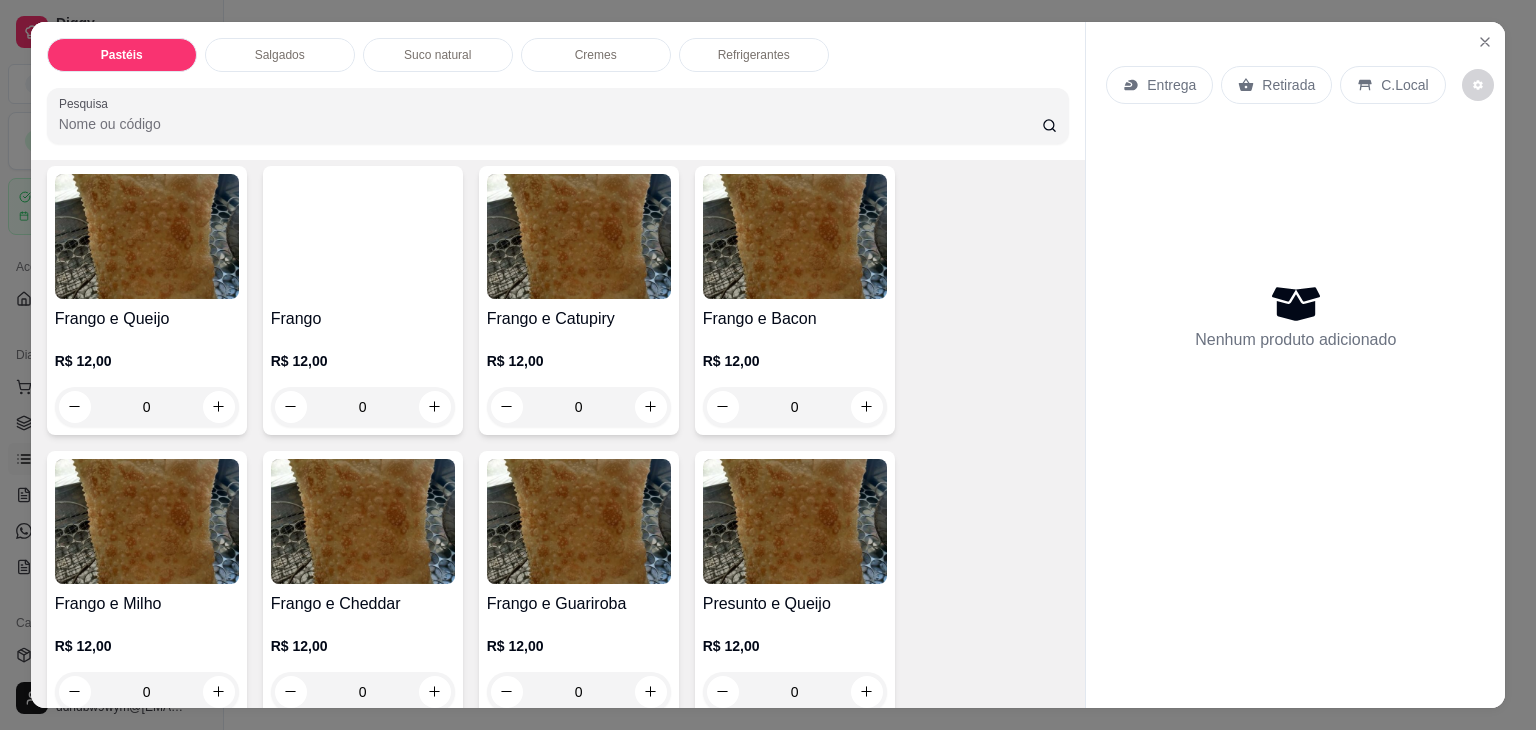 scroll, scrollTop: 700, scrollLeft: 0, axis: vertical 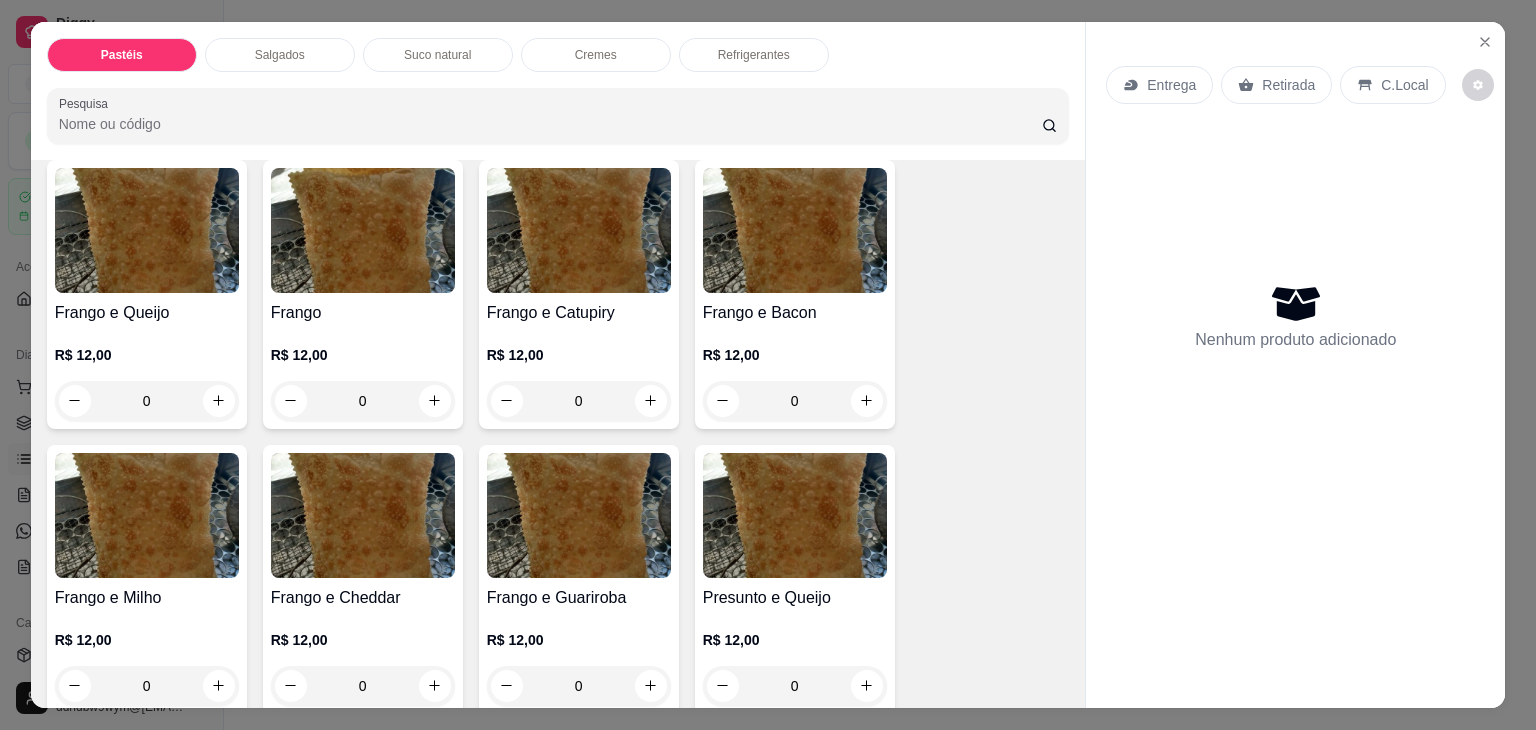 click on "Frango e Bacon    R$ 12,00 0" at bounding box center (795, 294) 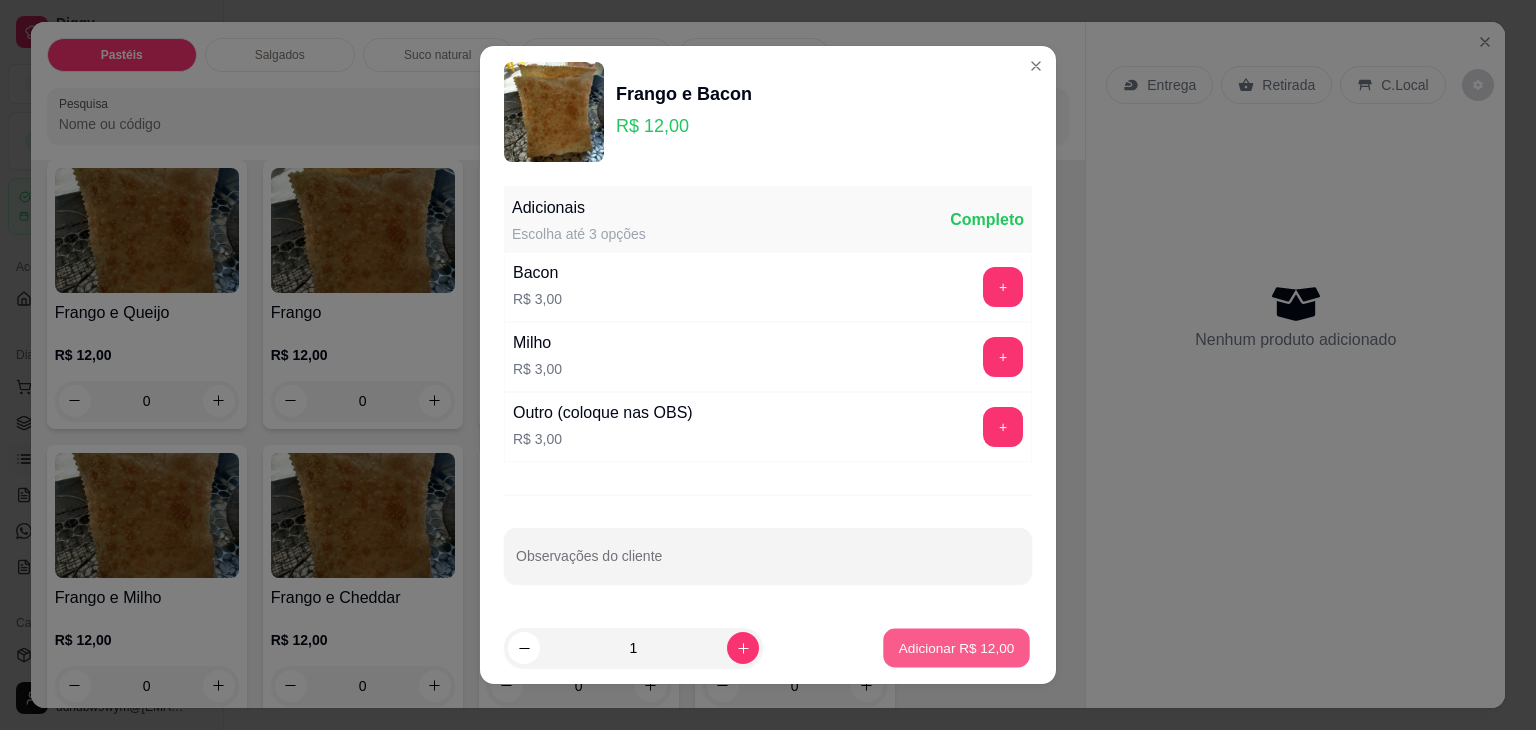 click on "Adicionar   R$ 12,00" at bounding box center [956, 648] 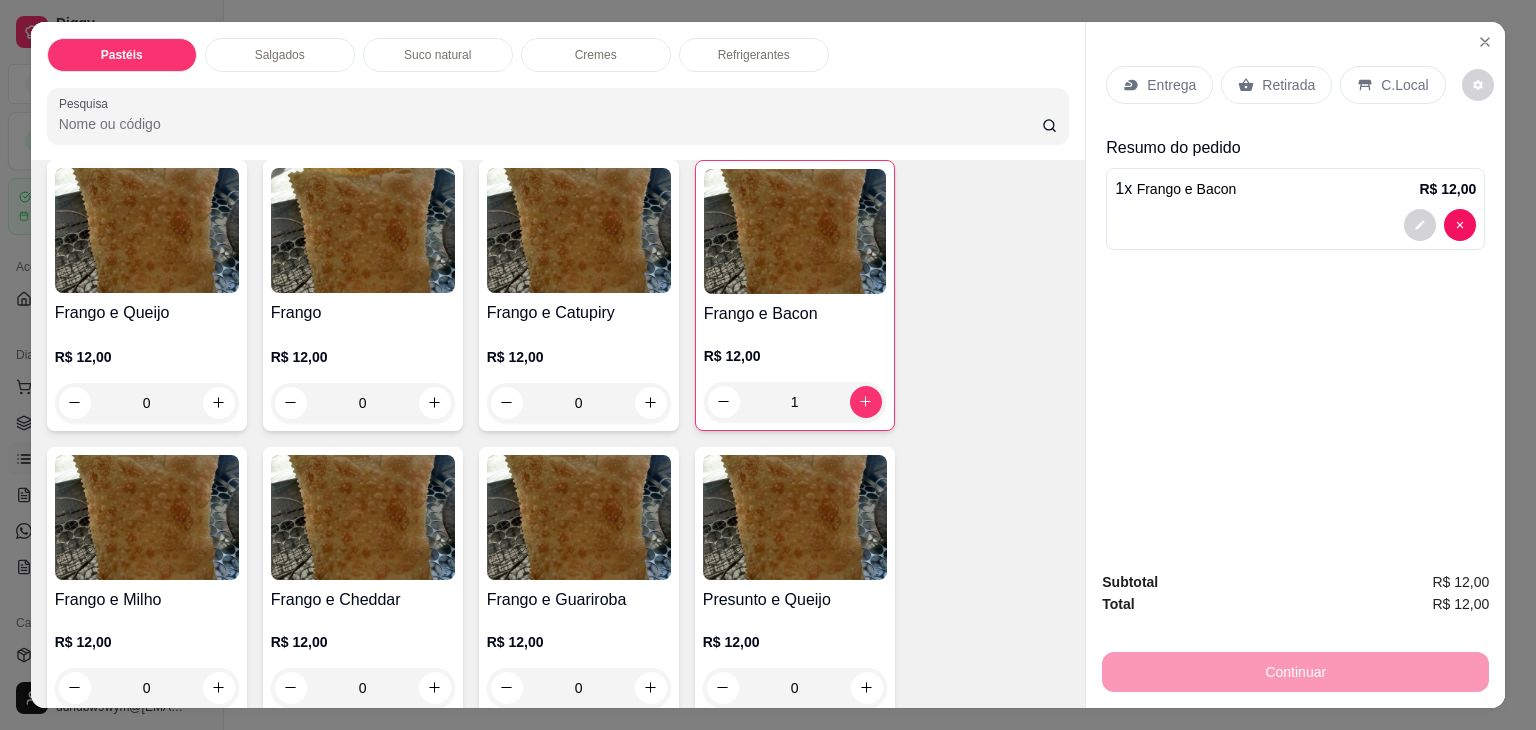 click on "Retirada" at bounding box center (1276, 85) 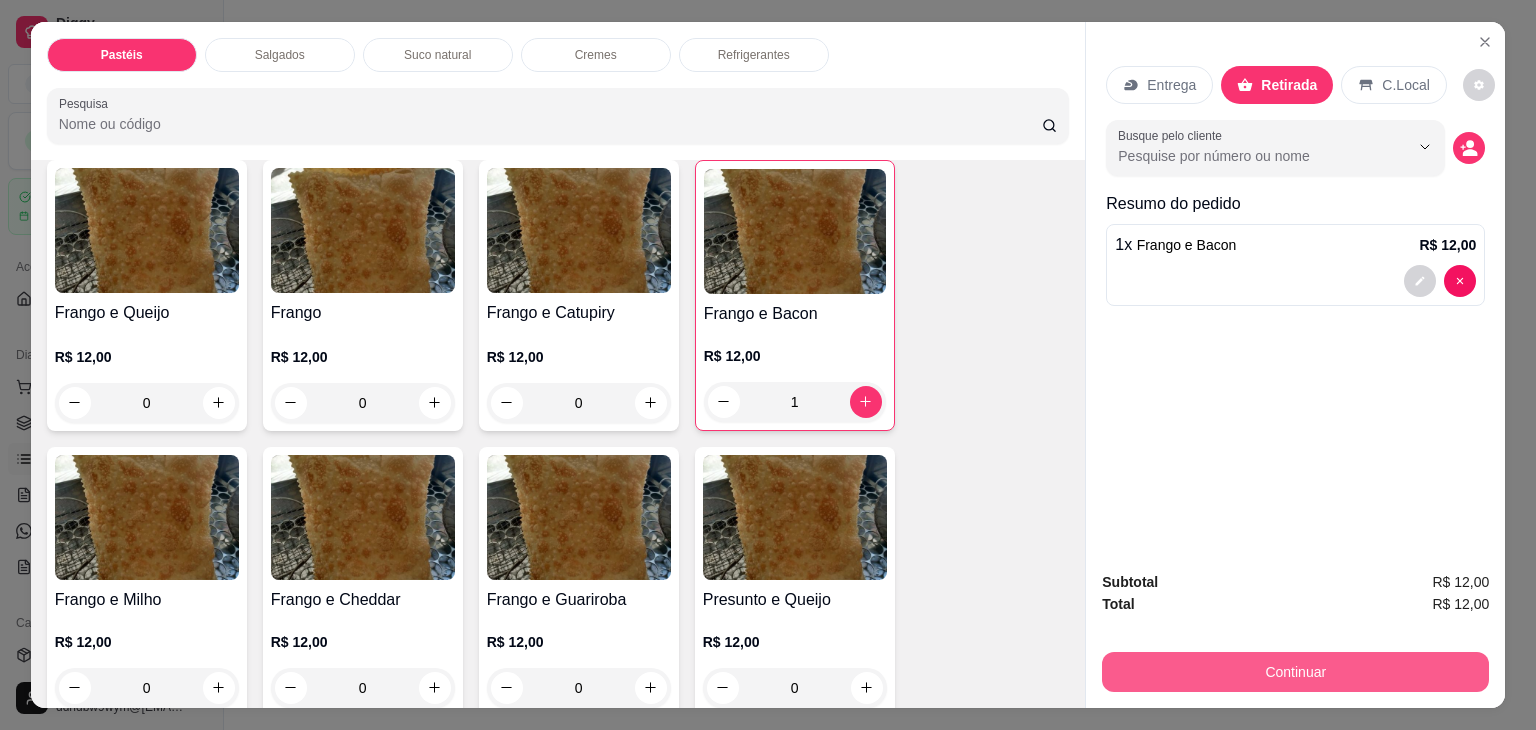 click on "Continuar" at bounding box center (1295, 672) 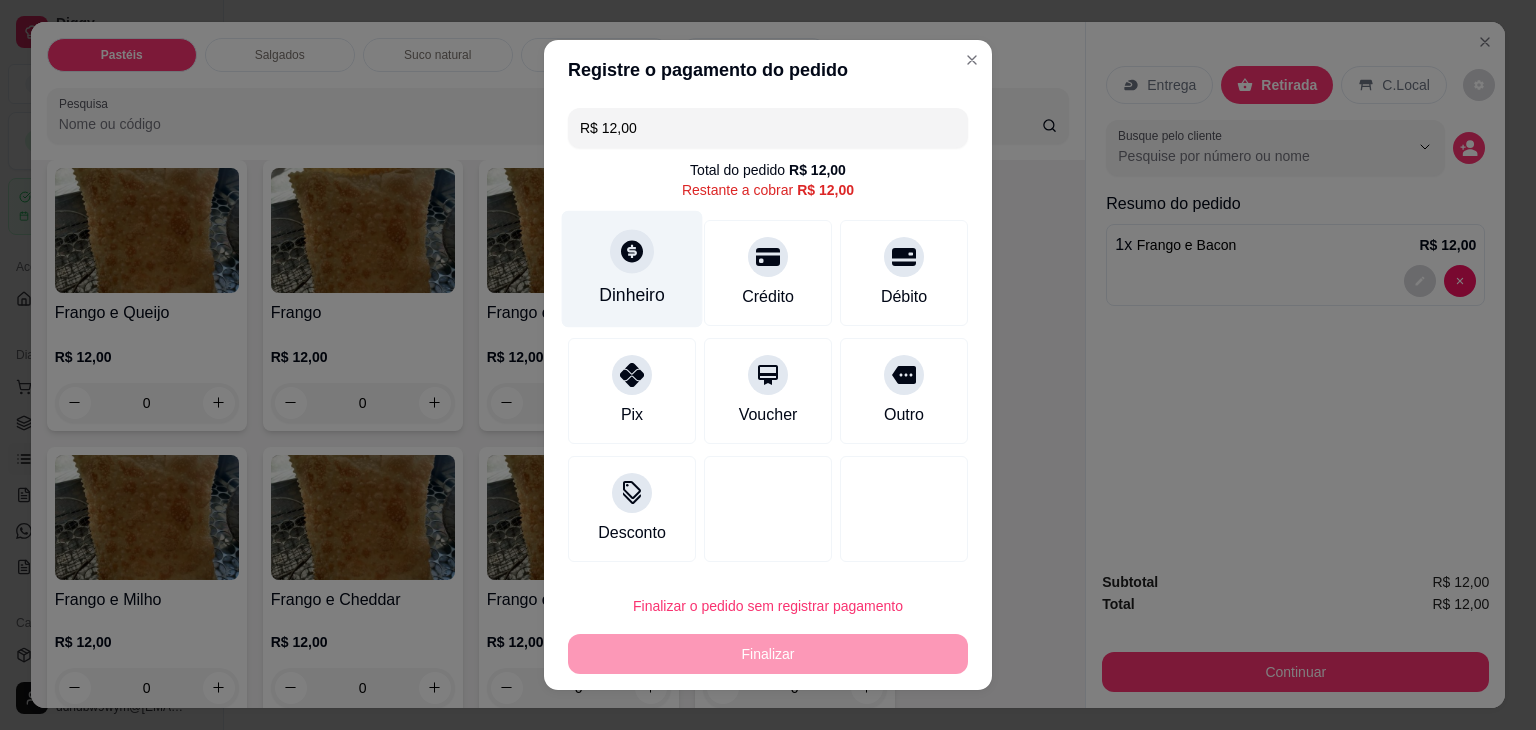 click at bounding box center (632, 251) 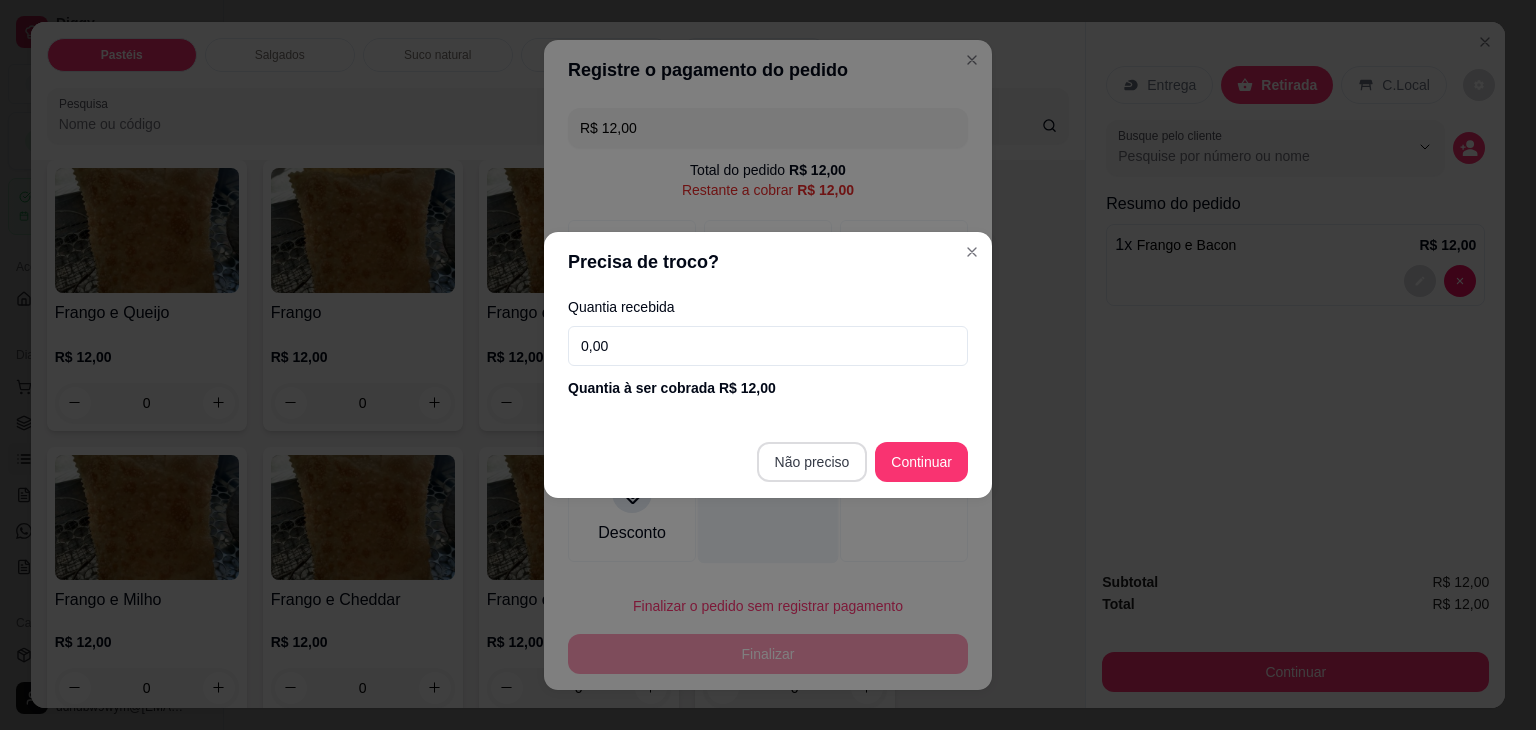 type on "R$ 0,00" 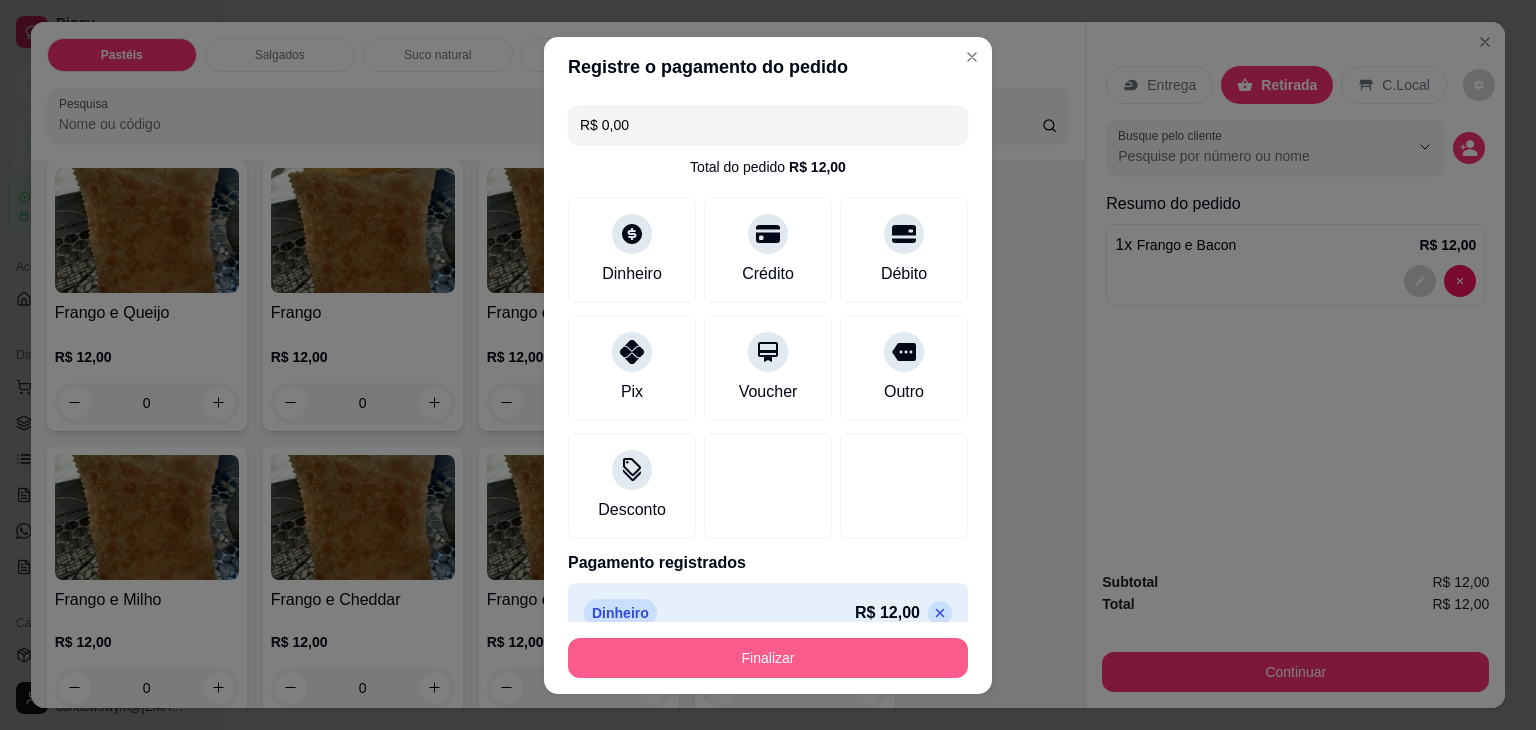 click on "Finalizar" at bounding box center (768, 658) 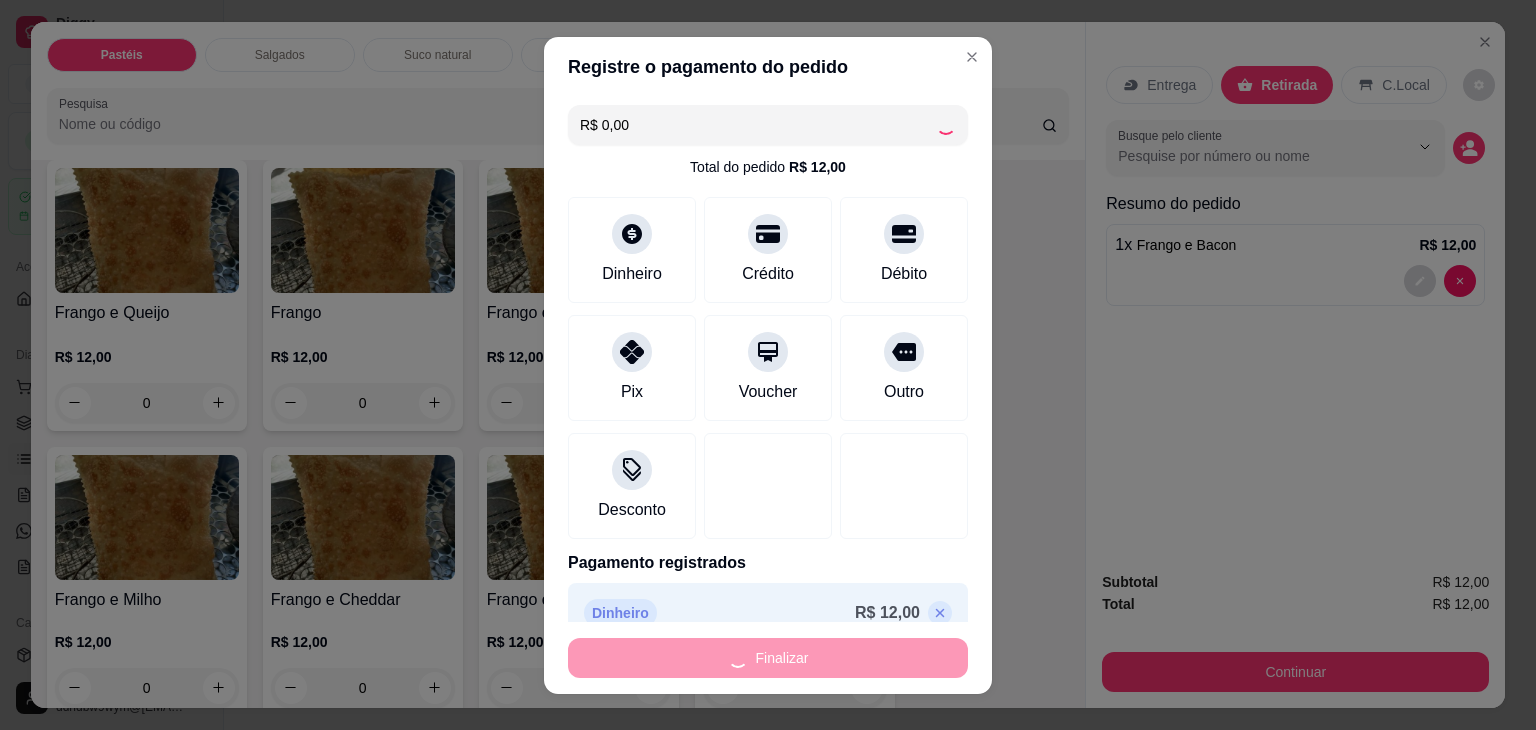 type on "0" 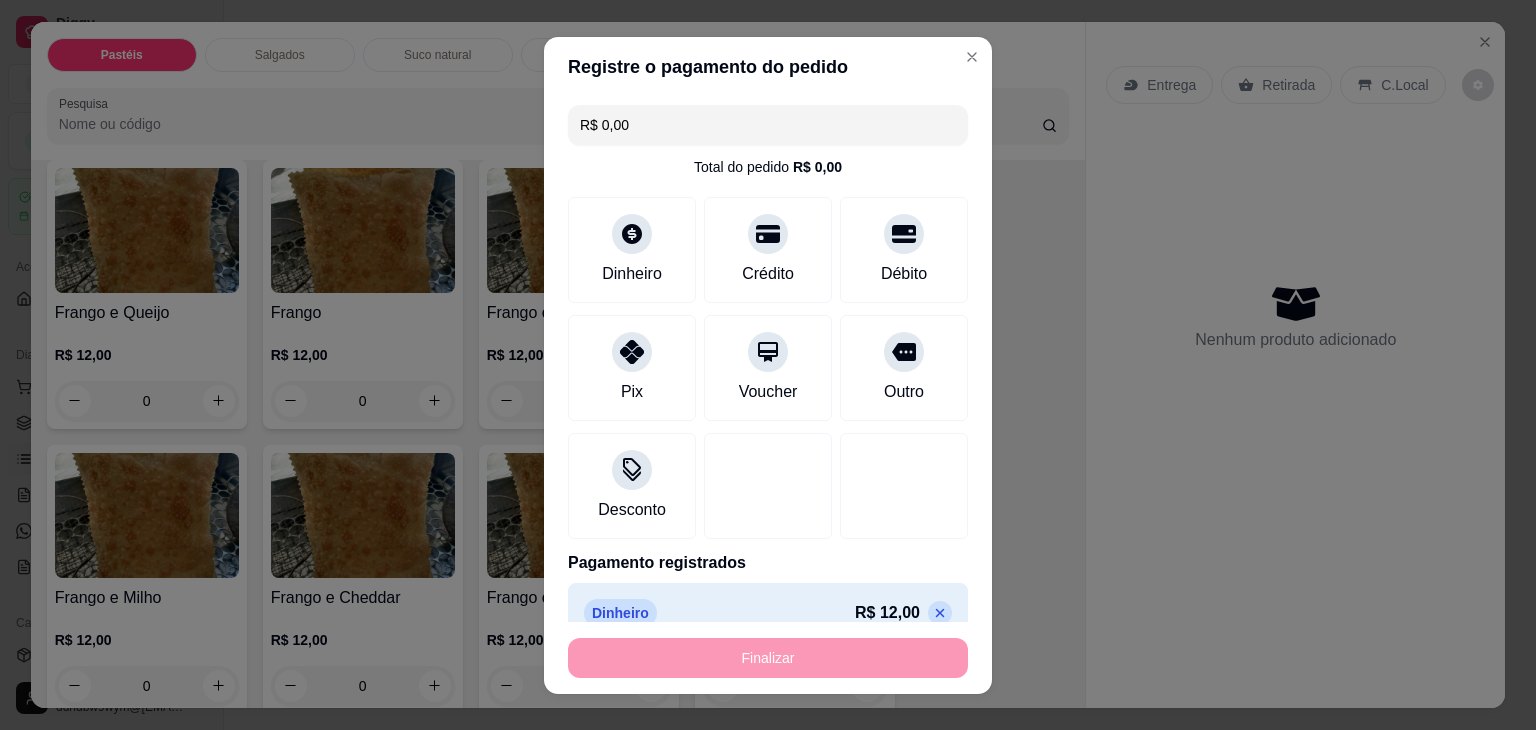 type on "-R$ 12,00" 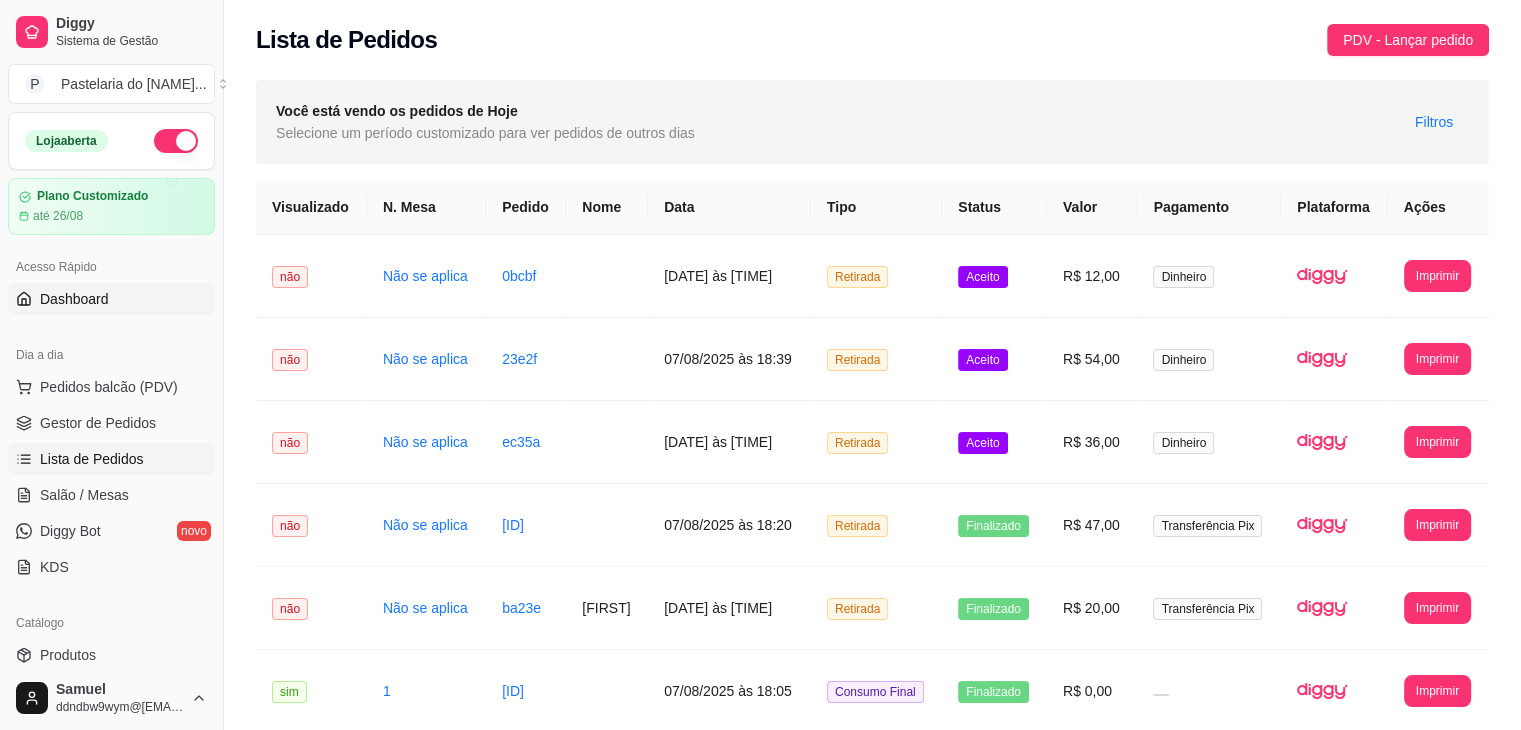 click on "Dashboard" at bounding box center [74, 299] 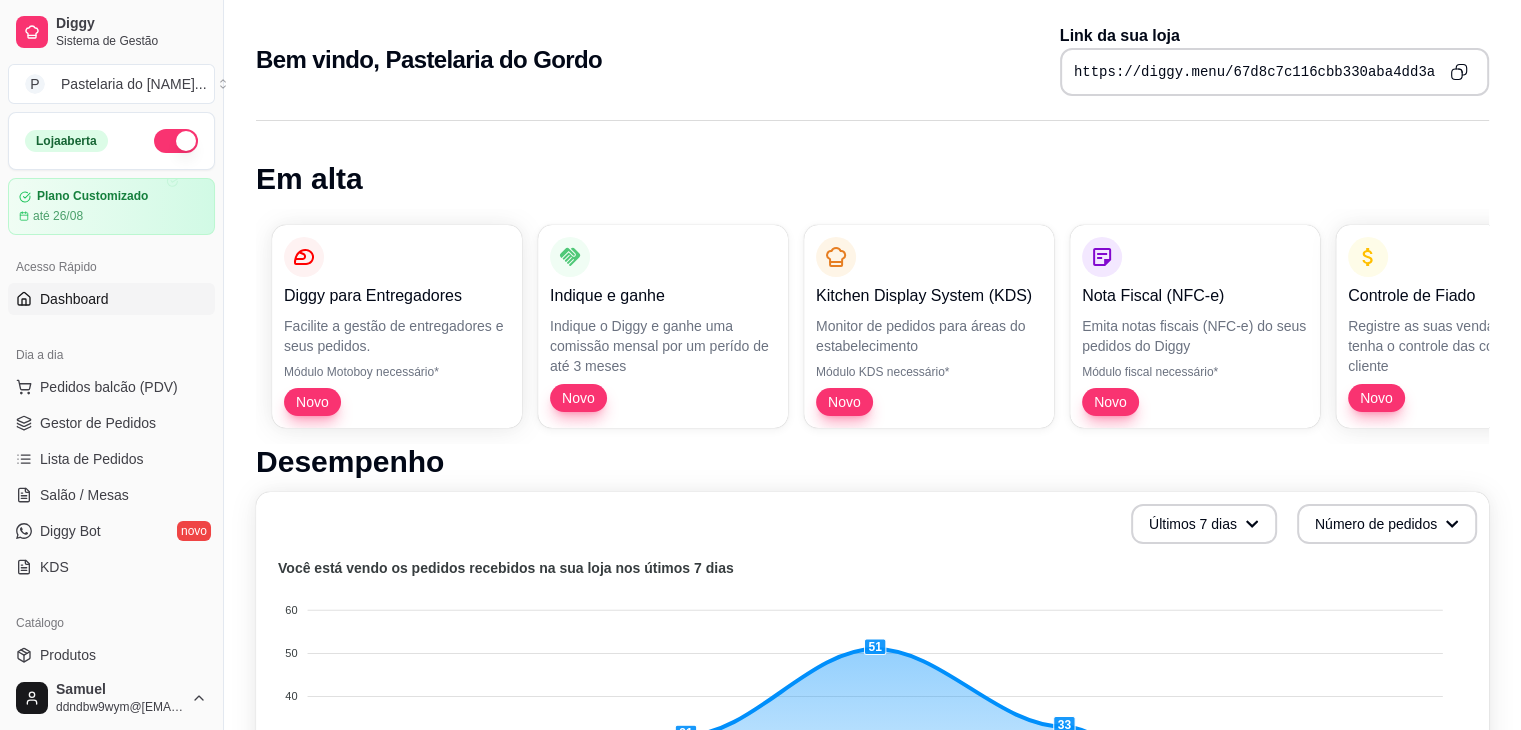 click on "Novo" at bounding box center [663, 398] 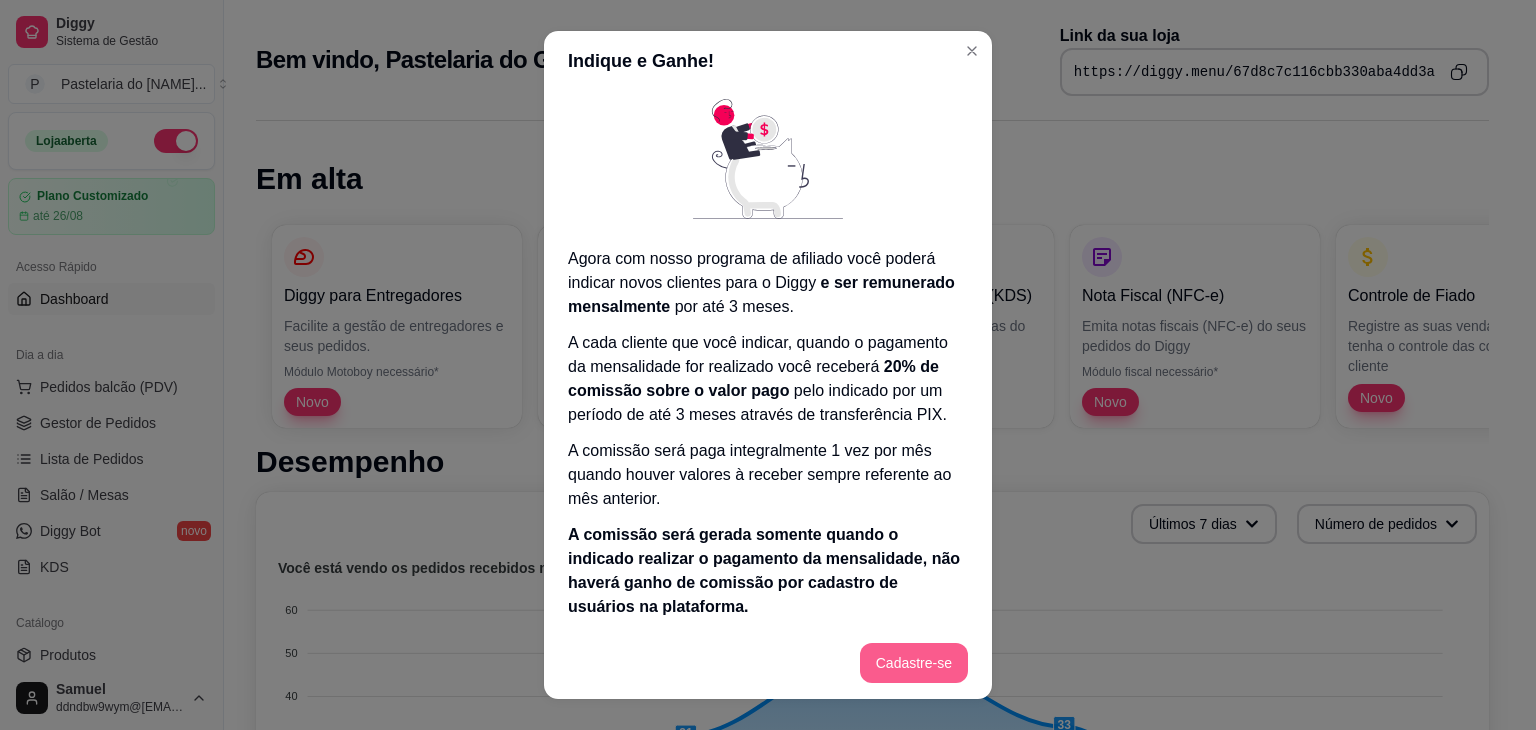 click on "Cadastre-se" at bounding box center (914, 663) 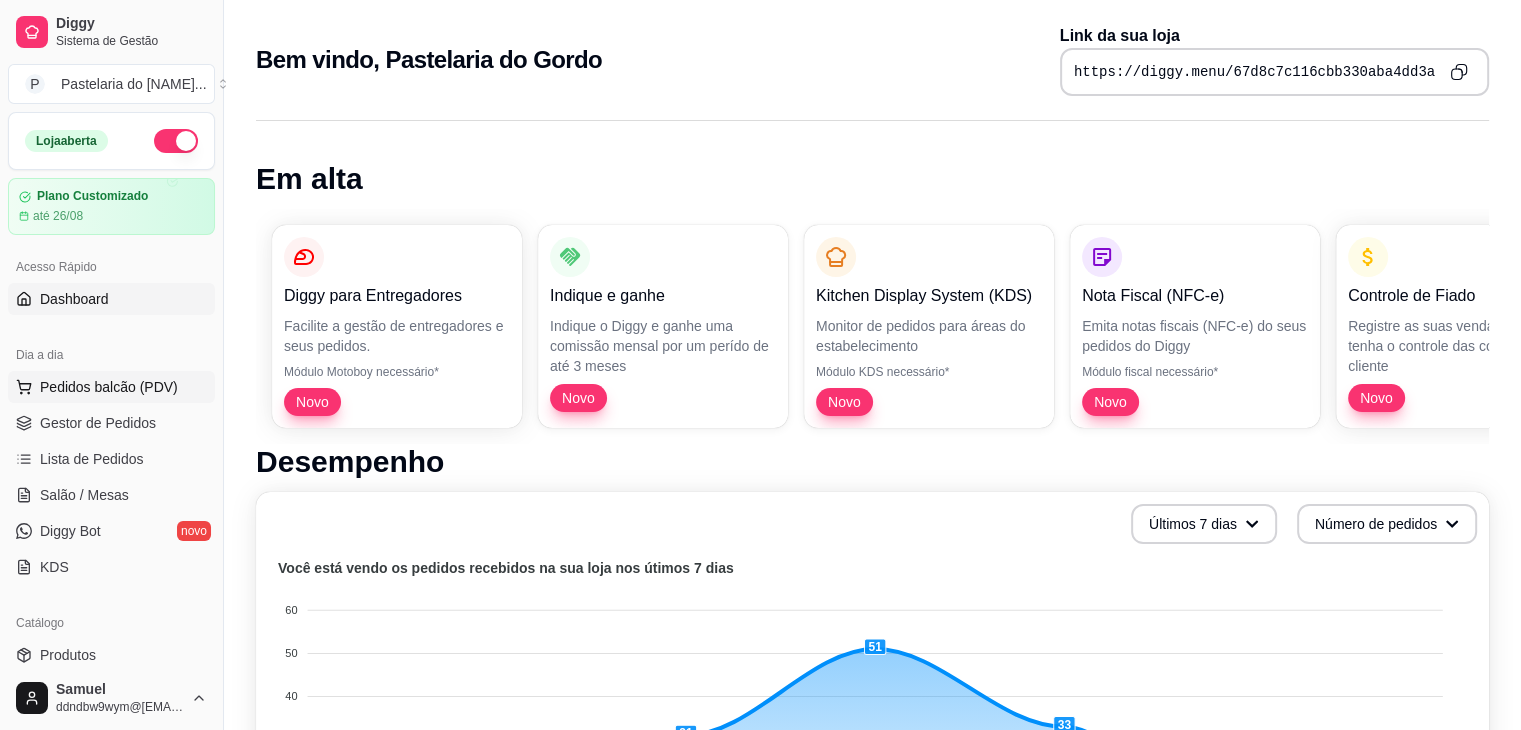 click on "Pedidos balcão (PDV)" at bounding box center (109, 387) 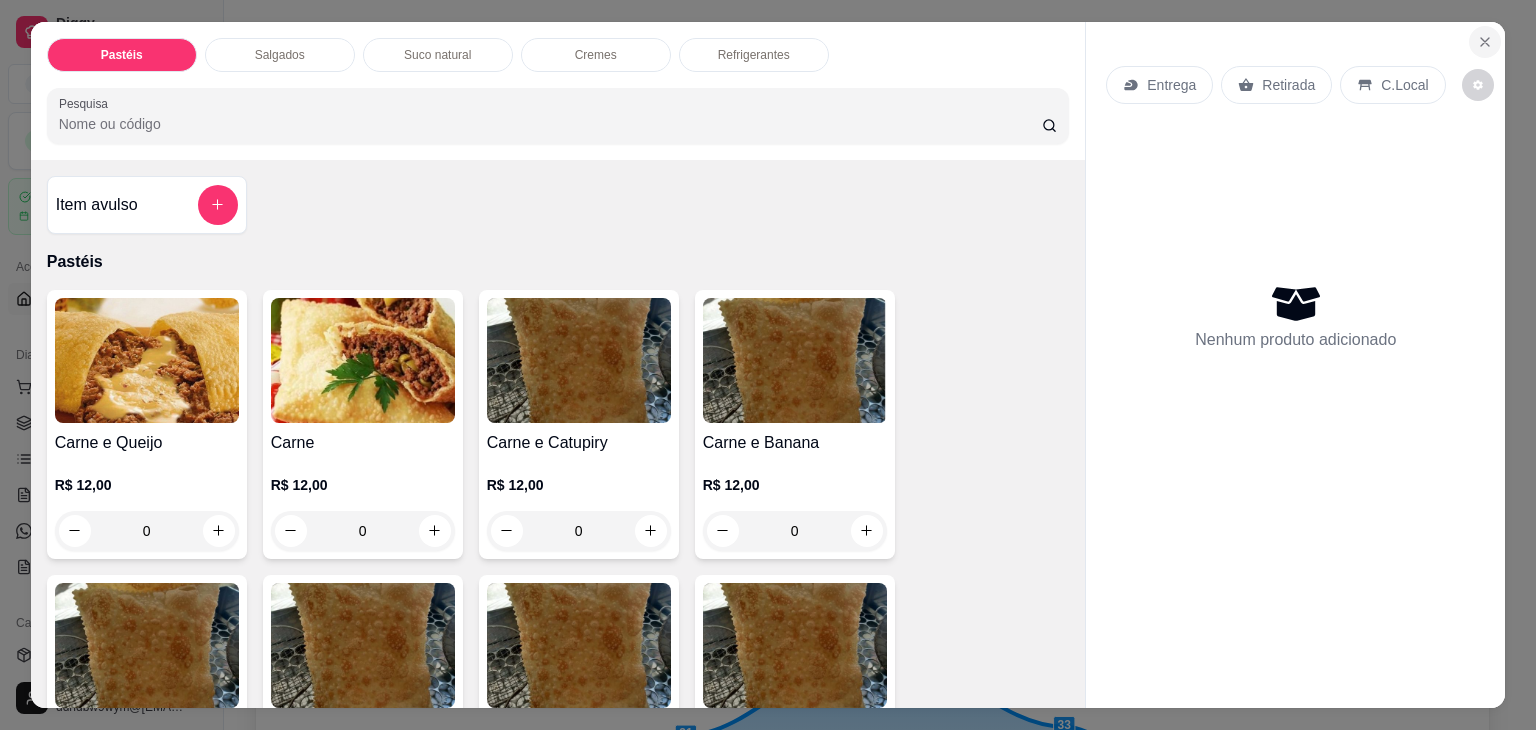 click 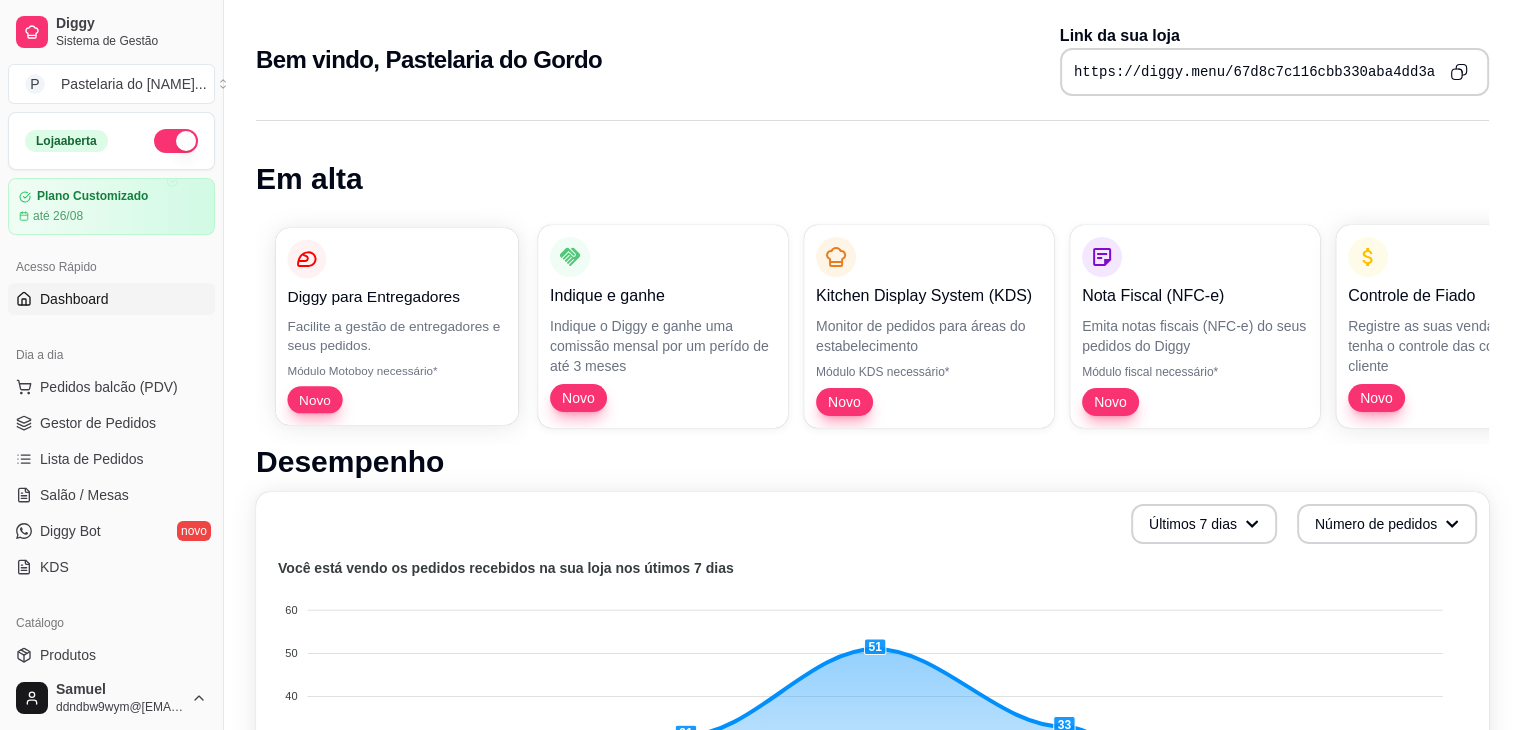 click on "Facilite a gestão de entregadores e seus pedidos." at bounding box center (396, 335) 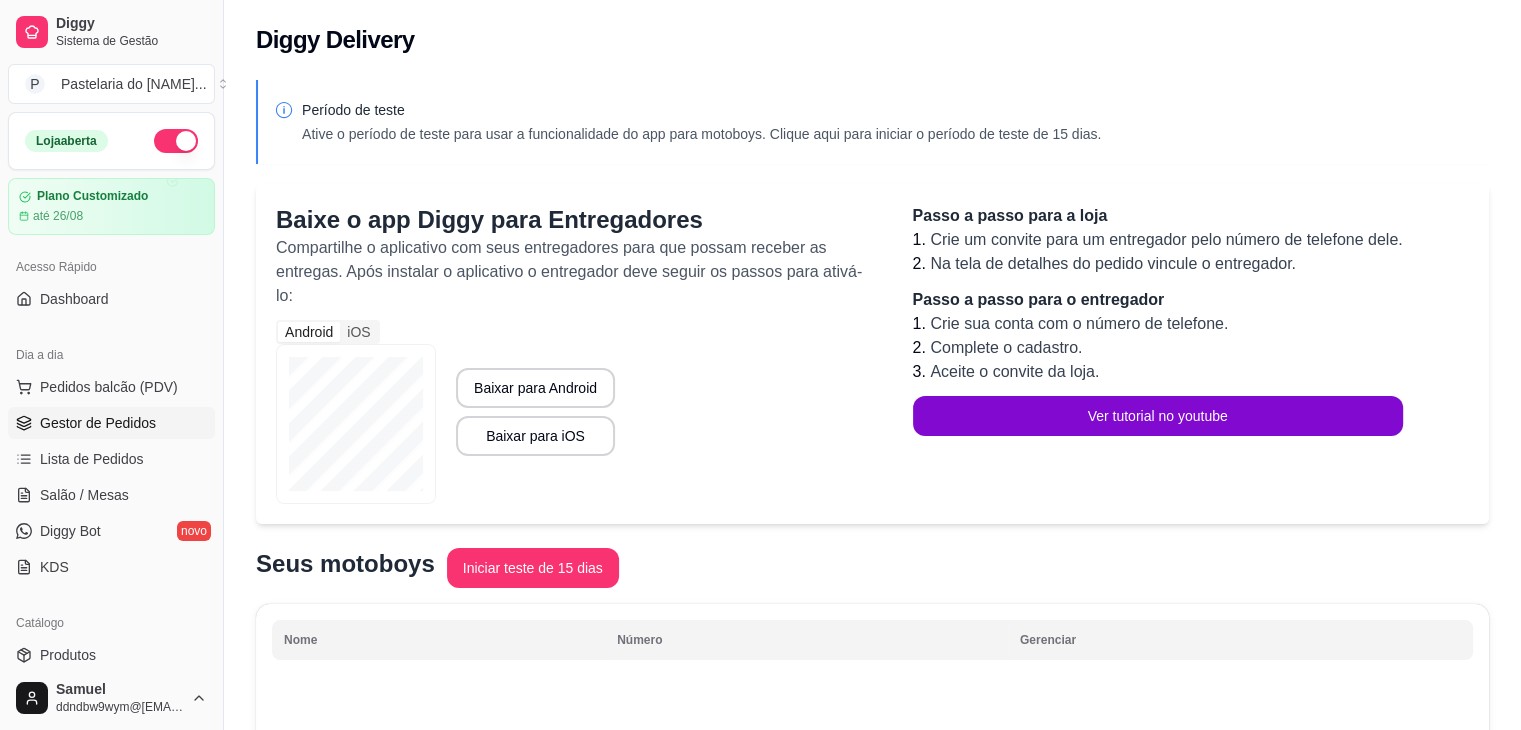 click on "Gestor de Pedidos" at bounding box center [111, 423] 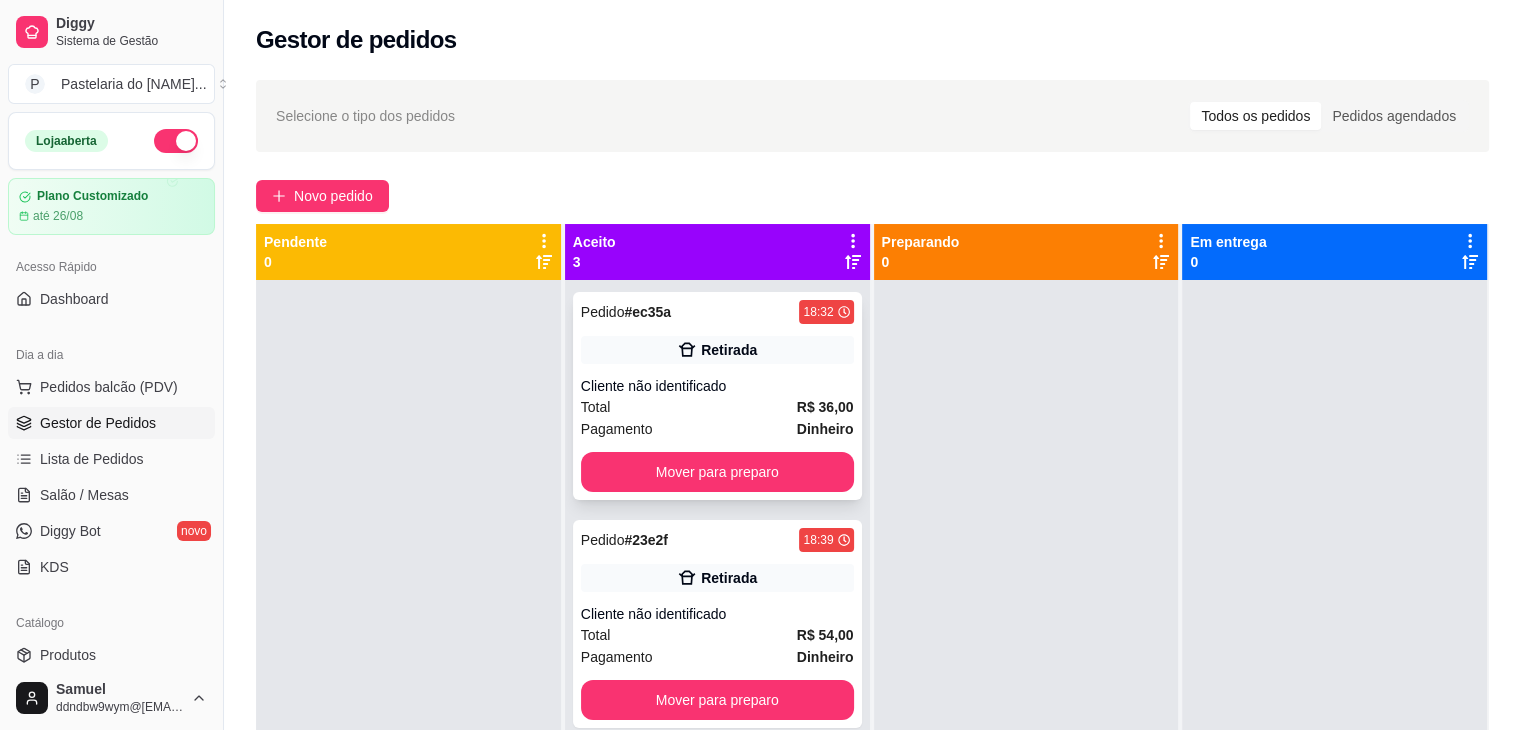 click on "Pedido # ec35a 18:32 Retirada Cliente não identificado Total R$ 36,00 Pagamento Dinheiro Mover para preparo" at bounding box center (717, 396) 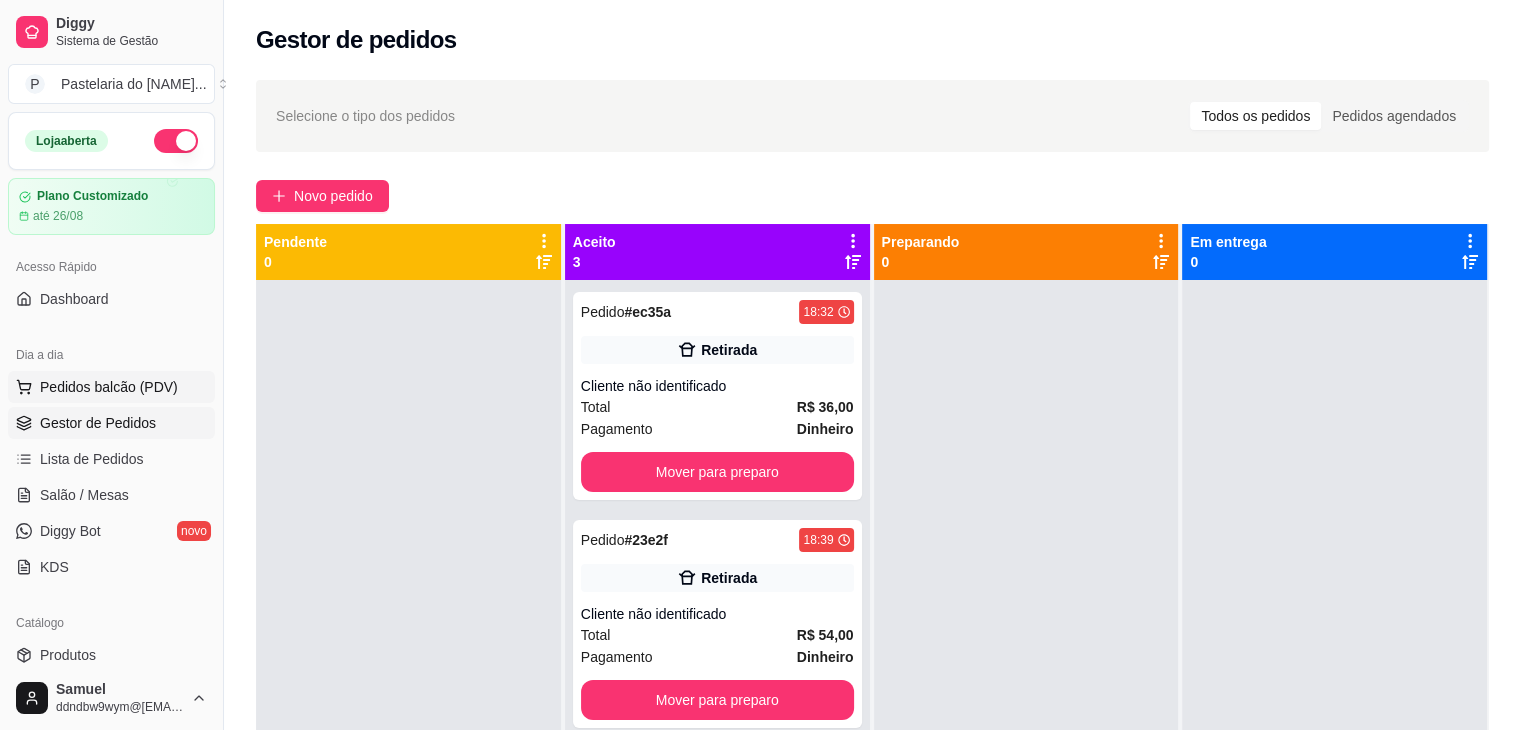 click on "Pedidos balcão (PDV)" at bounding box center (109, 387) 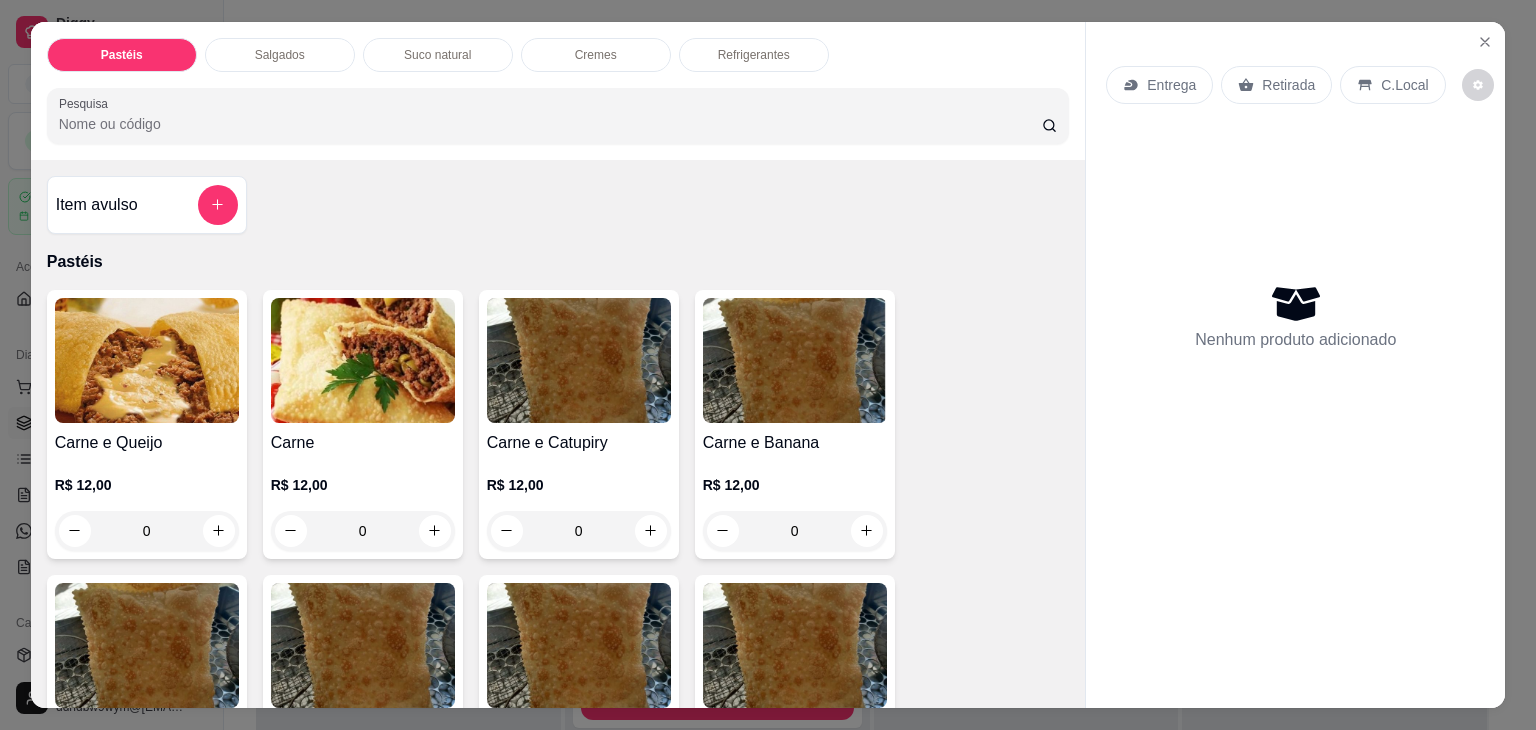 click on "Suco natural" at bounding box center (437, 55) 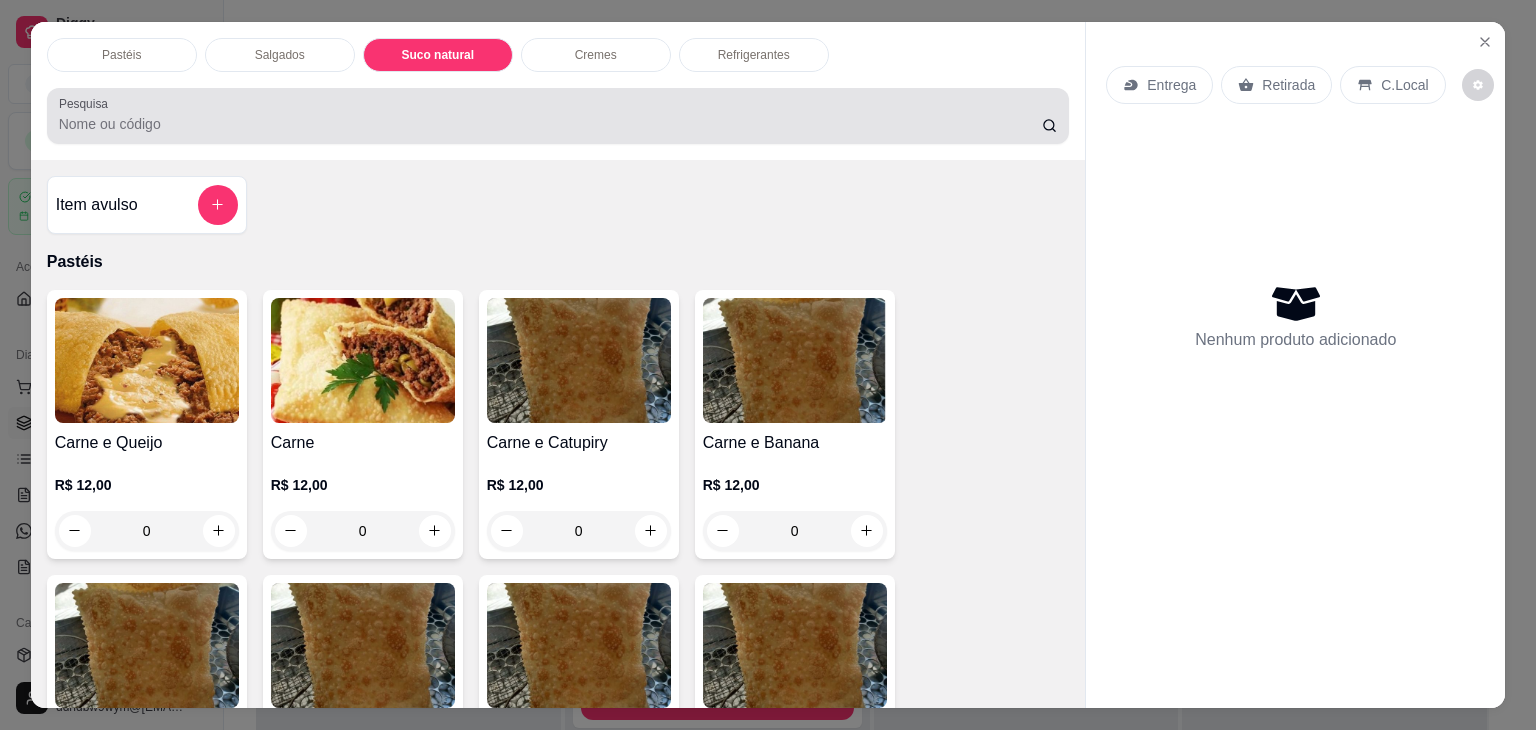 scroll, scrollTop: 2782, scrollLeft: 0, axis: vertical 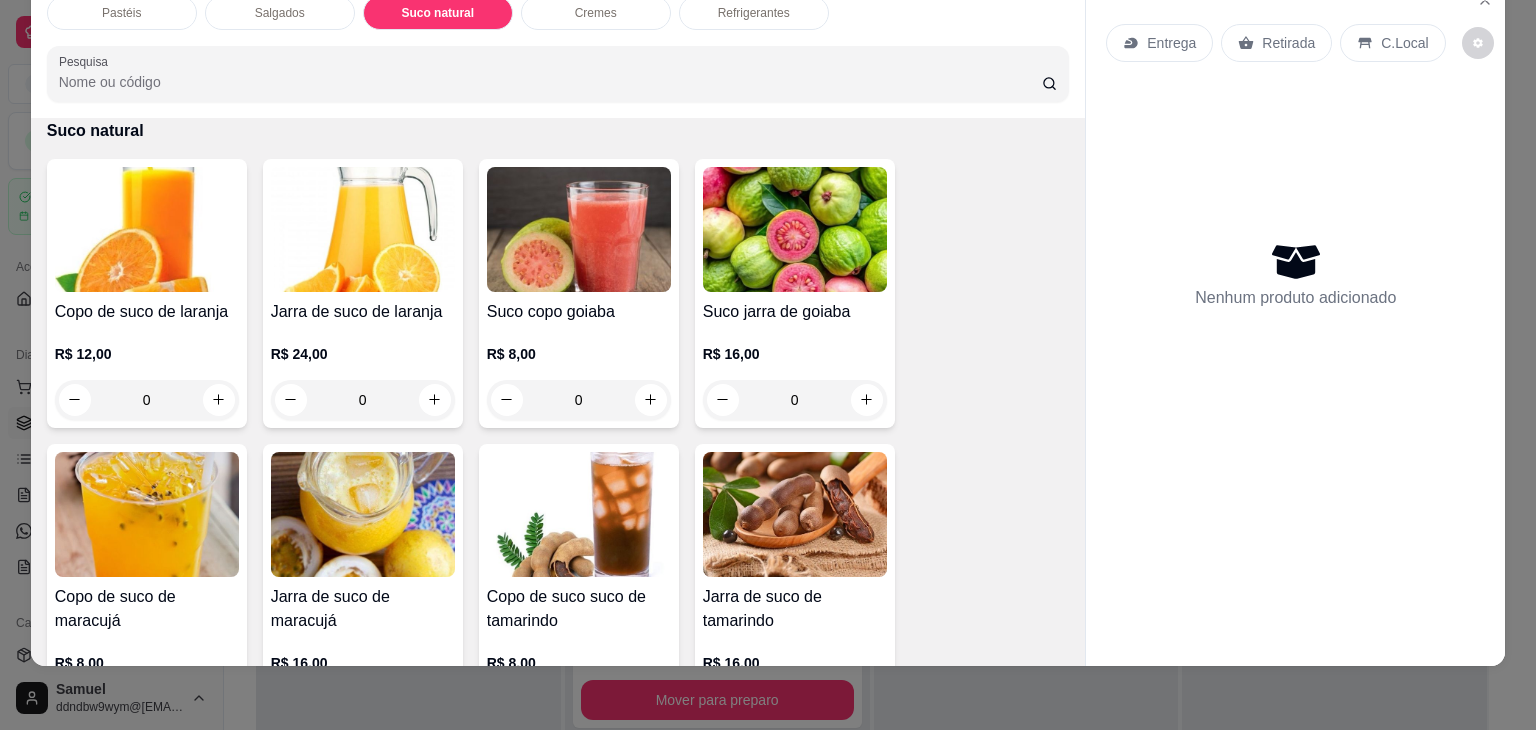 click on "Jarra de suco de laranja" at bounding box center (363, 312) 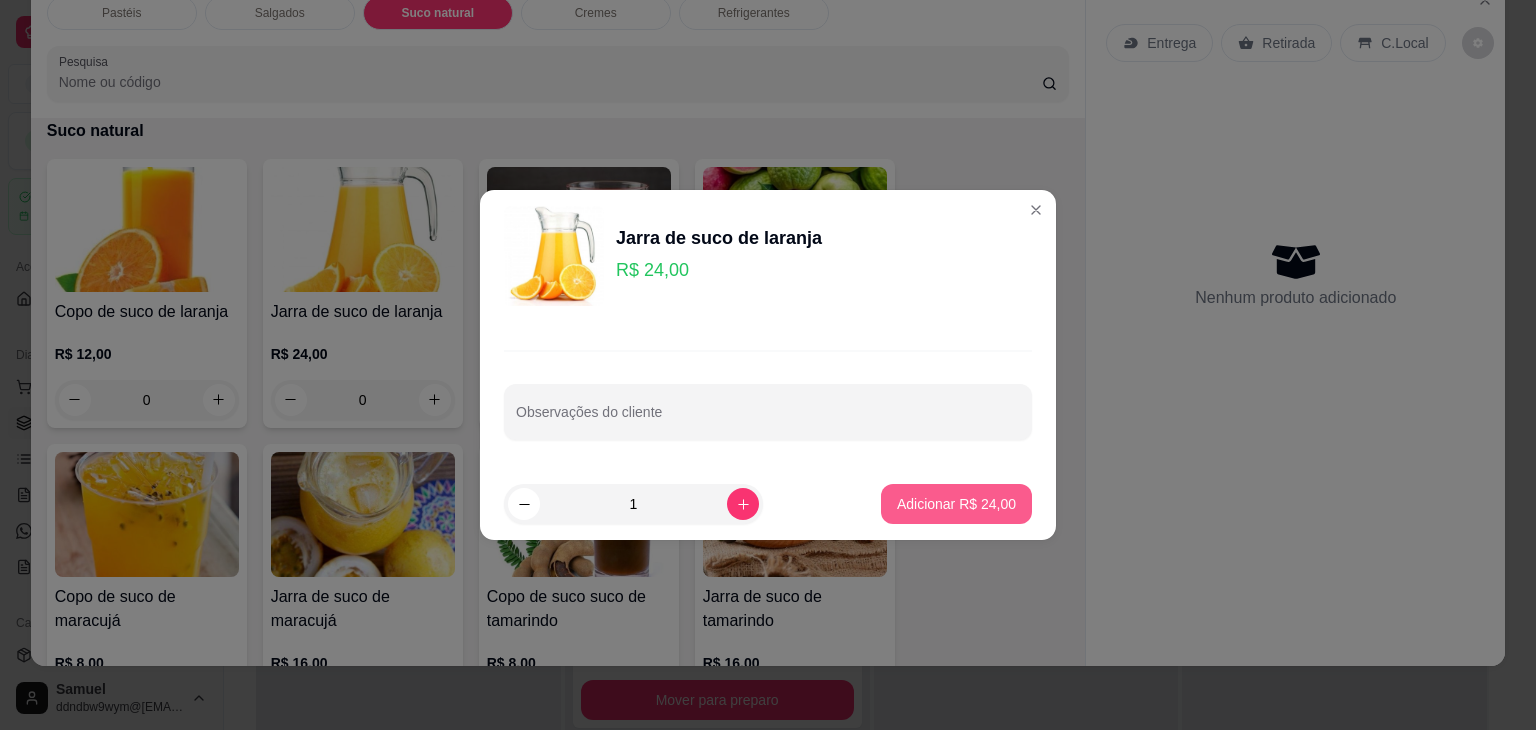 click on "Adicionar   R$ 24,00" at bounding box center [956, 504] 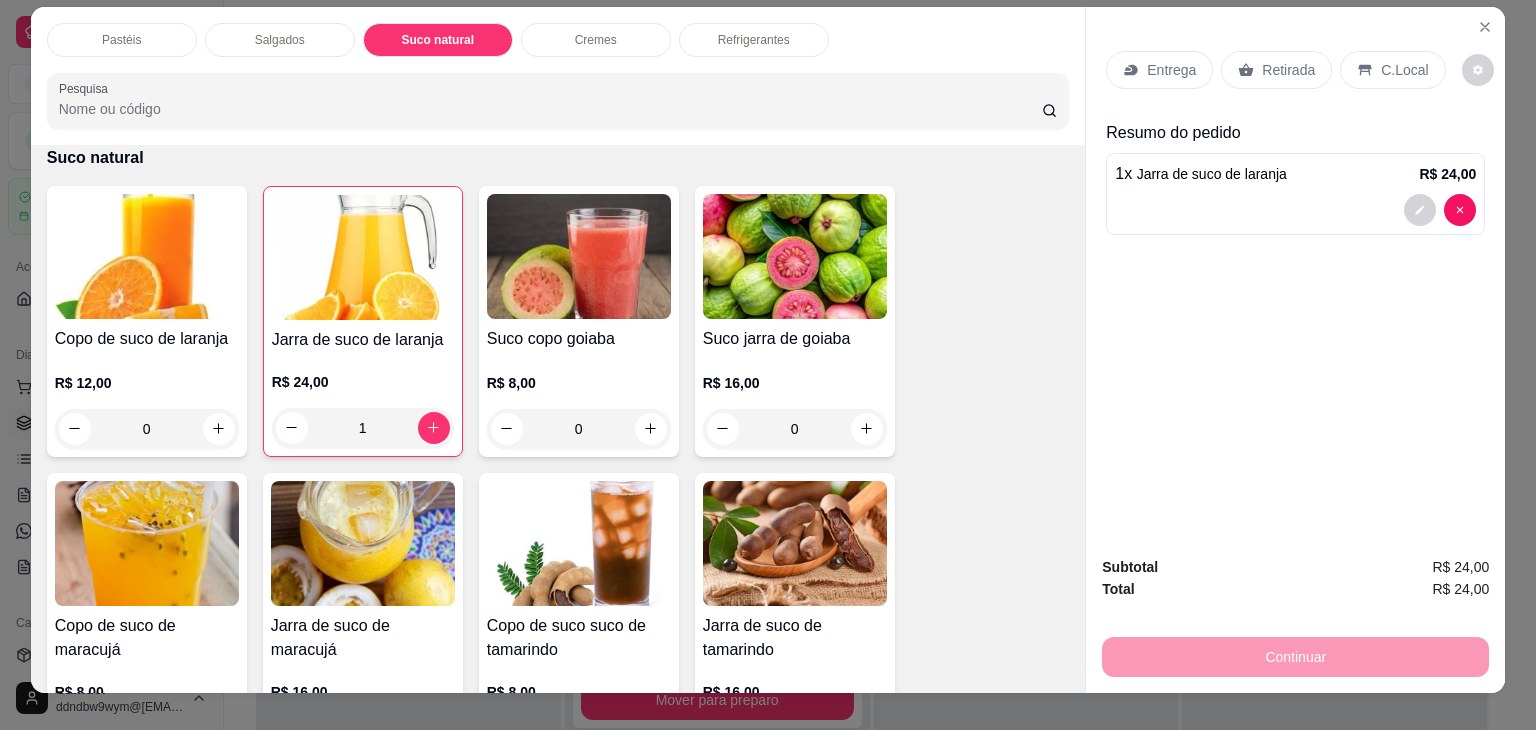 scroll, scrollTop: 0, scrollLeft: 0, axis: both 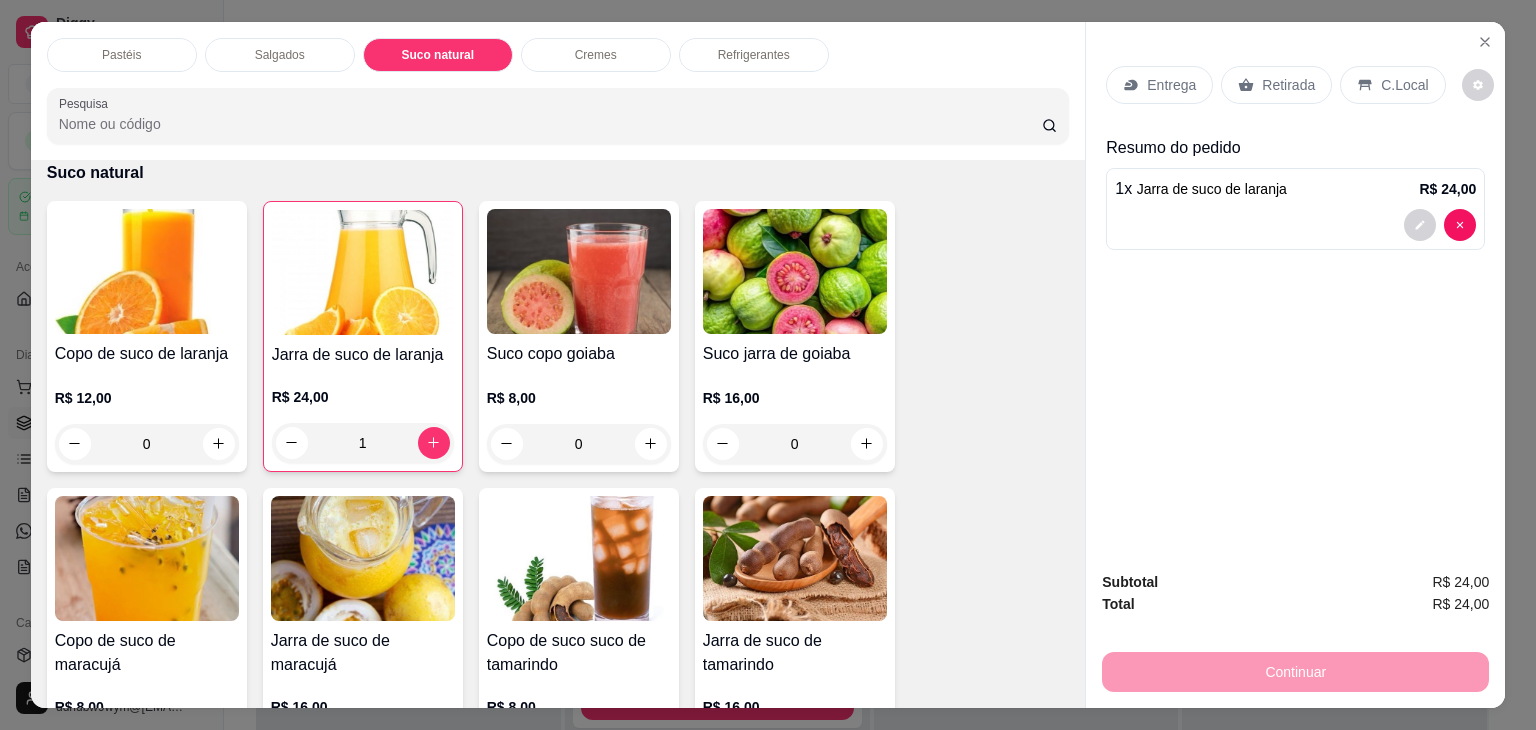 click on "Retirada" at bounding box center [1276, 85] 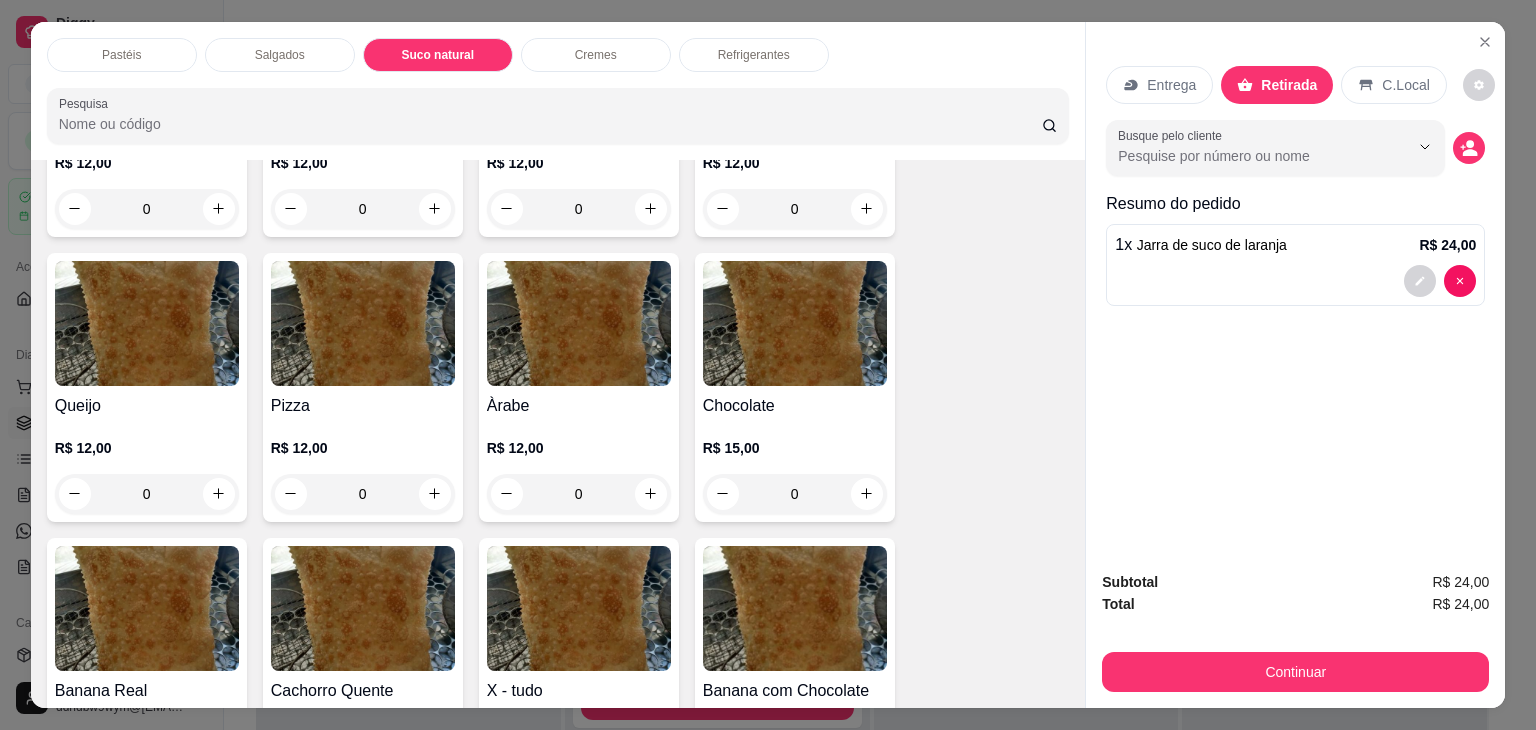 scroll, scrollTop: 1082, scrollLeft: 0, axis: vertical 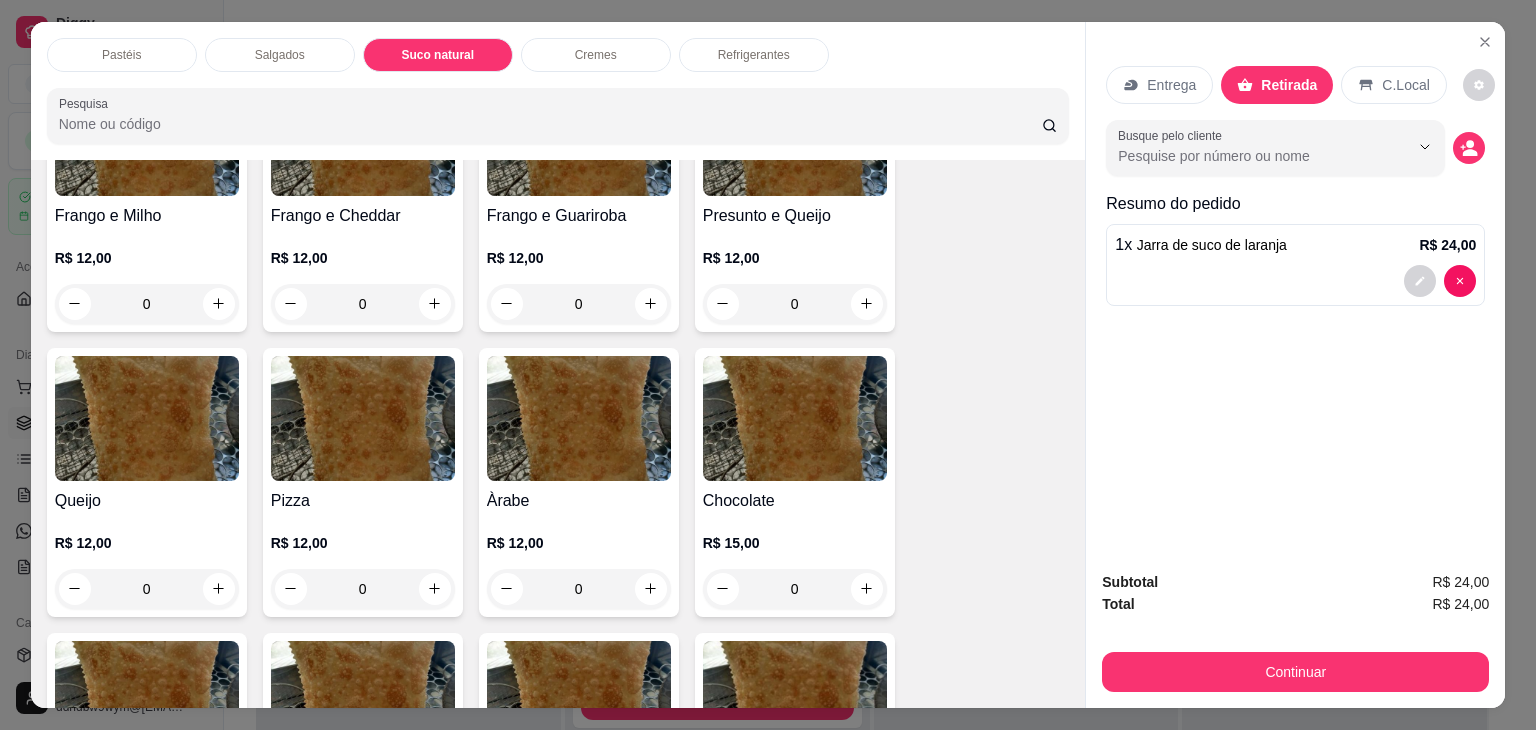 click on "R$ 12,00 0" at bounding box center (795, 276) 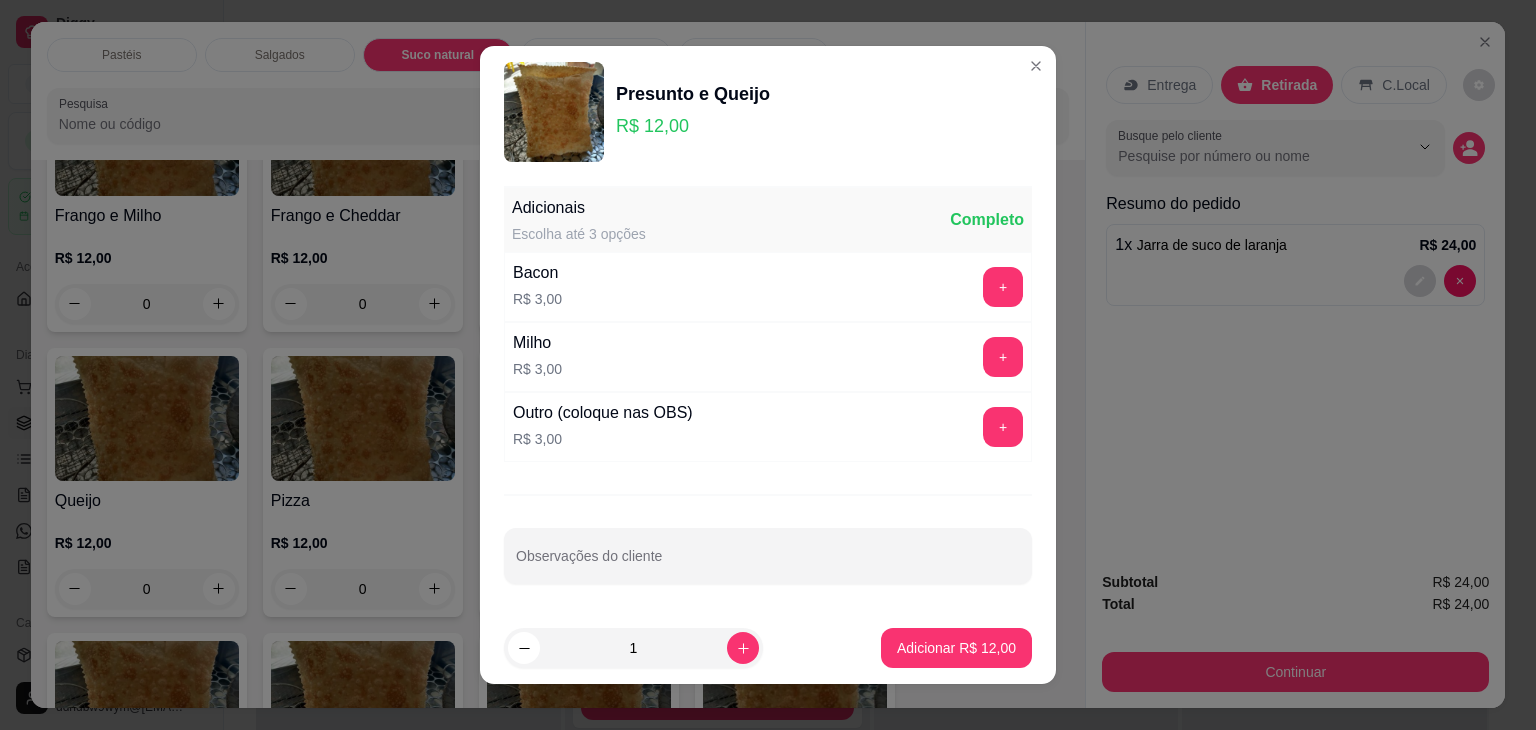 click on "1 Adicionar   R$ 12,00" at bounding box center (768, 648) 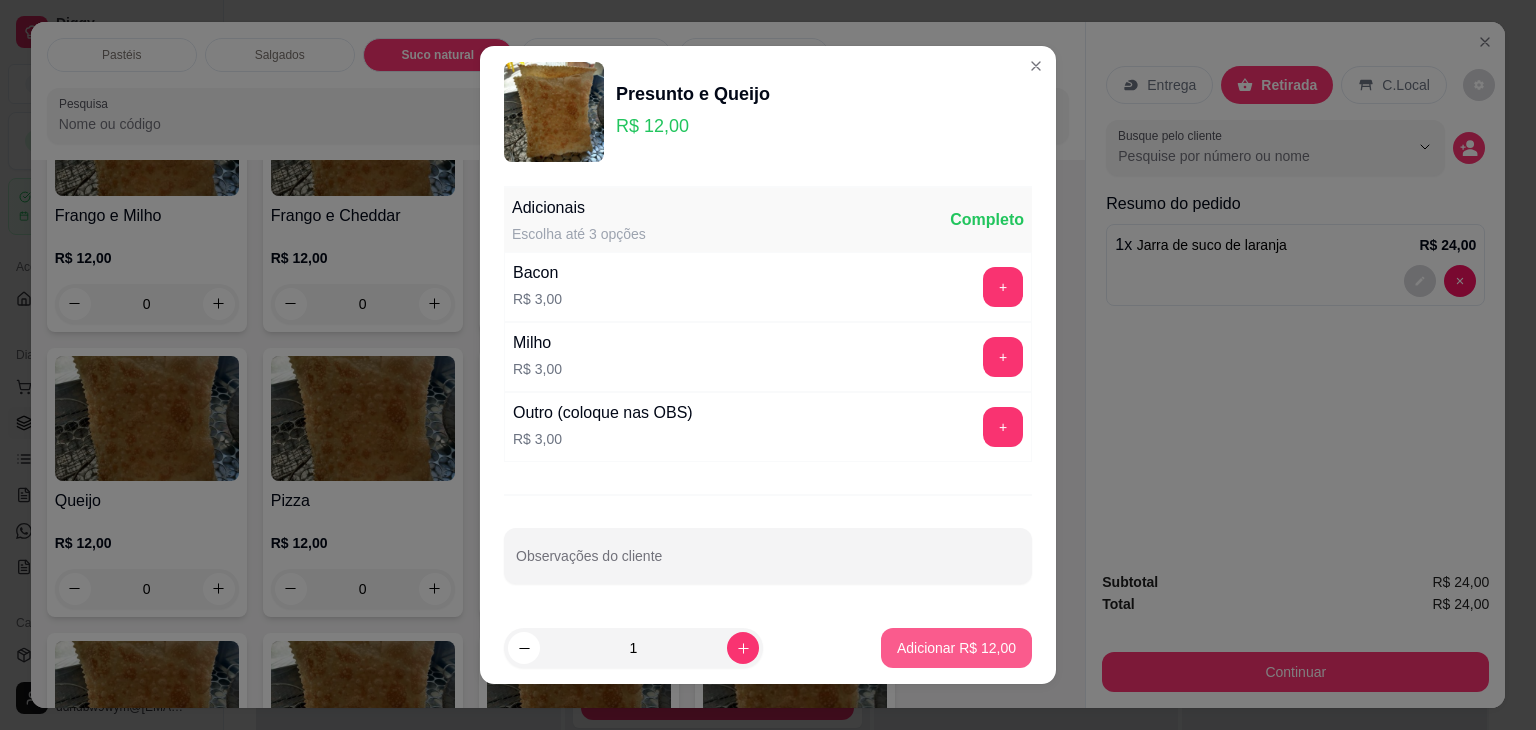 click on "Adicionar   R$ 12,00" at bounding box center (956, 648) 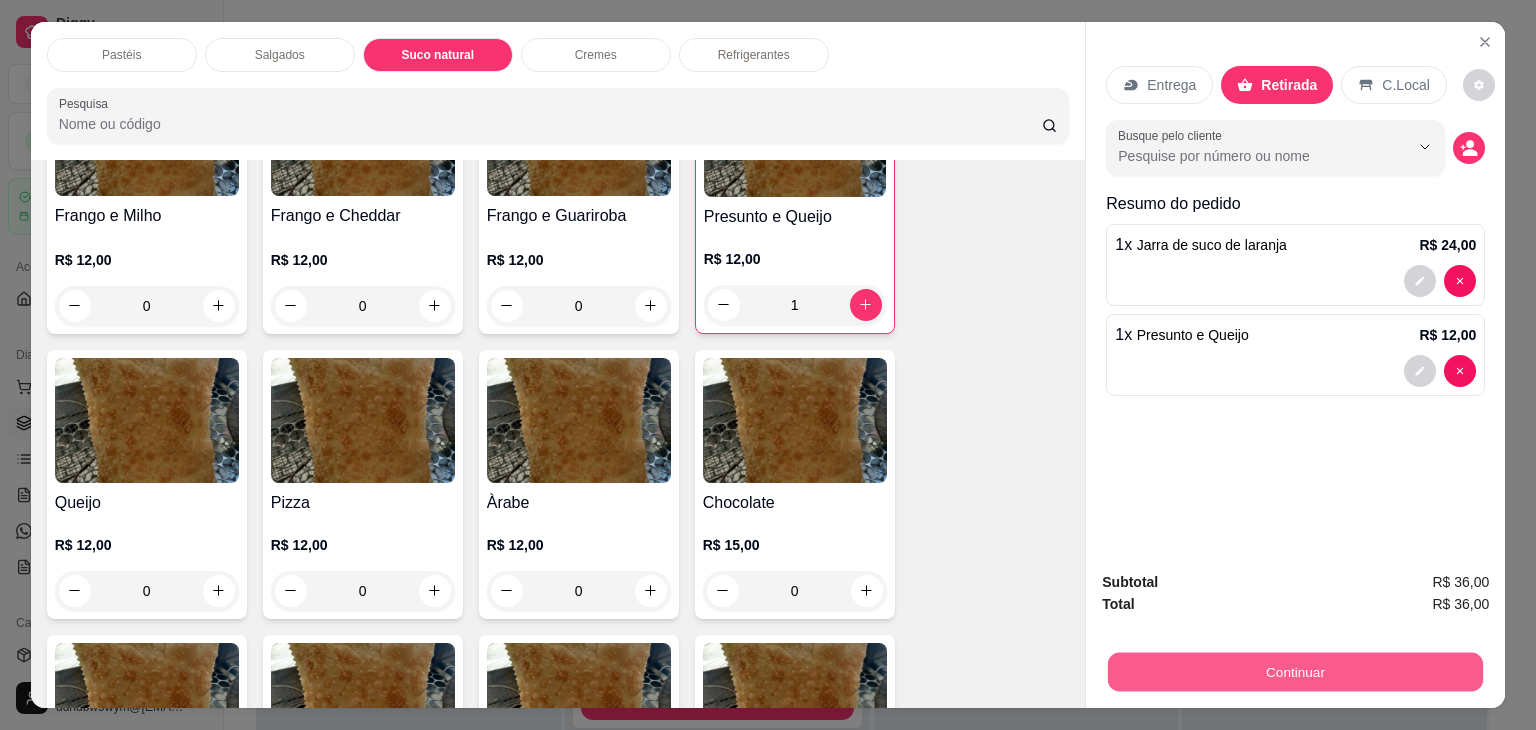 click on "Continuar" at bounding box center (1295, 672) 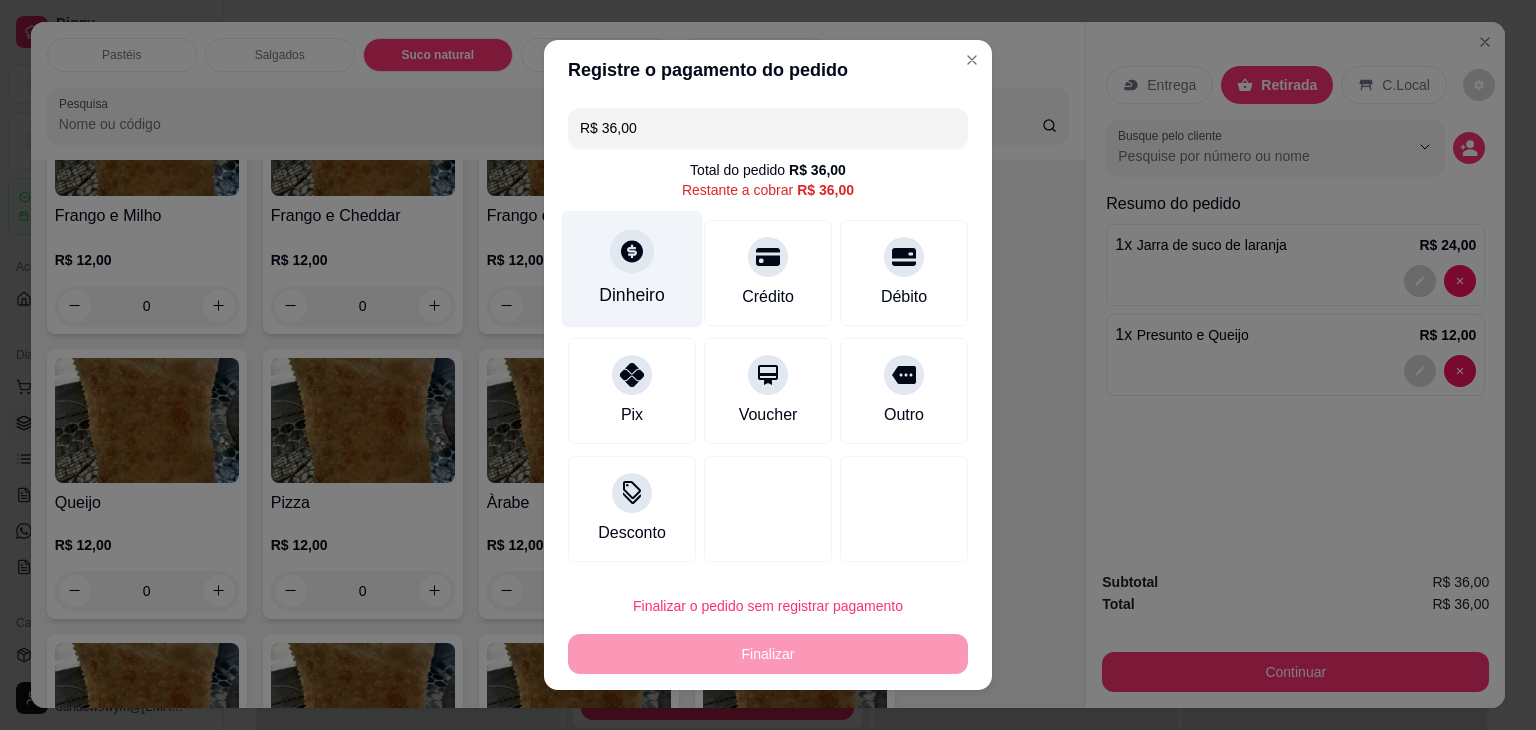 click at bounding box center (632, 251) 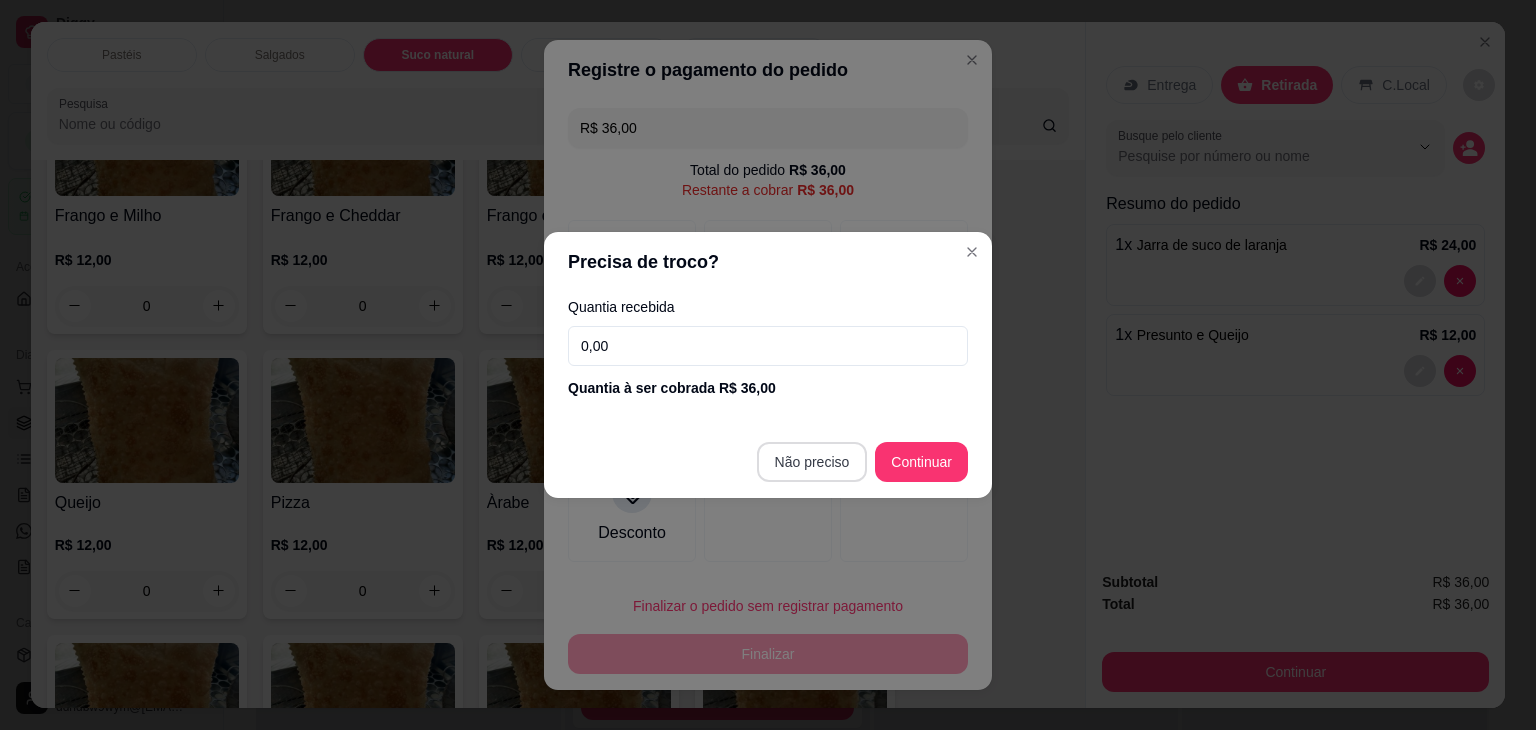 type on "R$ 0,00" 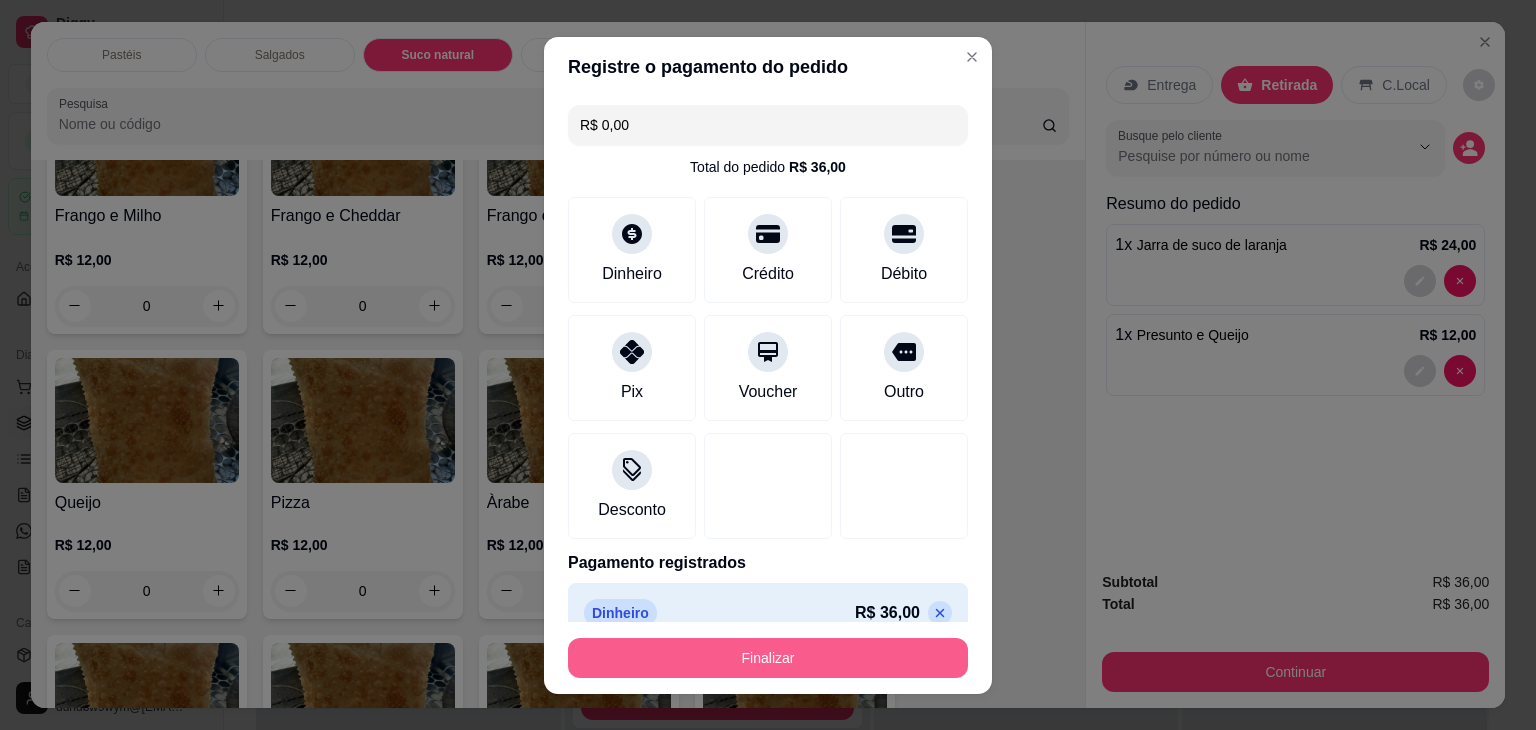click on "Finalizar" at bounding box center [768, 658] 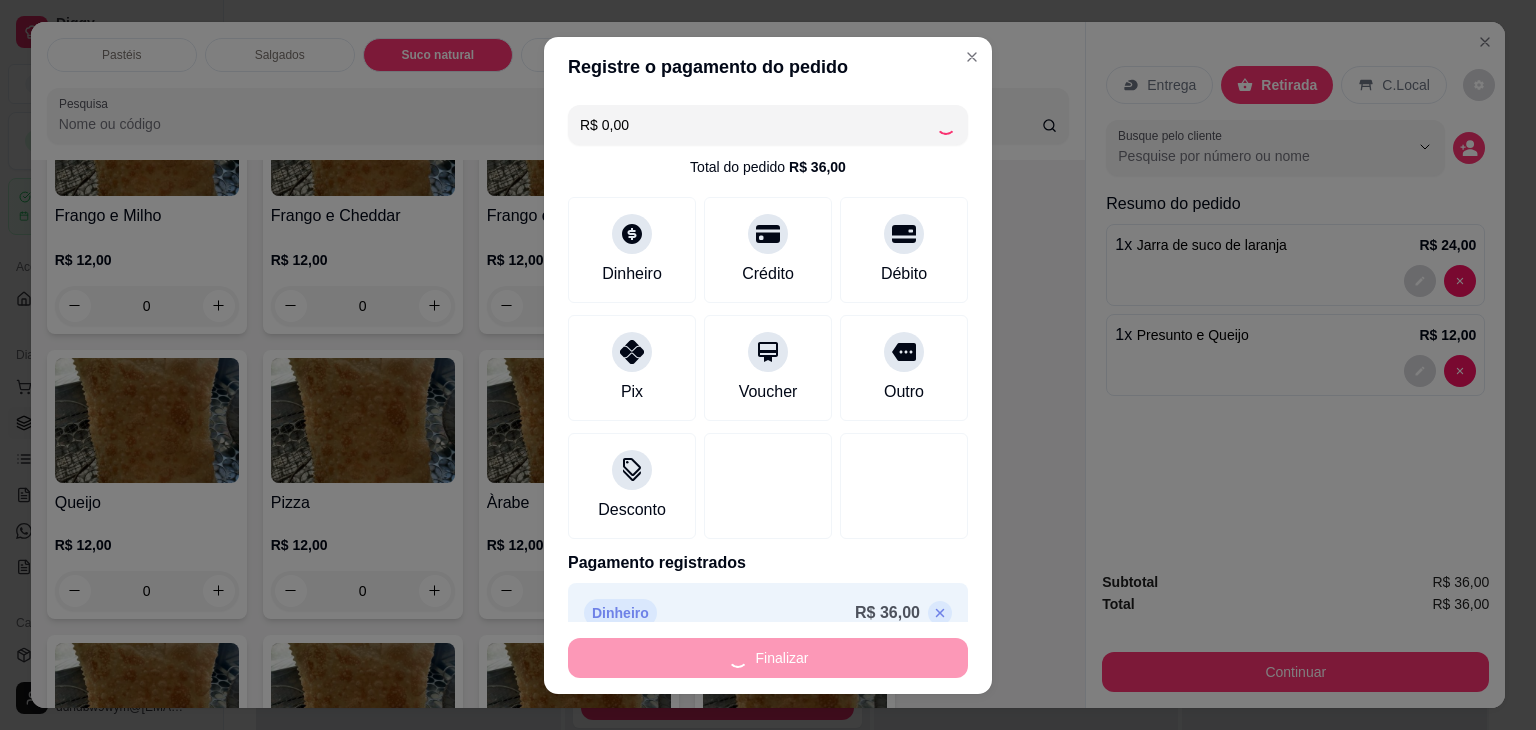type on "0" 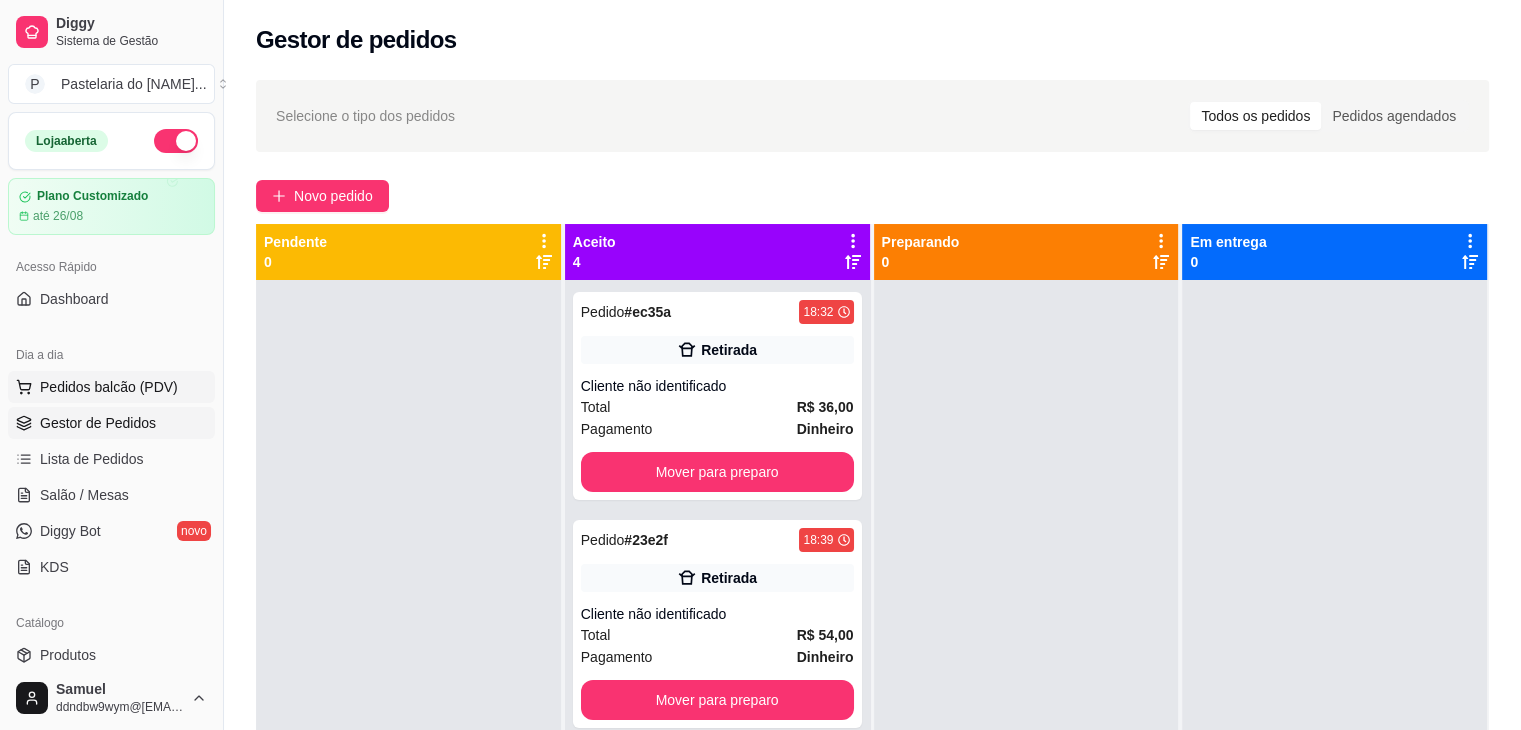 click on "Pedidos balcão (PDV)" at bounding box center [109, 387] 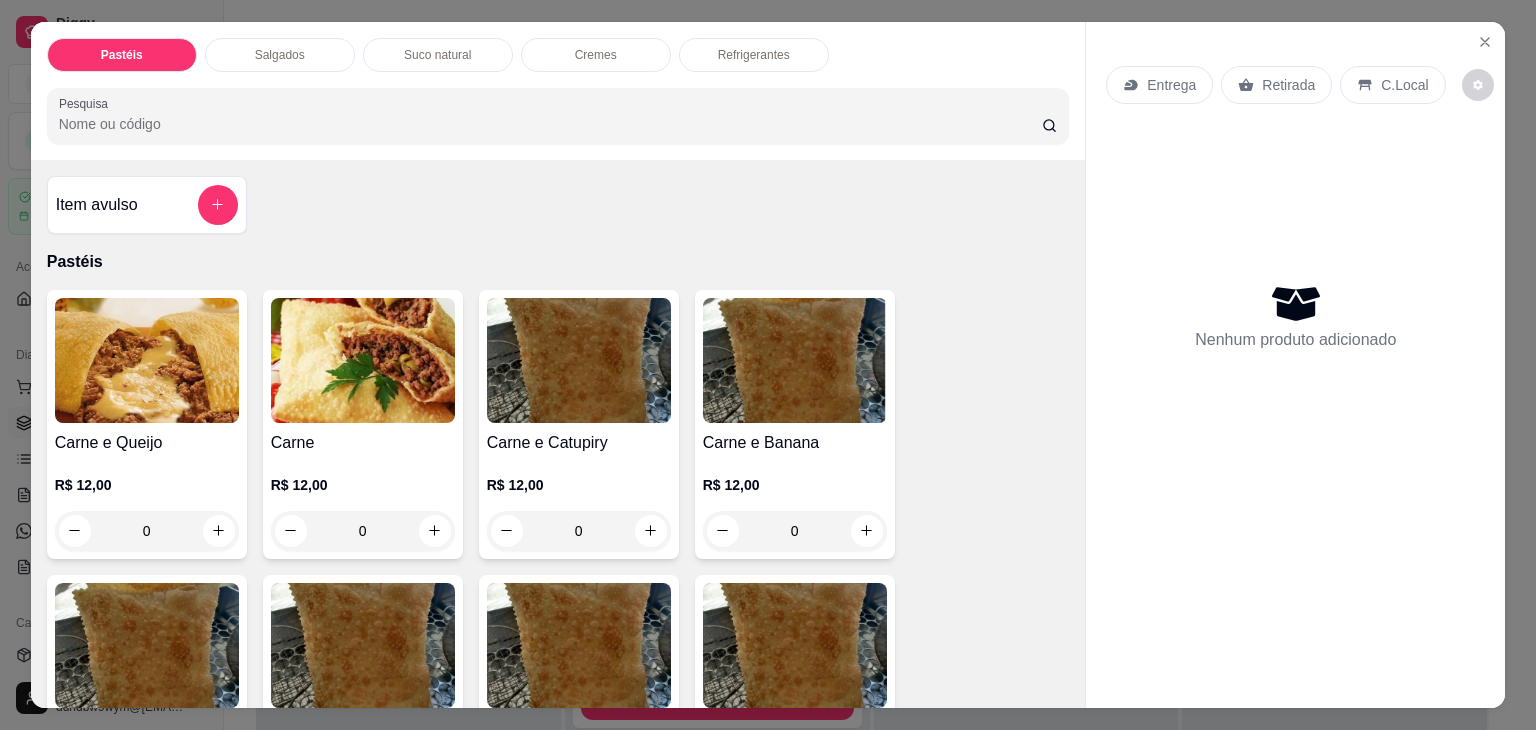 click on "Salgados" at bounding box center (280, 55) 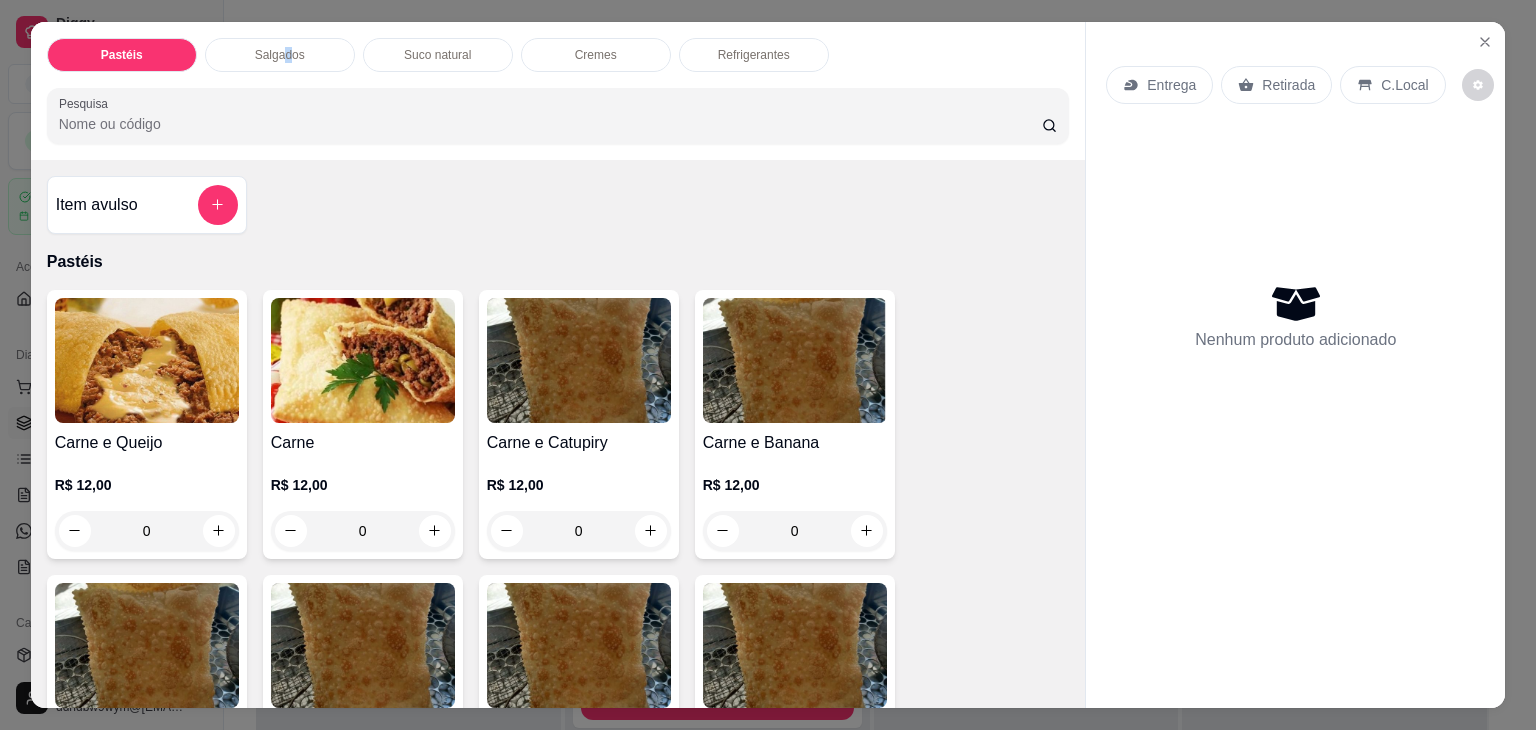 scroll, scrollTop: 2124, scrollLeft: 0, axis: vertical 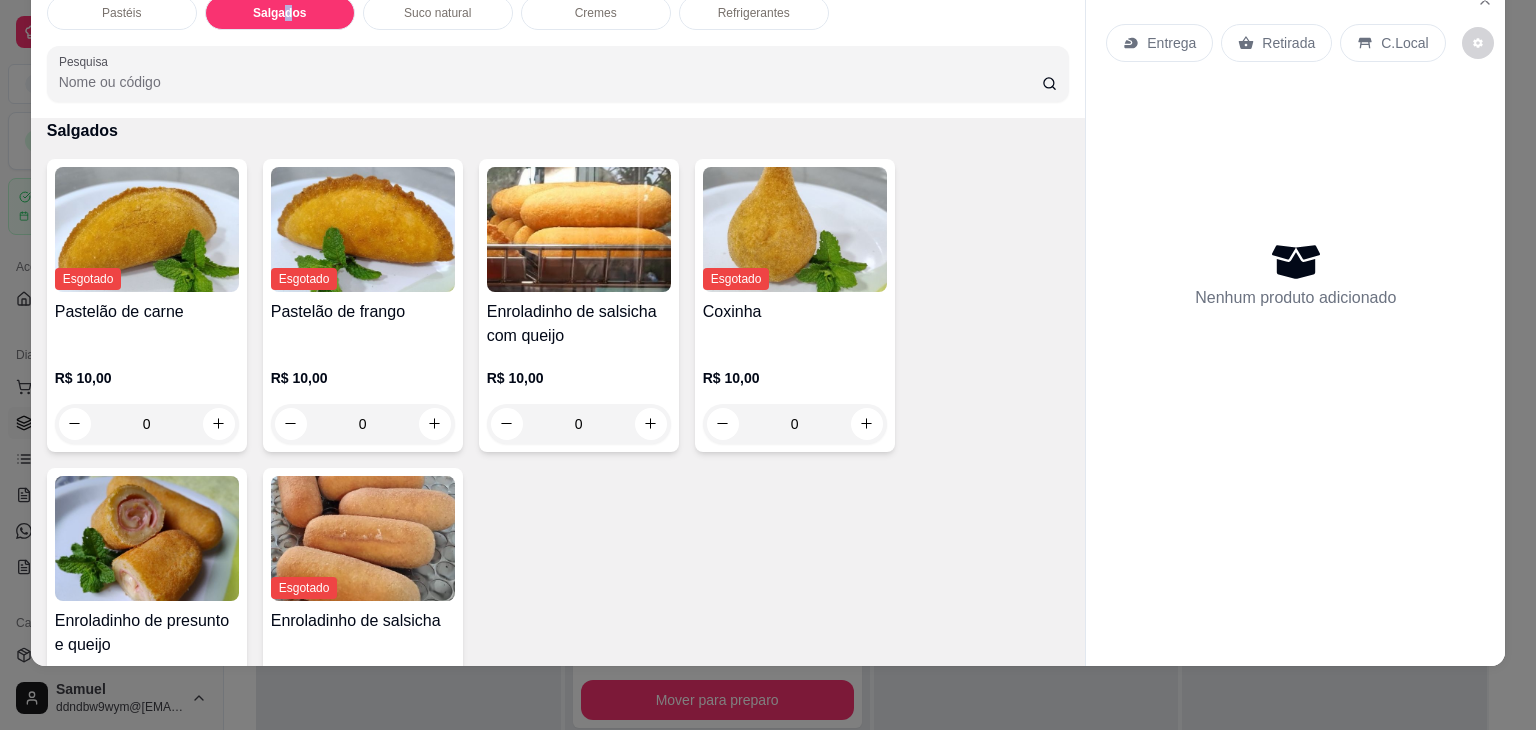 click at bounding box center [579, 229] 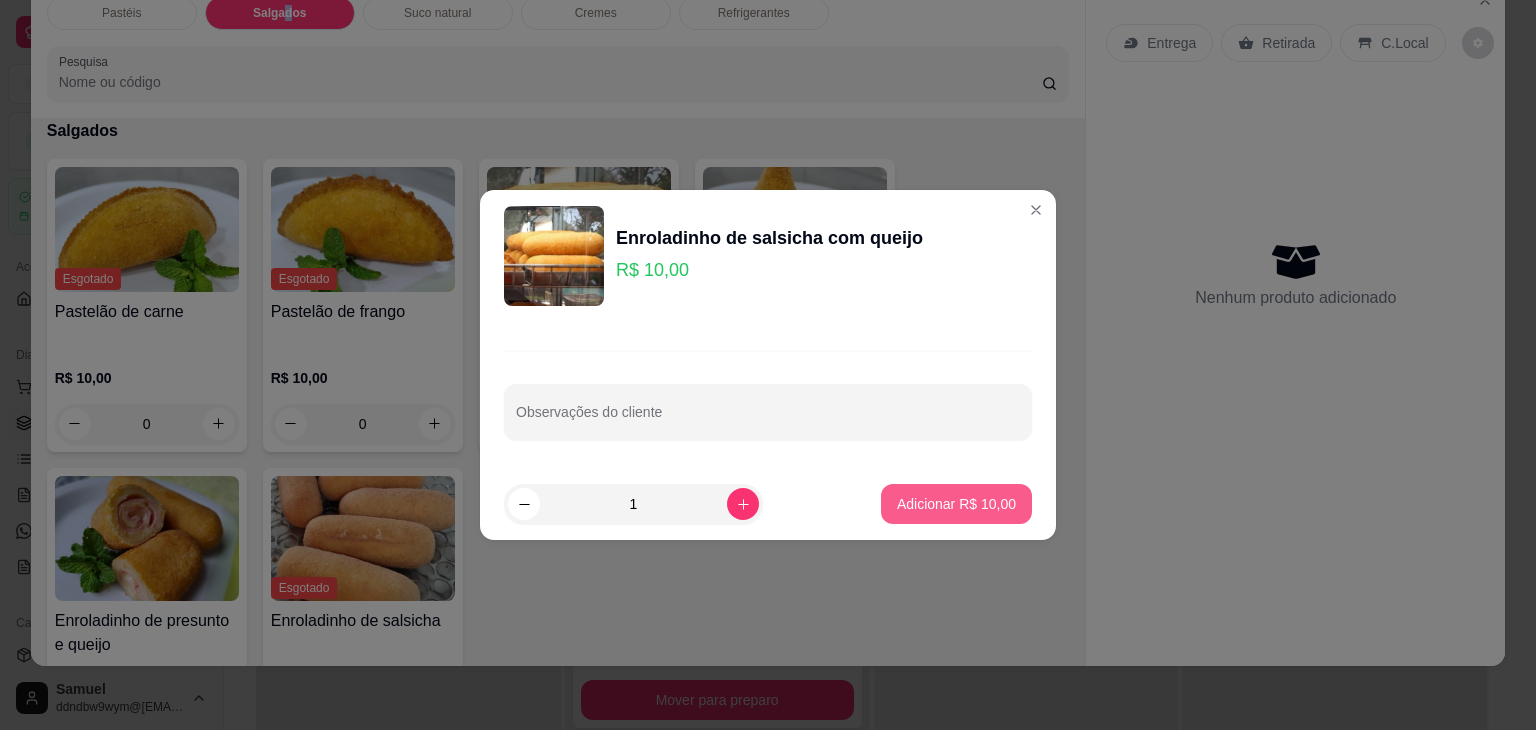 click on "Adicionar   R$ 10,00" at bounding box center (956, 504) 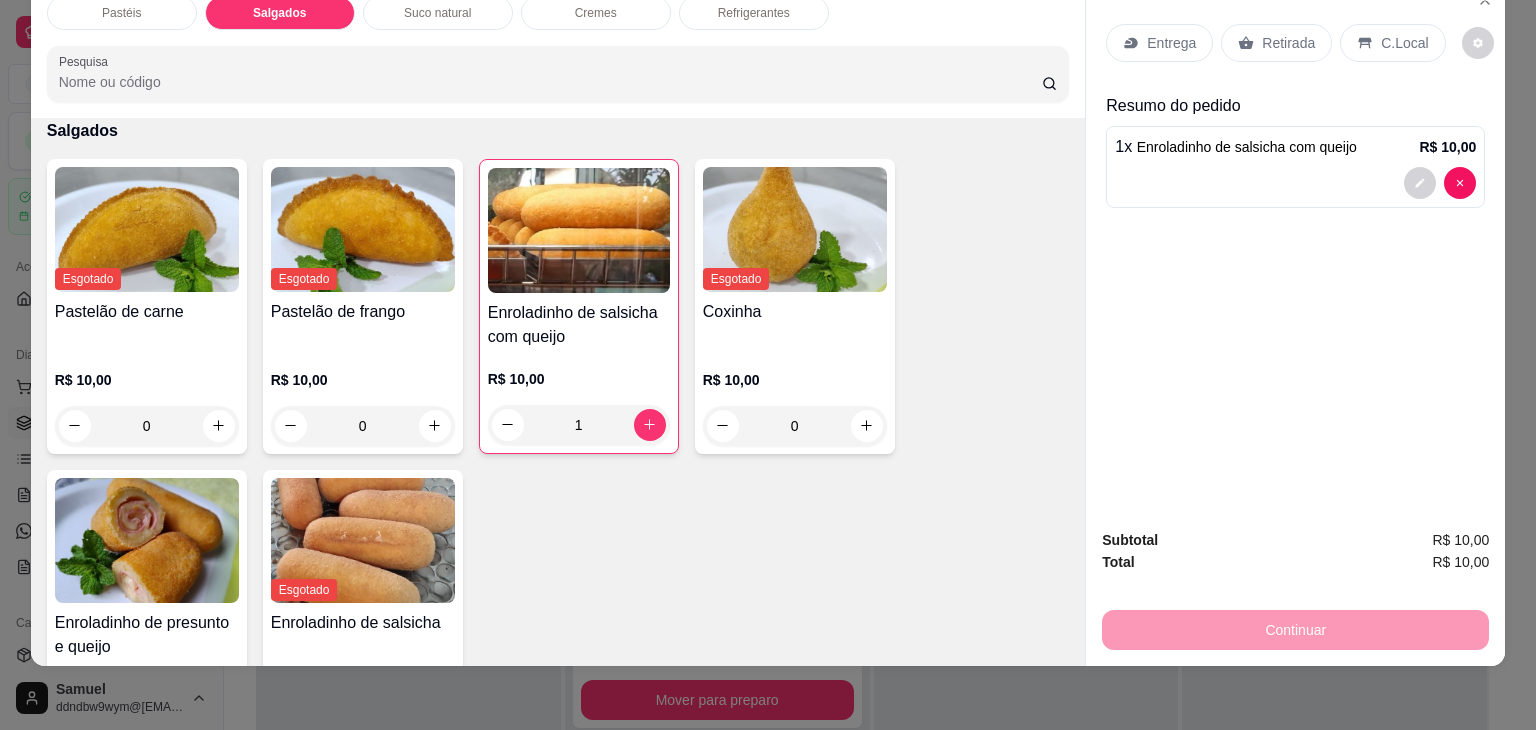 click on "Retirada" at bounding box center (1288, 43) 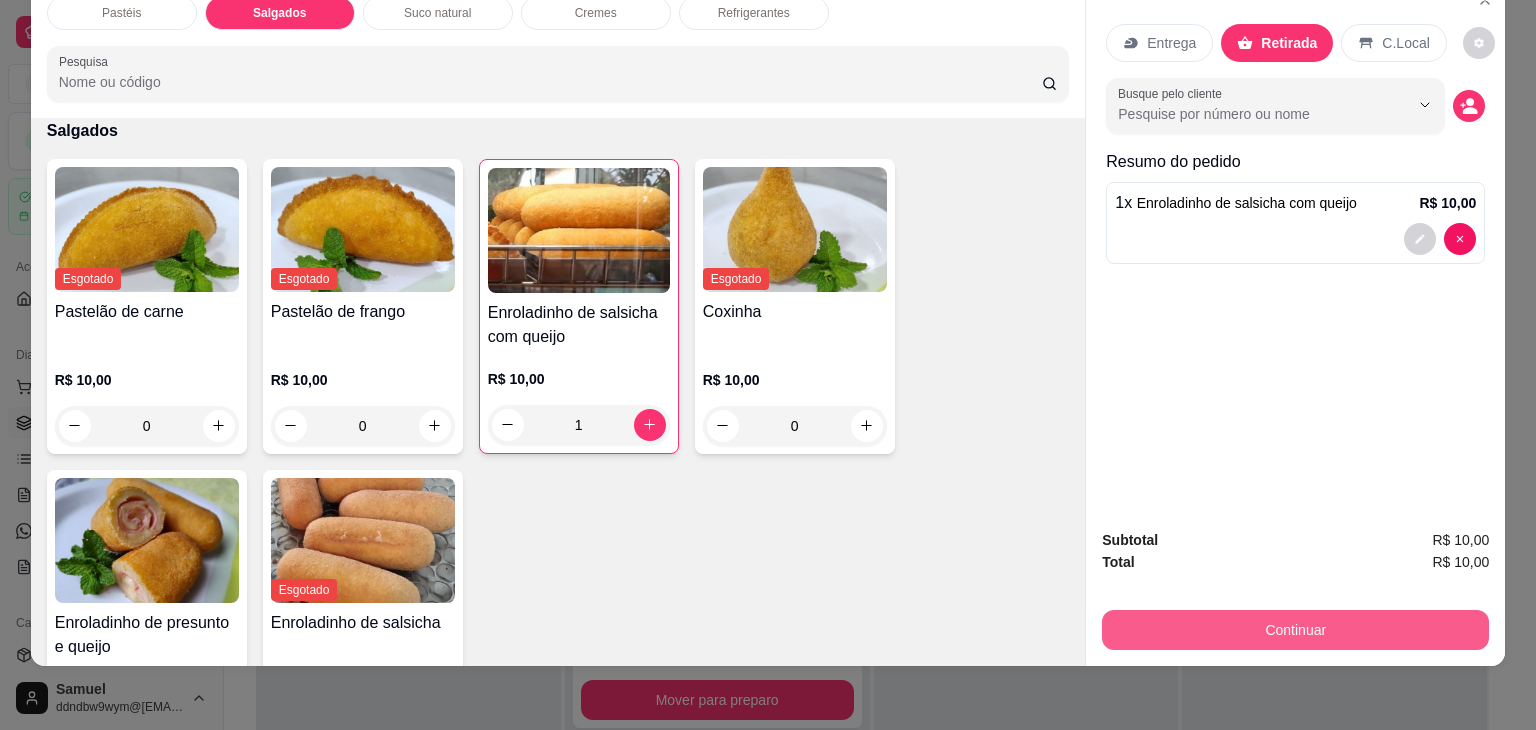 click on "Continuar" at bounding box center (1295, 630) 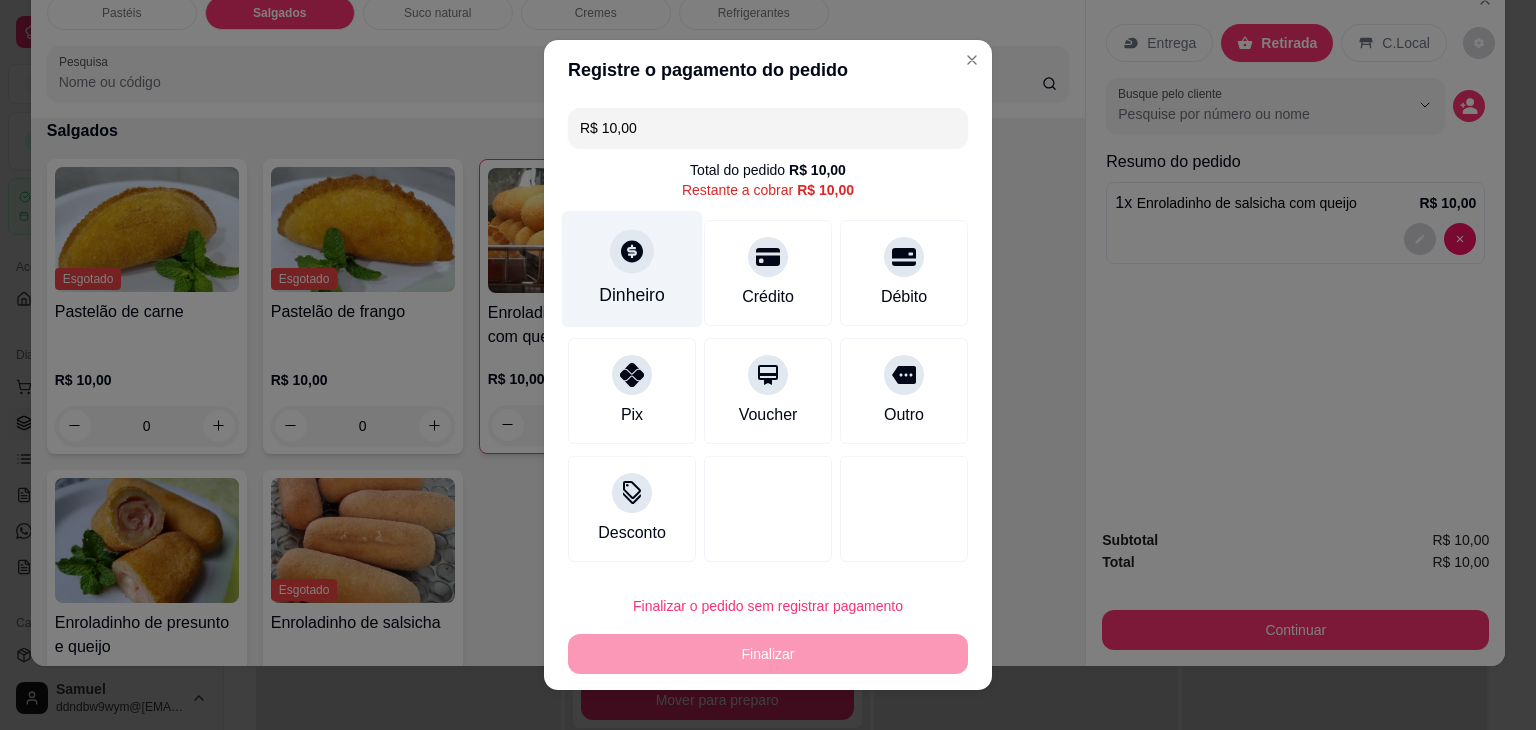 click on "Dinheiro" at bounding box center (632, 269) 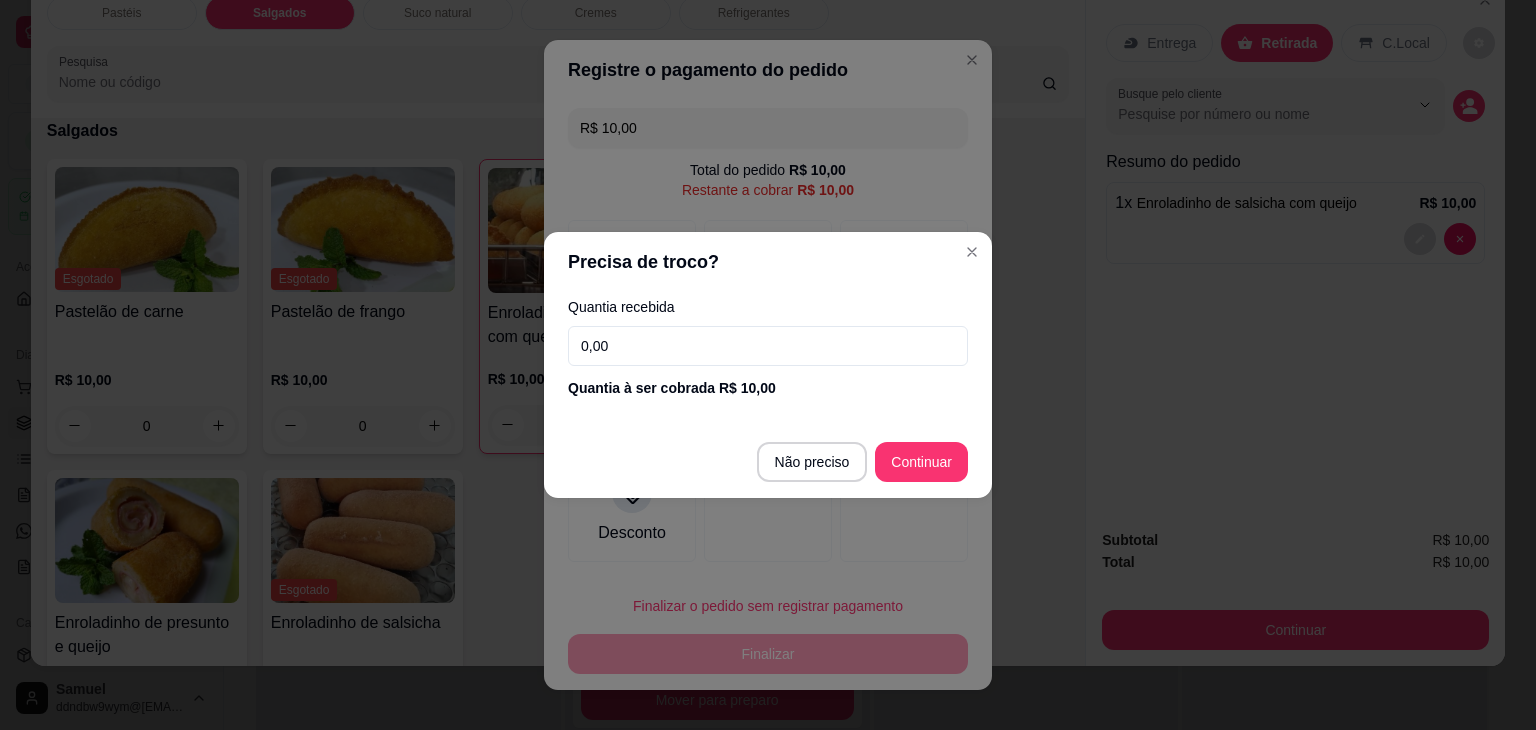 click on "Não preciso Continuar" at bounding box center (768, 462) 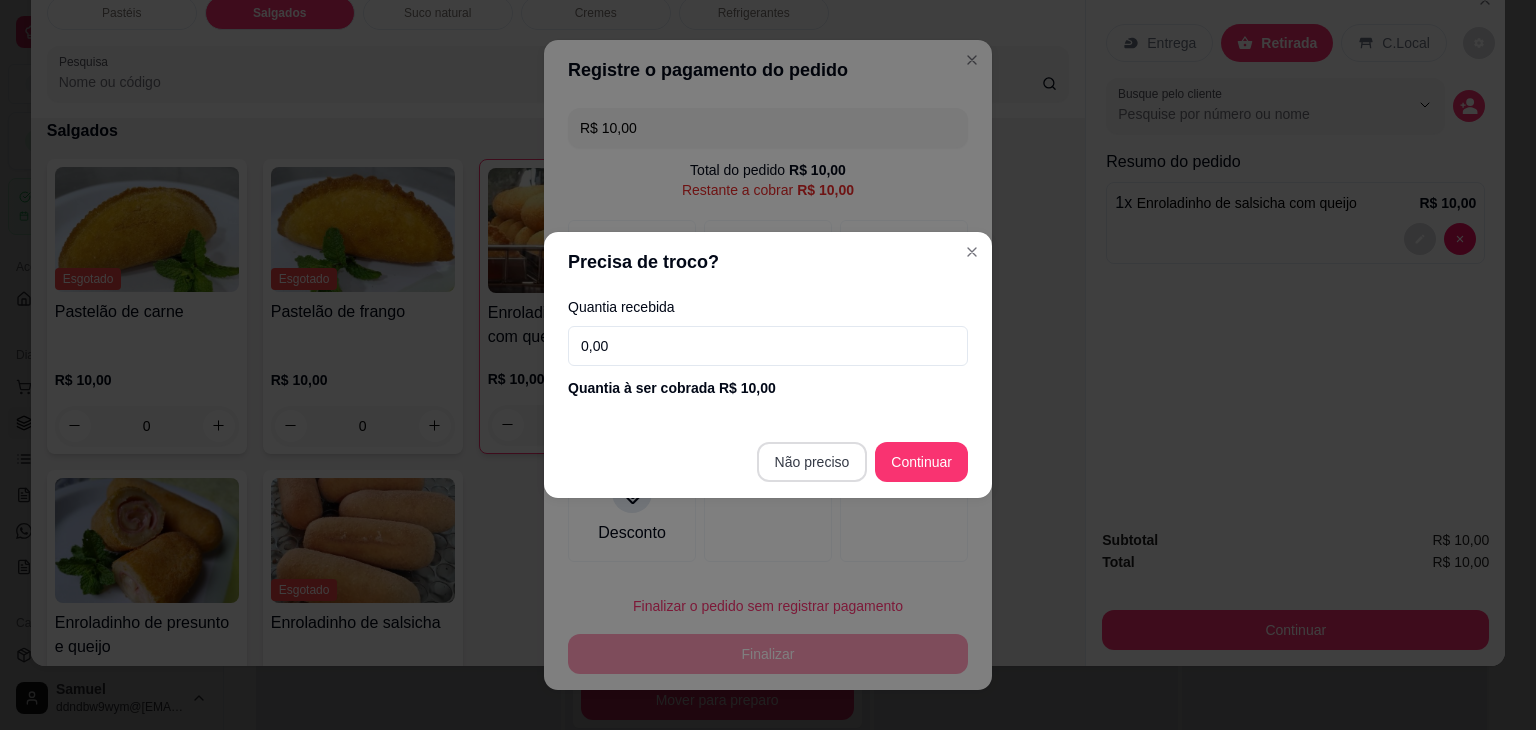 type on "R$ 0,00" 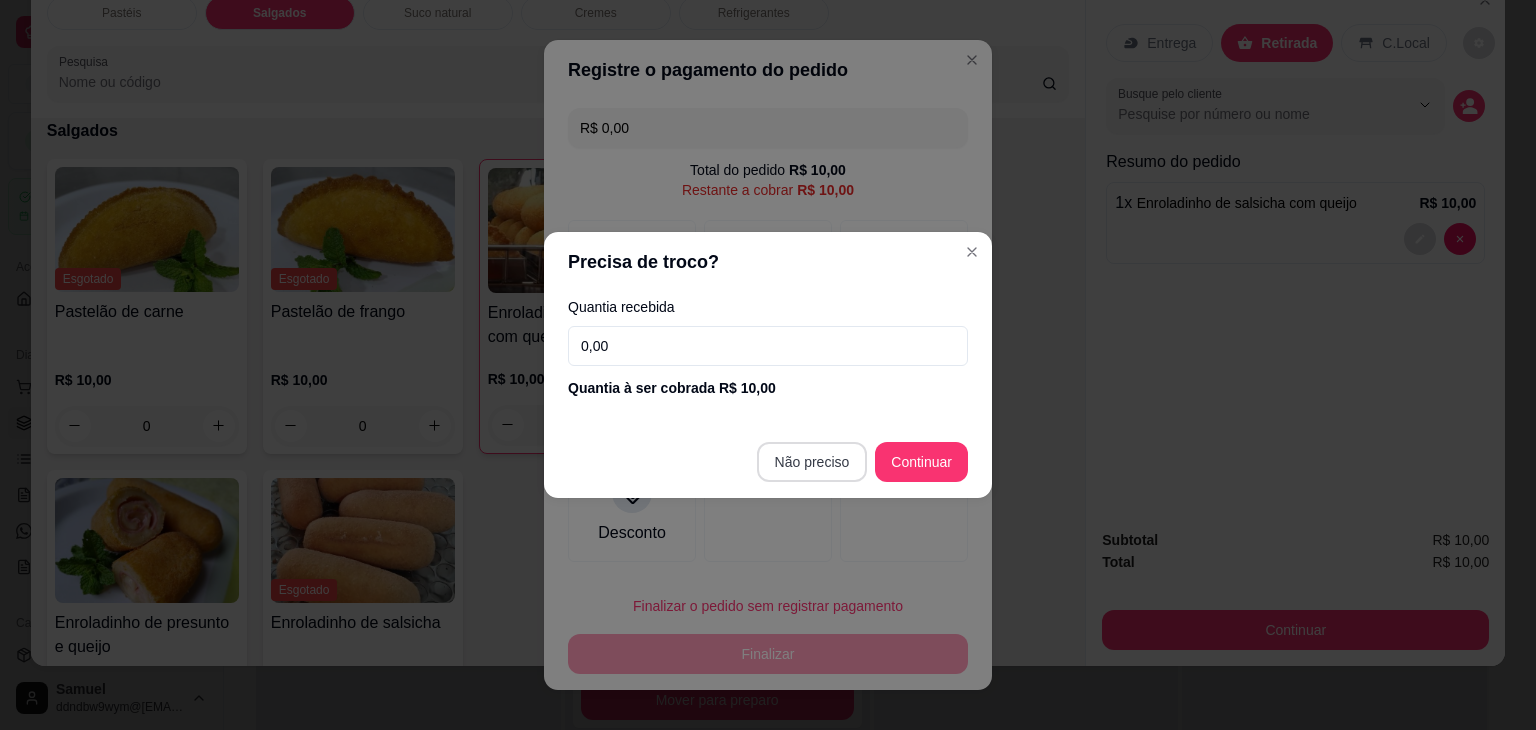 click at bounding box center (904, 509) 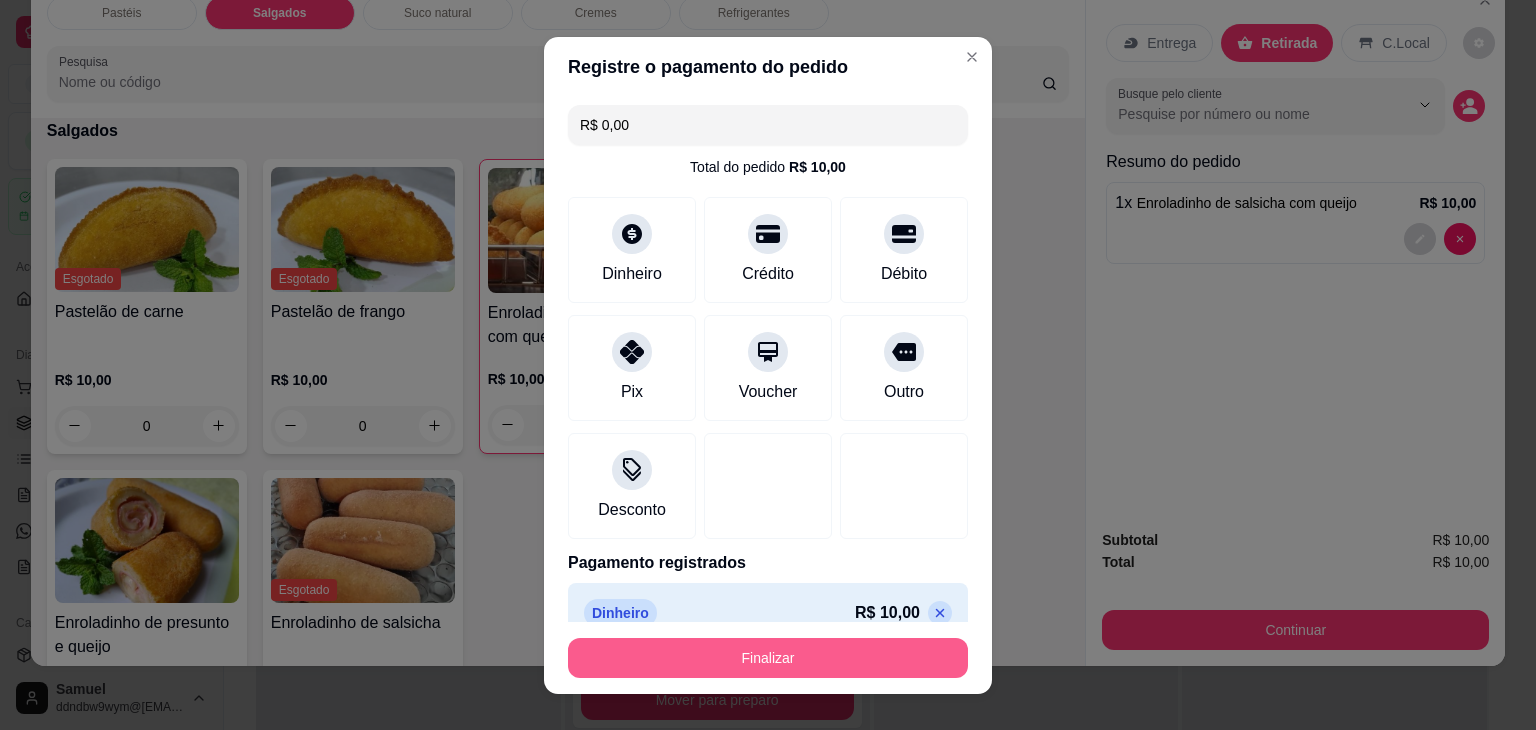 click on "Finalizar" at bounding box center [768, 658] 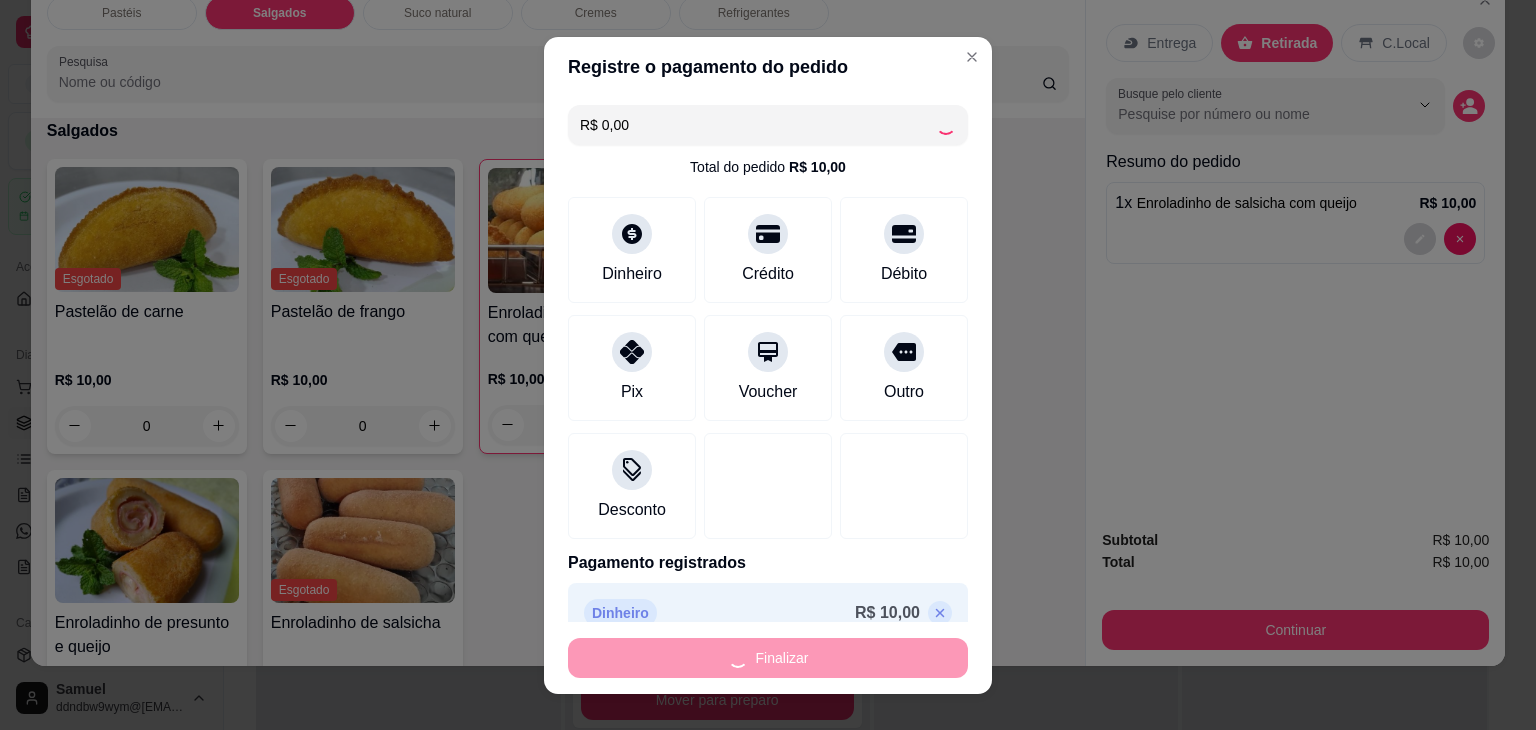 type on "0" 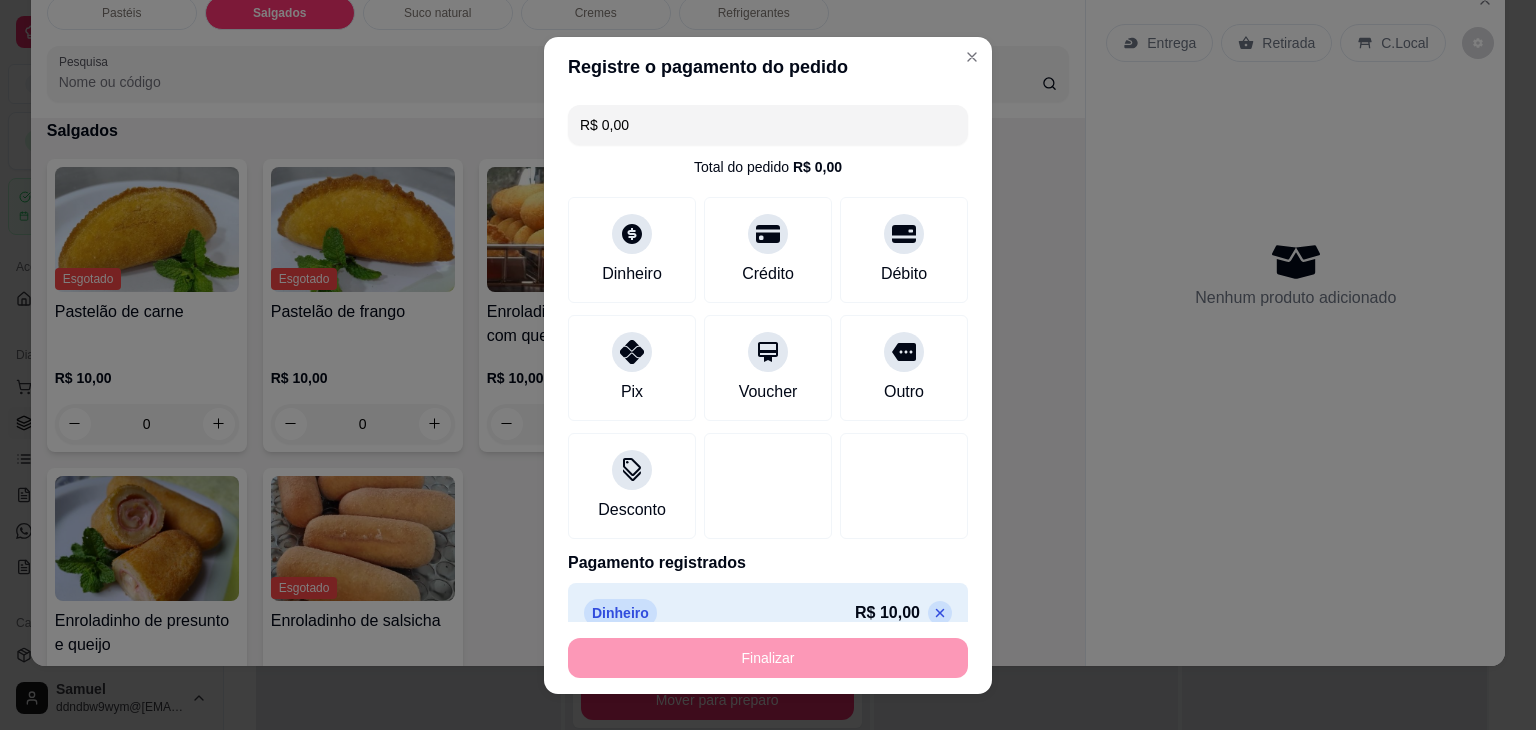 type on "-R$ 10,00" 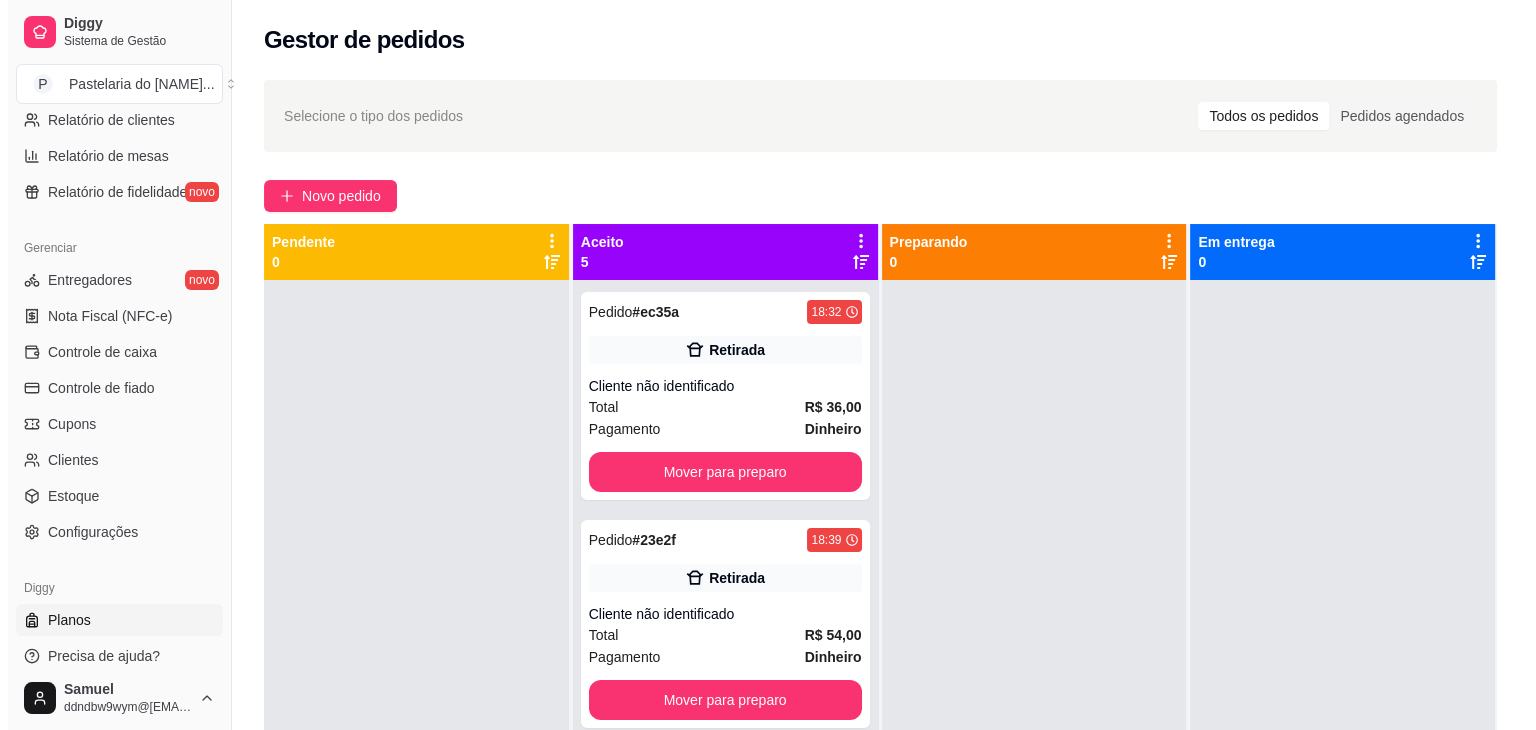 scroll, scrollTop: 708, scrollLeft: 0, axis: vertical 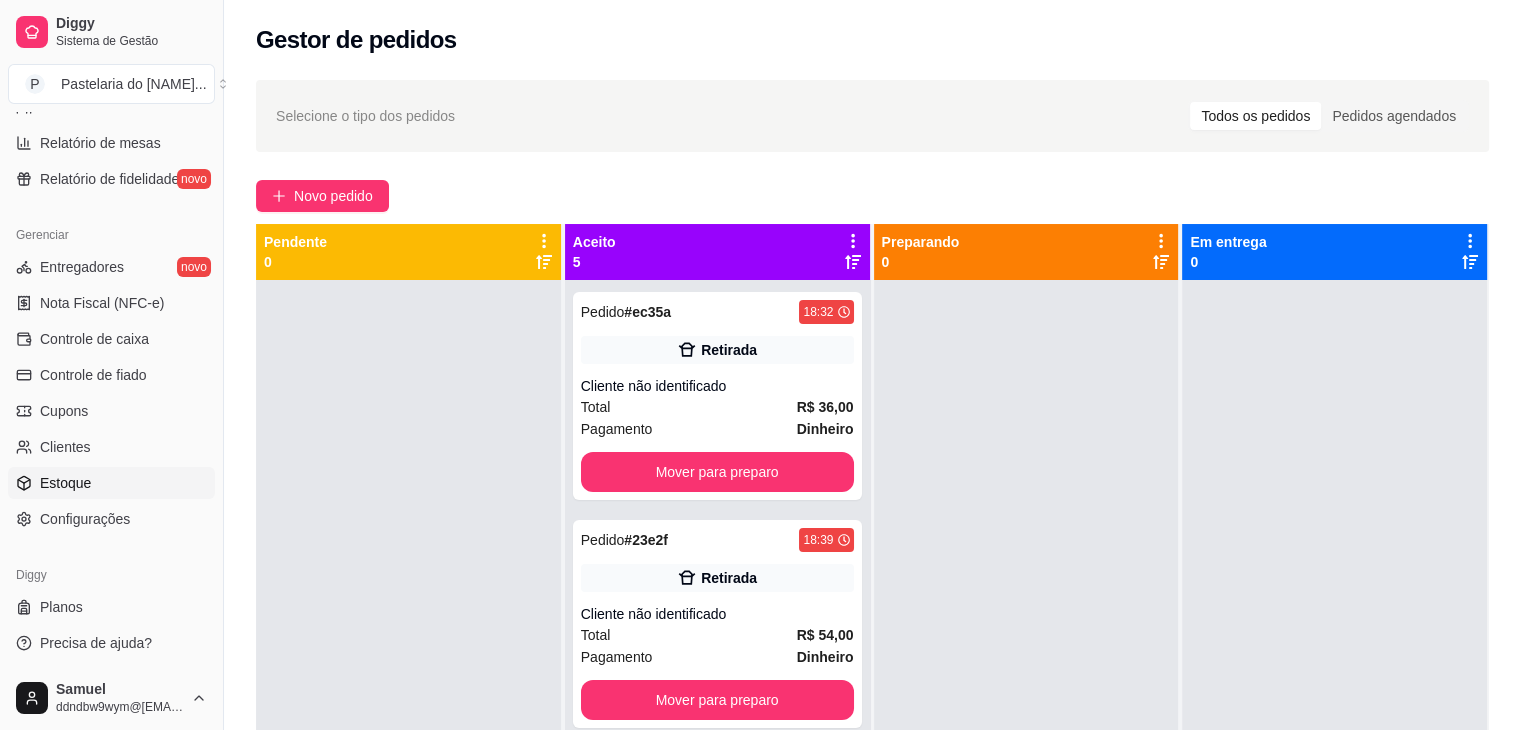 click on "Estoque" at bounding box center (111, 483) 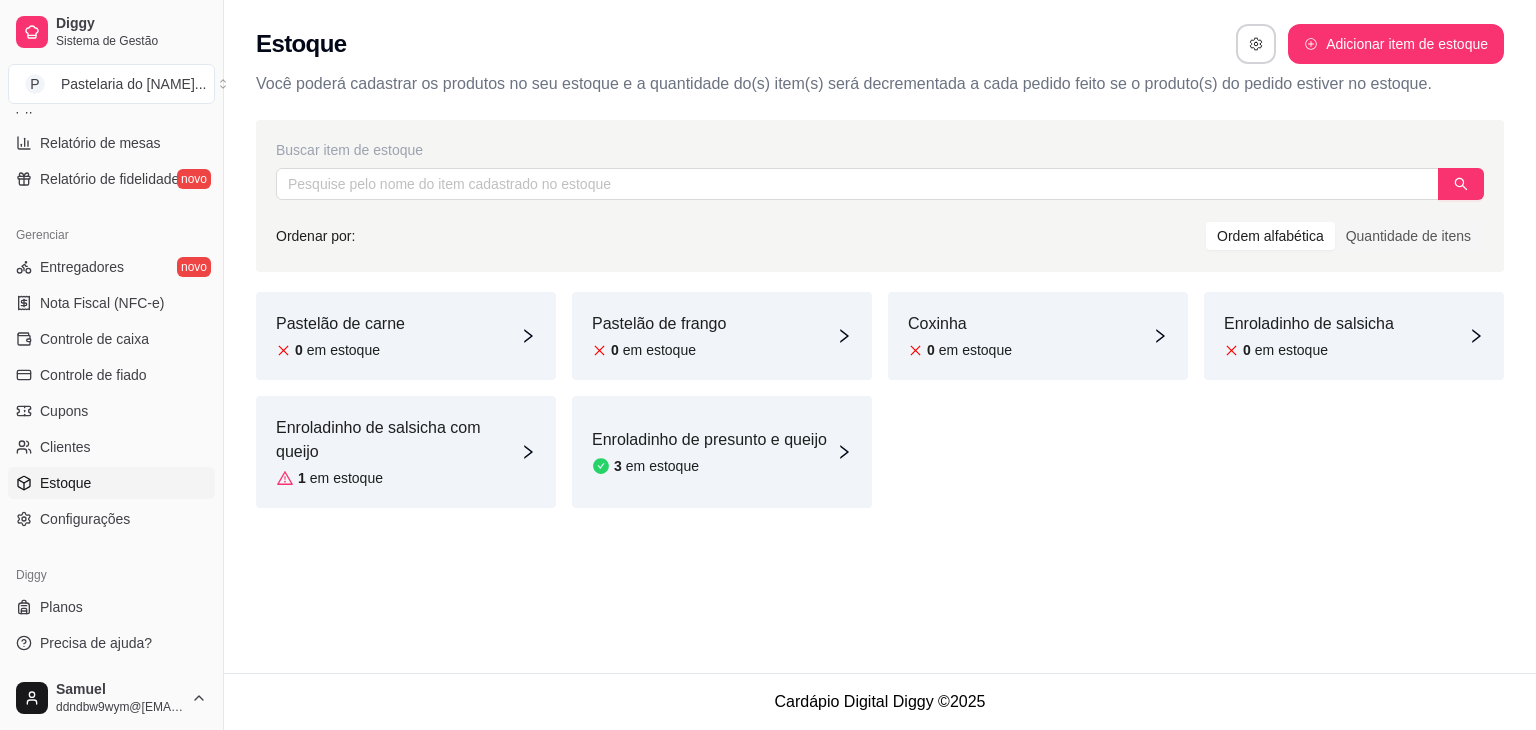 click on "Coxinha 0 em estoque" at bounding box center (1038, 336) 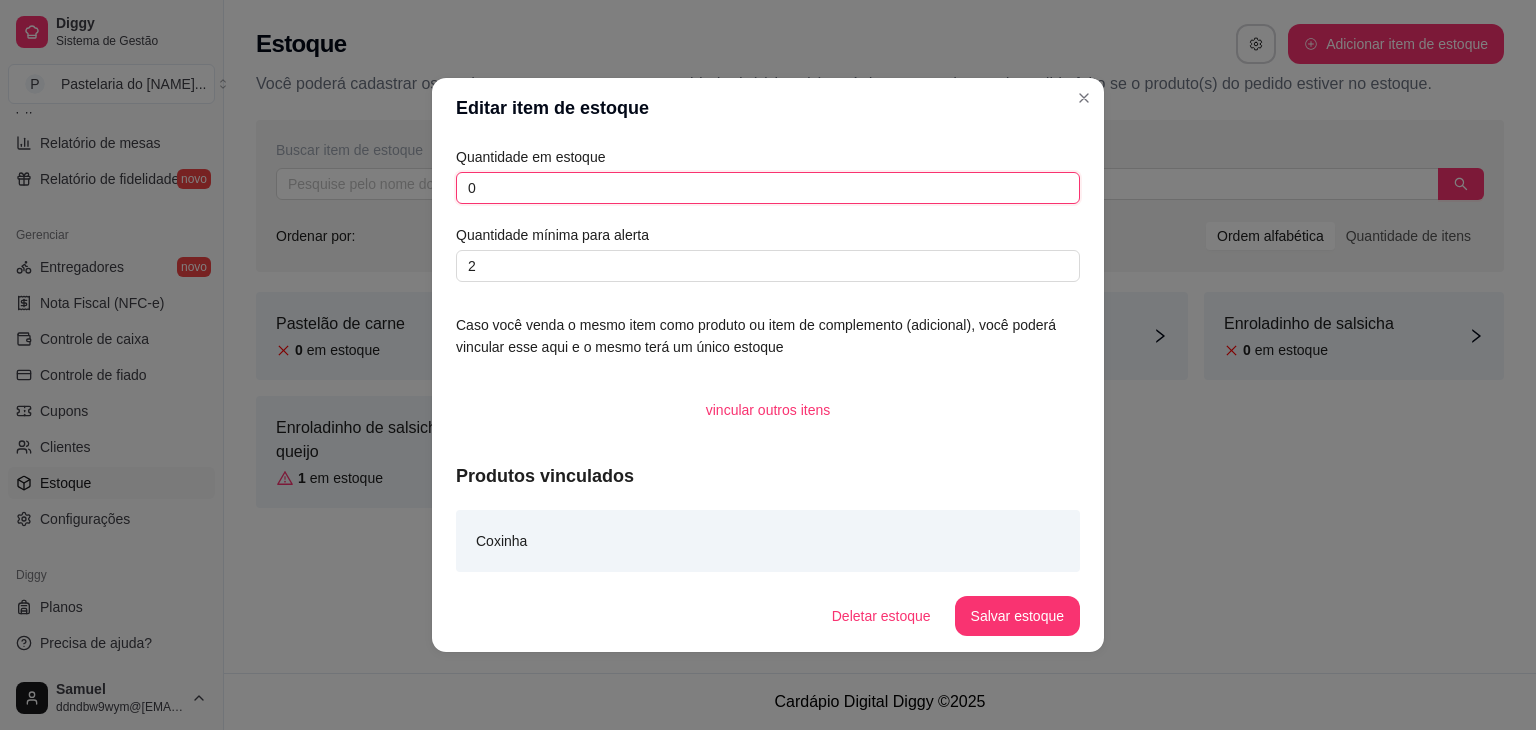 click on "0" at bounding box center [768, 188] 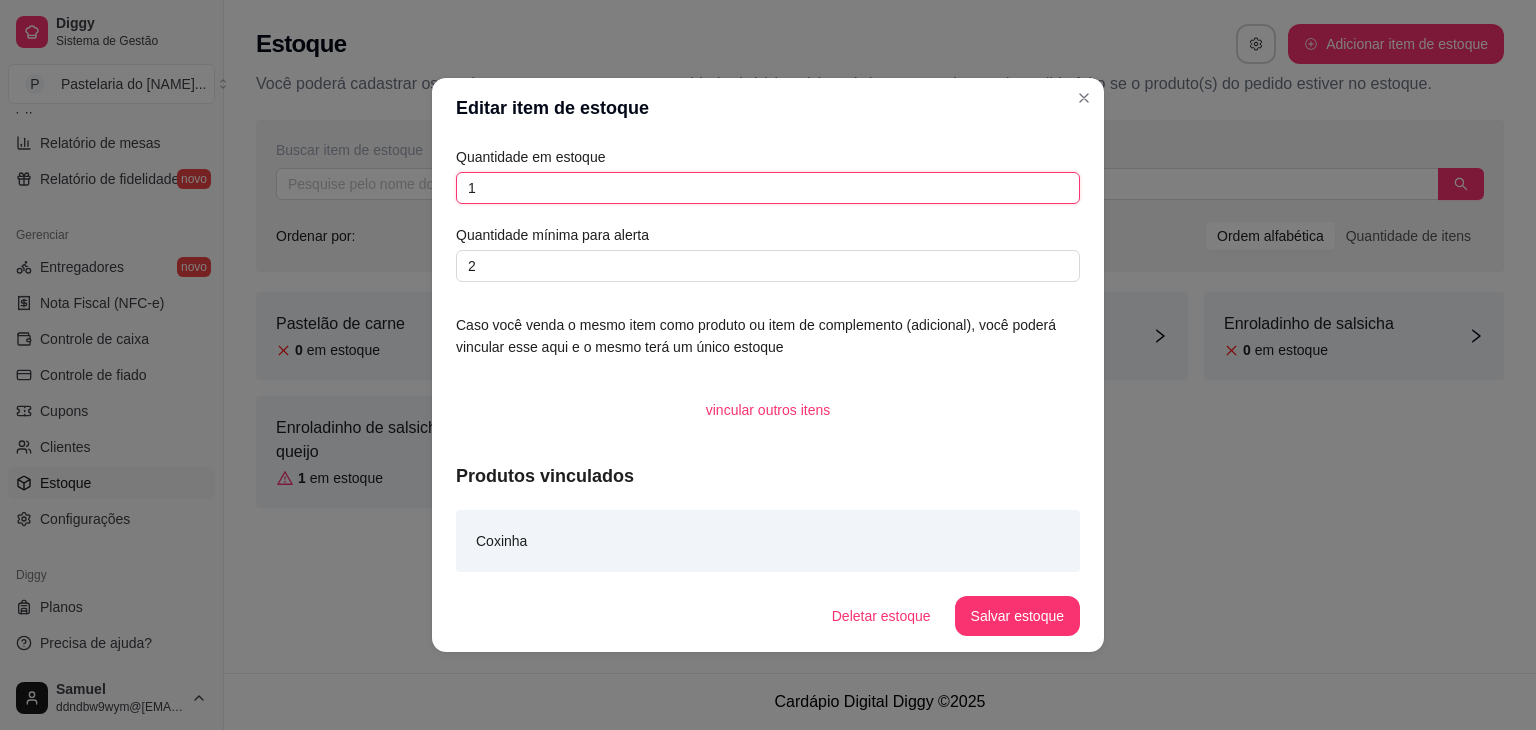 type on "1" 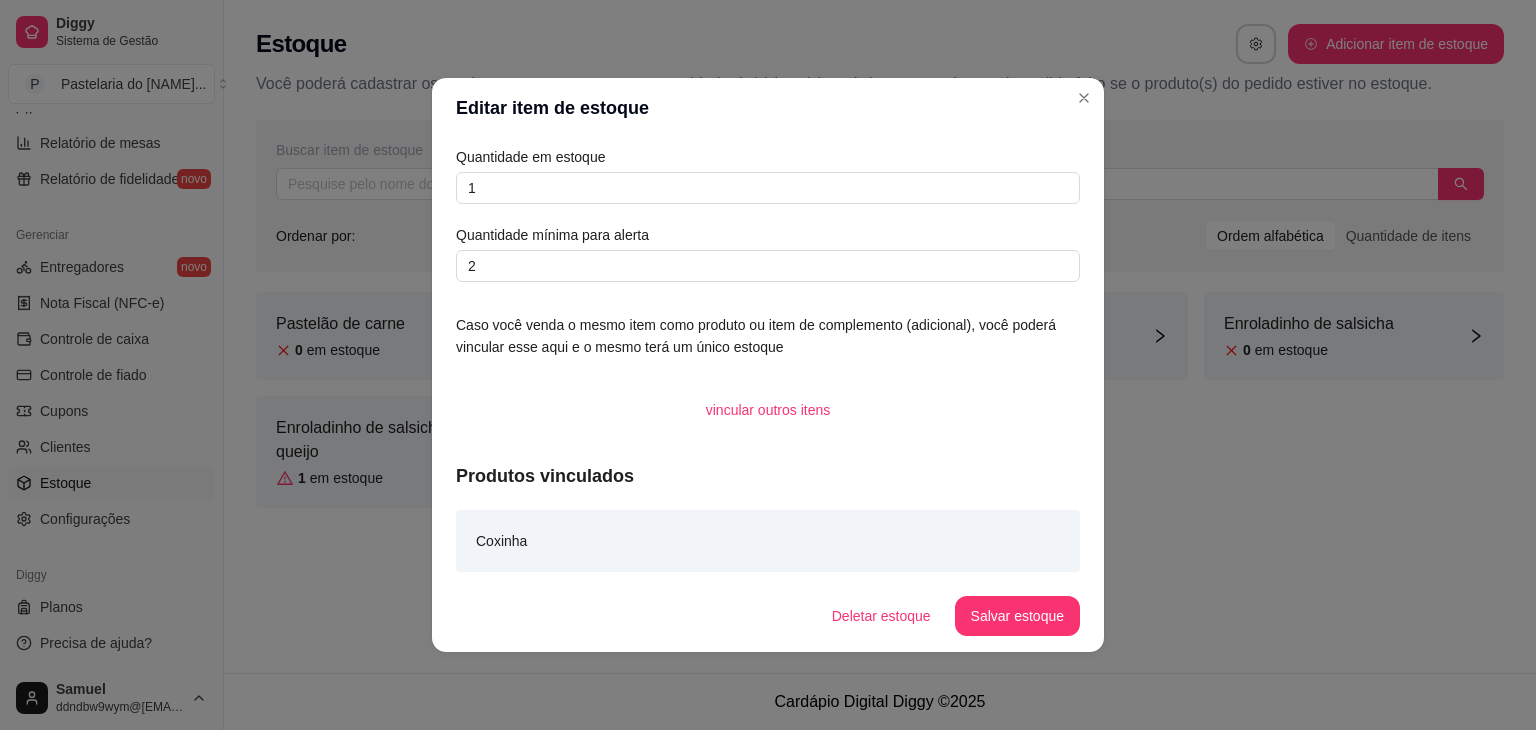 click on "Salvar estoque" at bounding box center [1017, 616] 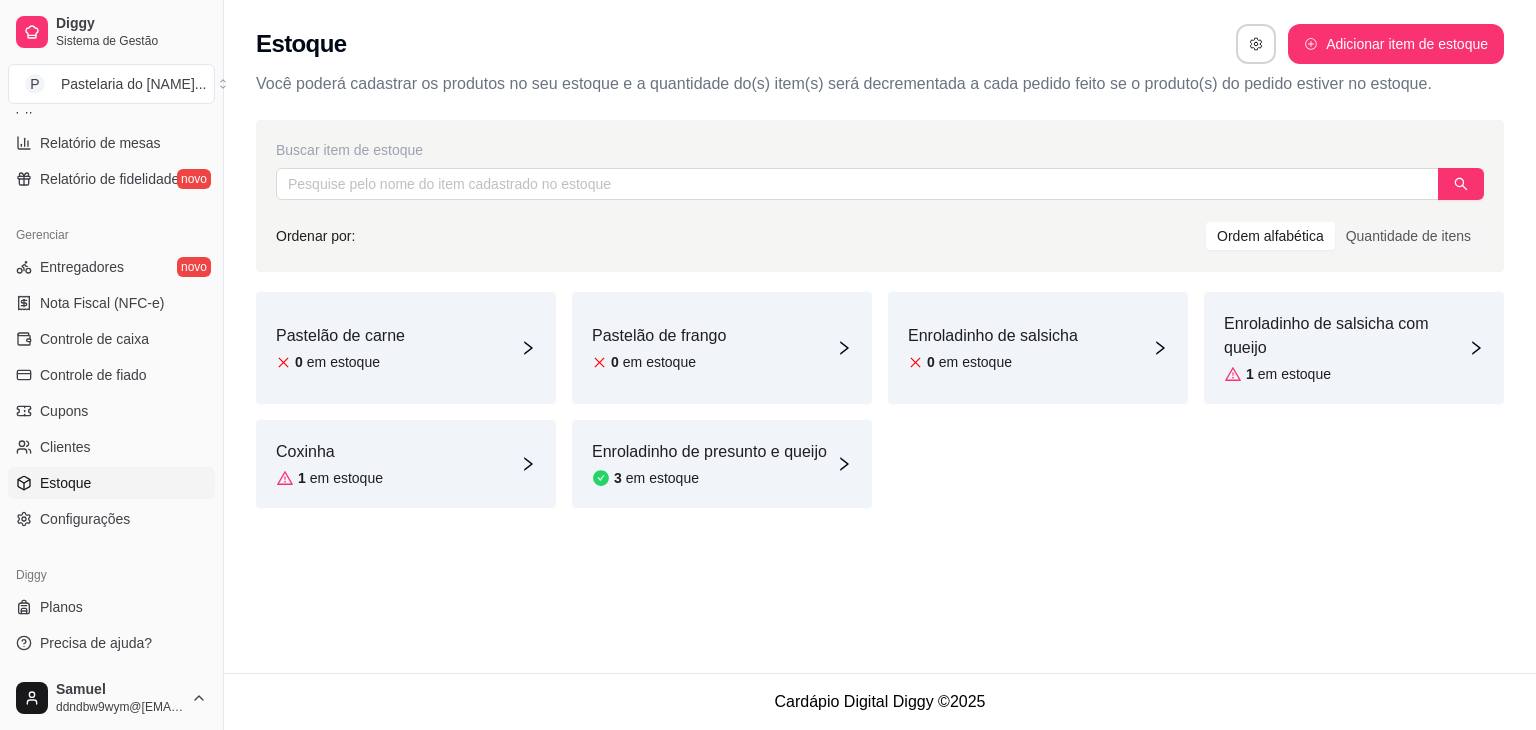 click on "Pastelão de carne  0 em estoque" at bounding box center [406, 348] 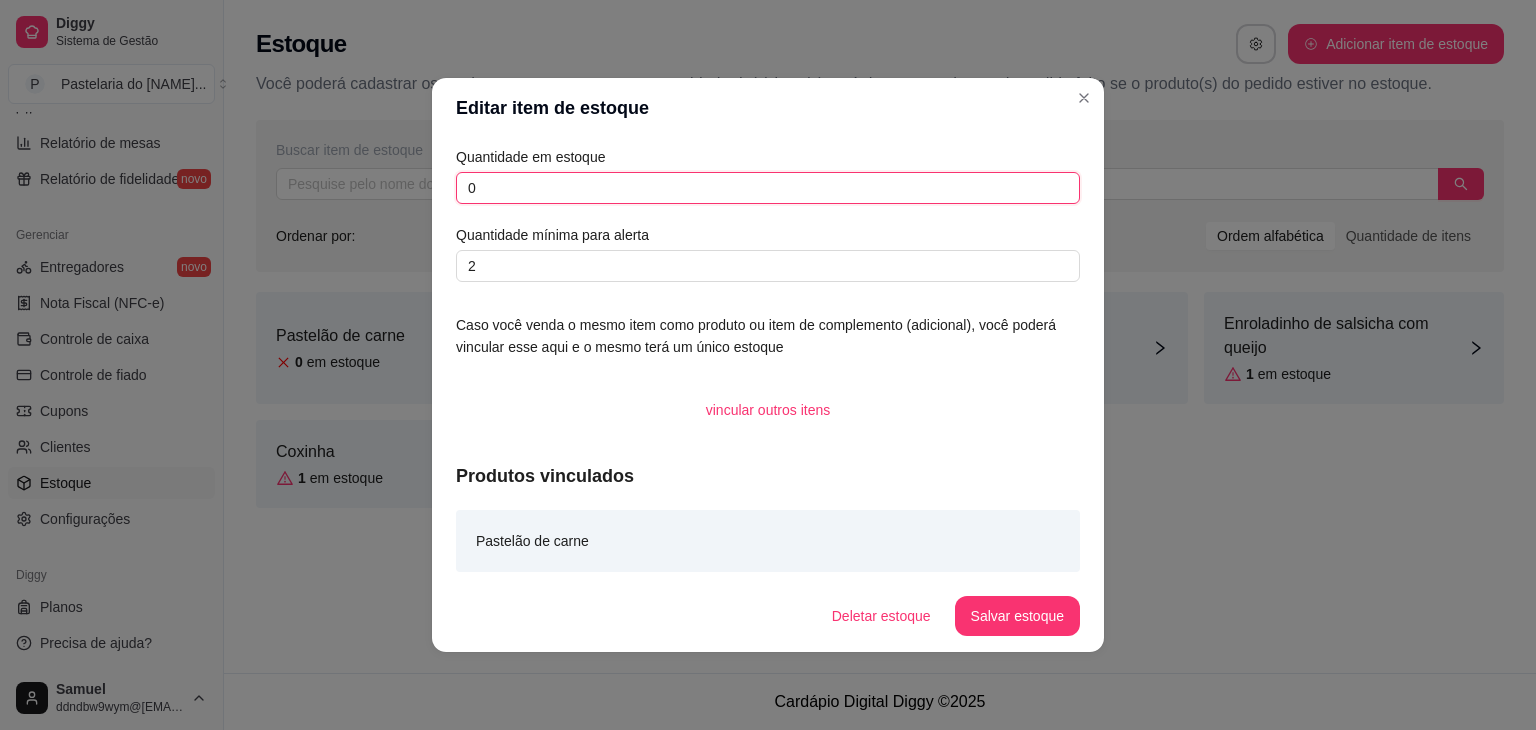 click on "0" at bounding box center (768, 188) 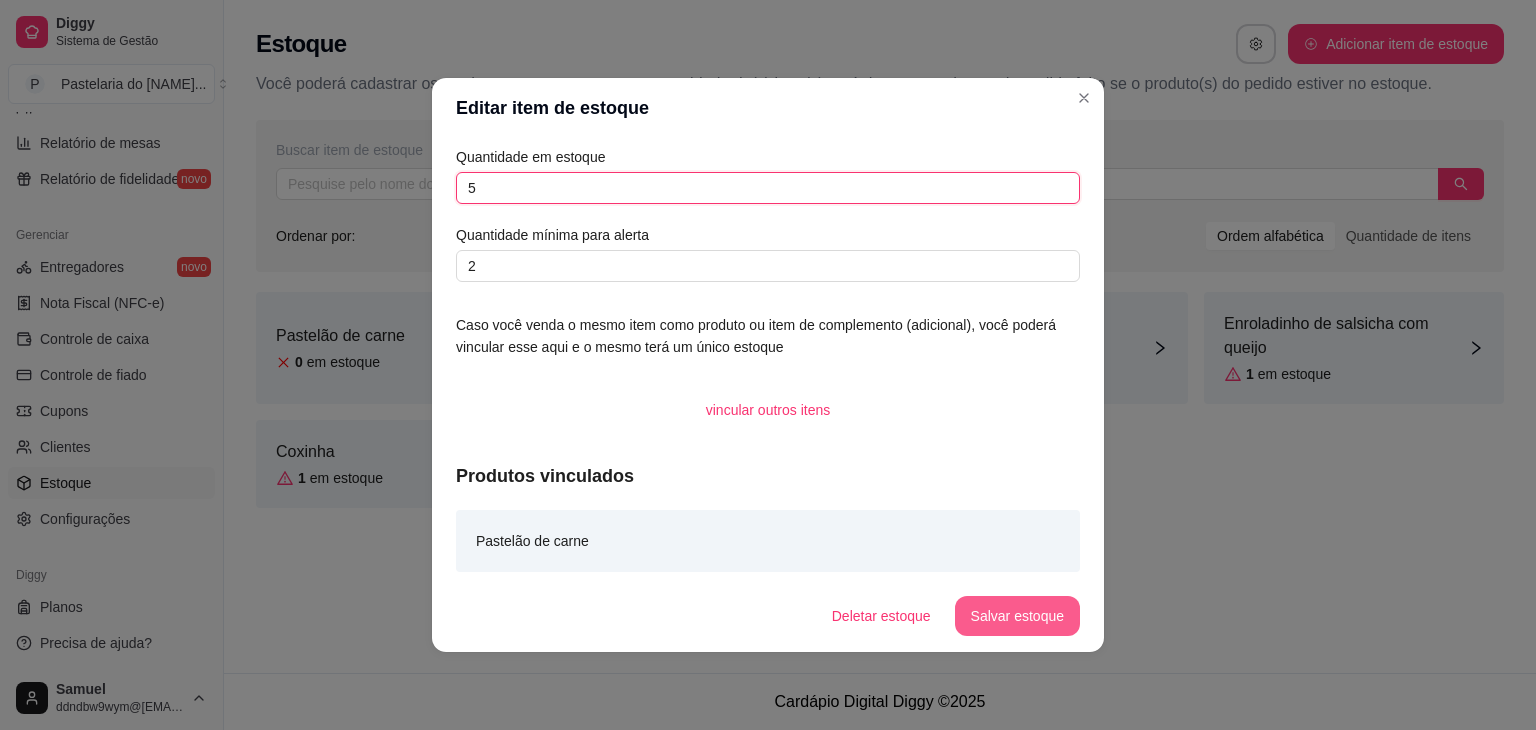 type on "5" 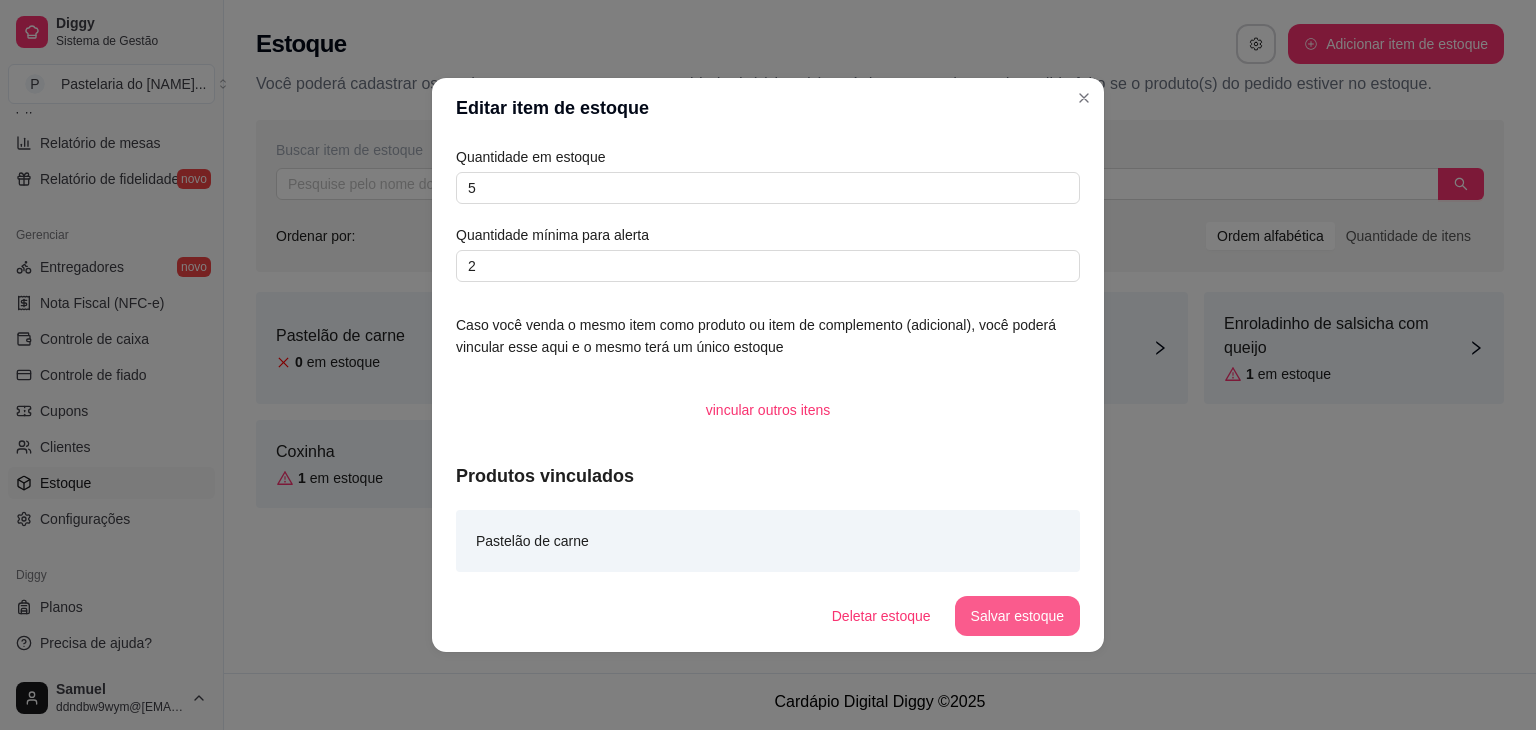 click on "Salvar estoque" at bounding box center [1017, 616] 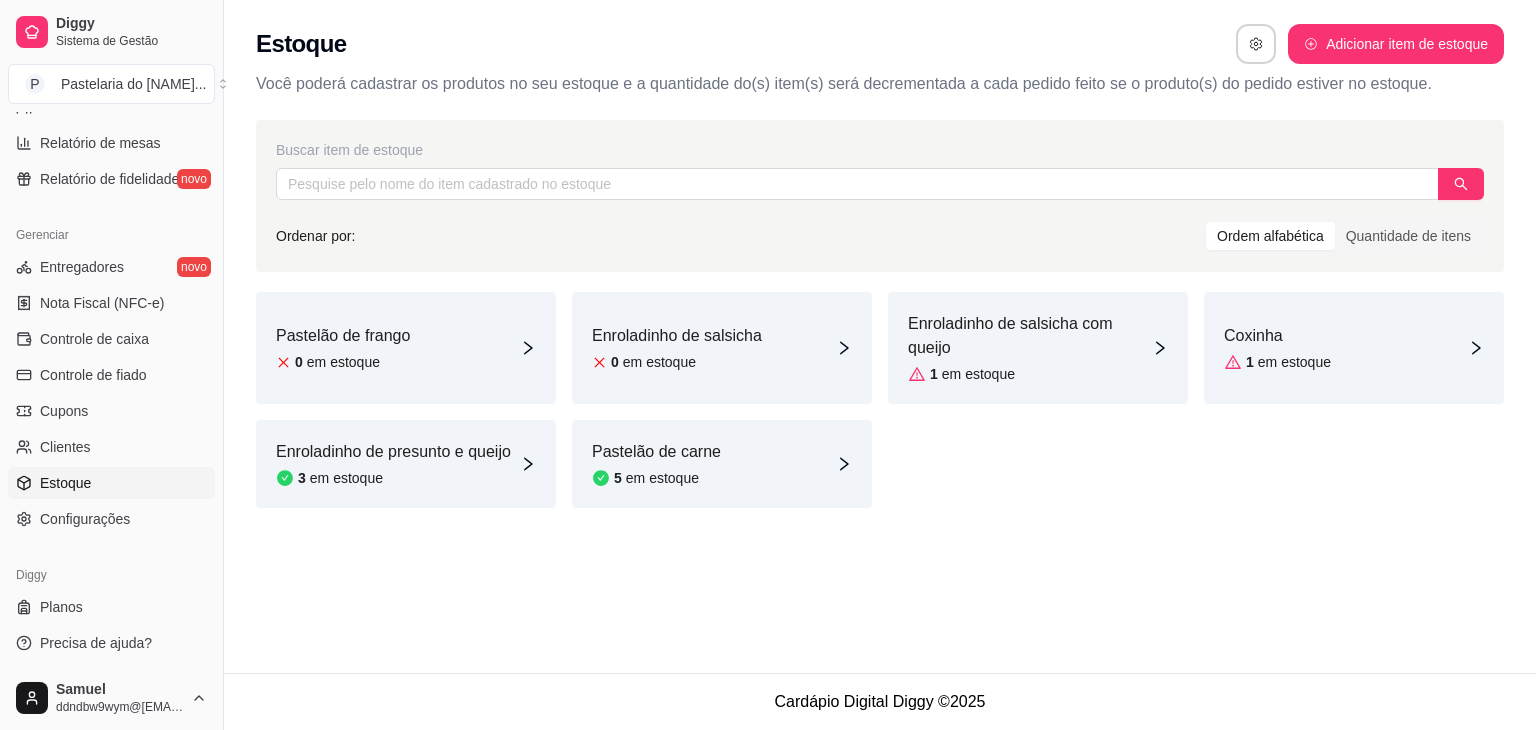 click on "Pastelão de frango  0 em estoque" at bounding box center (406, 348) 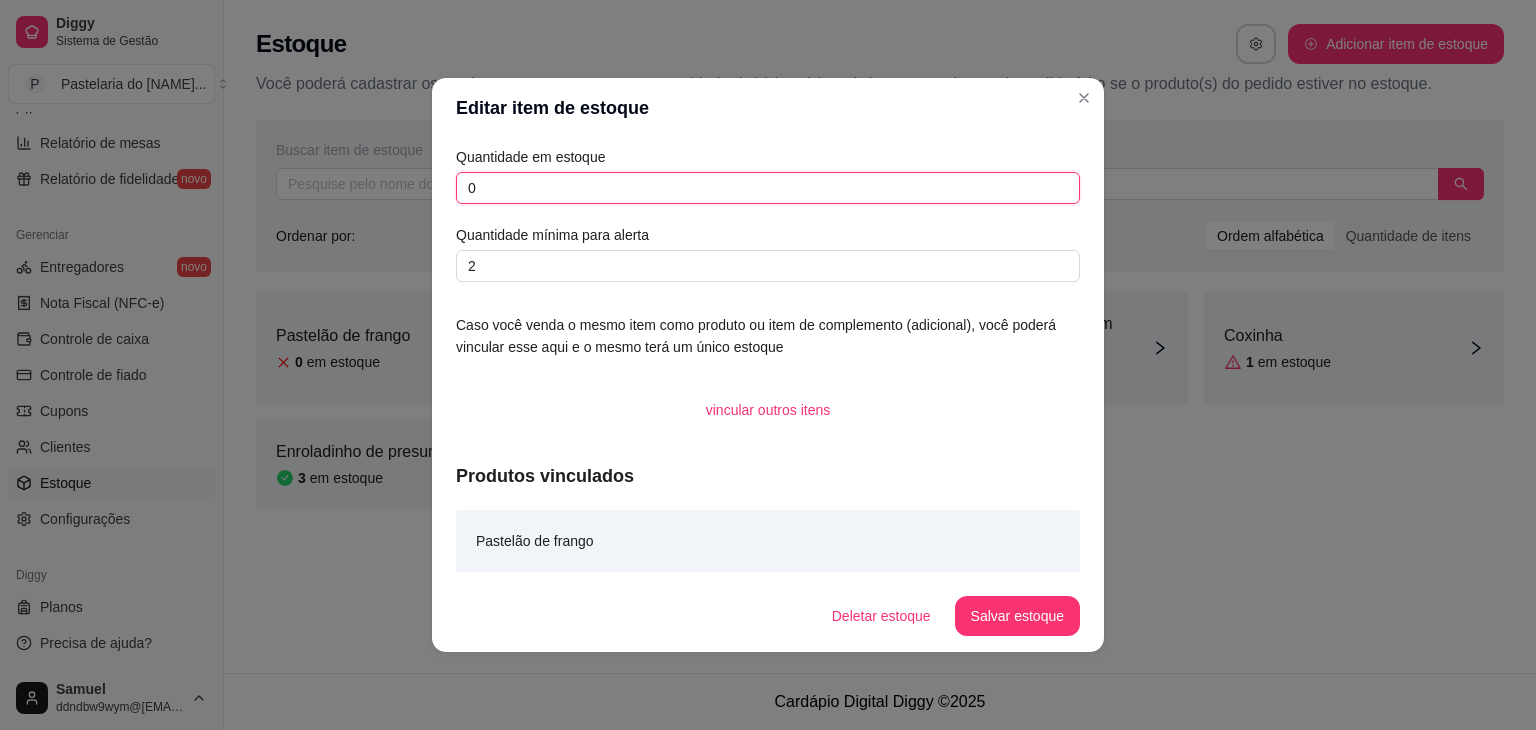 click on "0" at bounding box center [768, 188] 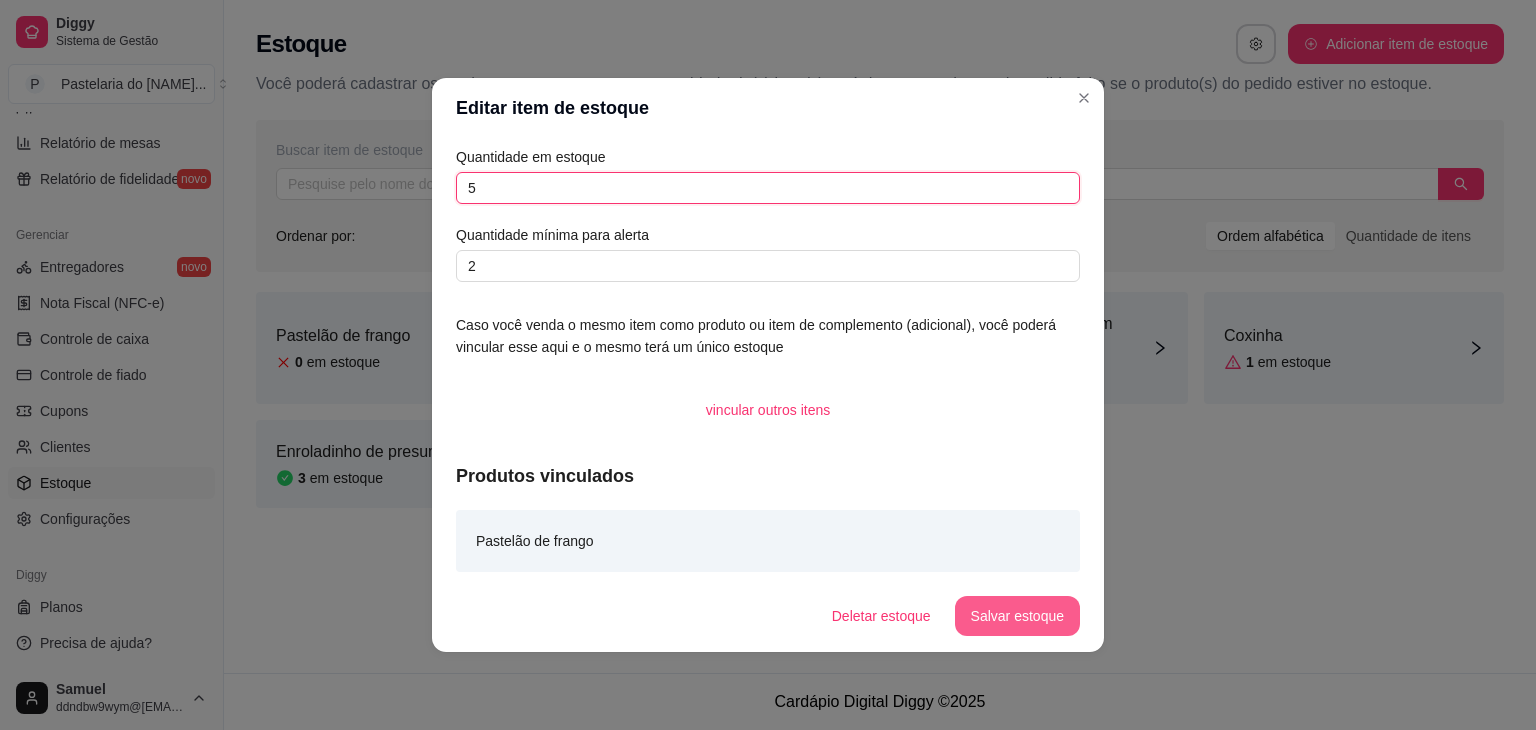 type on "5" 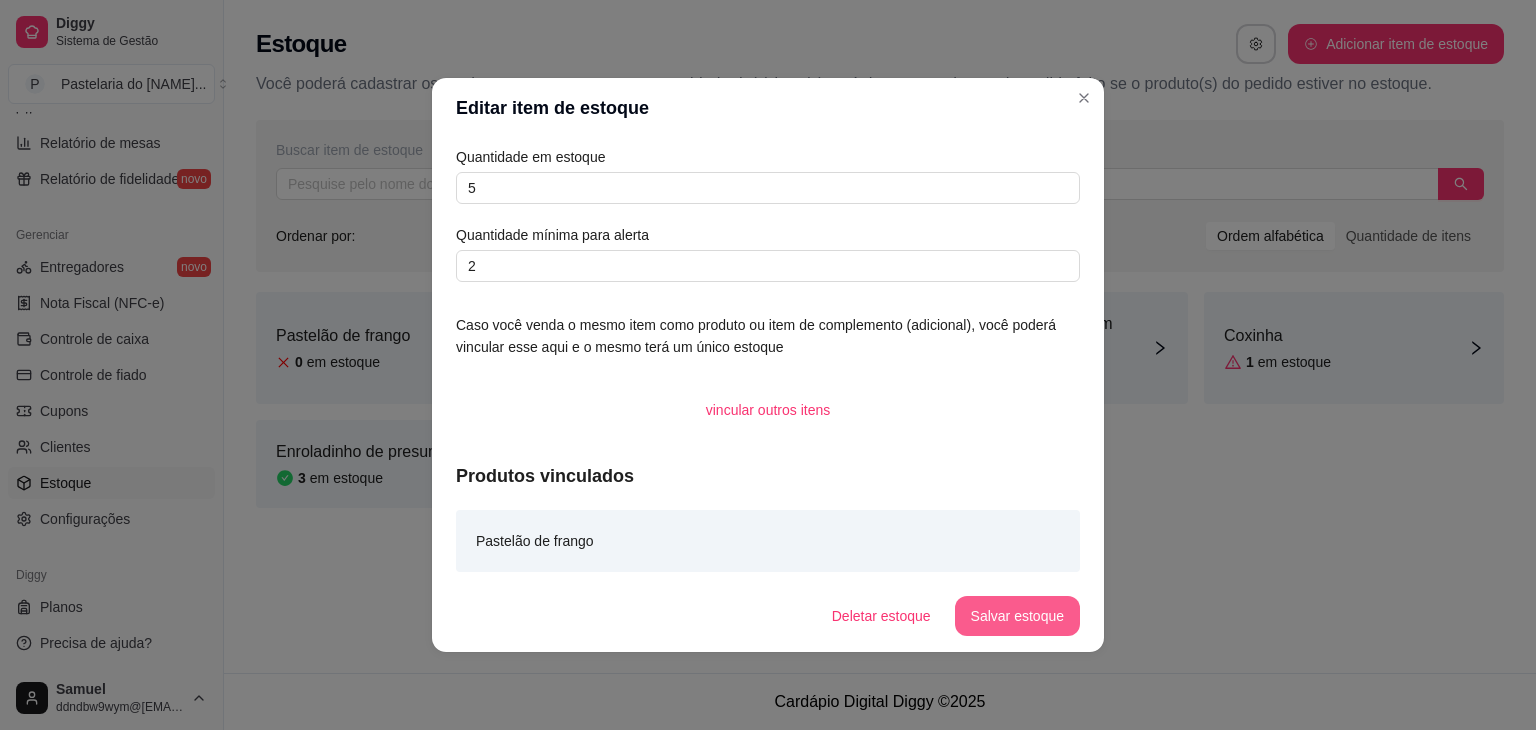 click on "Salvar estoque" at bounding box center [1017, 616] 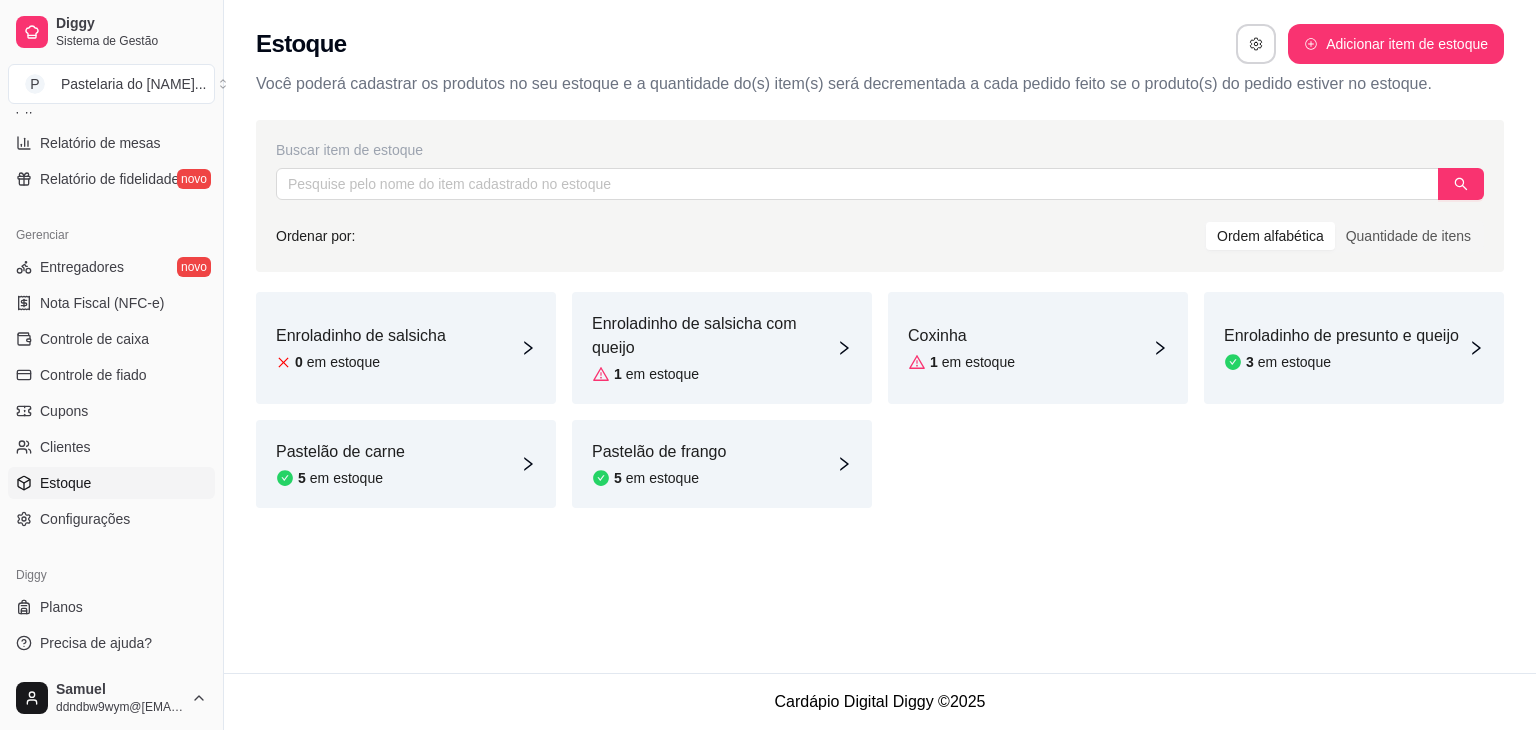 click on "Pastelão de frango  5 em estoque" at bounding box center [722, 464] 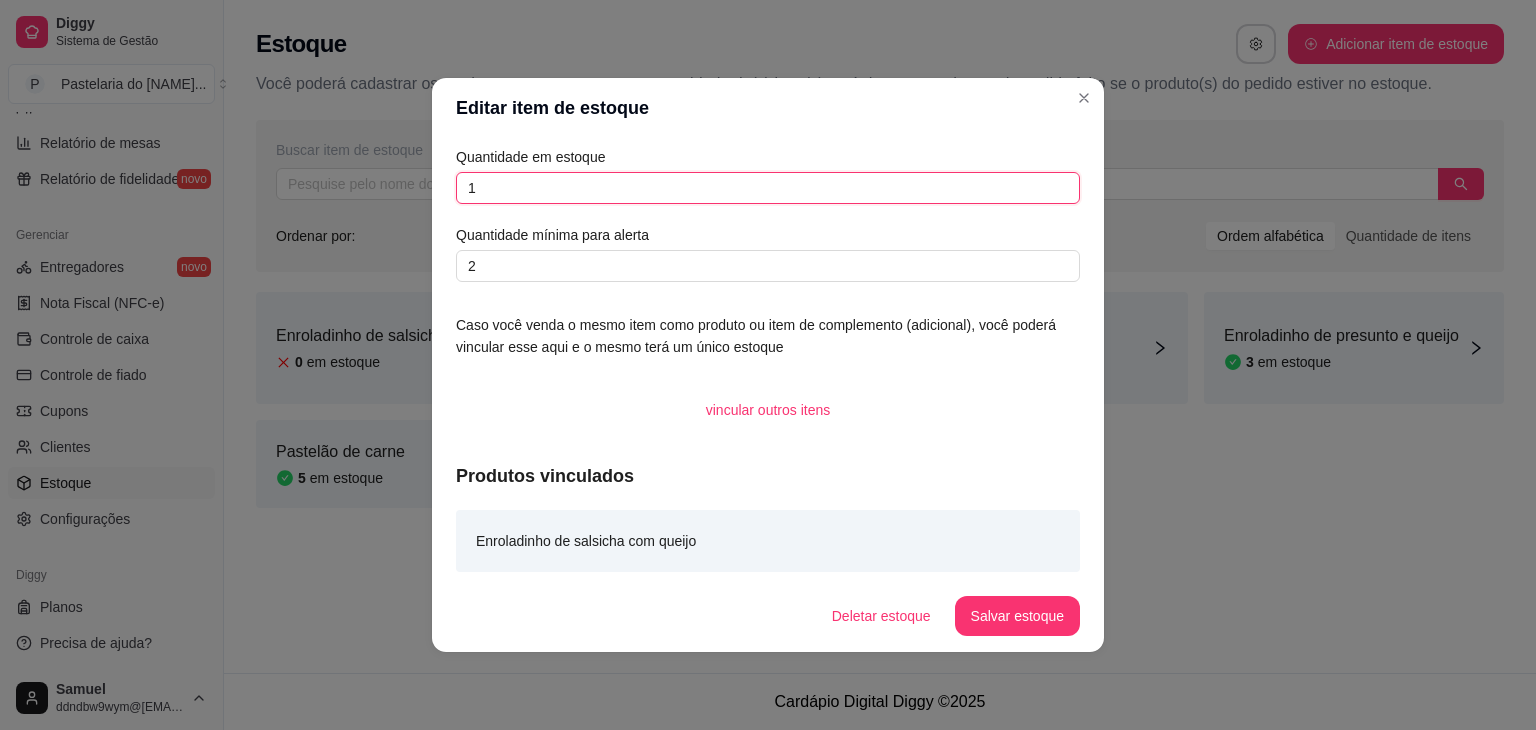click on "1" at bounding box center [768, 188] 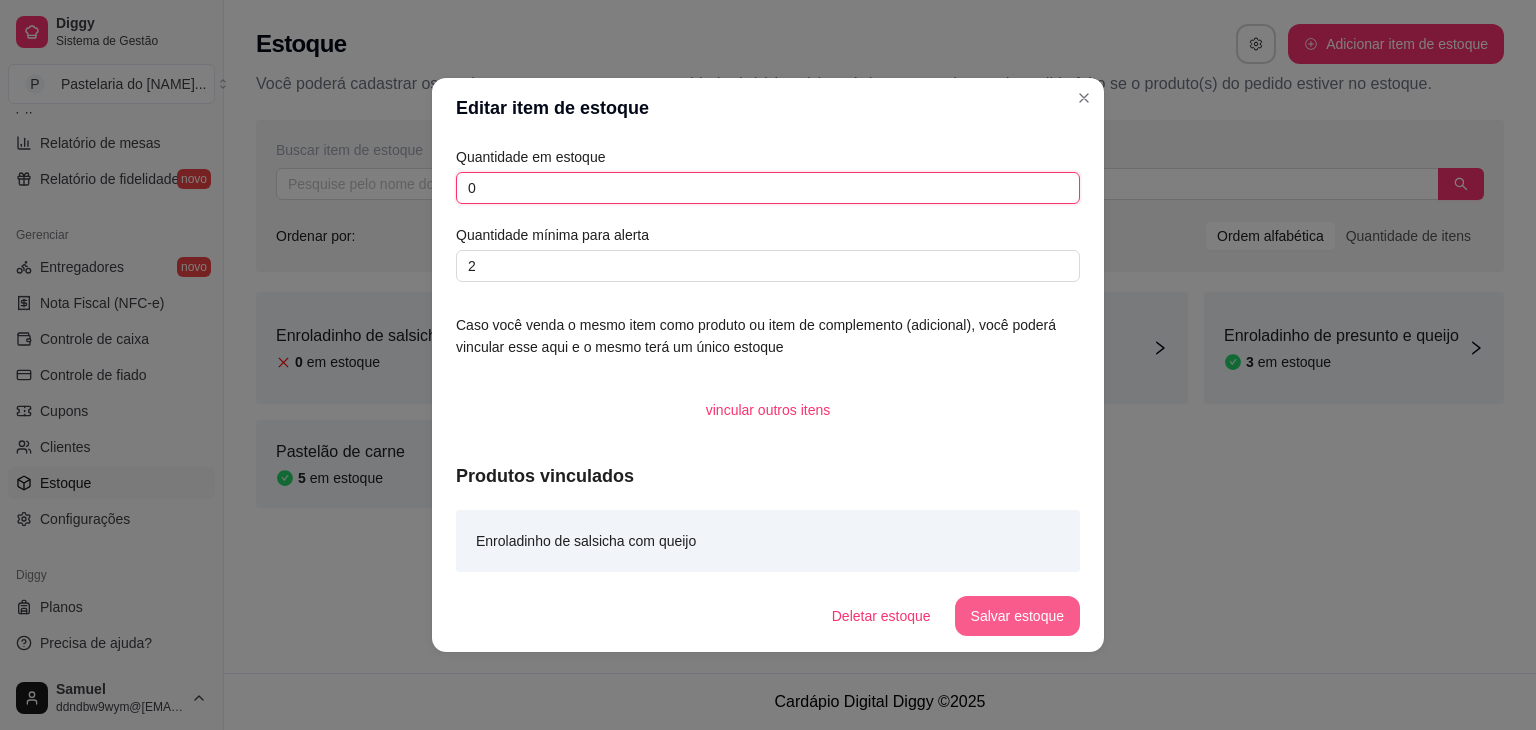 type on "0" 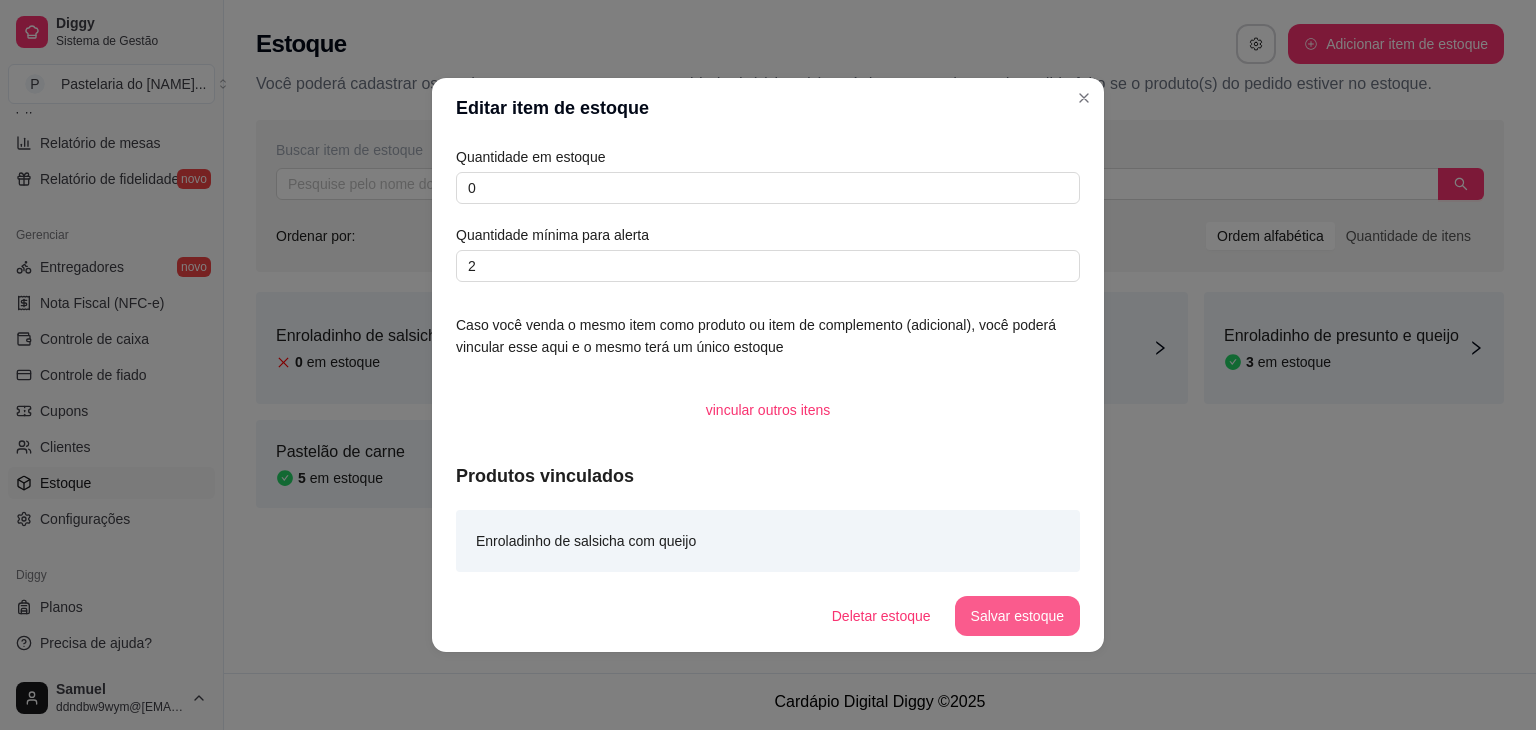 click on "Salvar estoque" at bounding box center (1017, 616) 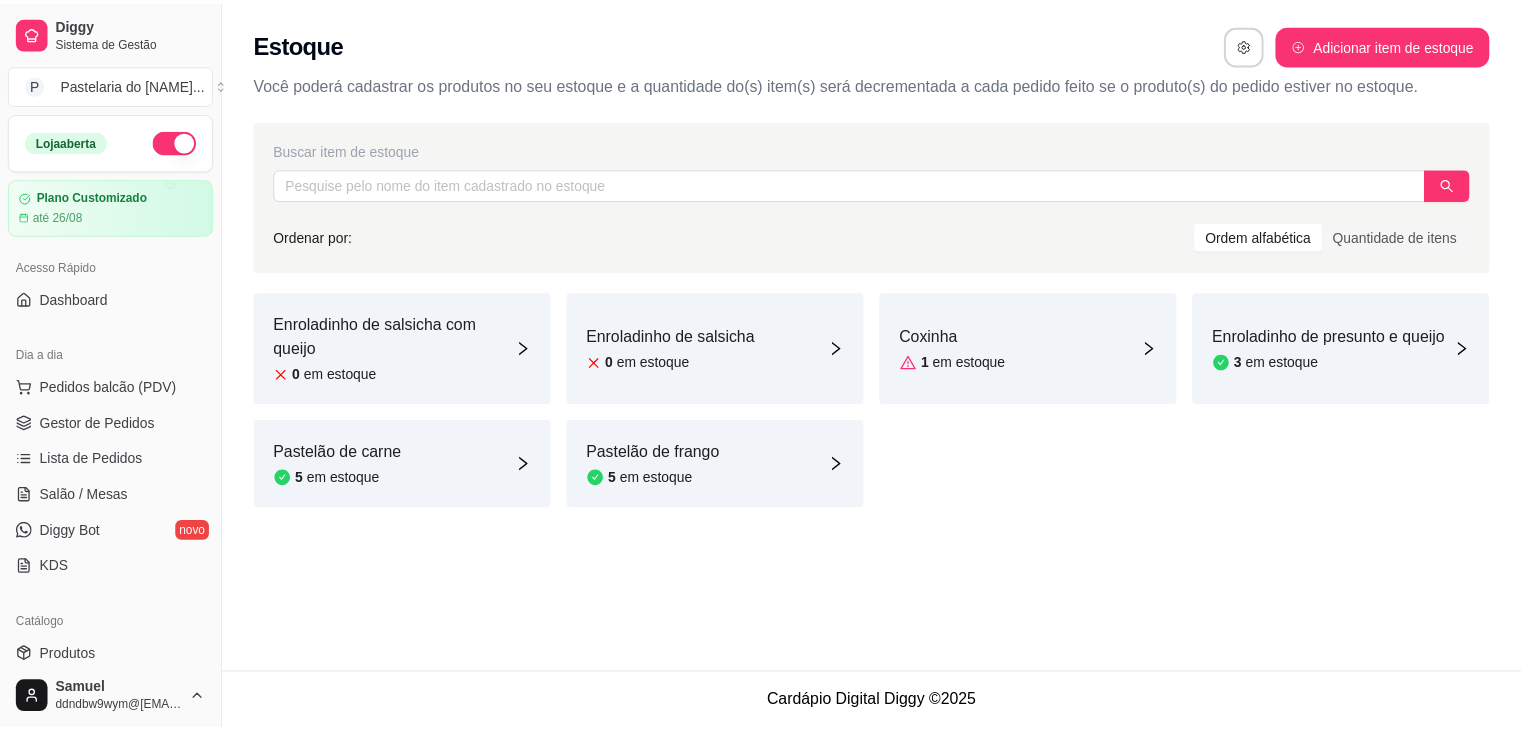 scroll, scrollTop: 0, scrollLeft: 0, axis: both 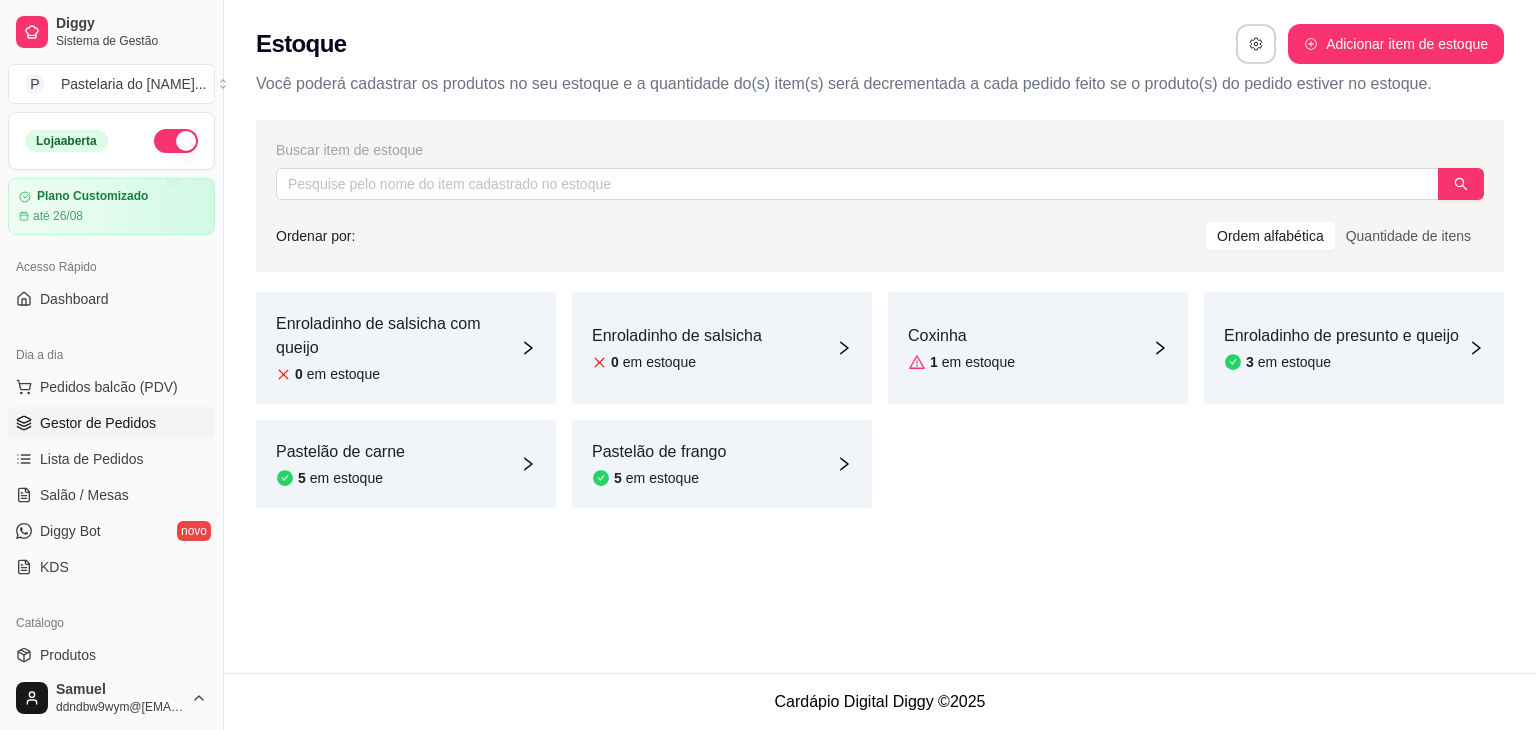 click on "Gestor de Pedidos" at bounding box center (111, 423) 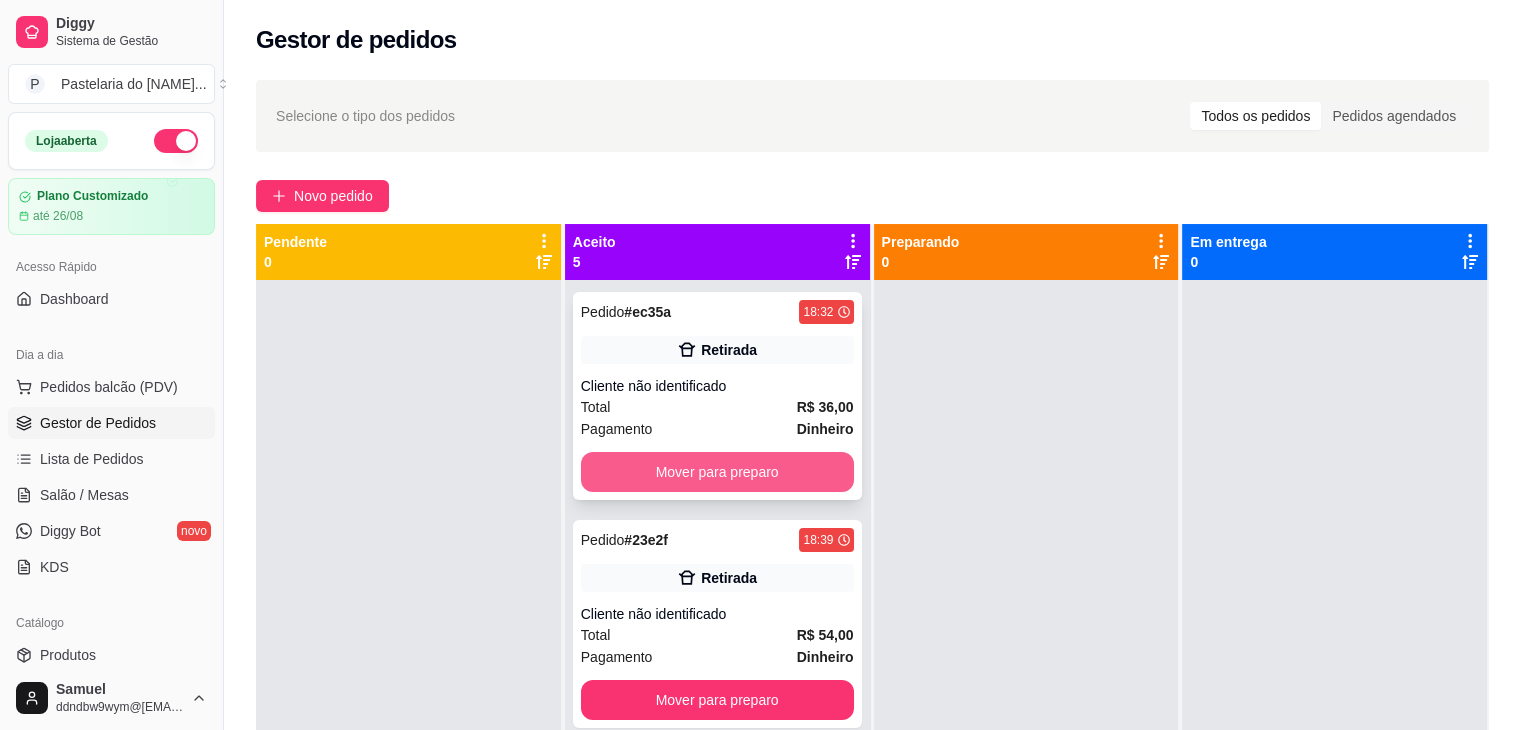 click on "Mover para preparo" at bounding box center (717, 472) 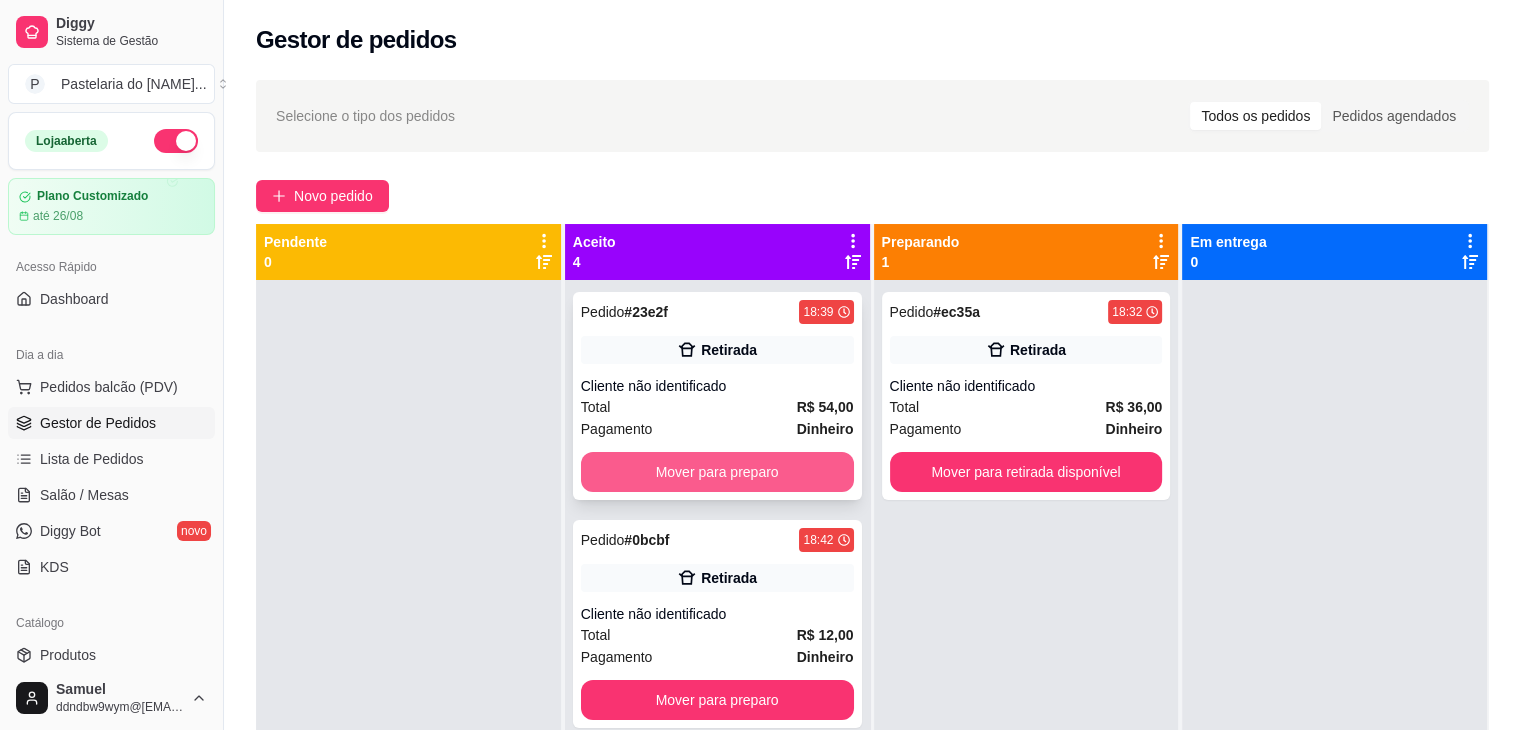 click on "Mover para preparo" at bounding box center (717, 472) 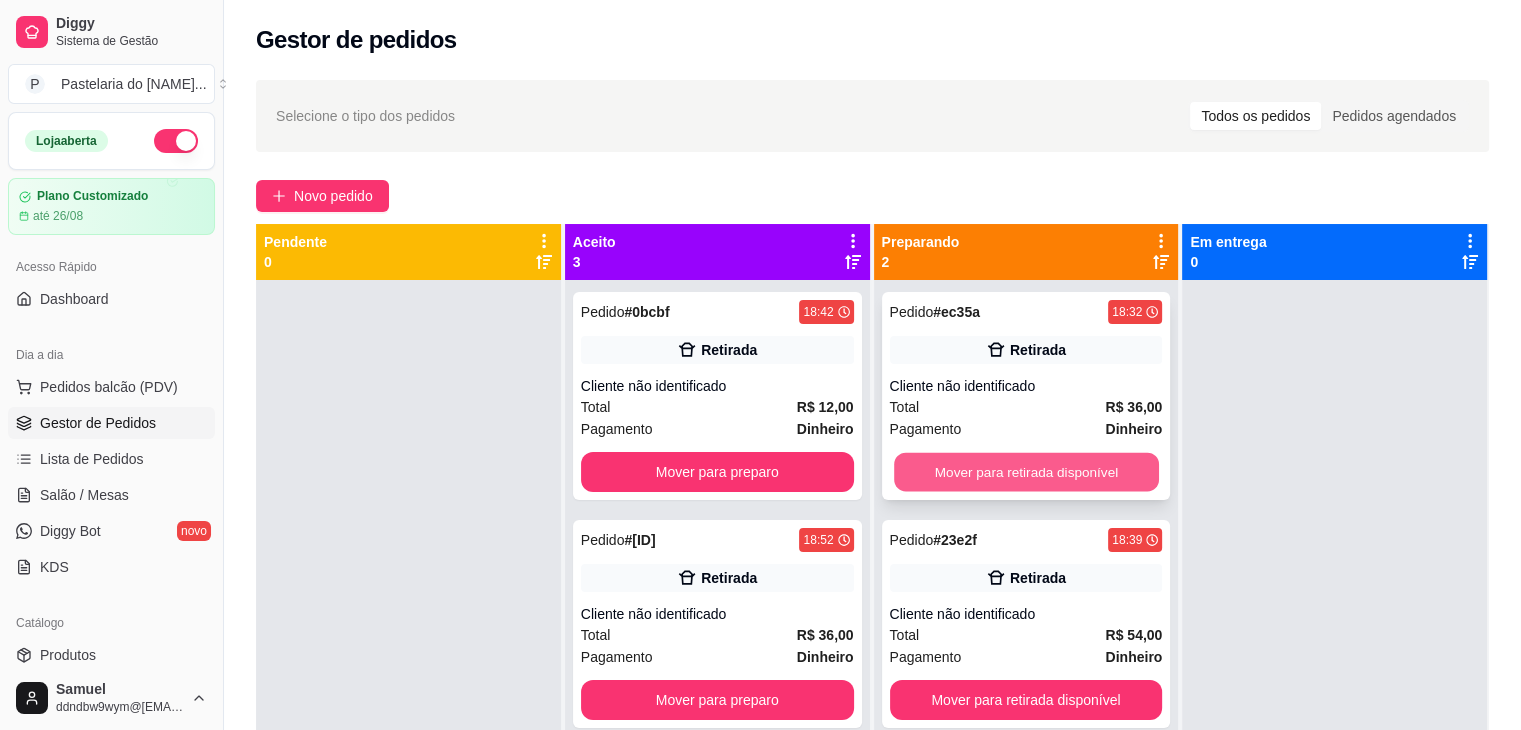 click on "Mover para retirada disponível" at bounding box center [1026, 472] 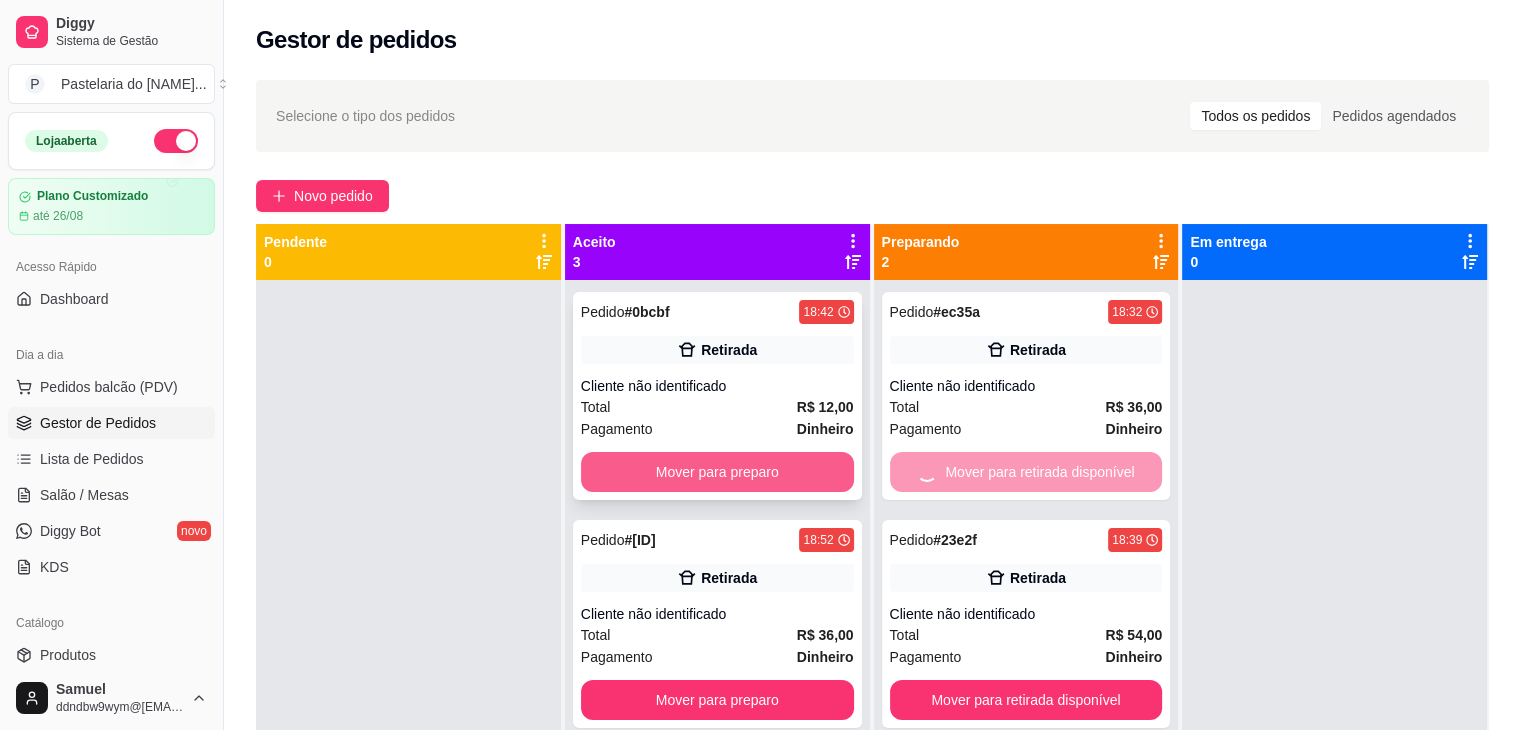 click on "Mover para preparo" at bounding box center [717, 472] 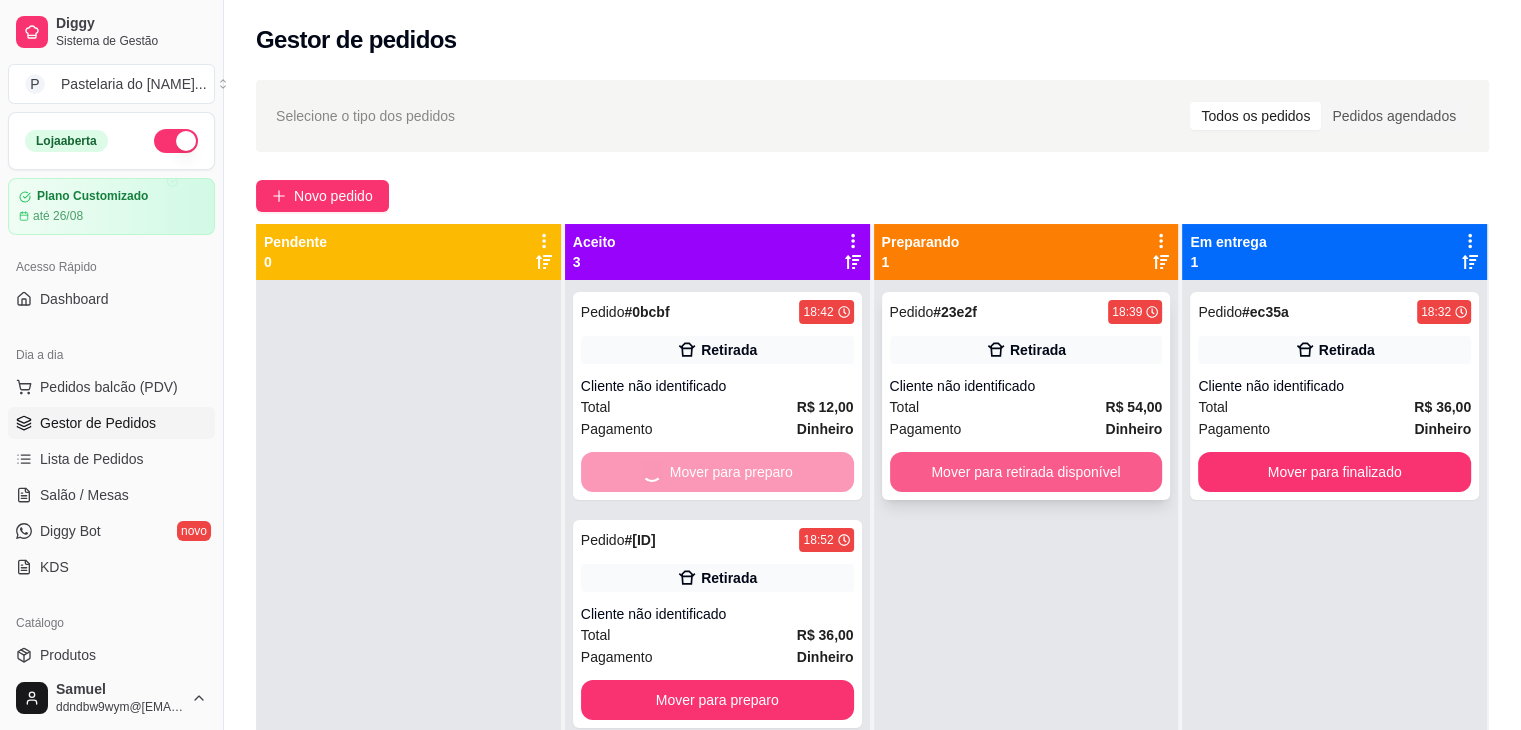 click on "Mover para retirada disponível" at bounding box center [1026, 472] 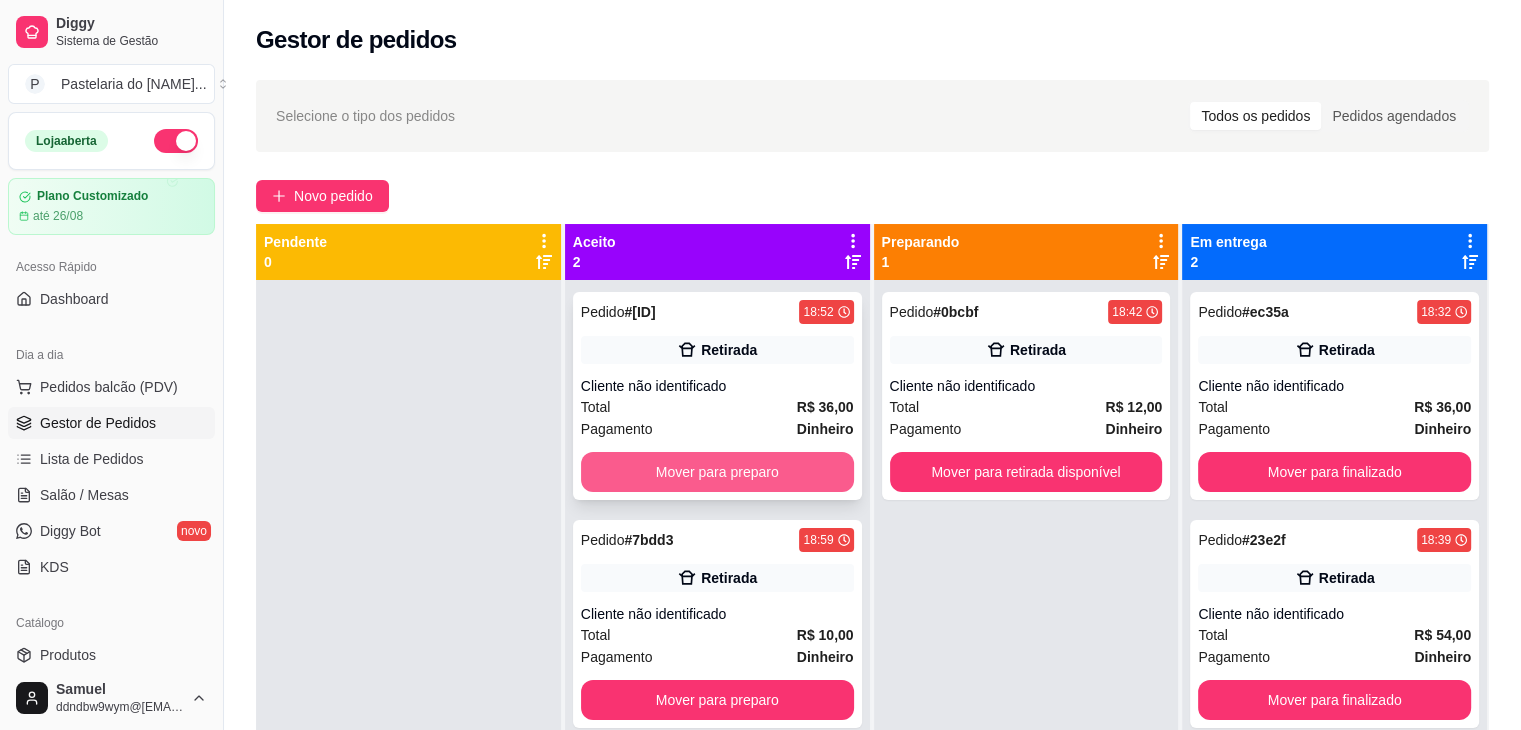click on "Mover para preparo" at bounding box center [717, 472] 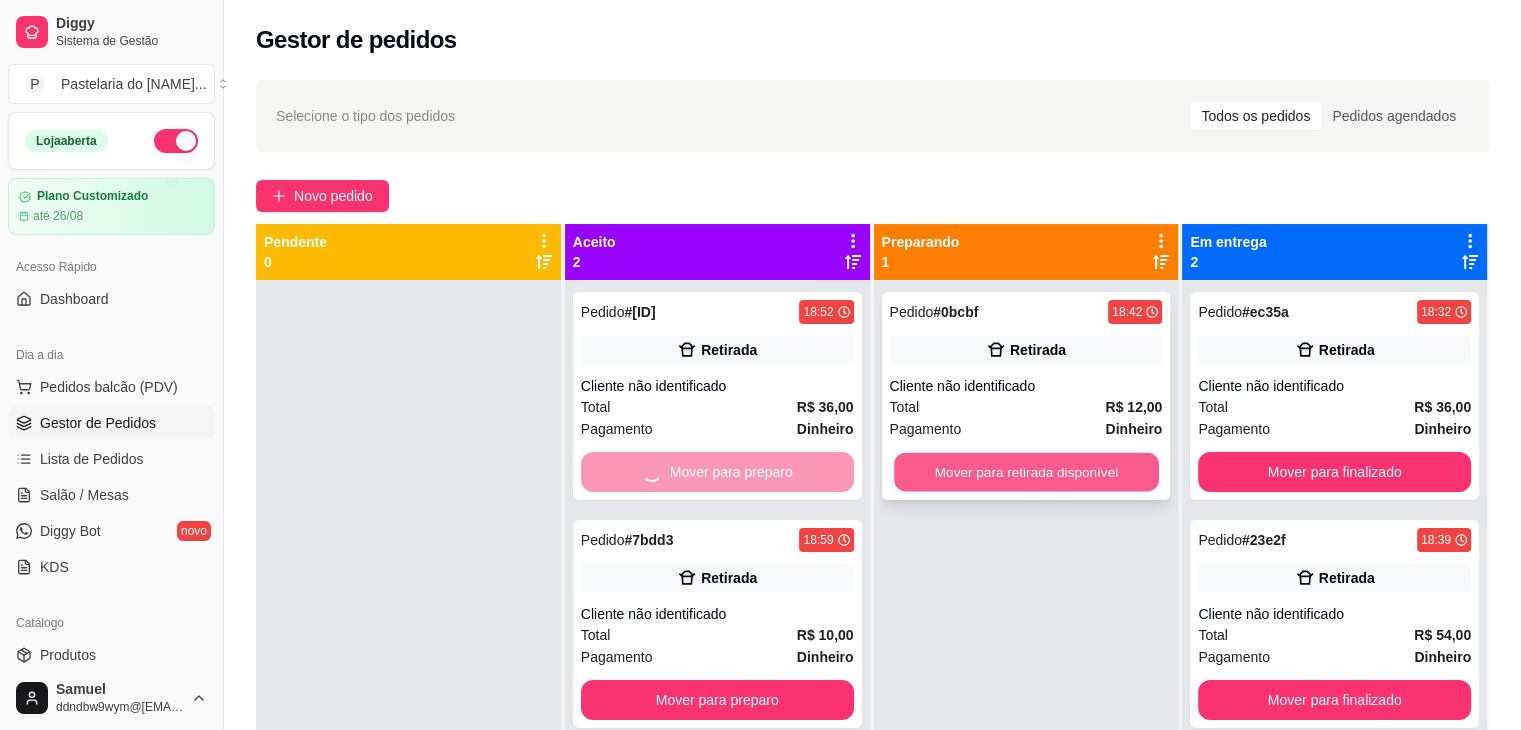 click on "Mover para retirada disponível" at bounding box center (1026, 472) 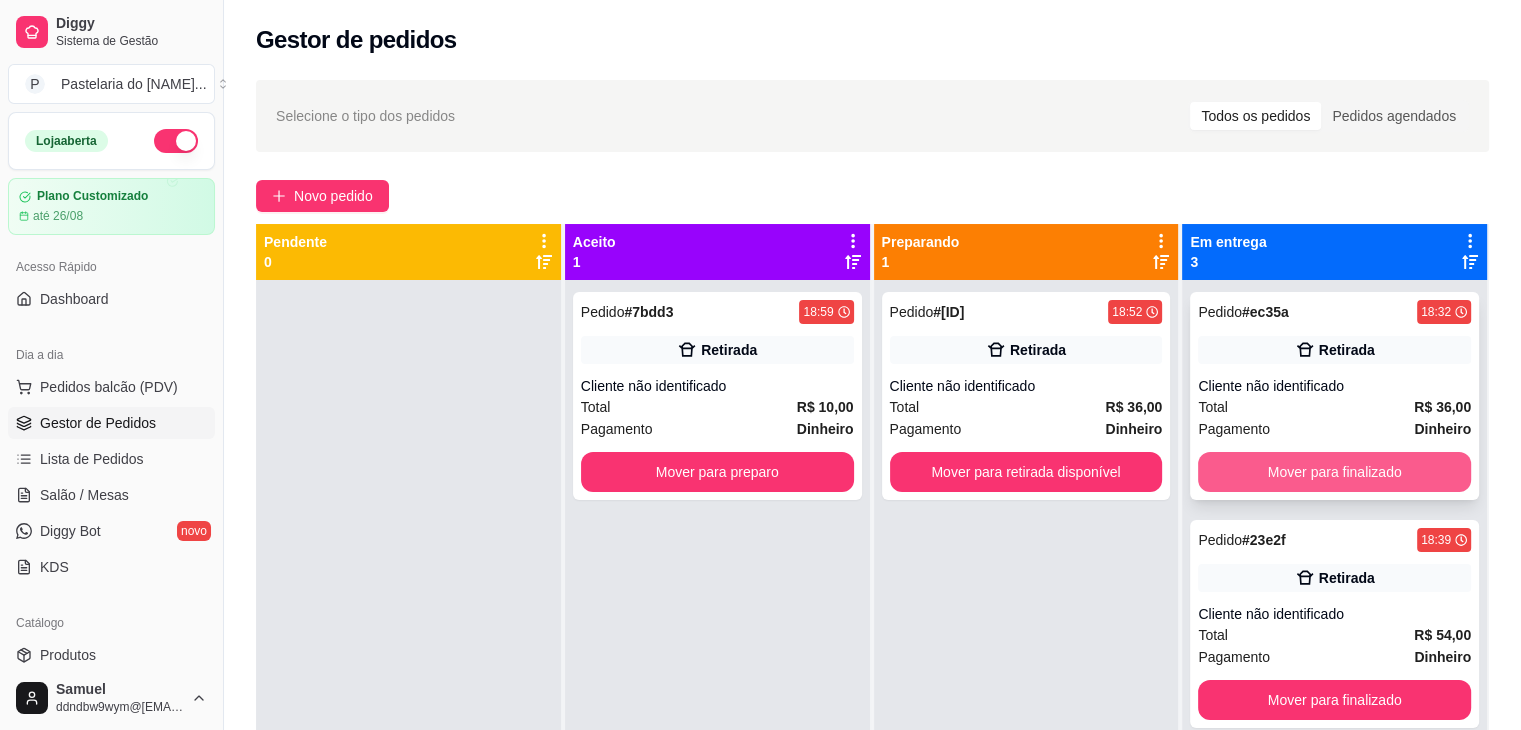 click on "Mover para finalizado" at bounding box center (1334, 472) 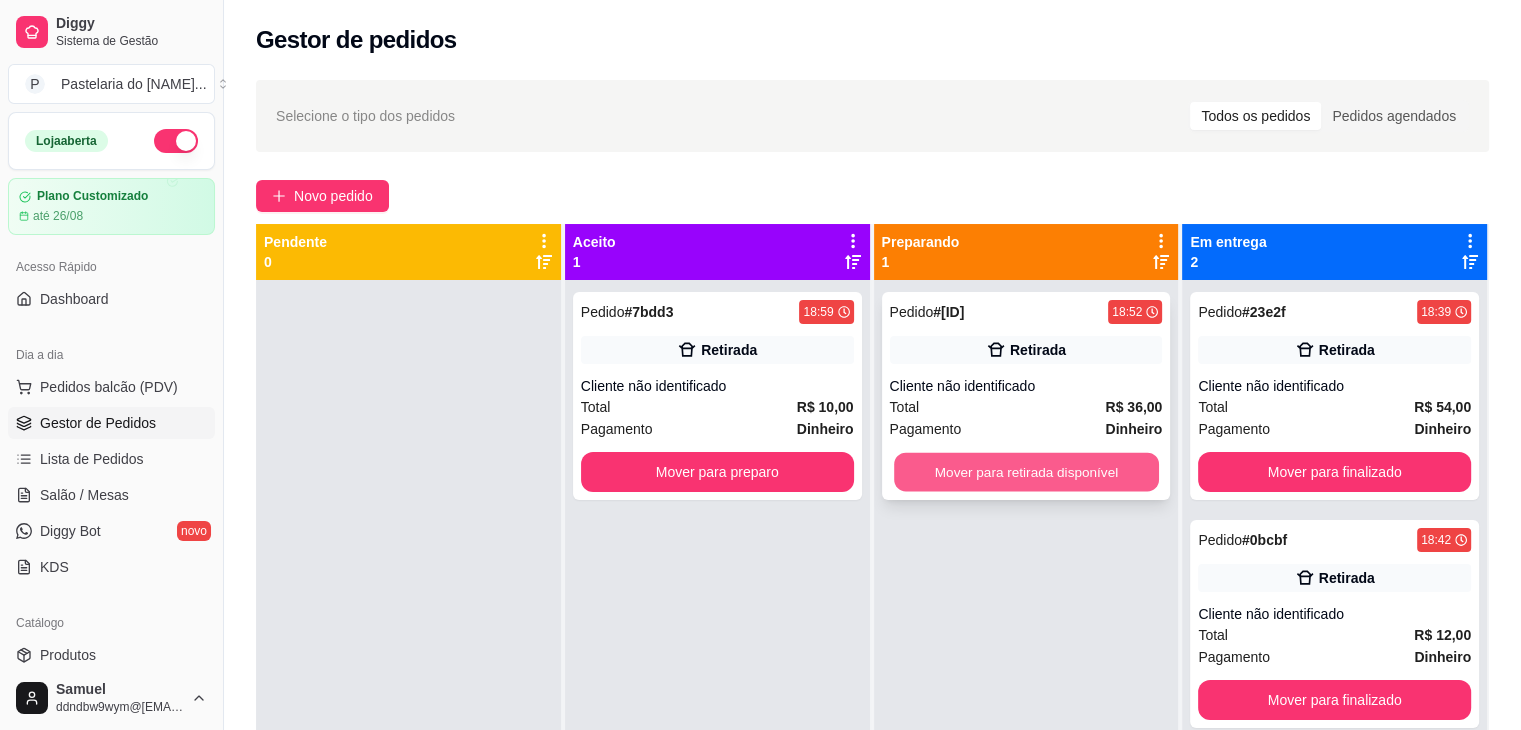 click on "Mover para retirada disponível" at bounding box center [1026, 472] 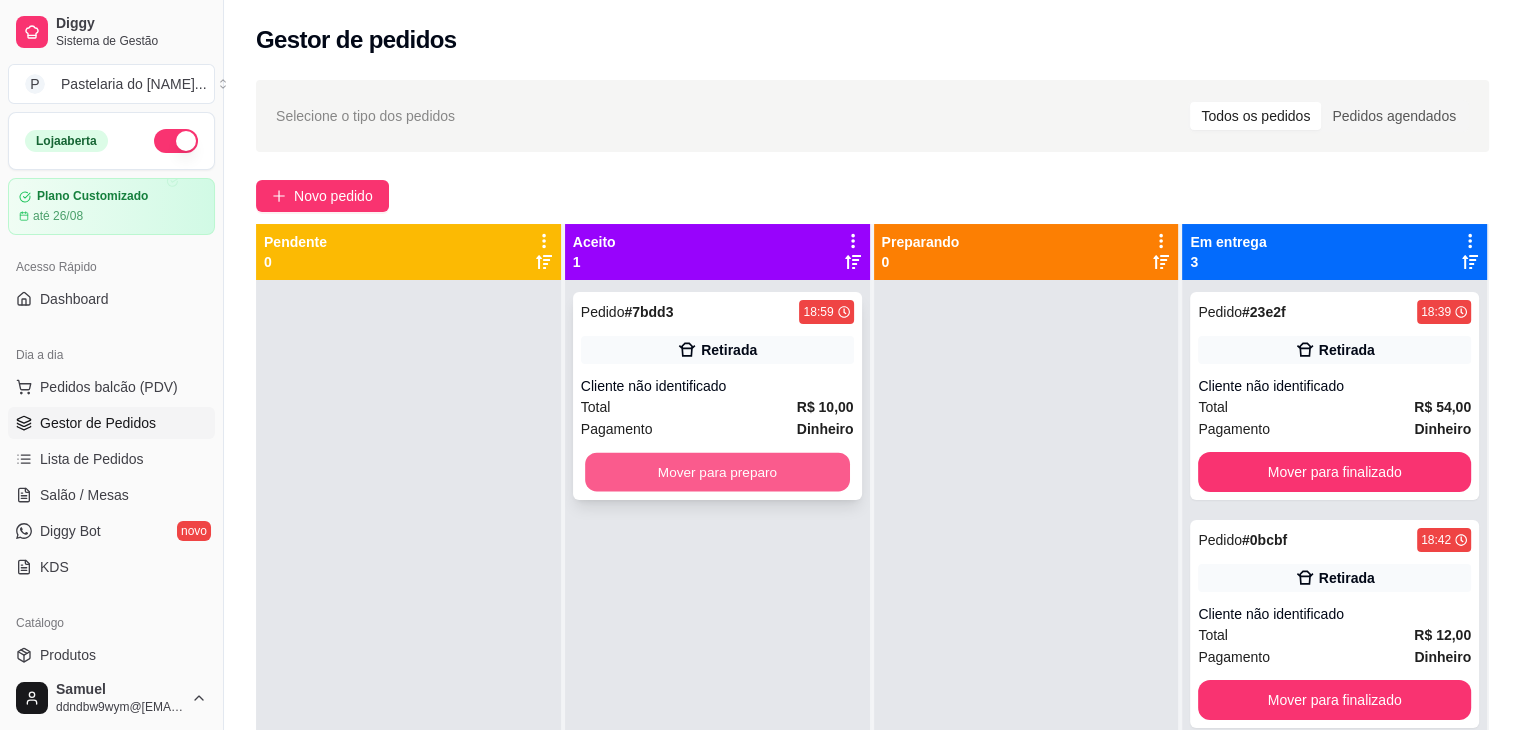 click on "Mover para preparo" at bounding box center [717, 472] 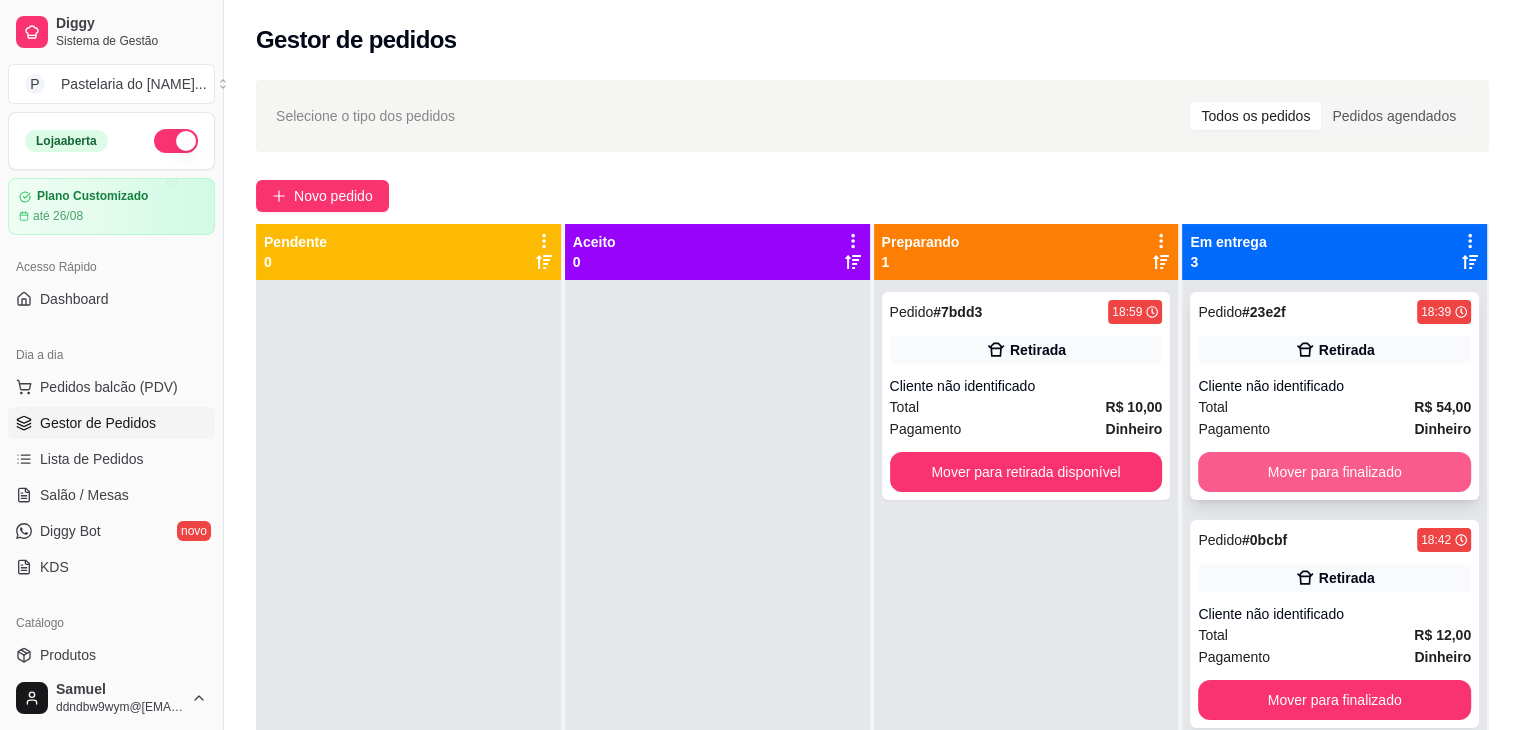 click on "Mover para finalizado" at bounding box center [1334, 472] 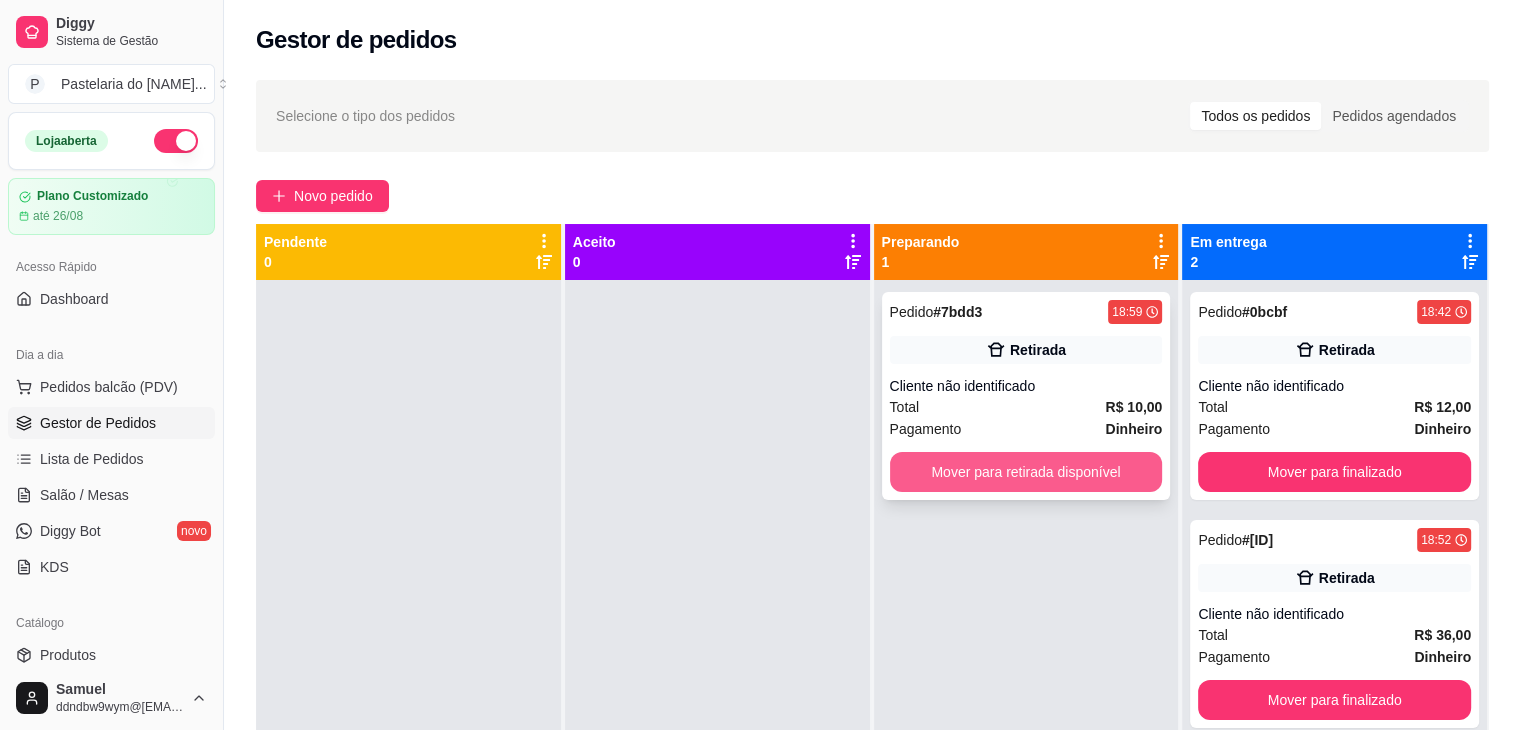 click on "Mover para retirada disponível" at bounding box center [1026, 472] 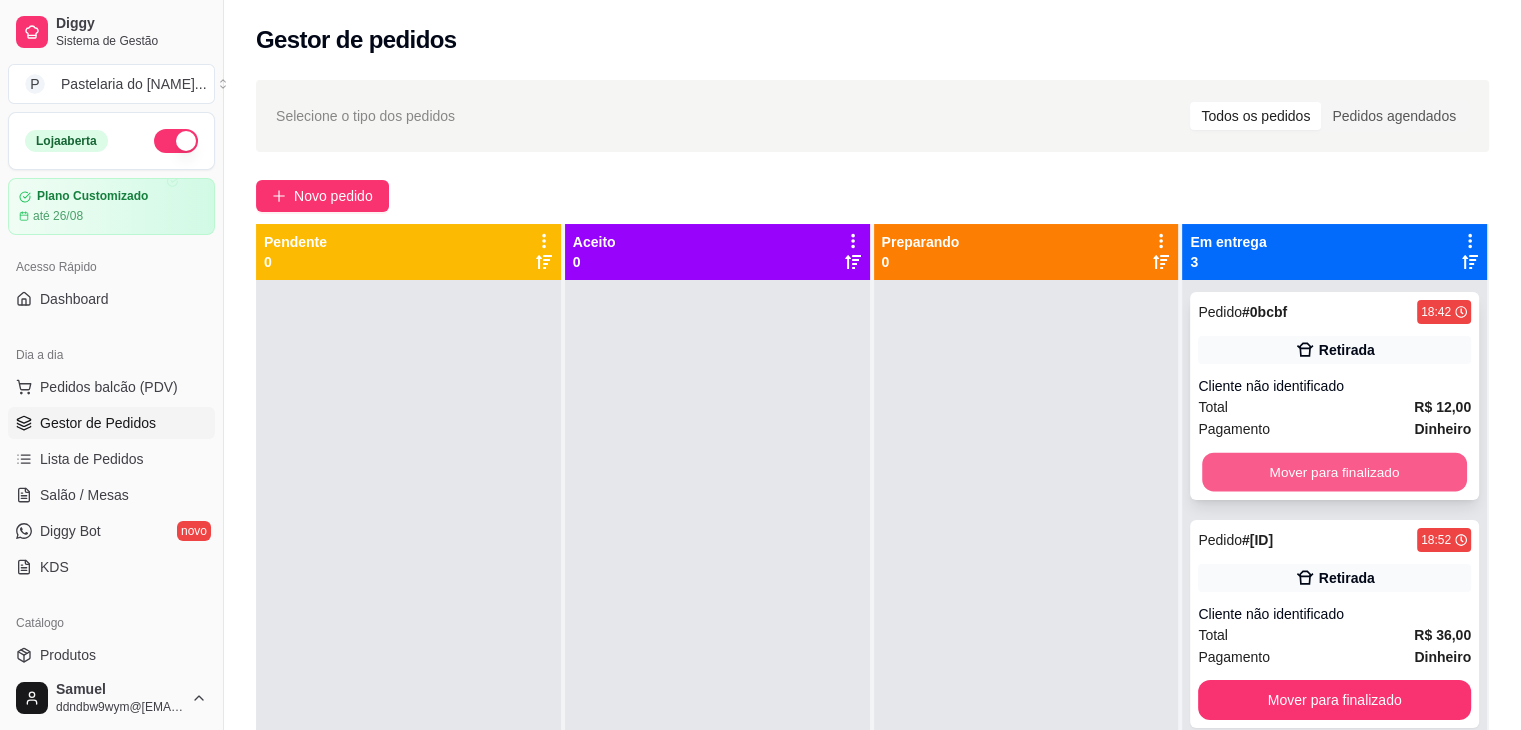 click on "Mover para finalizado" at bounding box center [1334, 472] 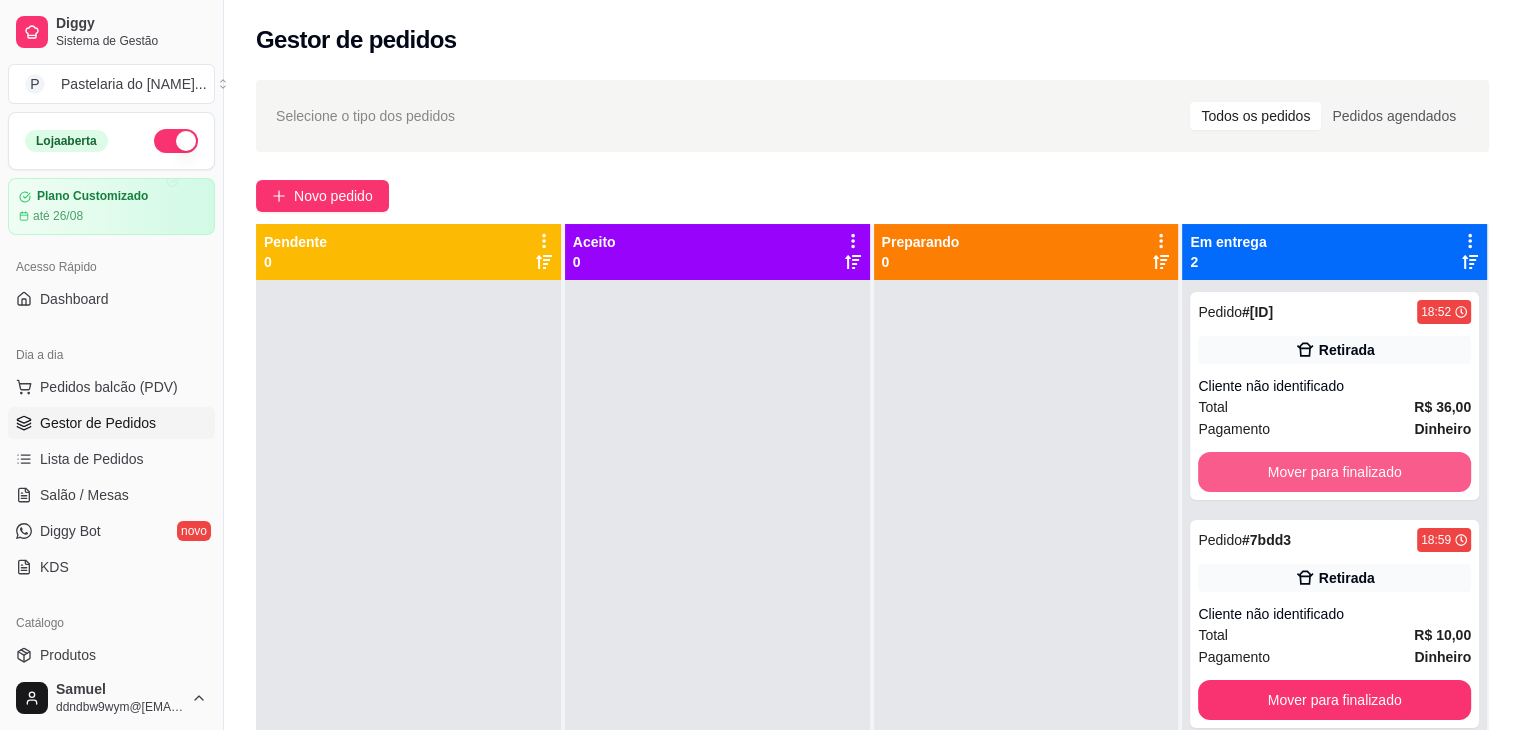 click on "Mover para finalizado" at bounding box center (1334, 472) 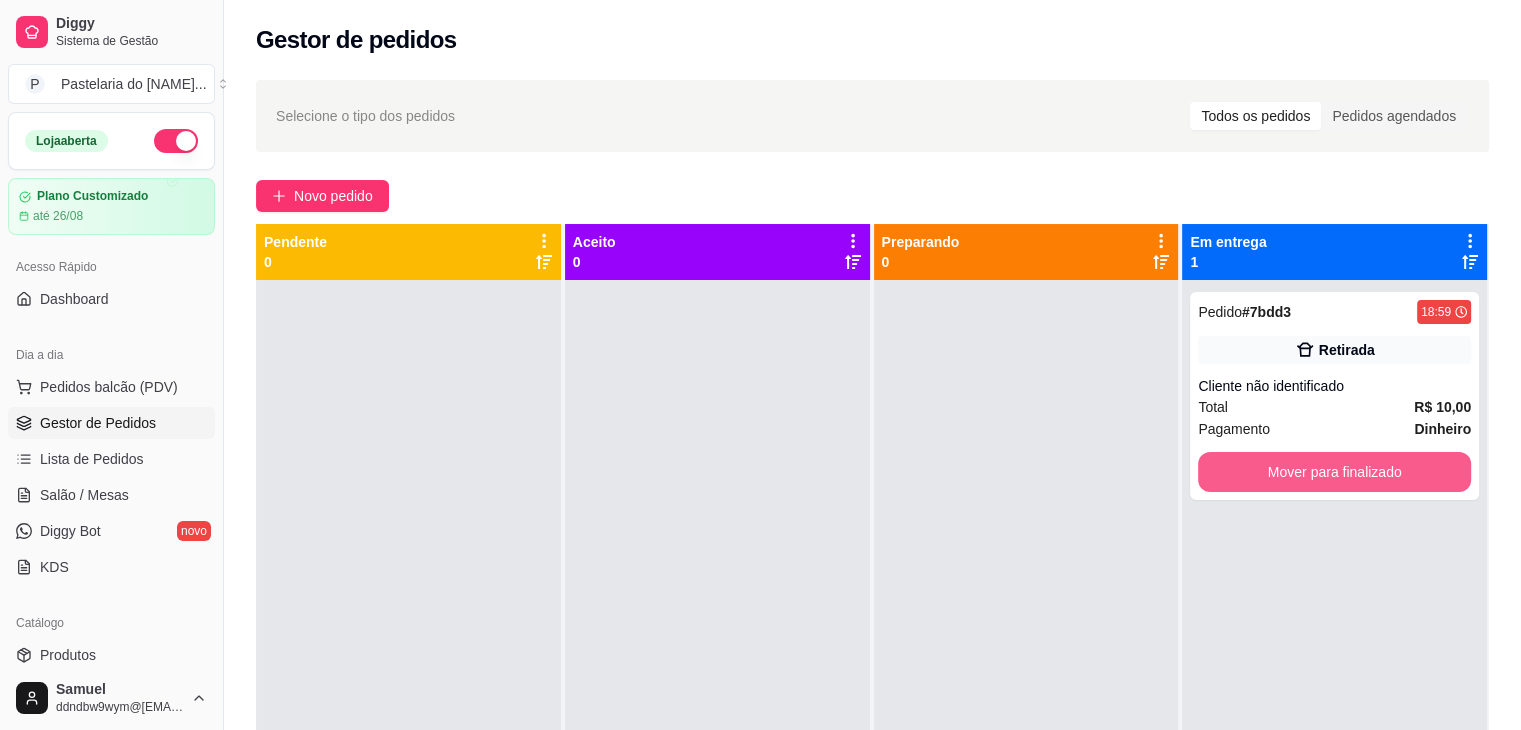 click on "Mover para finalizado" at bounding box center (1334, 472) 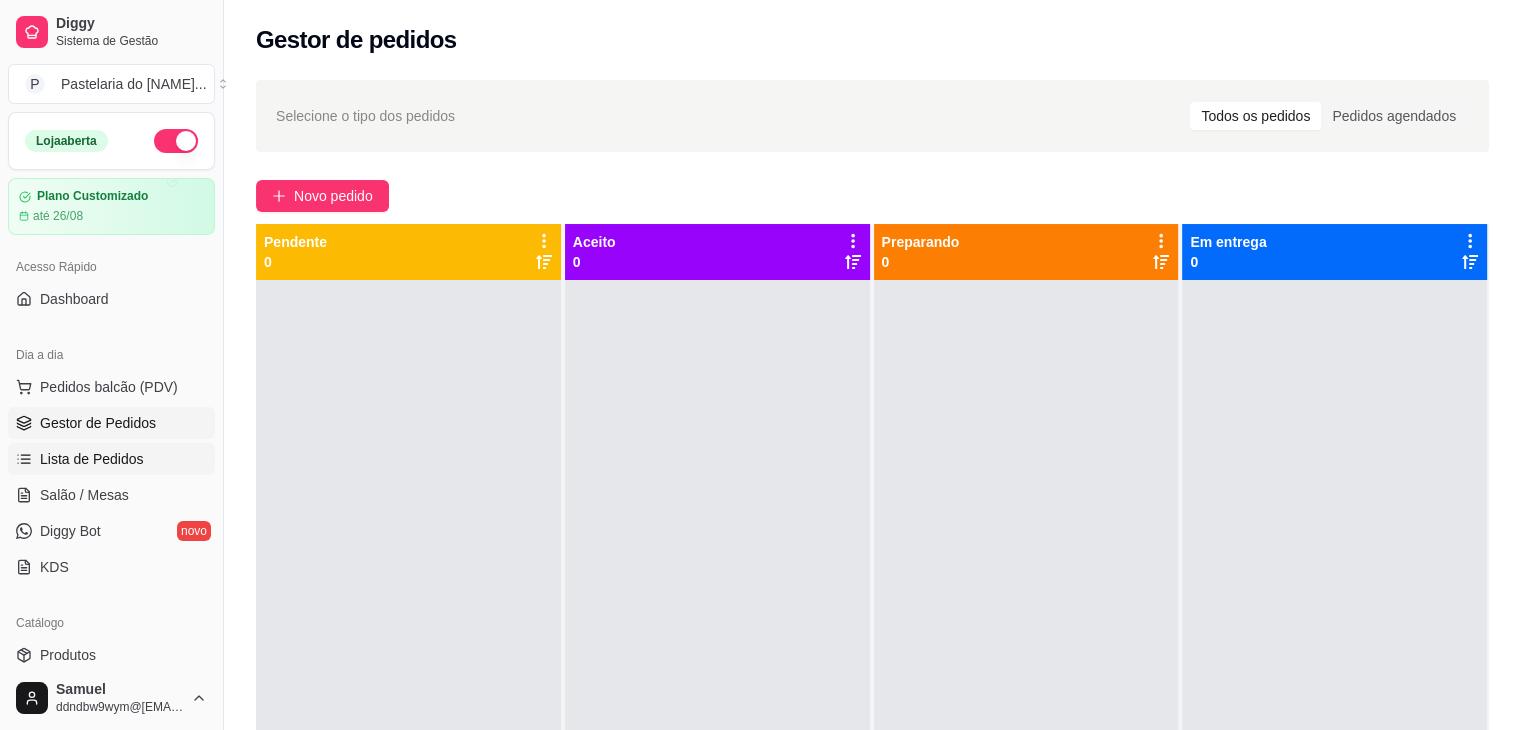 click on "Lista de Pedidos" at bounding box center [92, 459] 